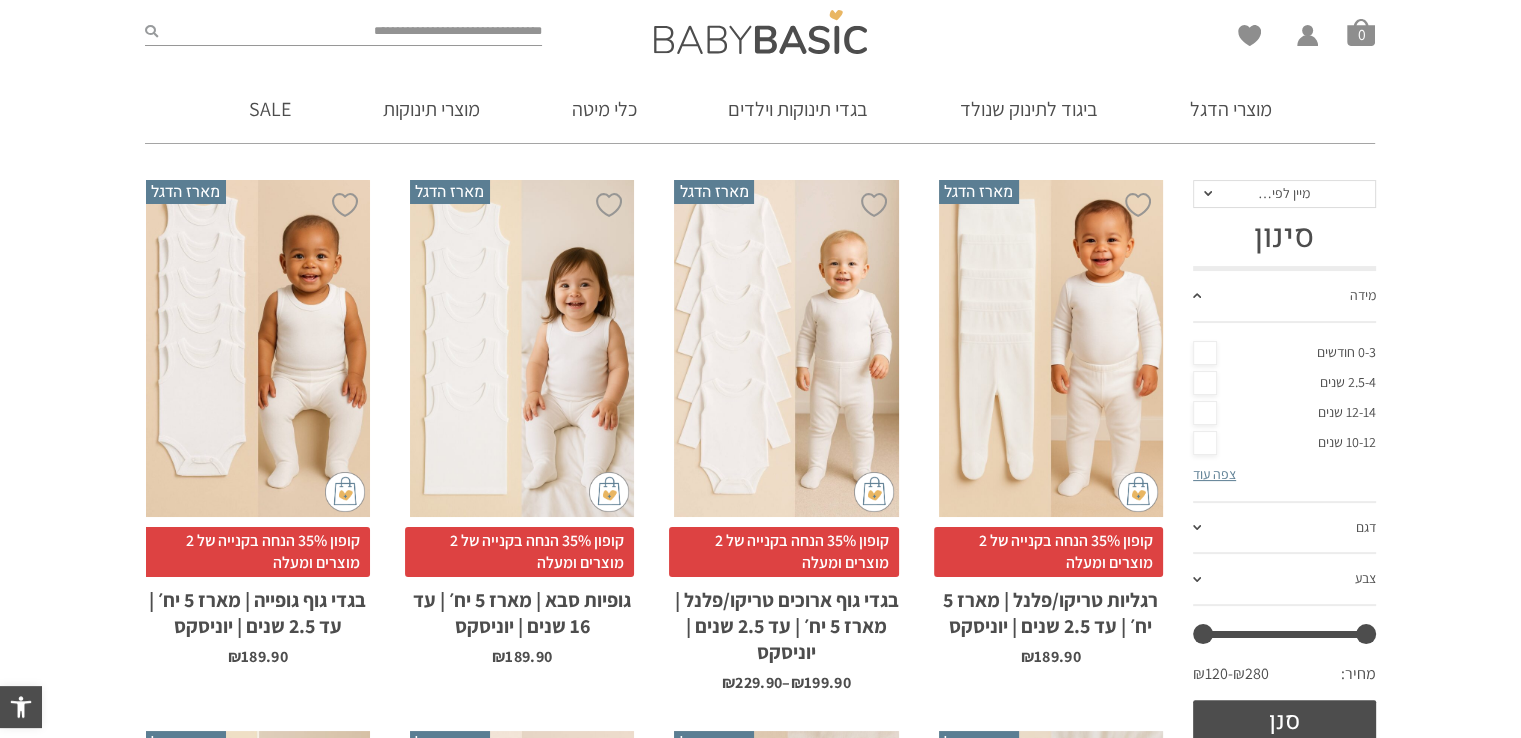 scroll, scrollTop: 300, scrollLeft: 0, axis: vertical 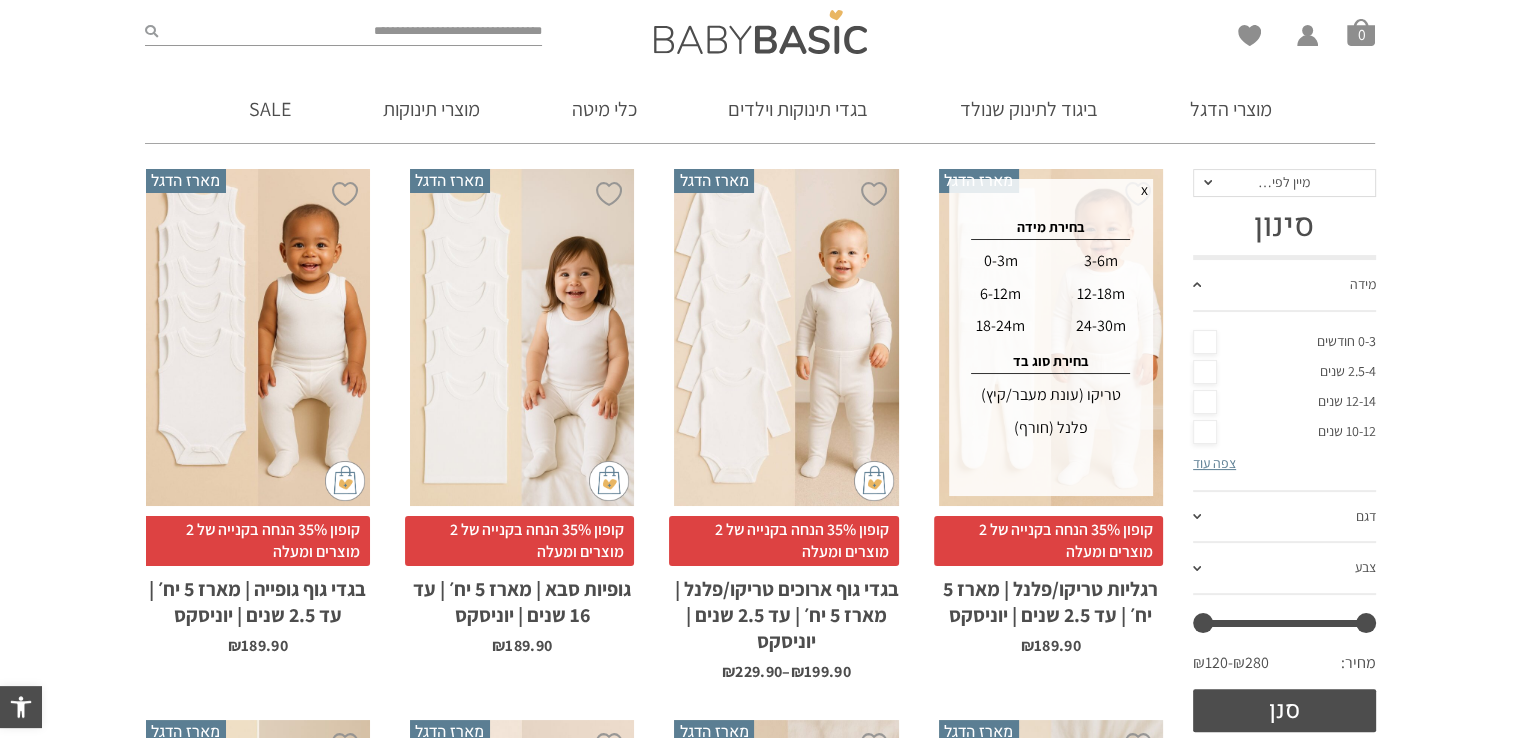 click on "0-3m" at bounding box center [1000, 261] 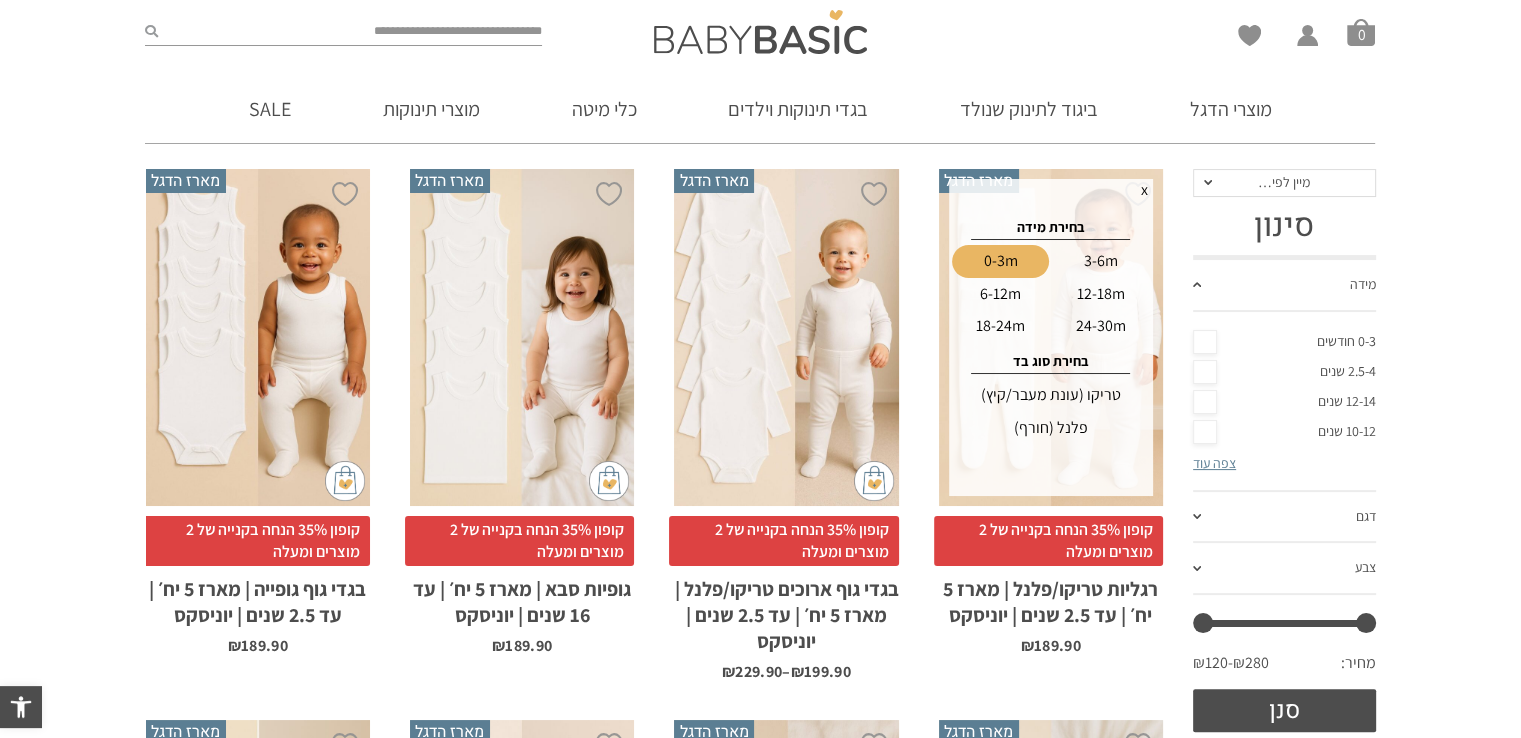 scroll, scrollTop: 0, scrollLeft: 0, axis: both 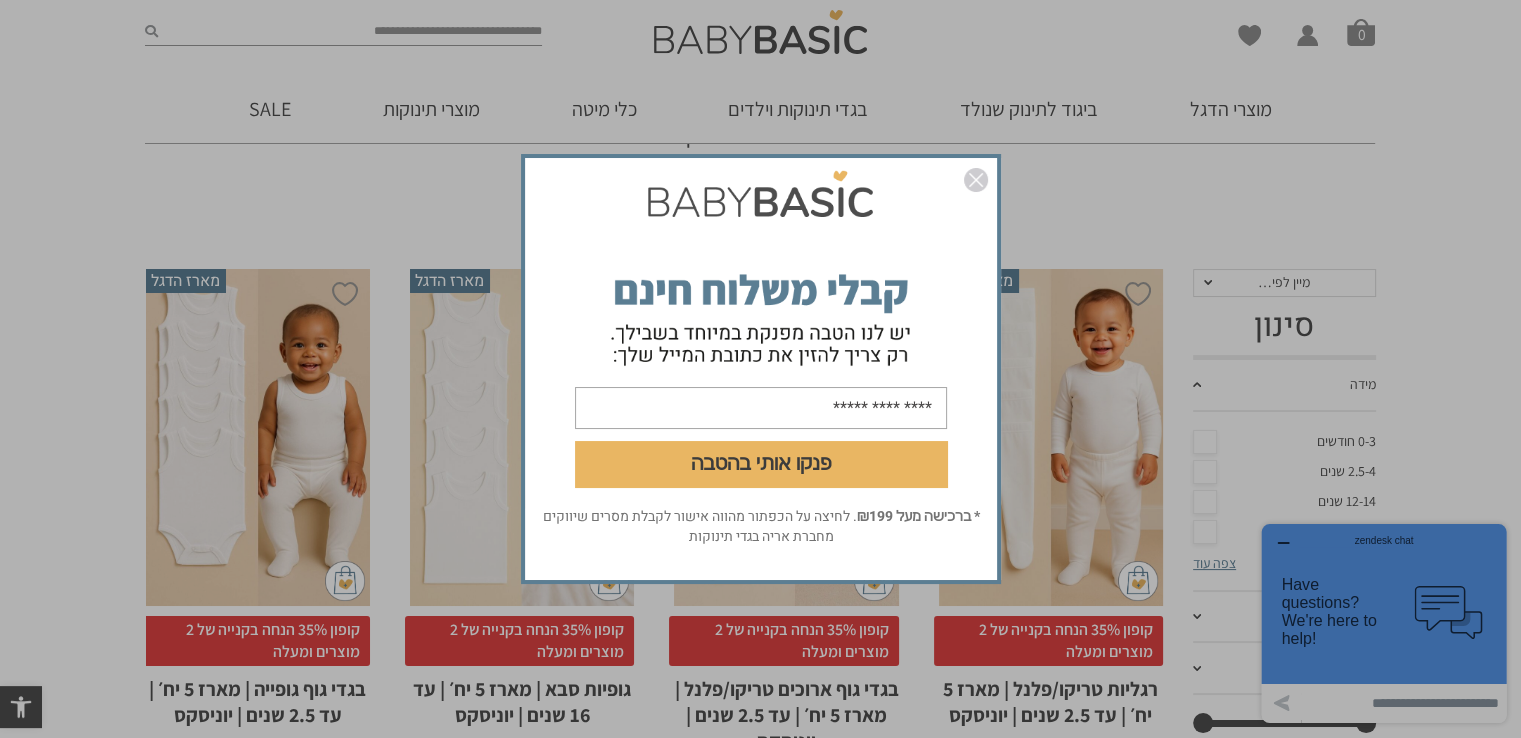 click at bounding box center (761, 408) 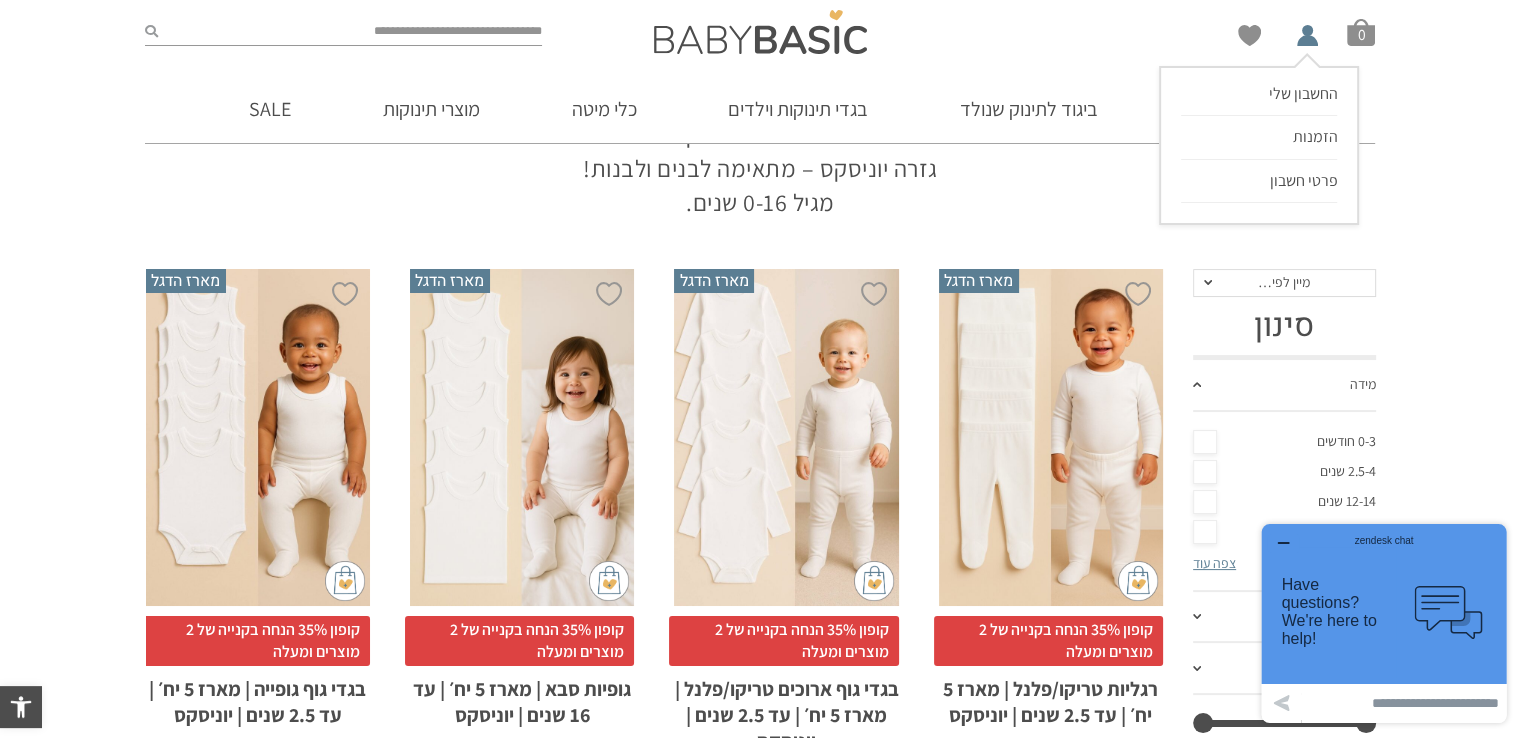 click on "החשבון שלי
החשבון שלי
הזמנות
פרטי חשבון" at bounding box center (1304, 32) 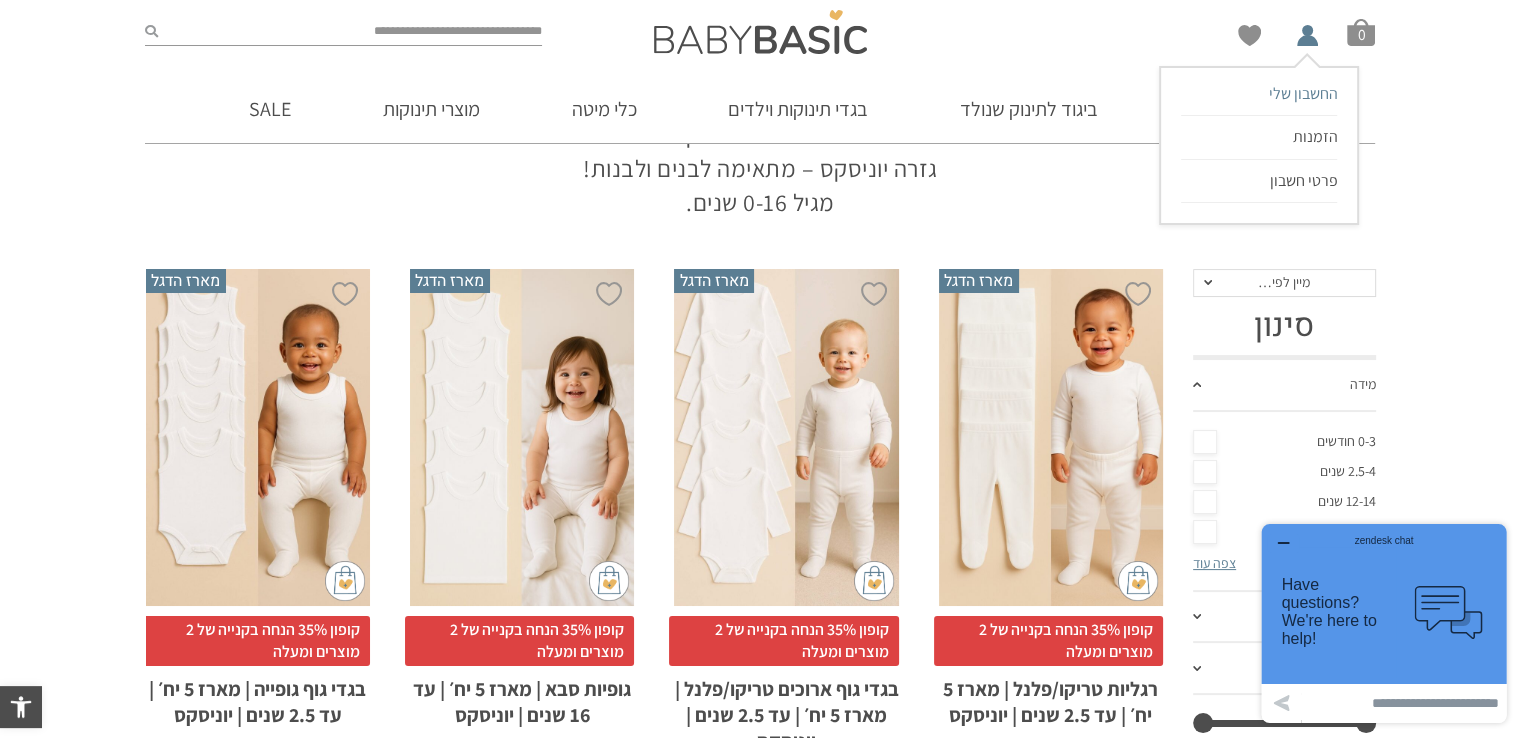 click on "החשבון שלי" at bounding box center [1302, 93] 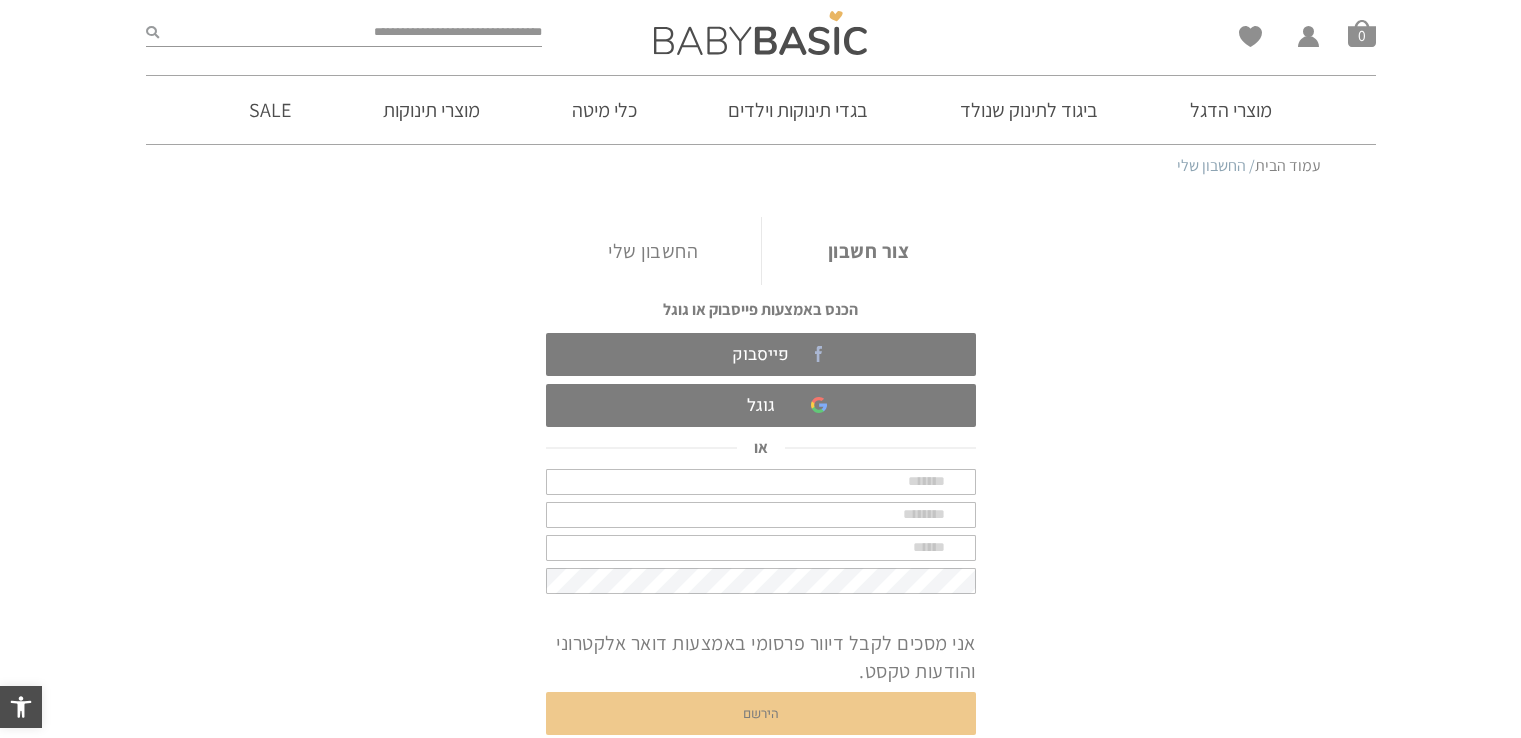 scroll, scrollTop: 0, scrollLeft: 0, axis: both 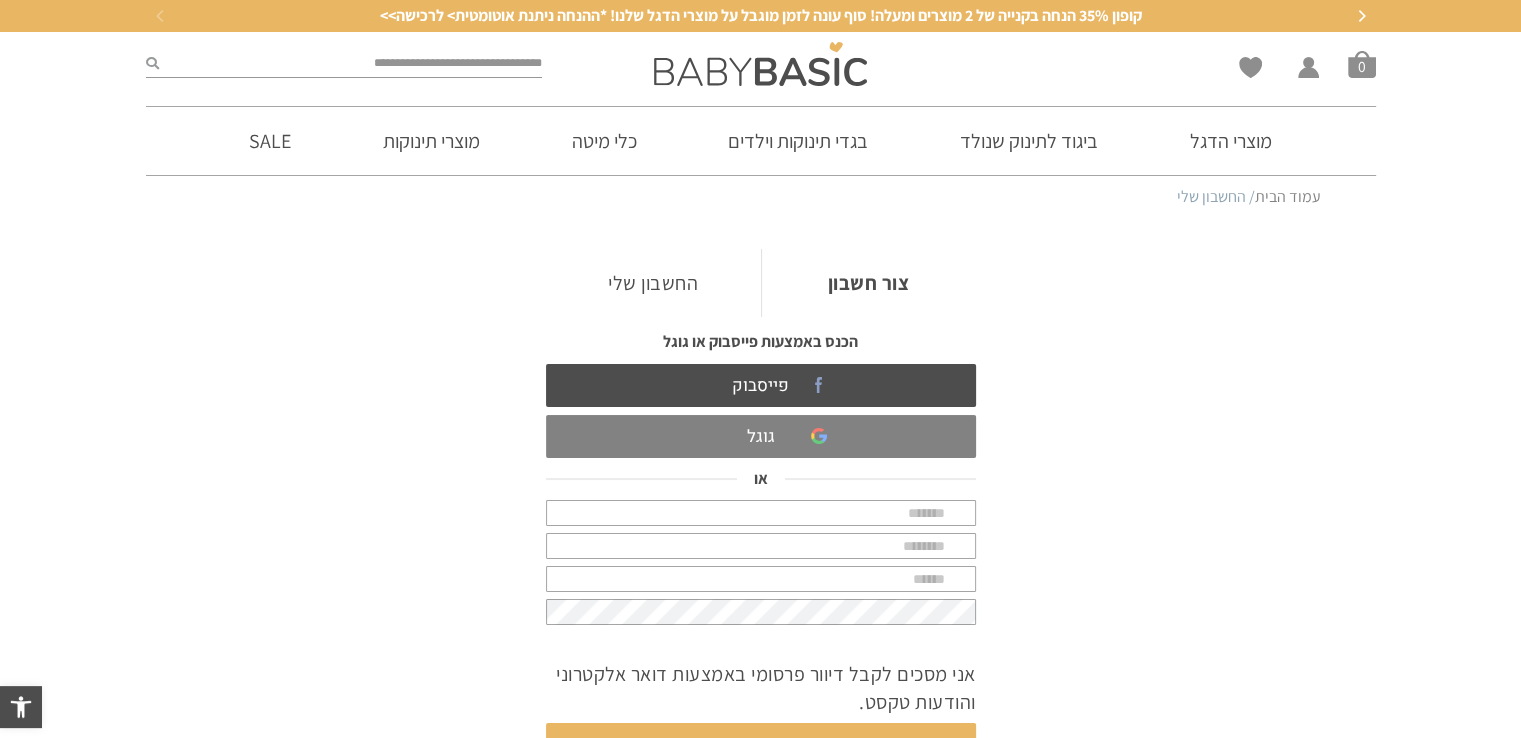 click on "גוגל" at bounding box center [761, 436] 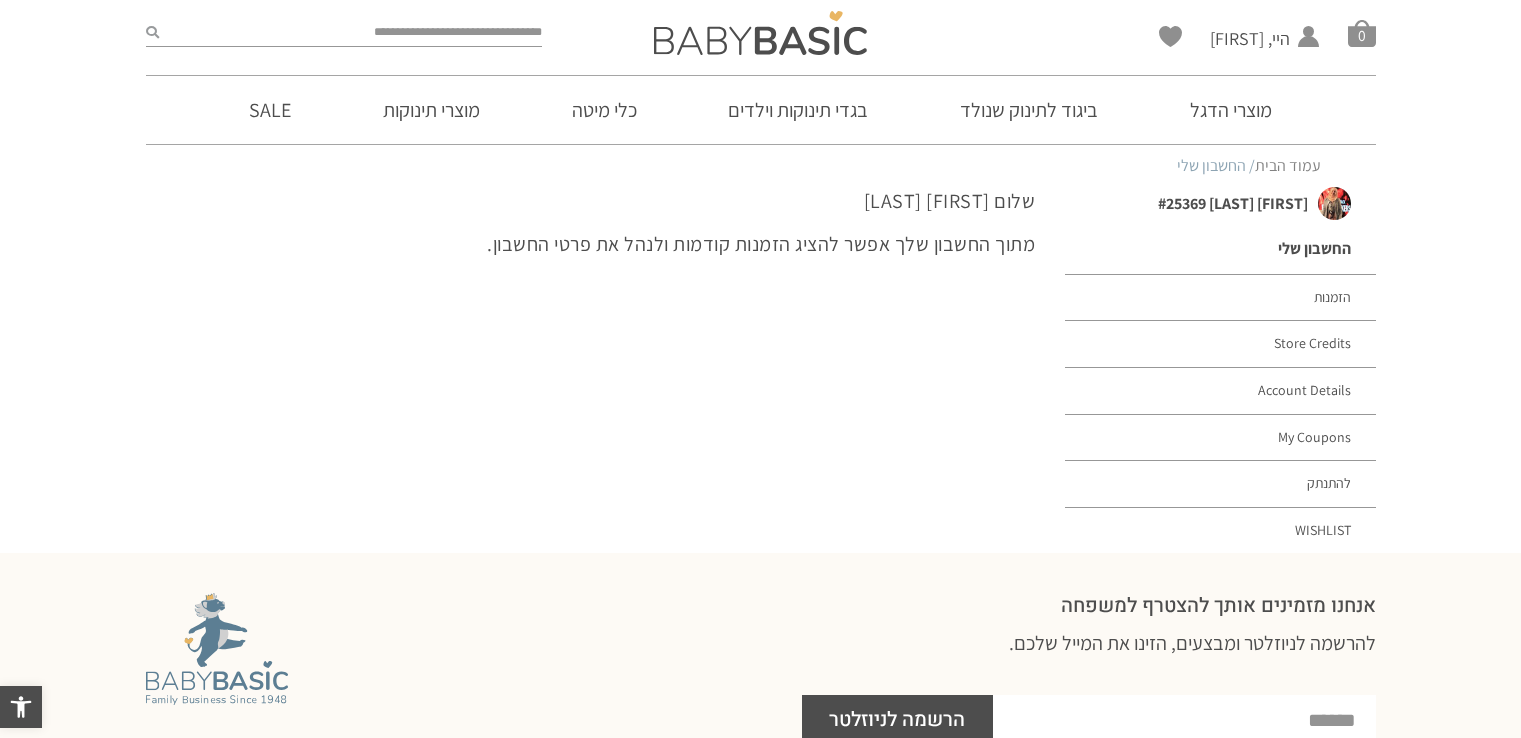 scroll, scrollTop: 0, scrollLeft: 0, axis: both 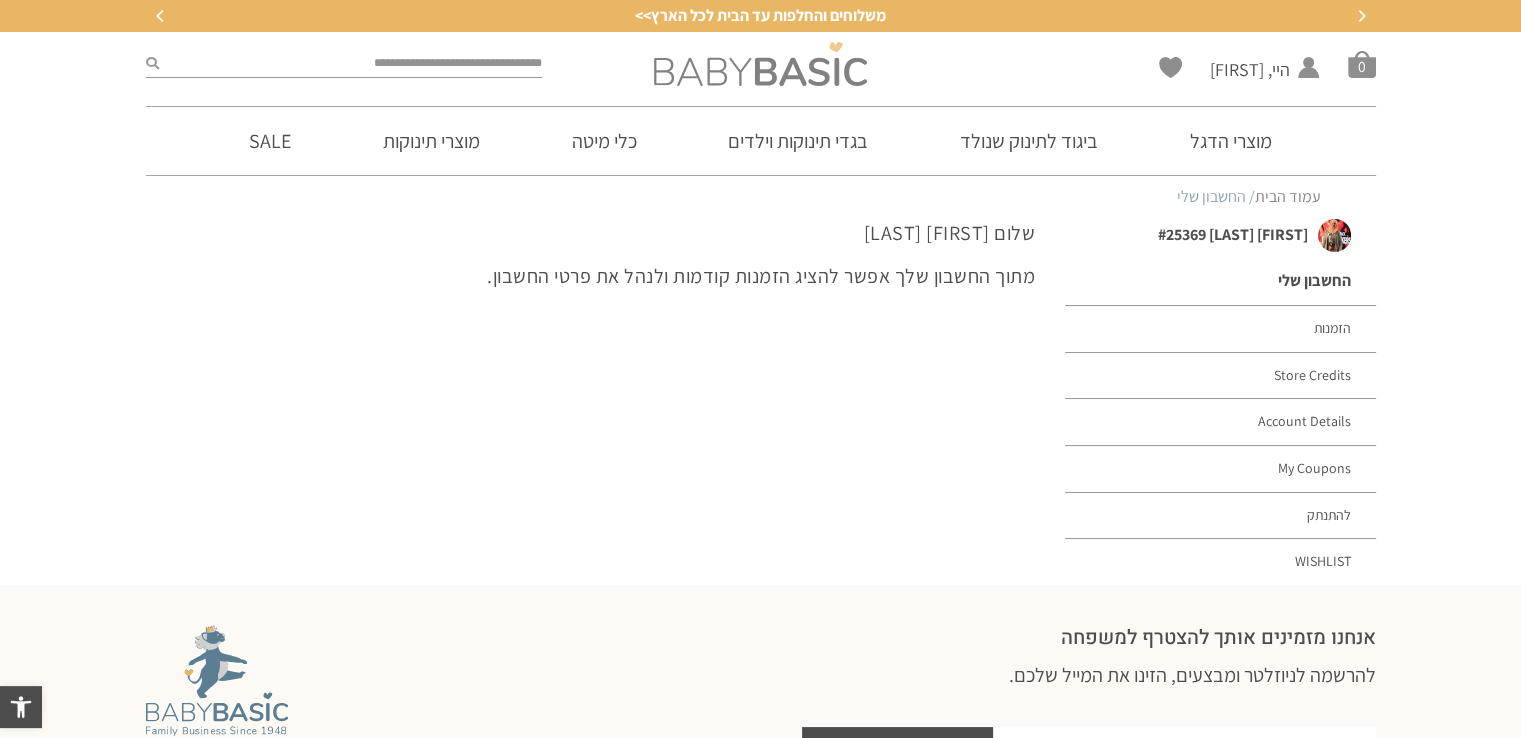 click at bounding box center (760, 64) 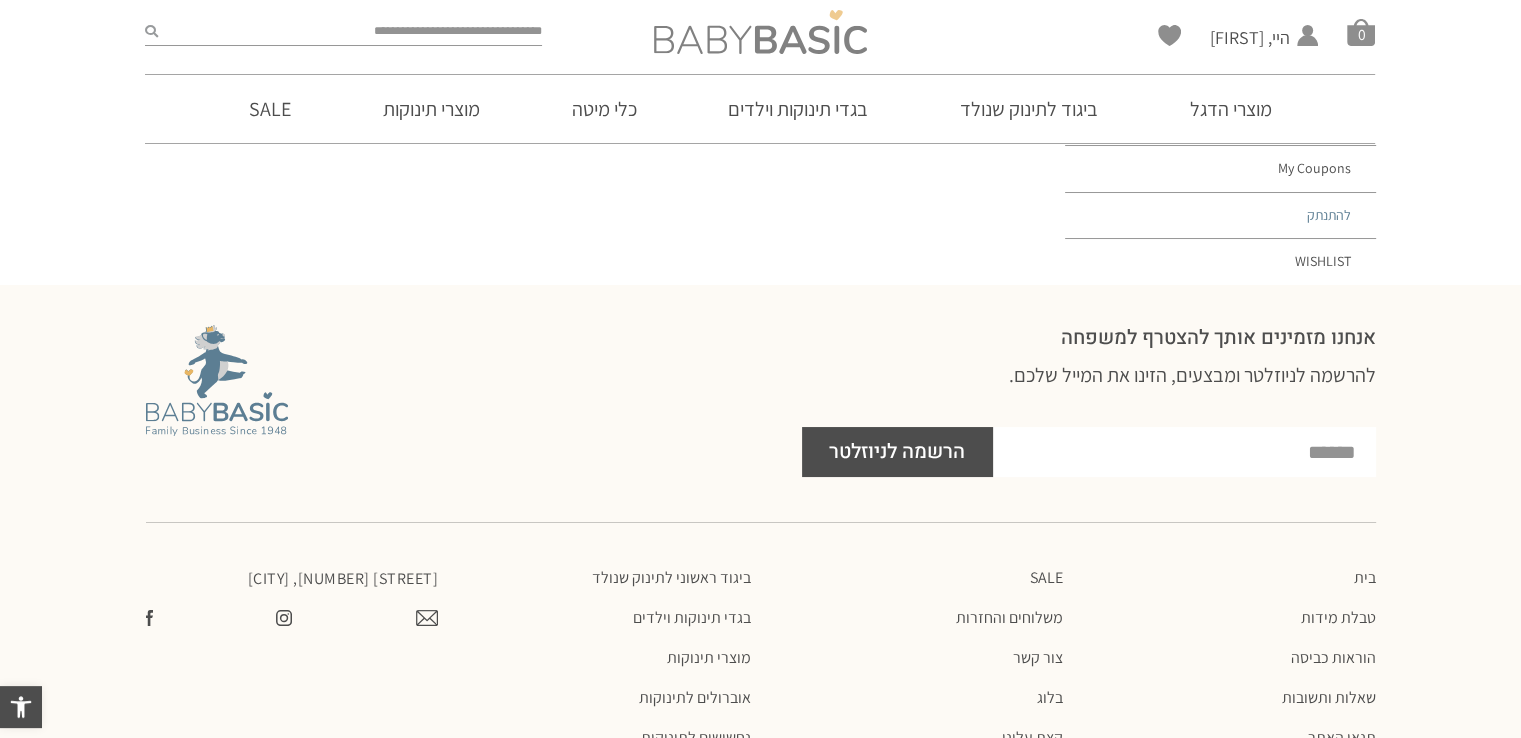scroll, scrollTop: 0, scrollLeft: 0, axis: both 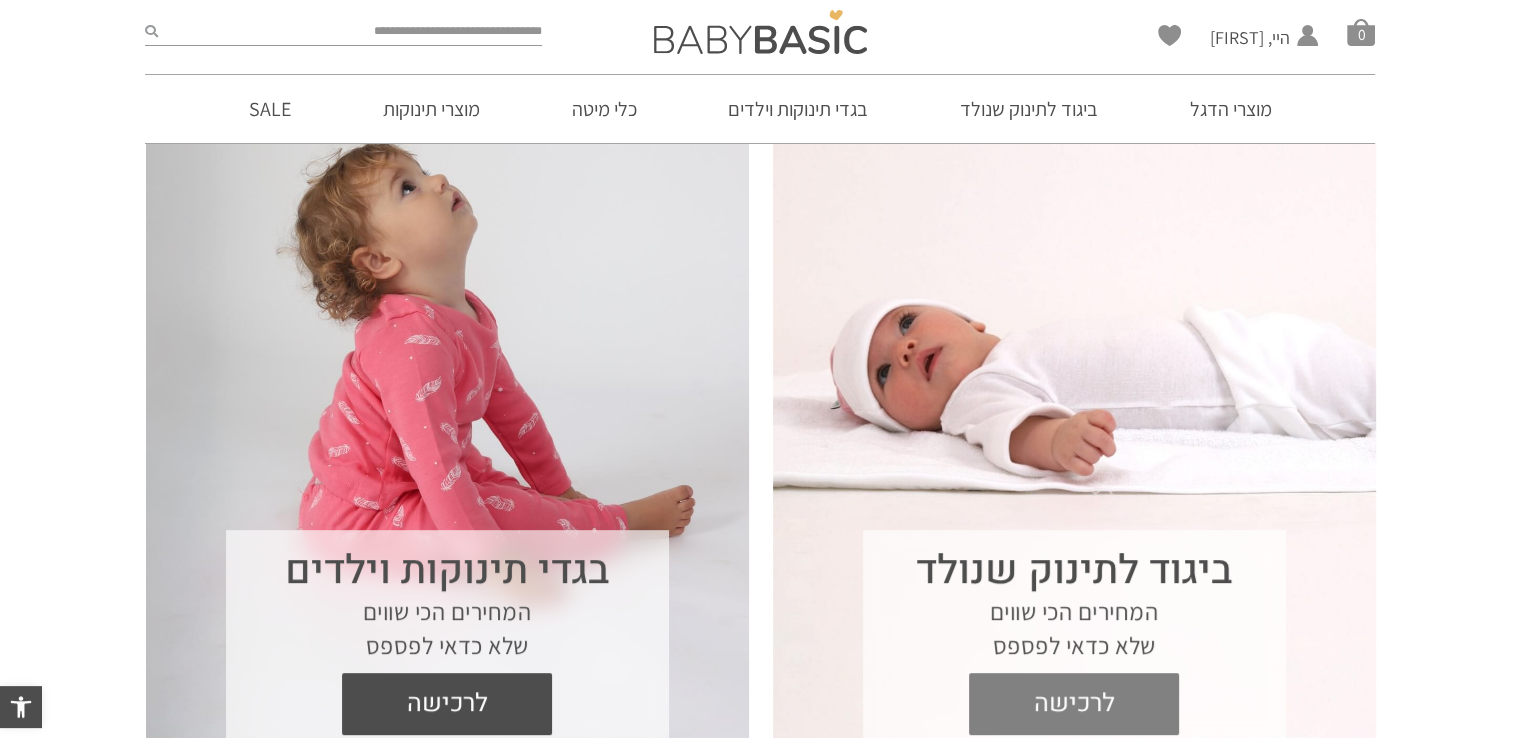 click on "לרכישה" at bounding box center [1074, 704] 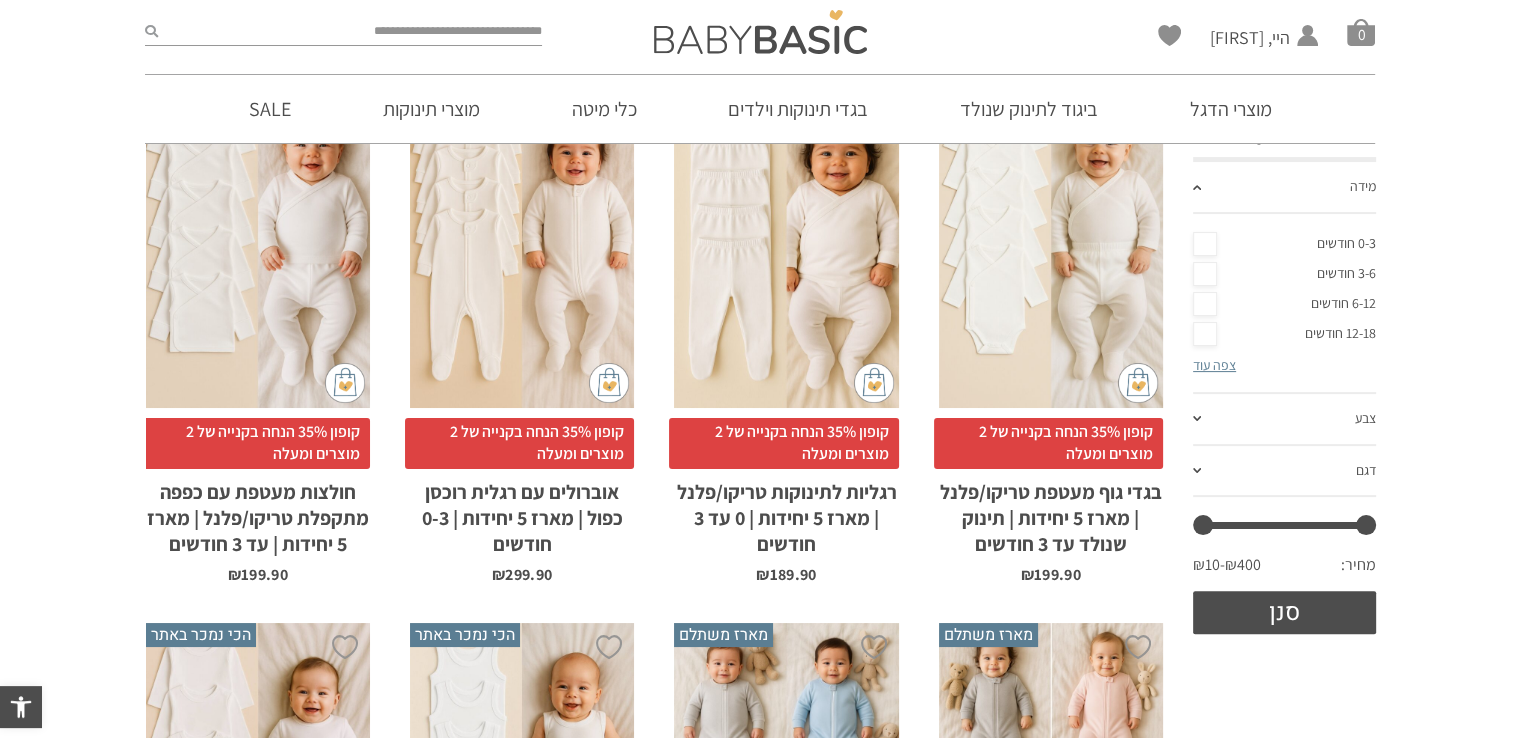 scroll, scrollTop: 0, scrollLeft: 0, axis: both 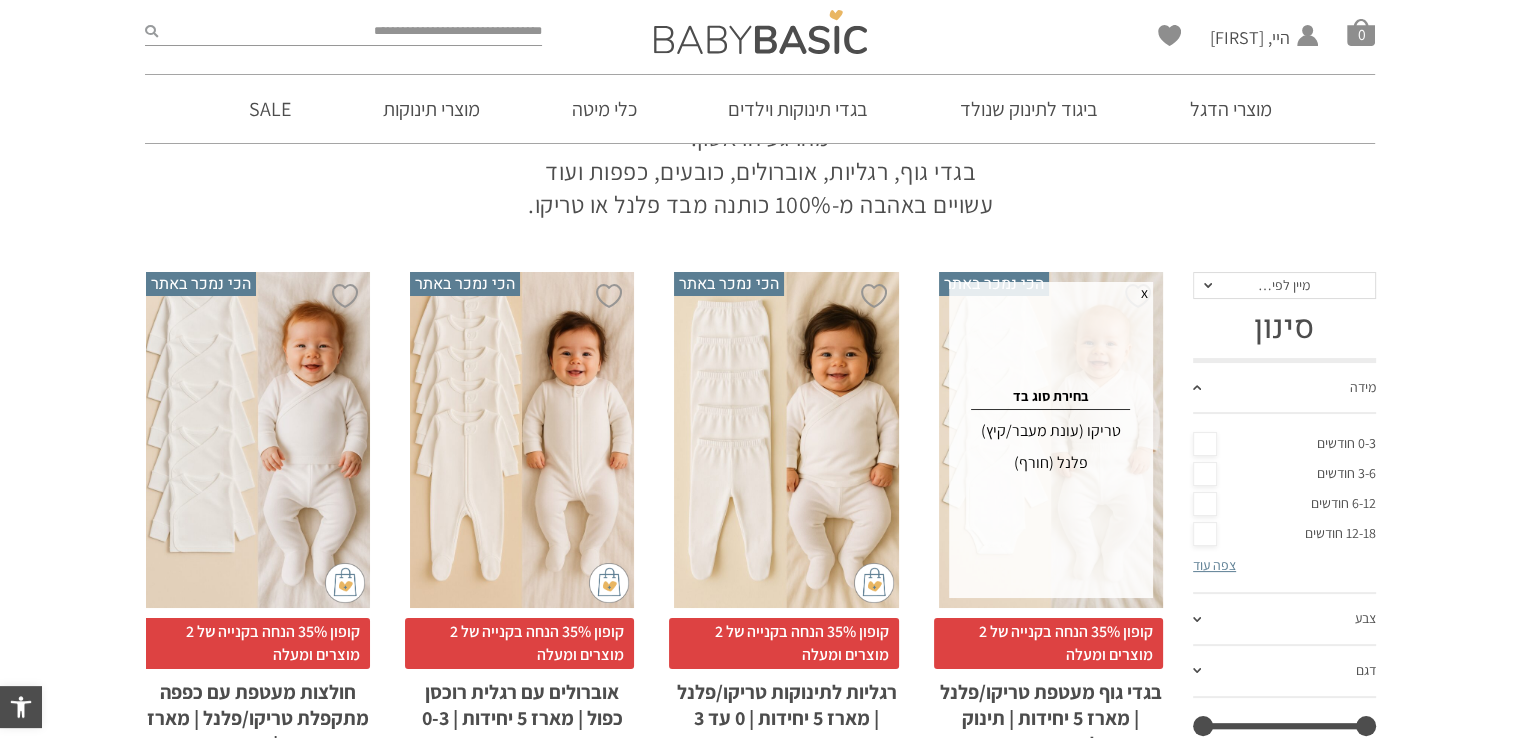 click on "פלנל (חורף)" at bounding box center [1051, 463] 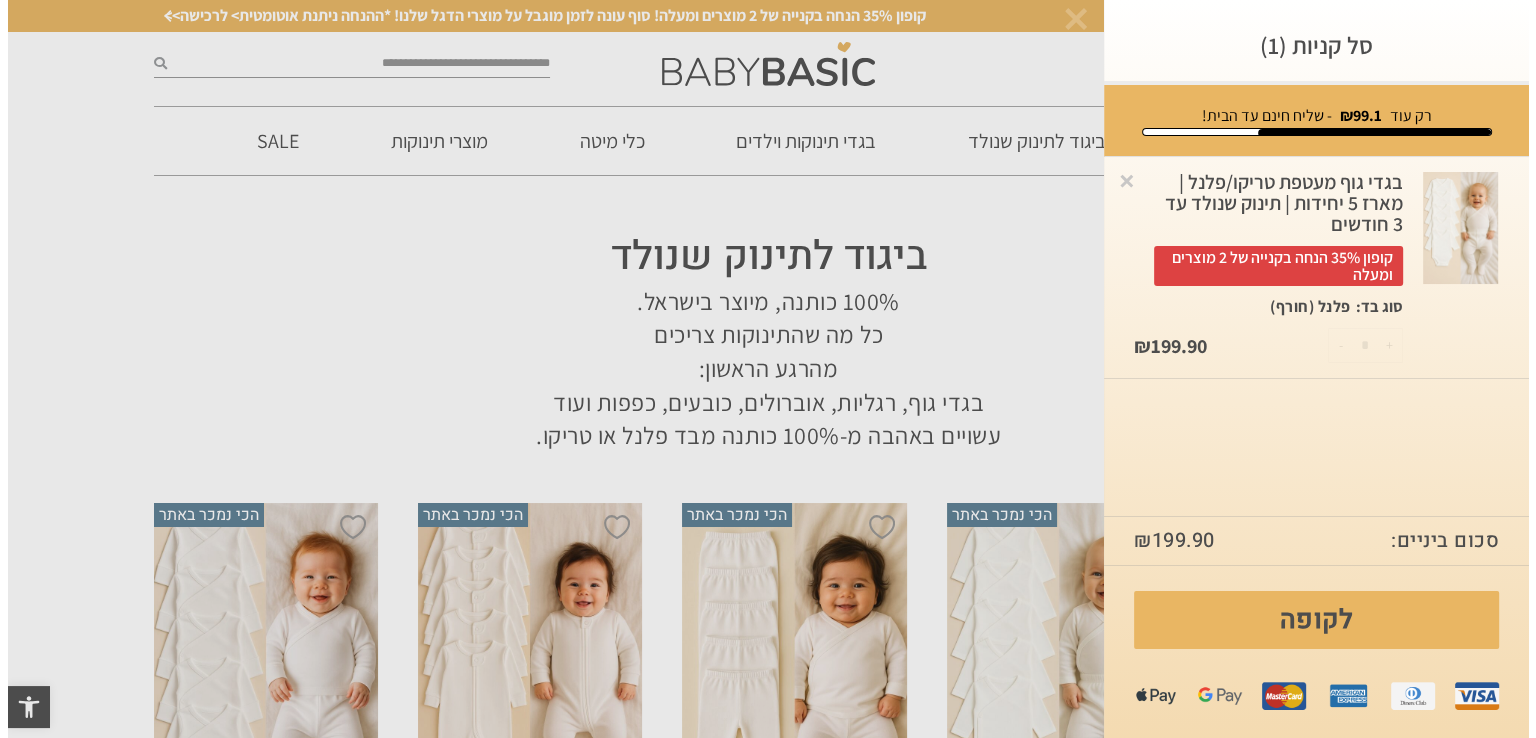 scroll, scrollTop: 0, scrollLeft: 0, axis: both 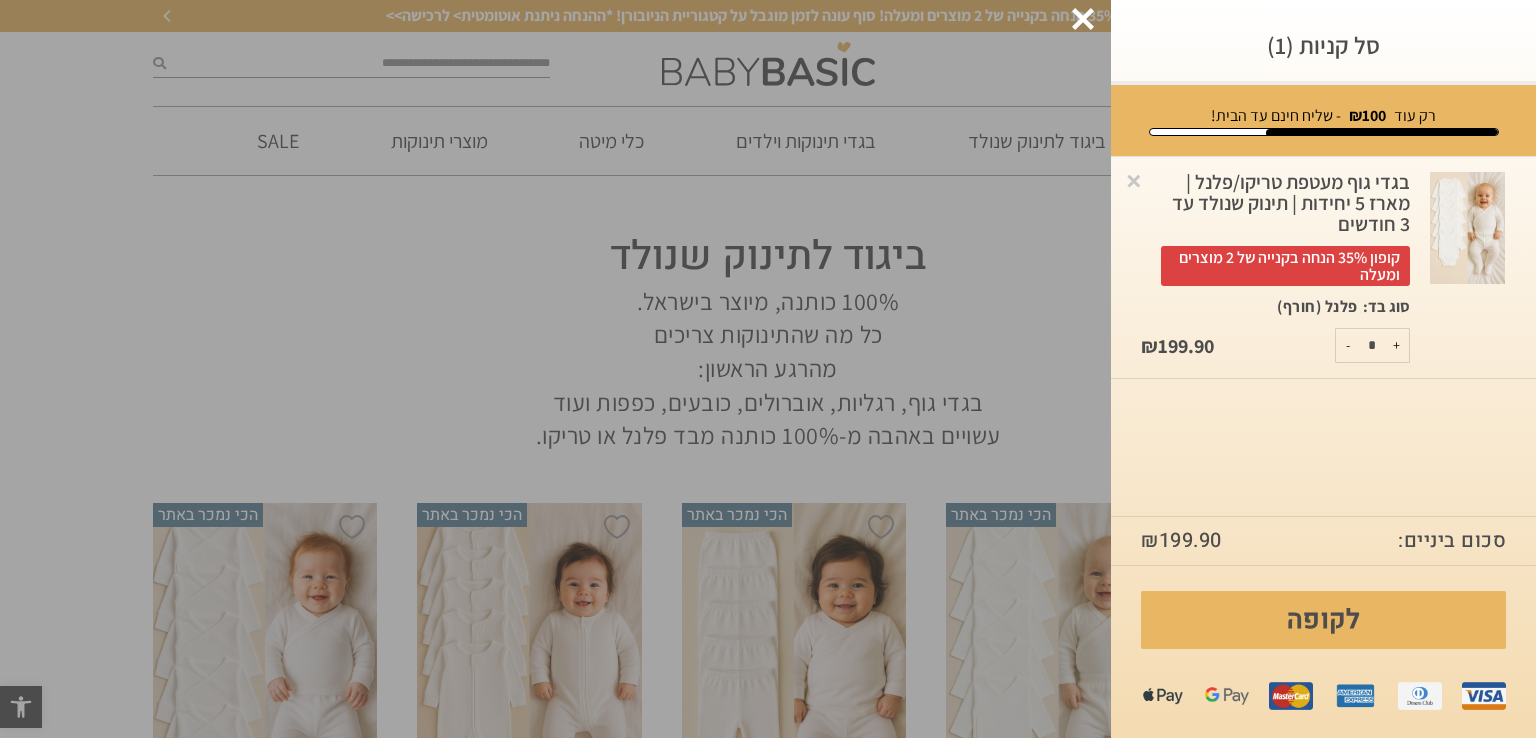 click at bounding box center (-48889, 369) 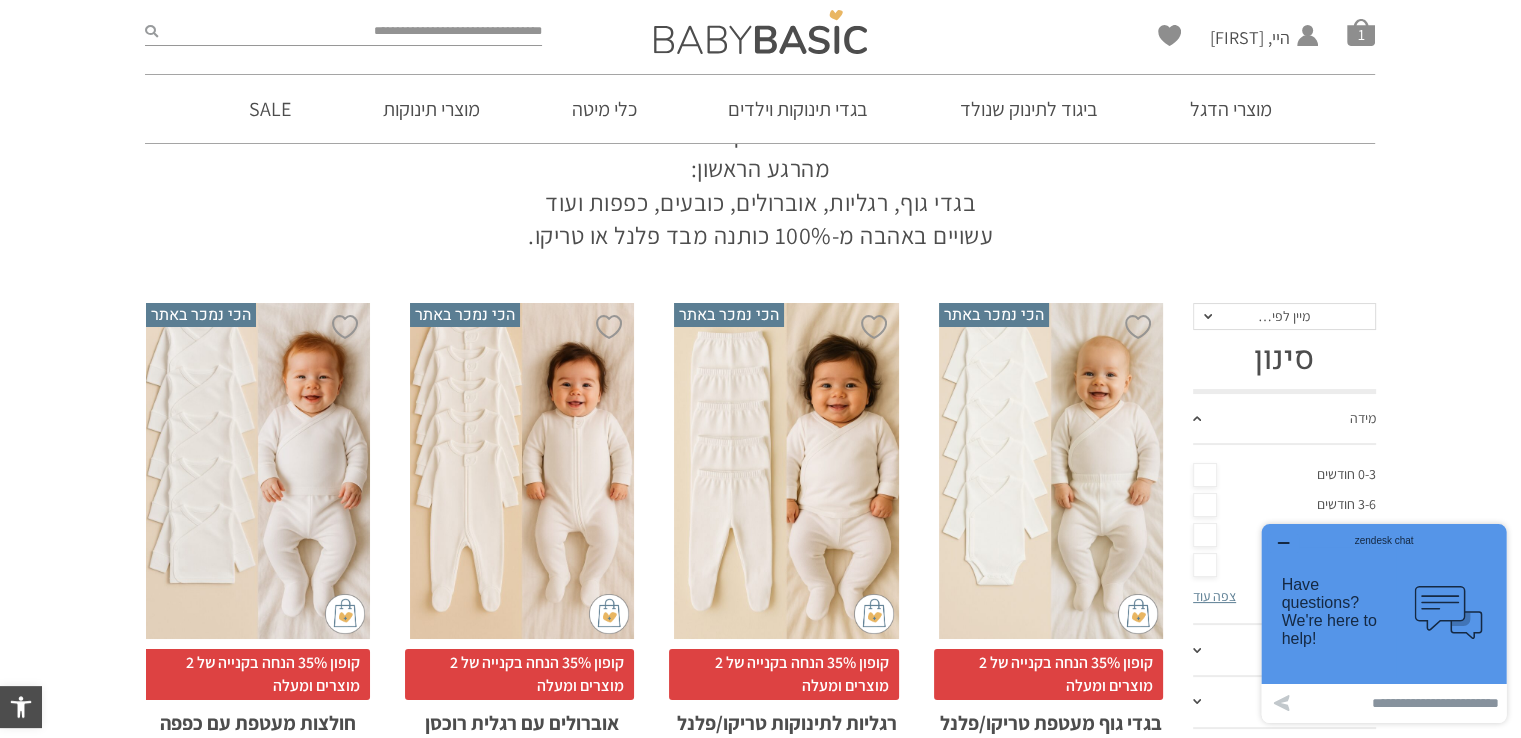 scroll, scrollTop: 300, scrollLeft: 0, axis: vertical 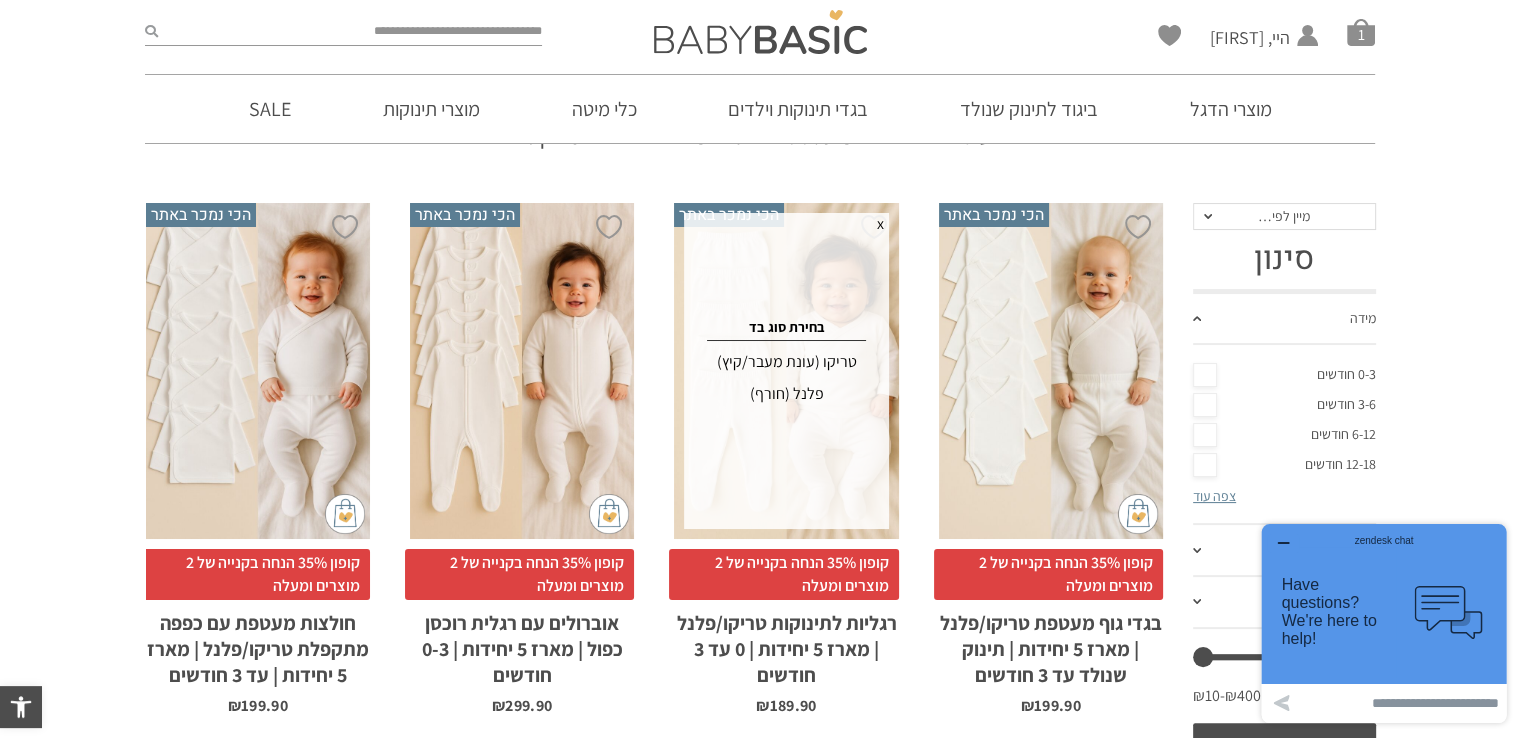 click on "פלנל (חורף)" at bounding box center [786, 394] 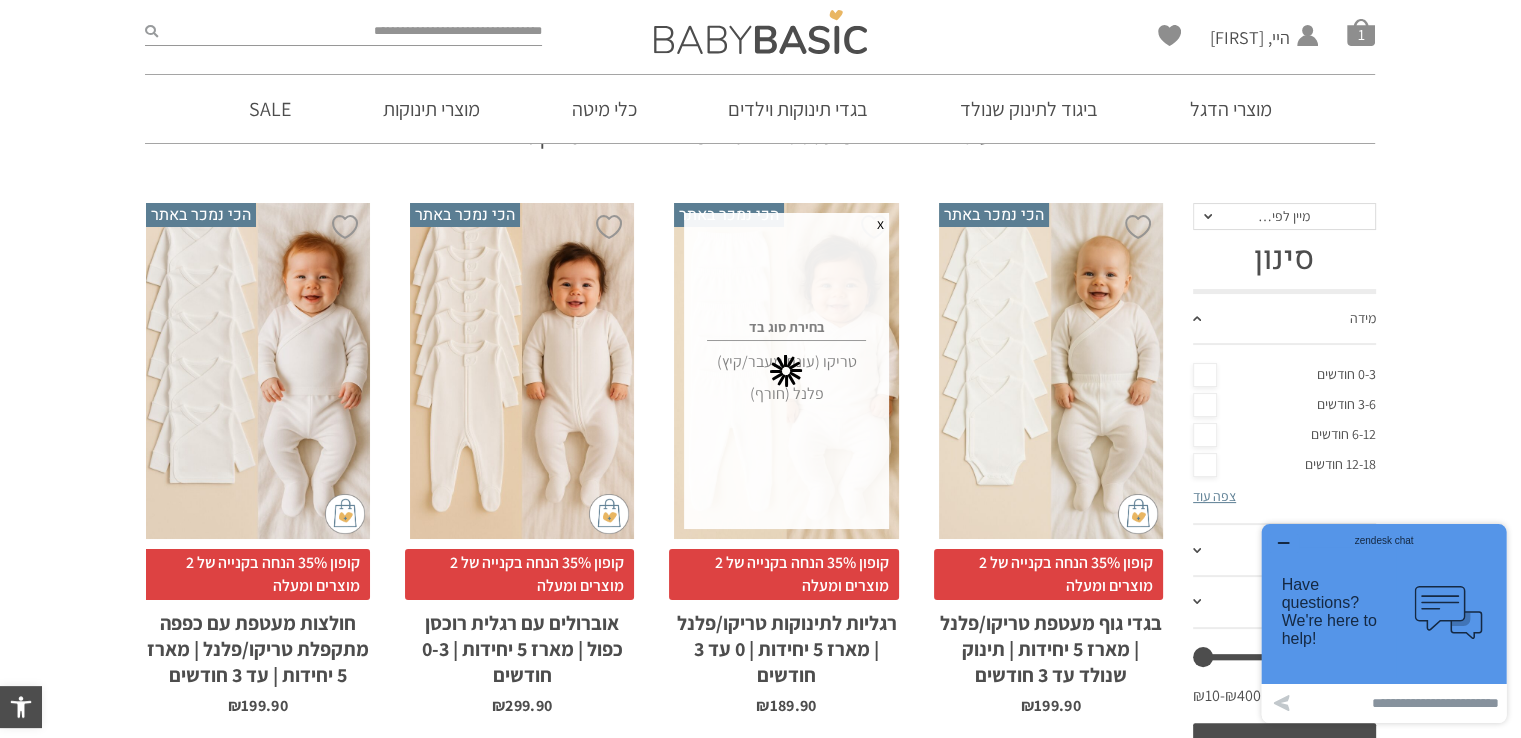 scroll, scrollTop: 0, scrollLeft: 0, axis: both 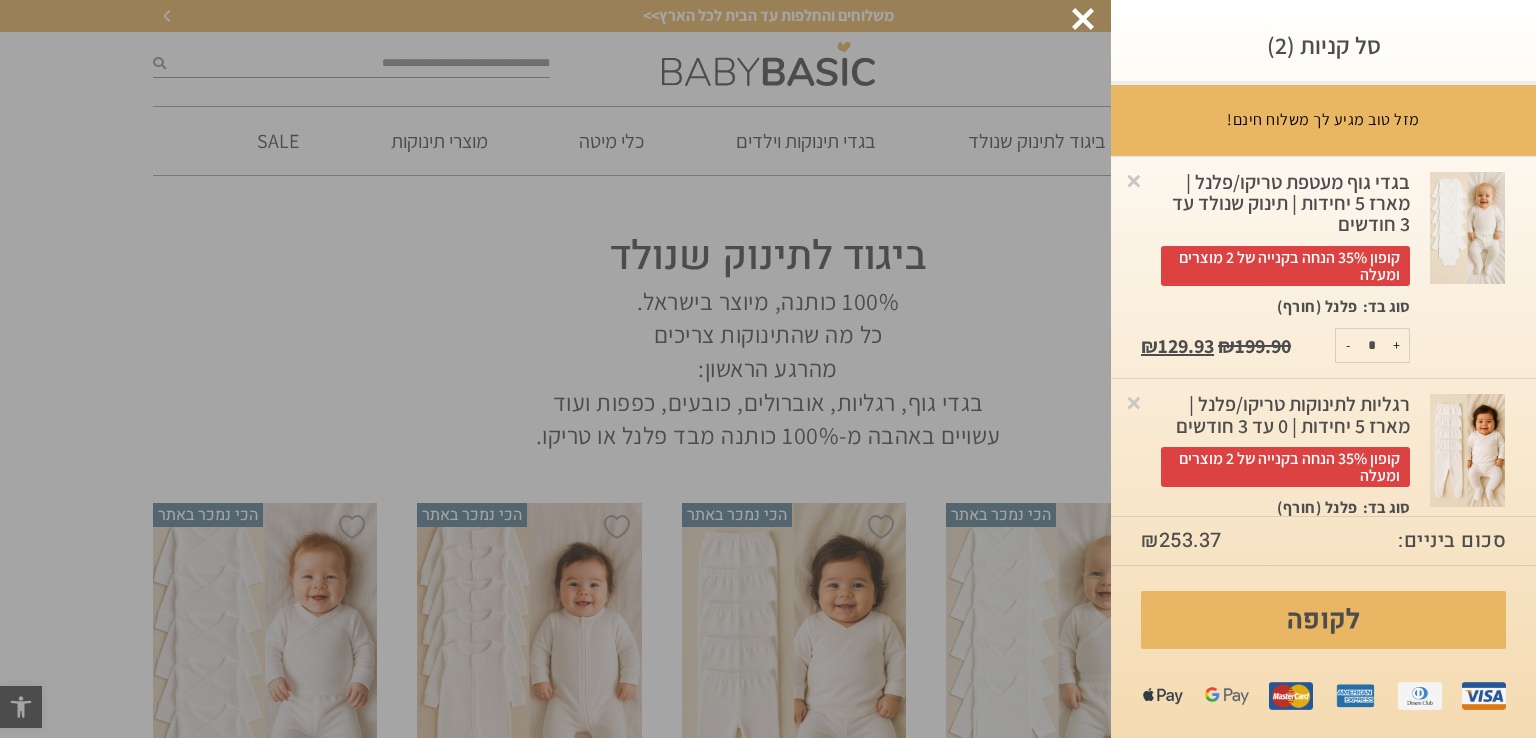 click at bounding box center (-48889, 369) 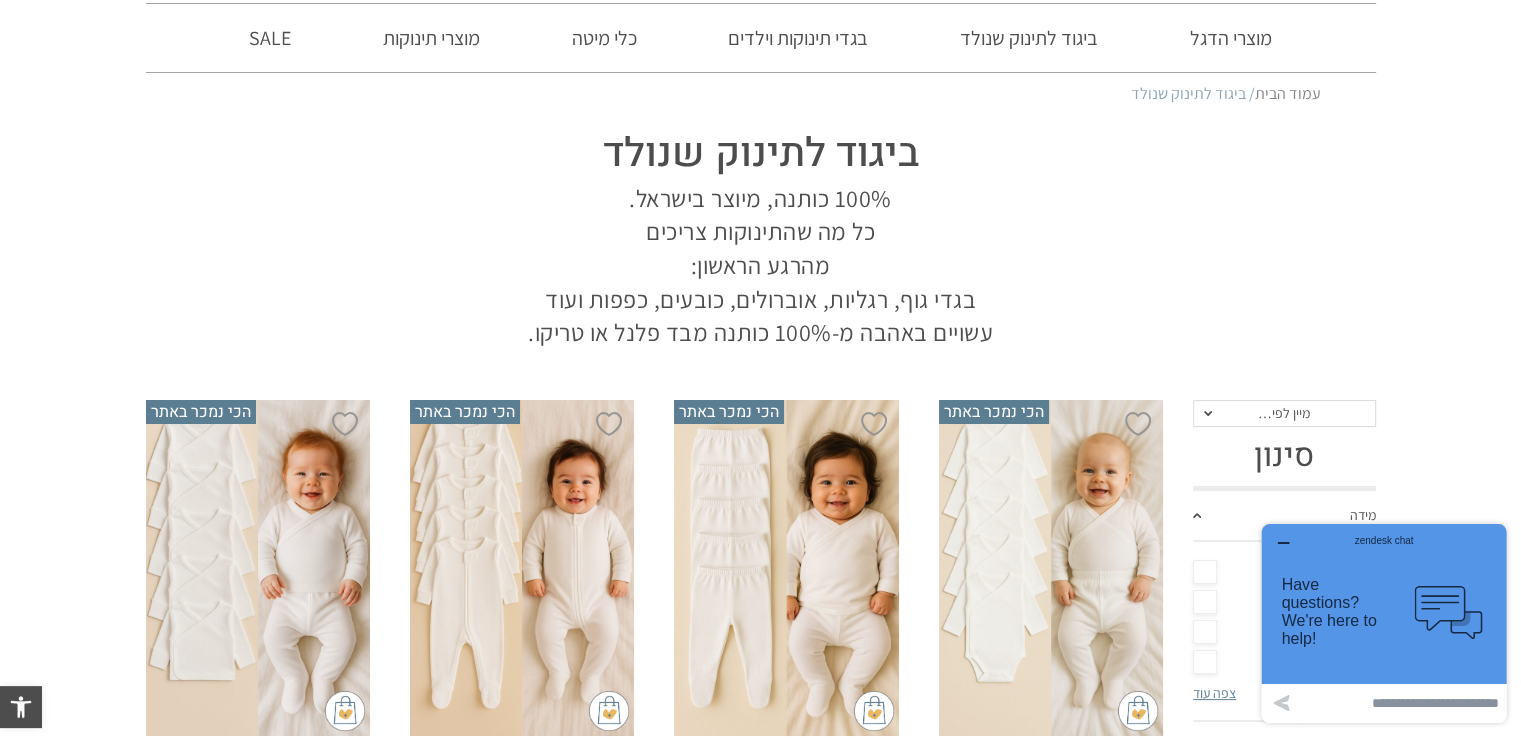 scroll, scrollTop: 300, scrollLeft: 0, axis: vertical 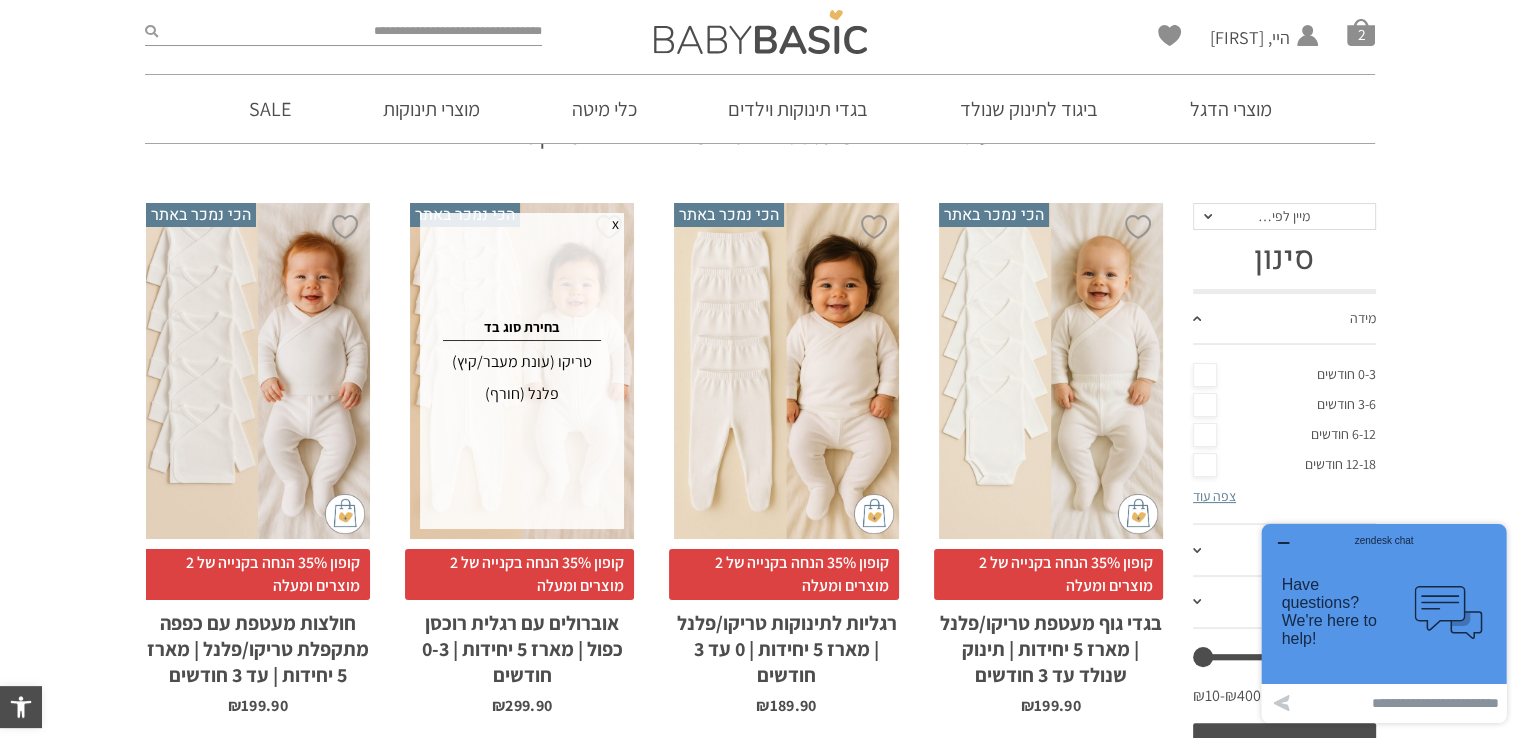 click on "פלנל (חורף)" at bounding box center [522, 394] 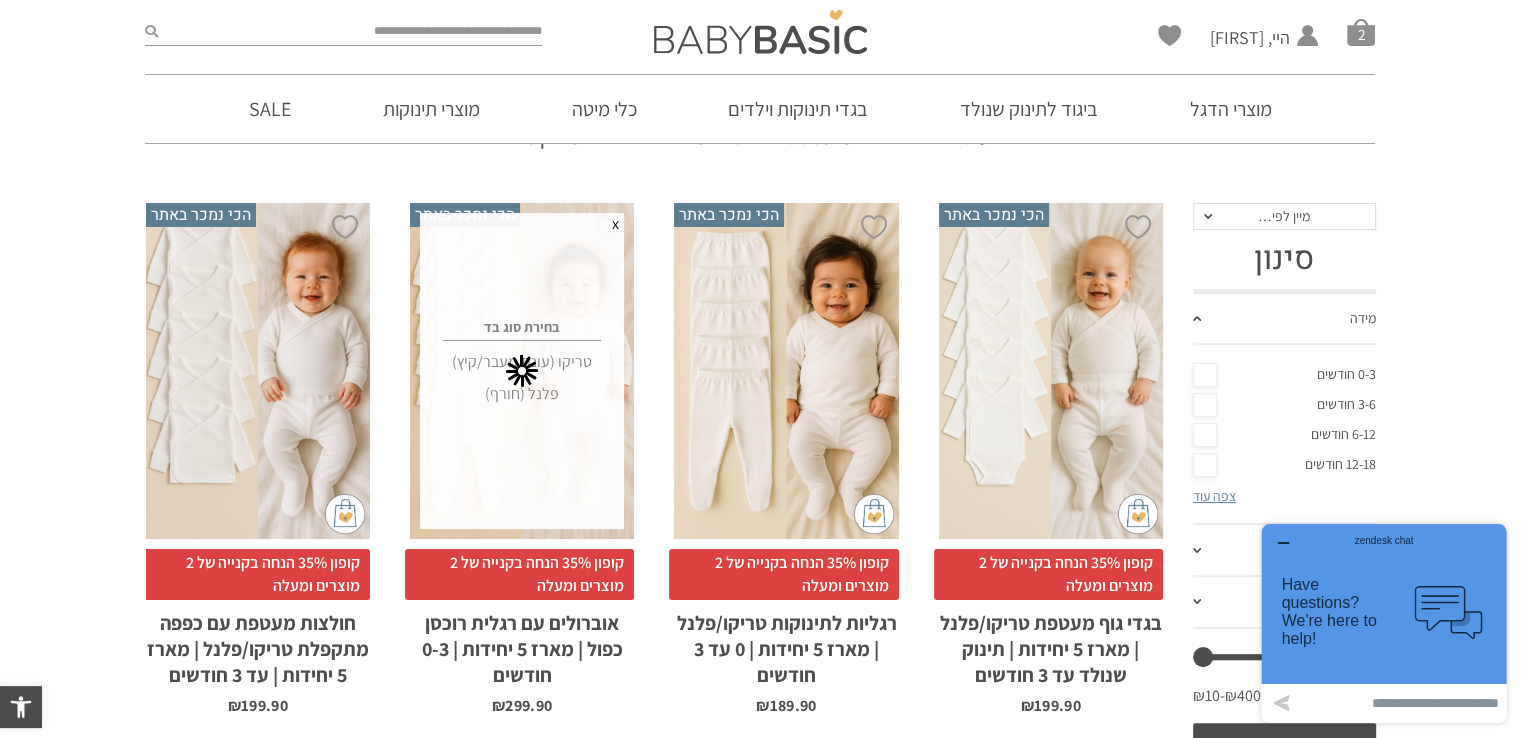scroll, scrollTop: 0, scrollLeft: 0, axis: both 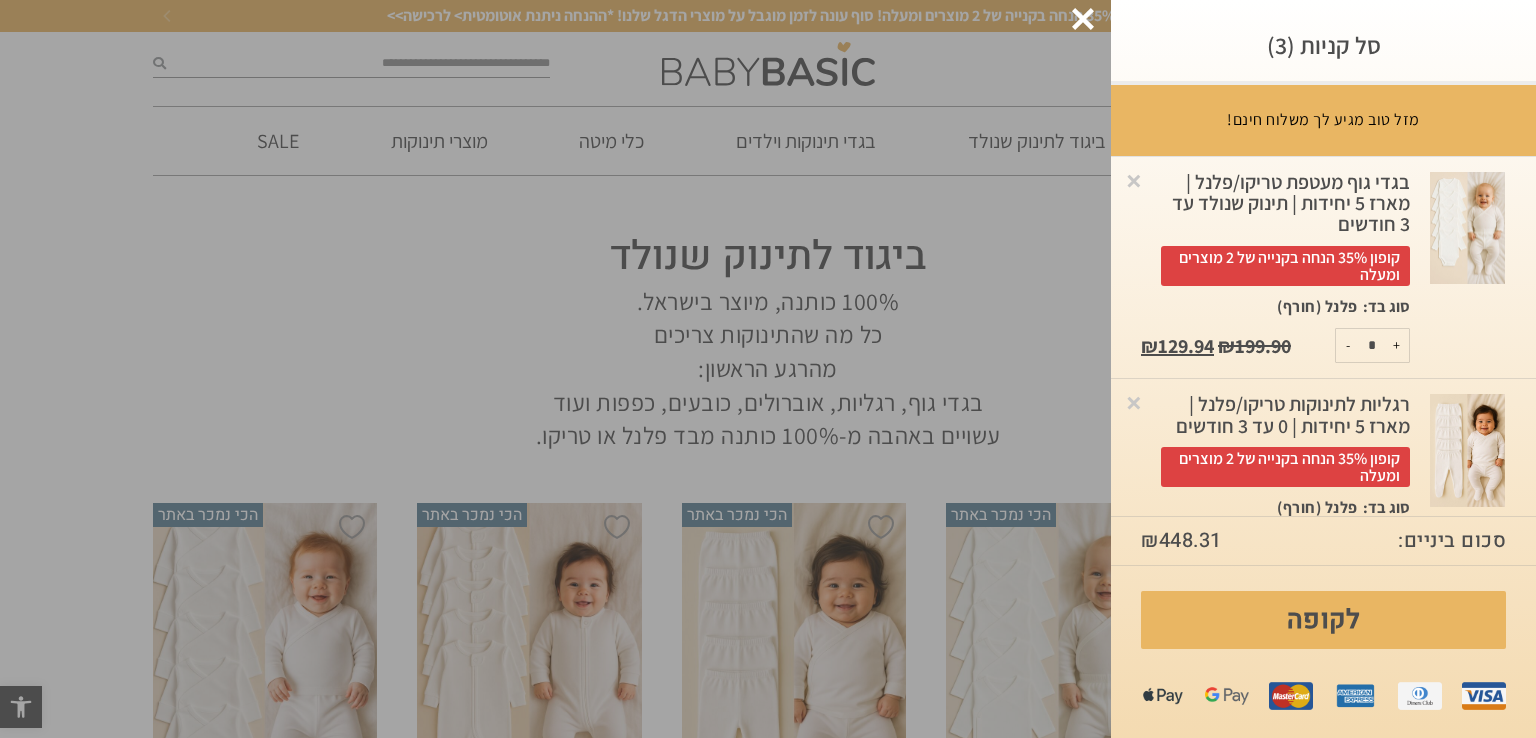 click at bounding box center (-48889, 369) 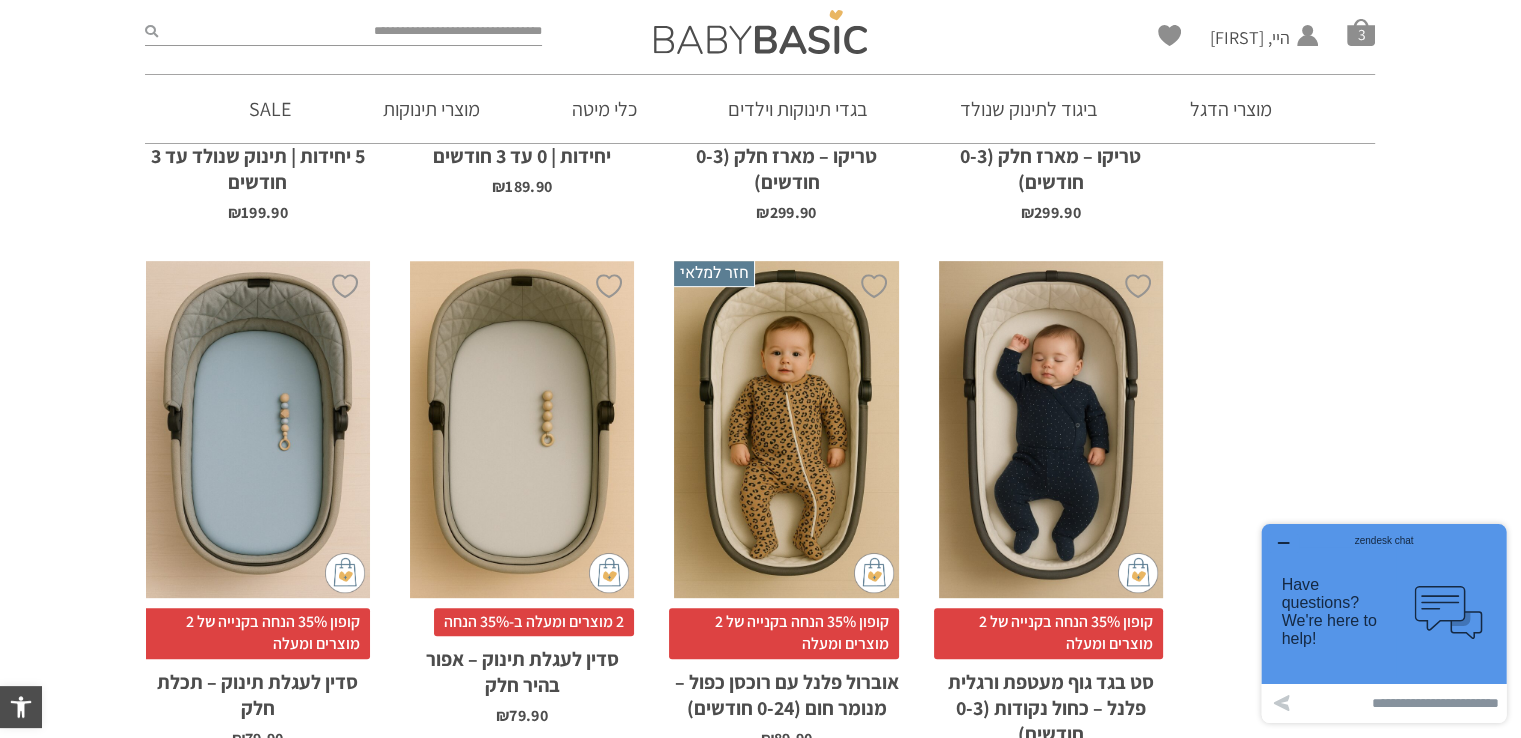 scroll, scrollTop: 1400, scrollLeft: 0, axis: vertical 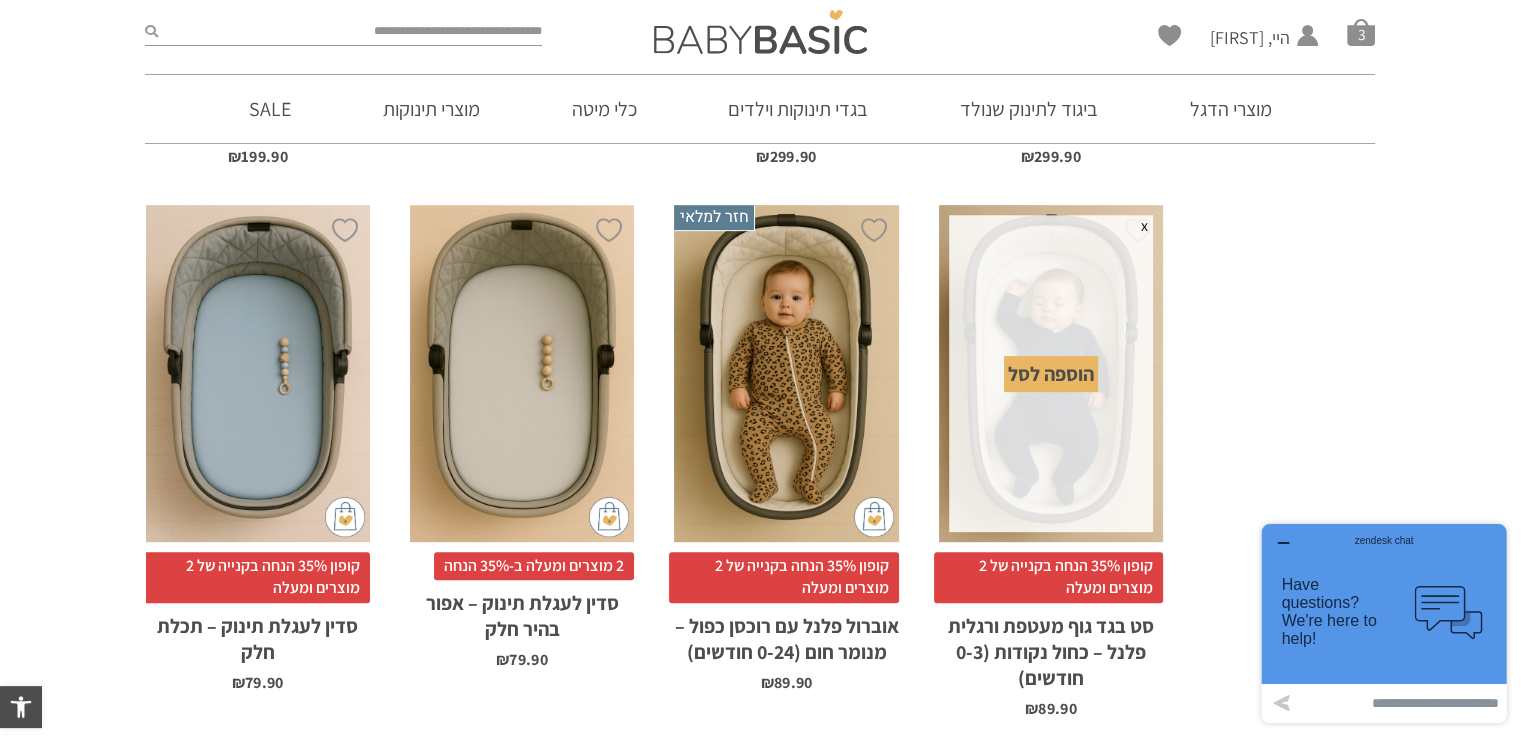 click on "הוספה לסל" at bounding box center [1051, 374] 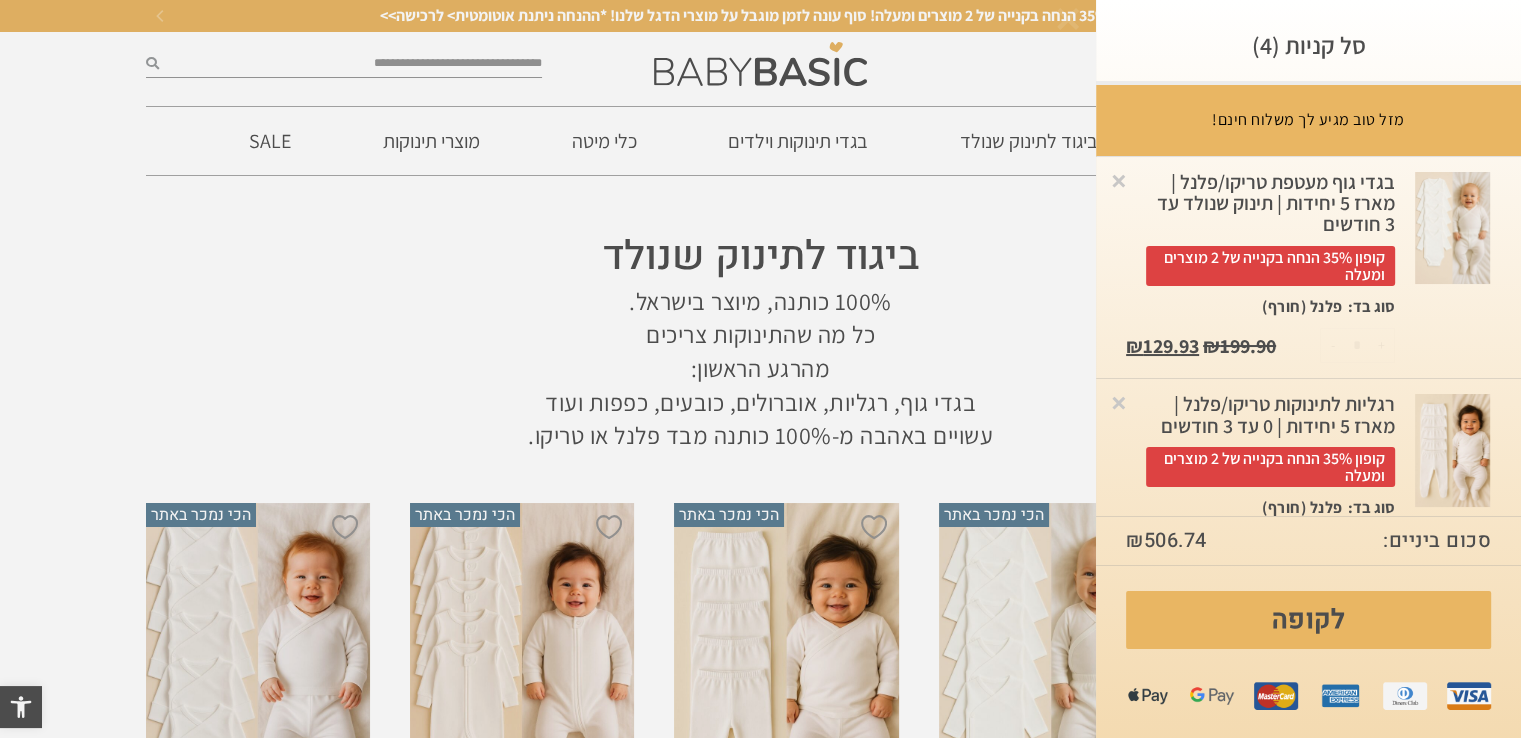 scroll, scrollTop: 0, scrollLeft: 0, axis: both 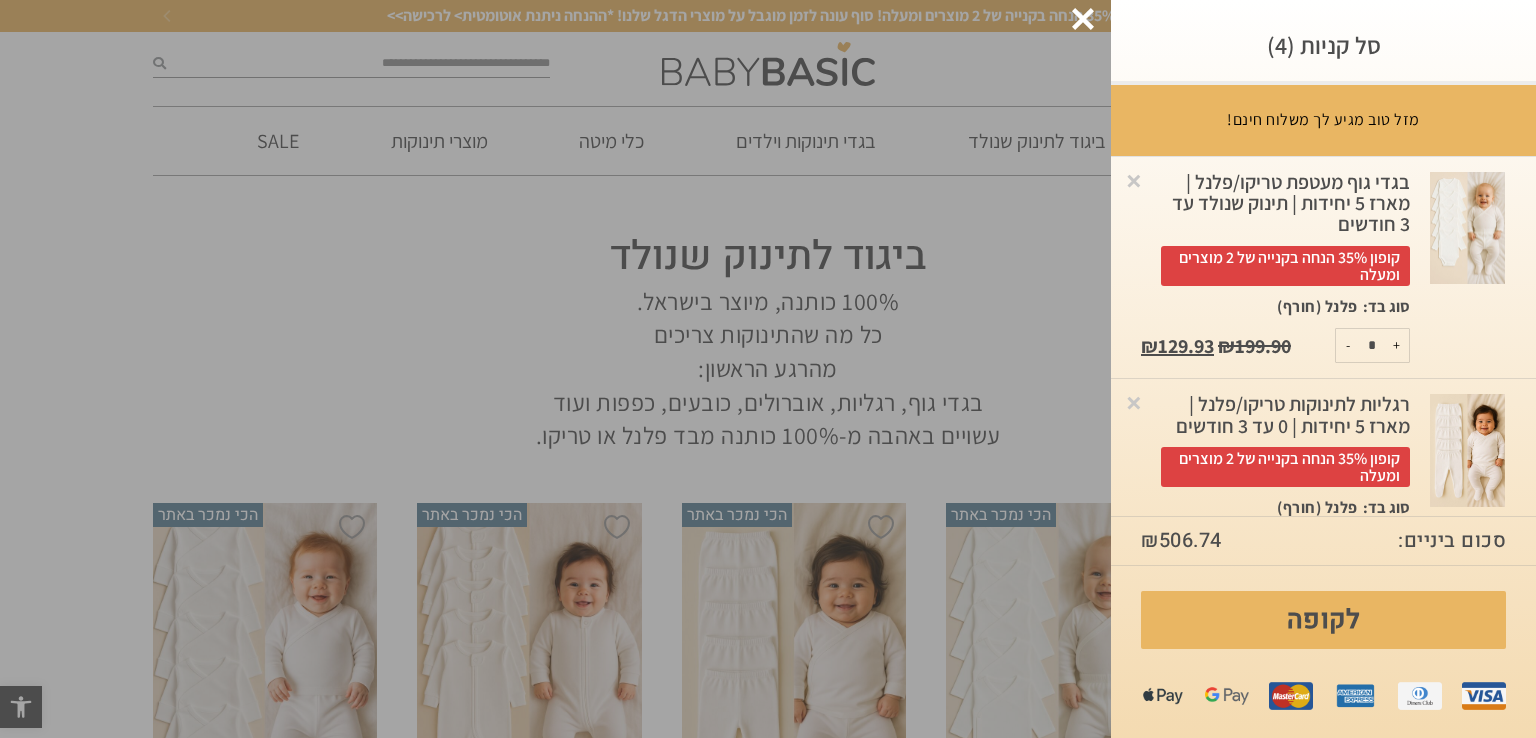 click at bounding box center [-48889, 369] 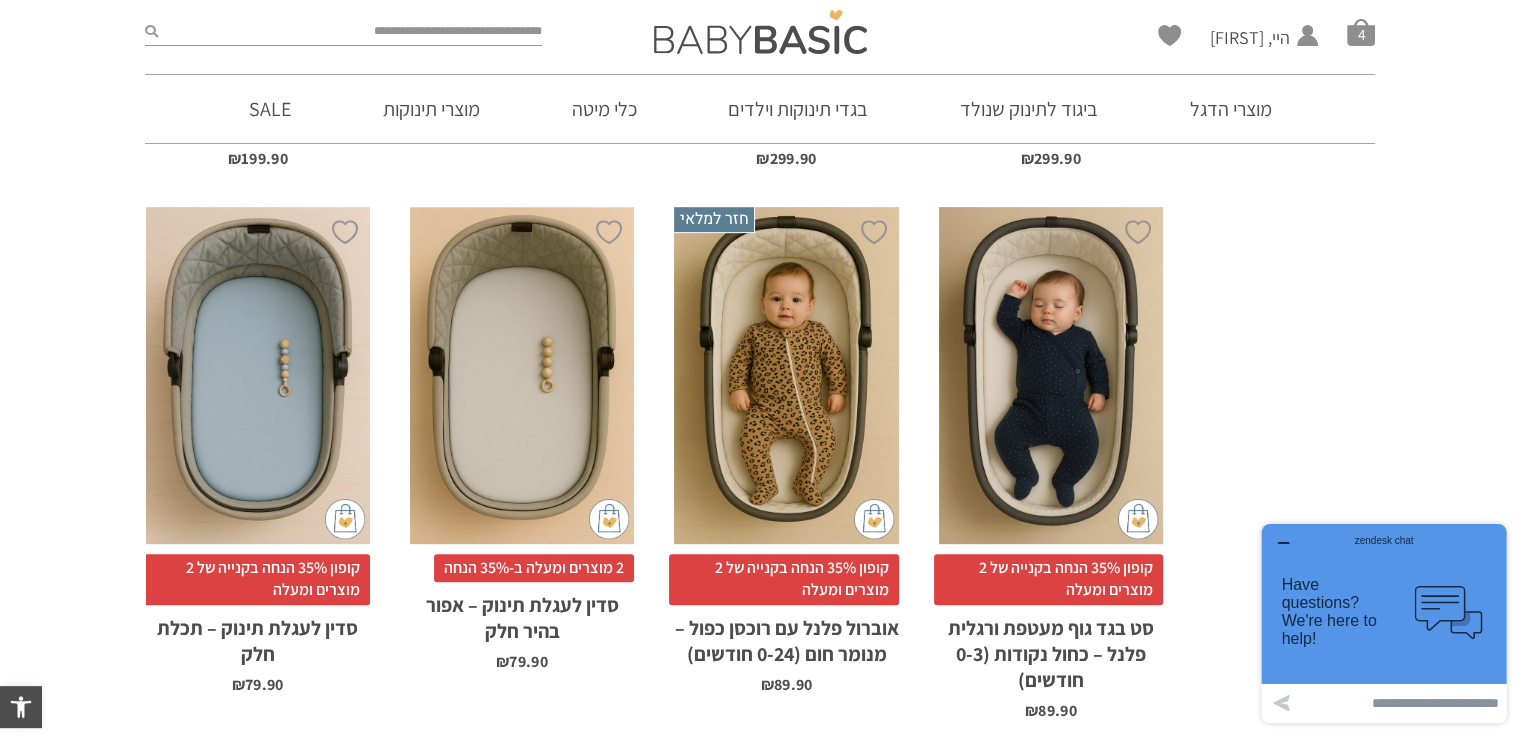 scroll, scrollTop: 1400, scrollLeft: 0, axis: vertical 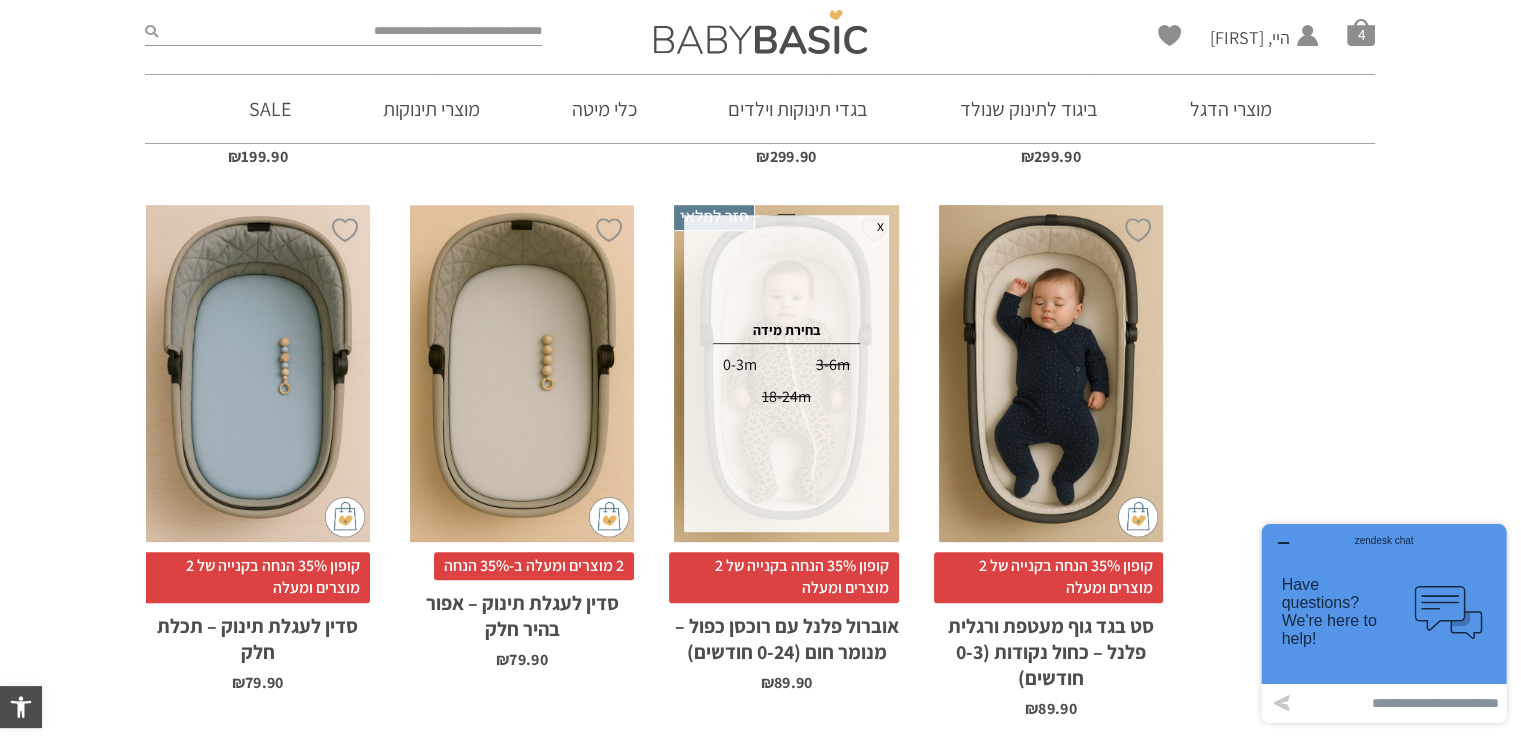 click on "0-3m" at bounding box center (740, 365) 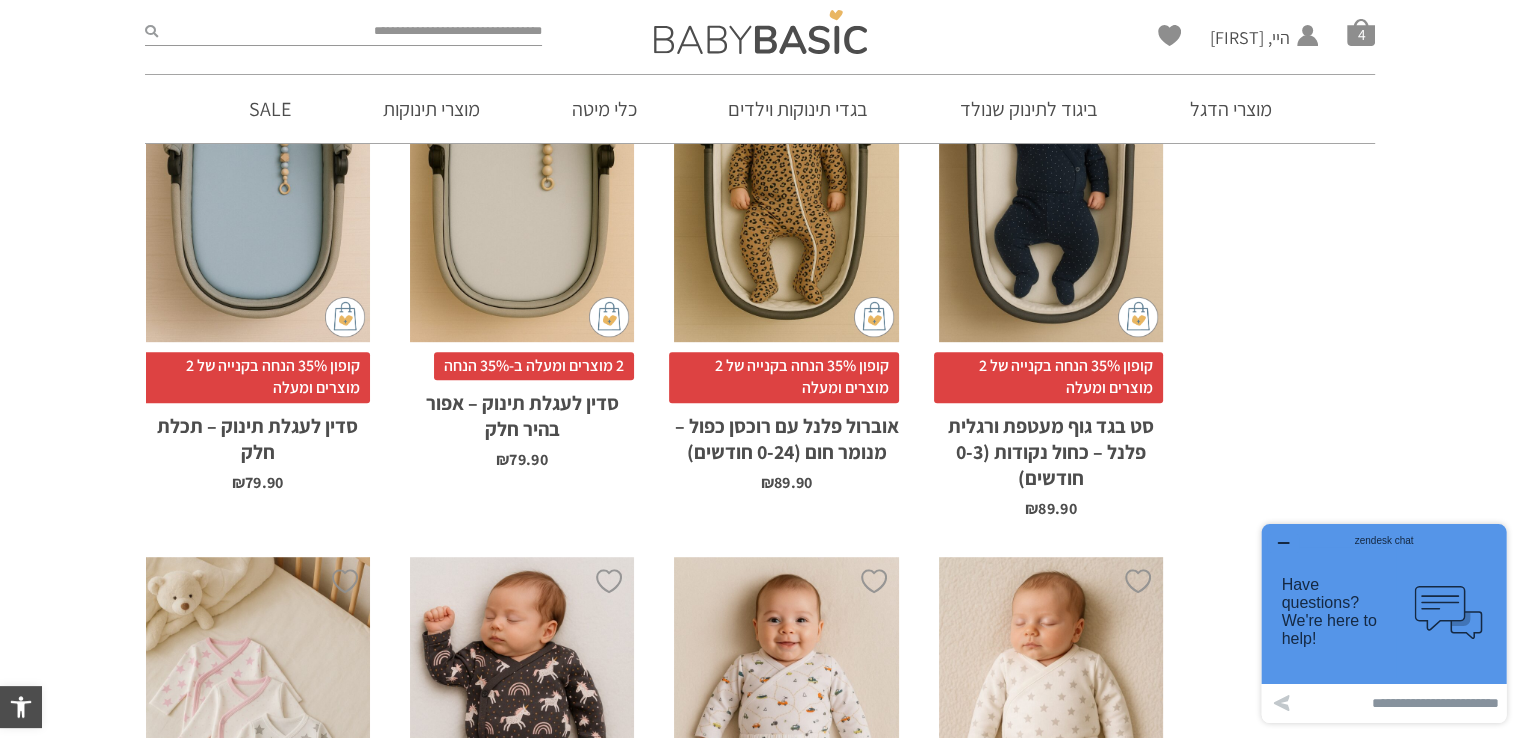 scroll, scrollTop: 0, scrollLeft: 0, axis: both 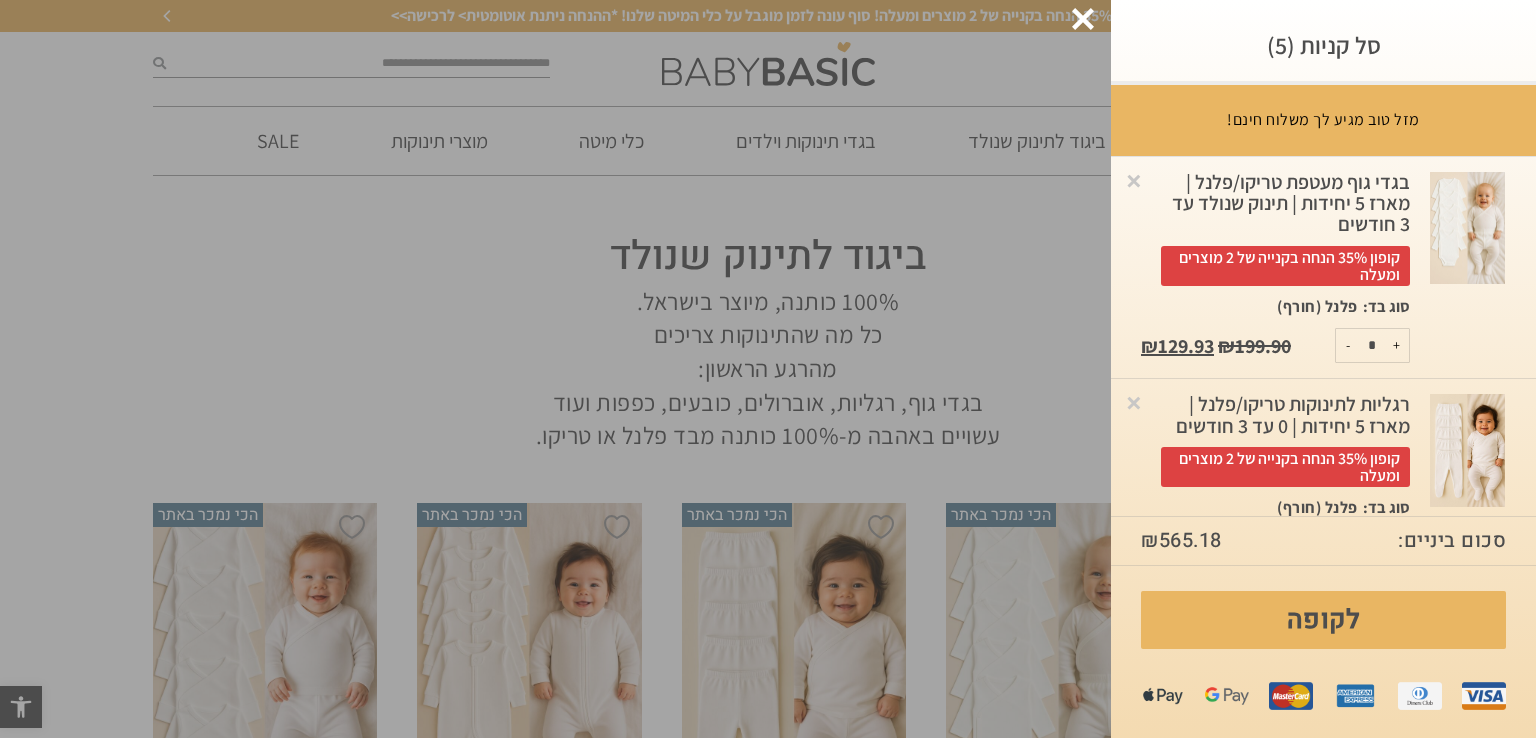 click at bounding box center [-48889, 369] 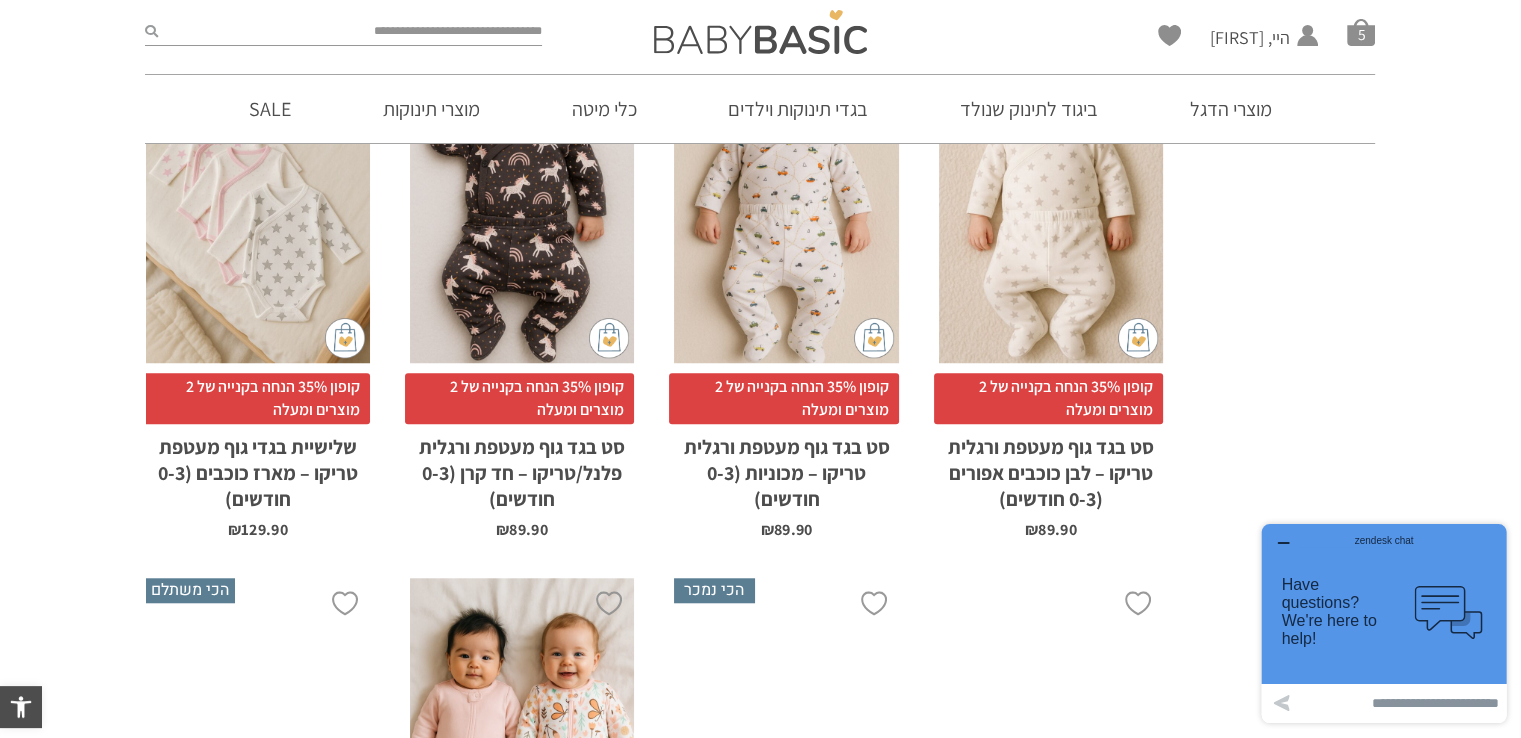 scroll, scrollTop: 2500, scrollLeft: 0, axis: vertical 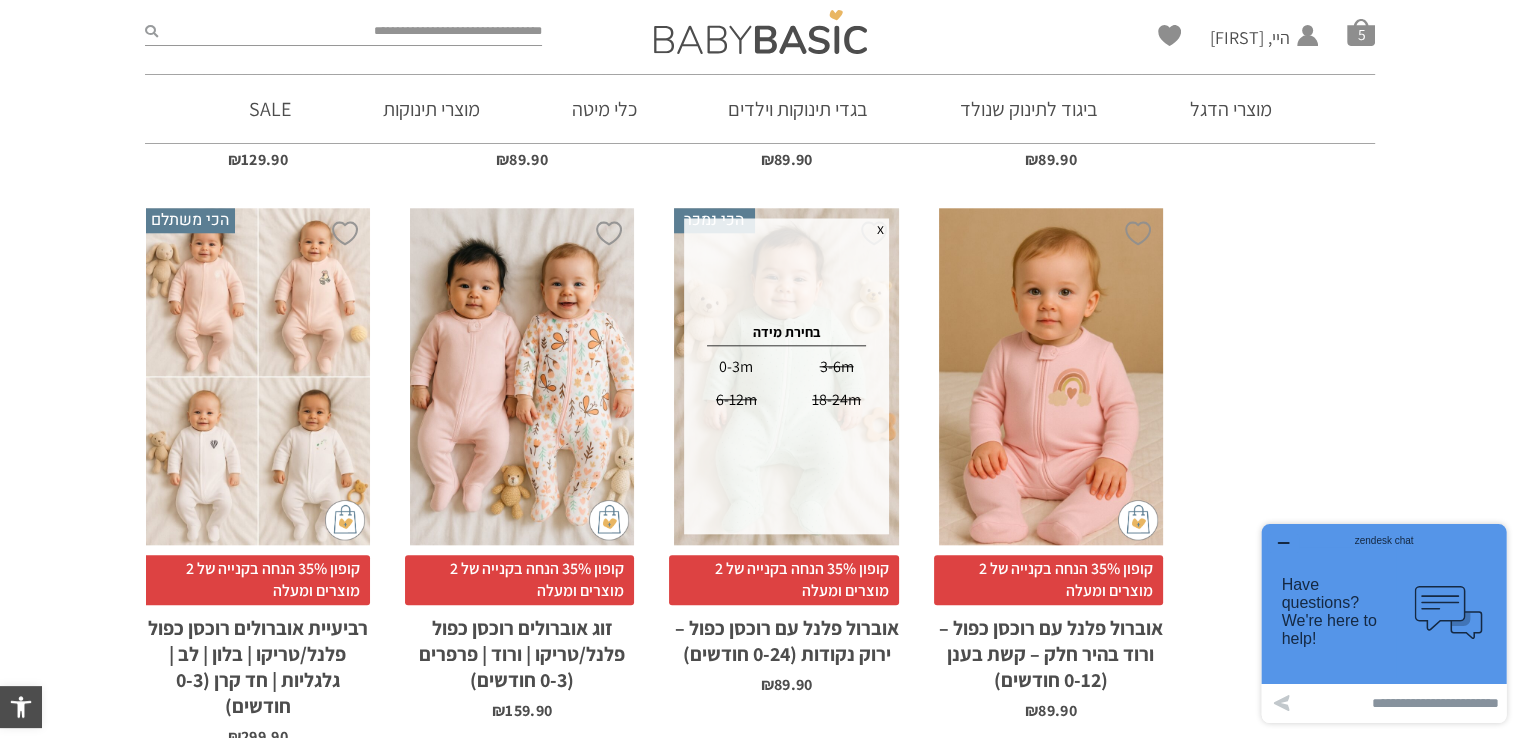 click on "0-3m" at bounding box center (736, 367) 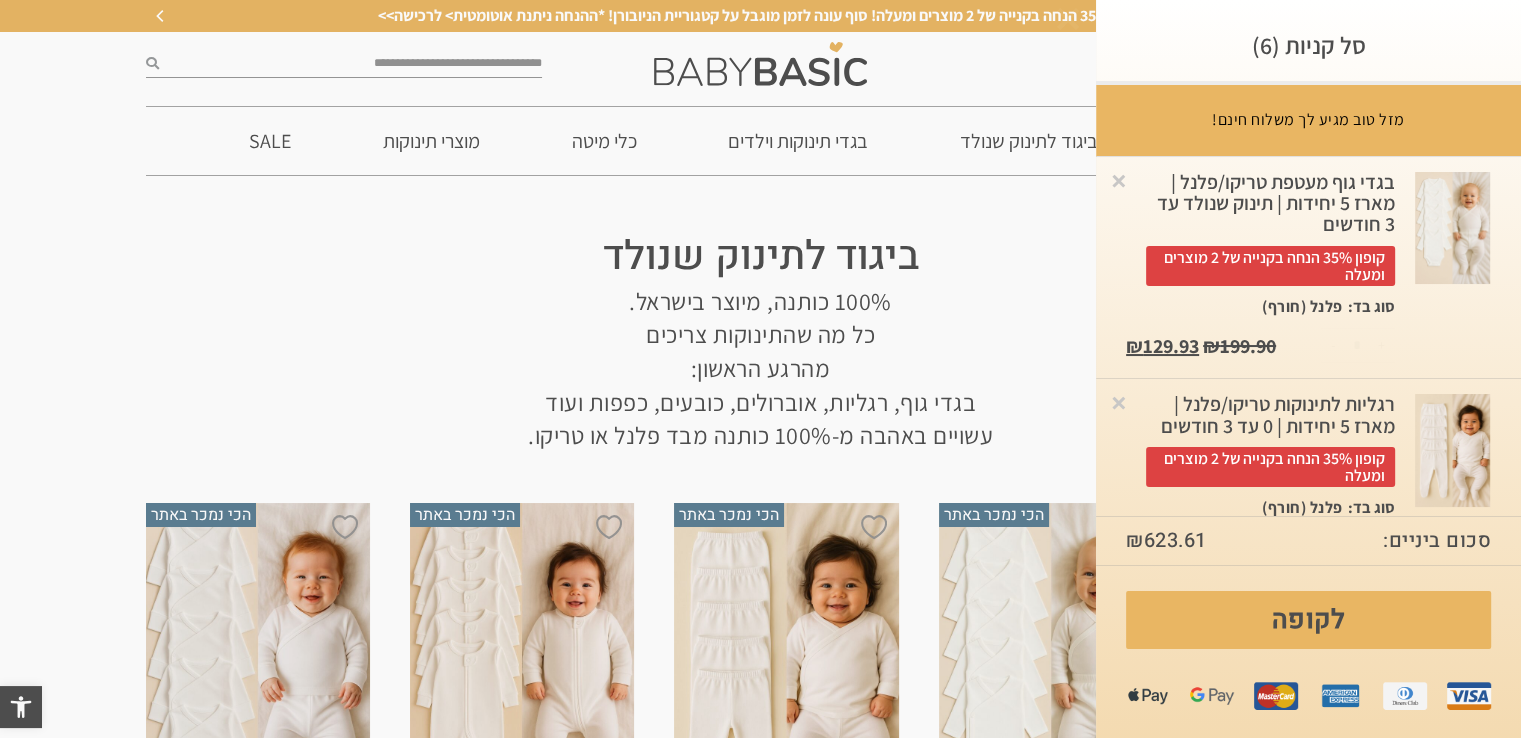 scroll, scrollTop: 0, scrollLeft: 0, axis: both 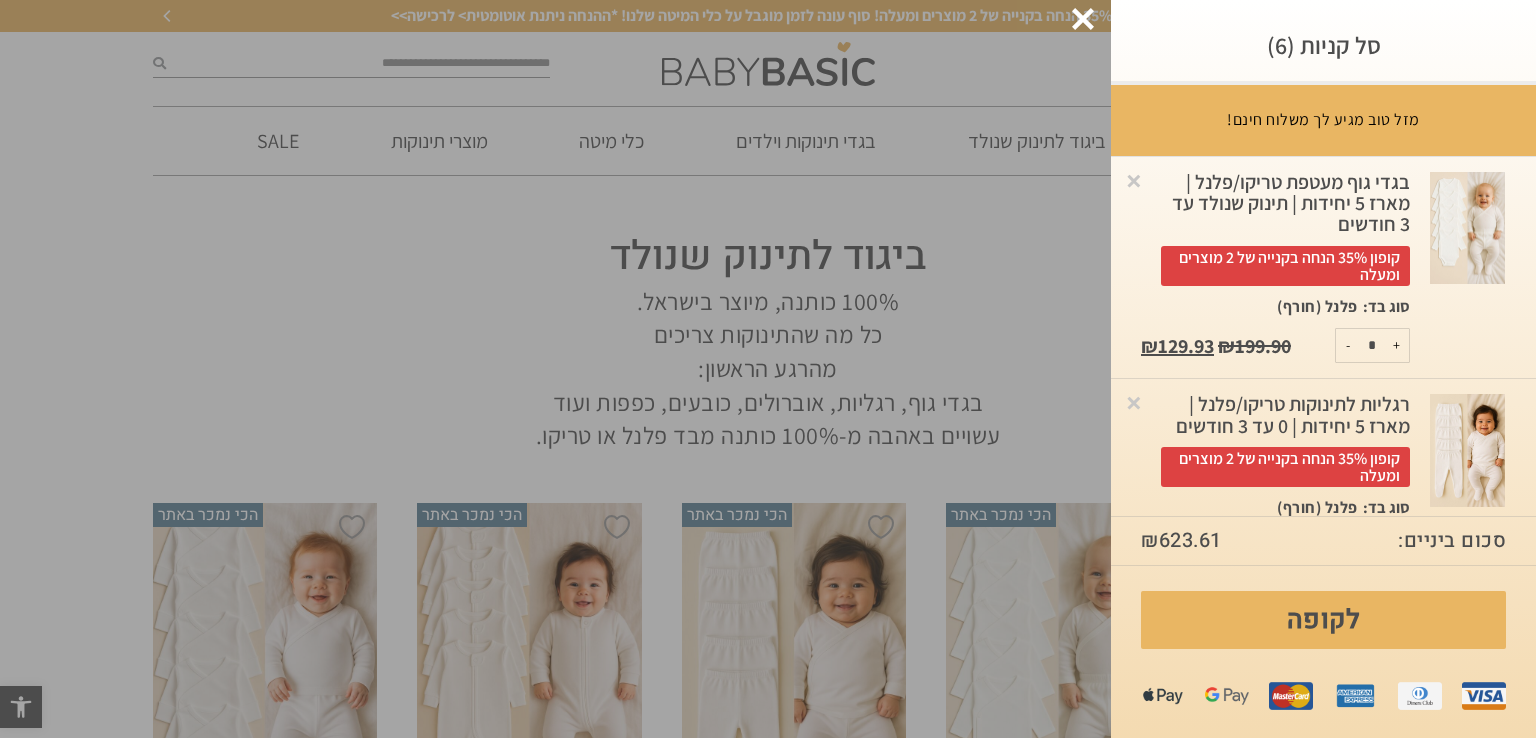 click at bounding box center [-48889, 369] 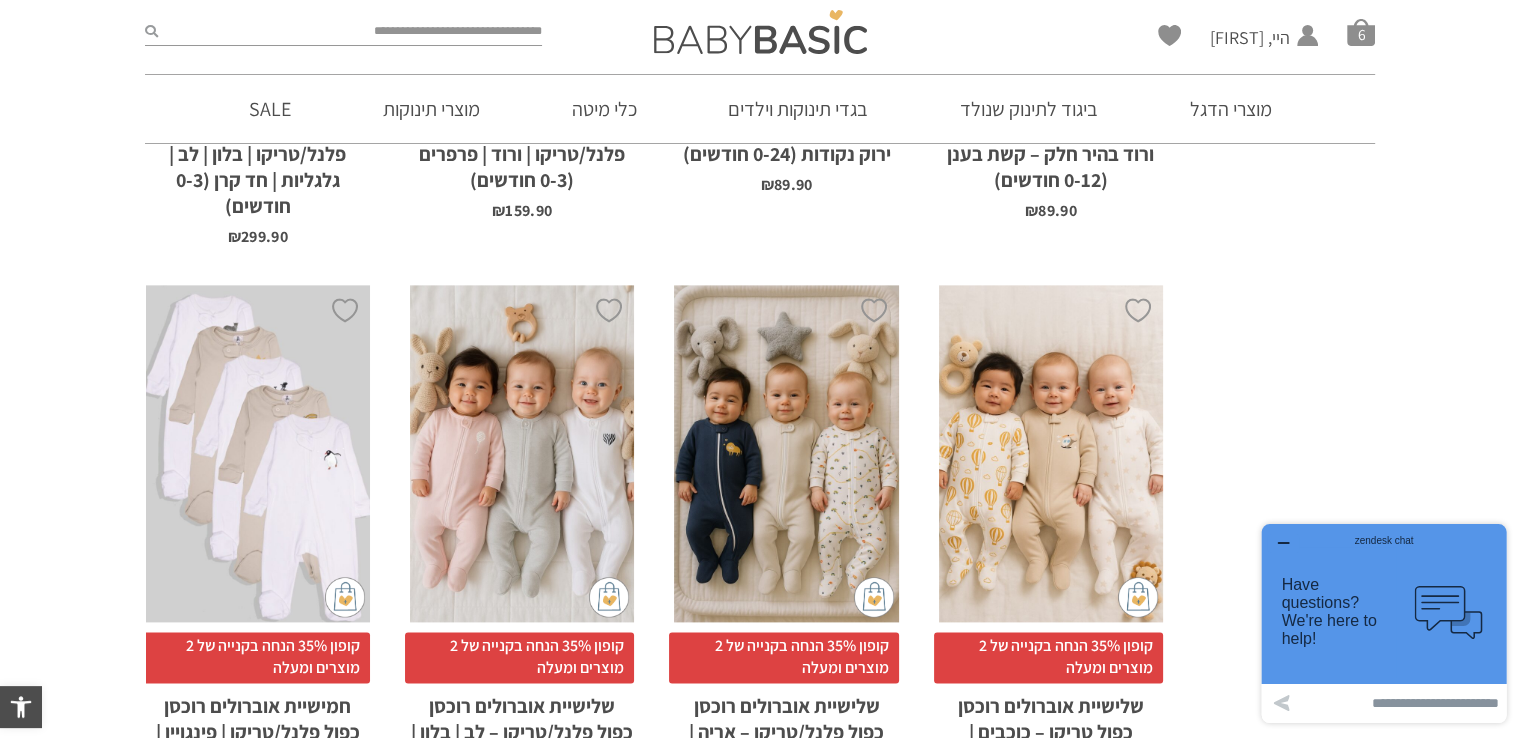 scroll, scrollTop: 3200, scrollLeft: 0, axis: vertical 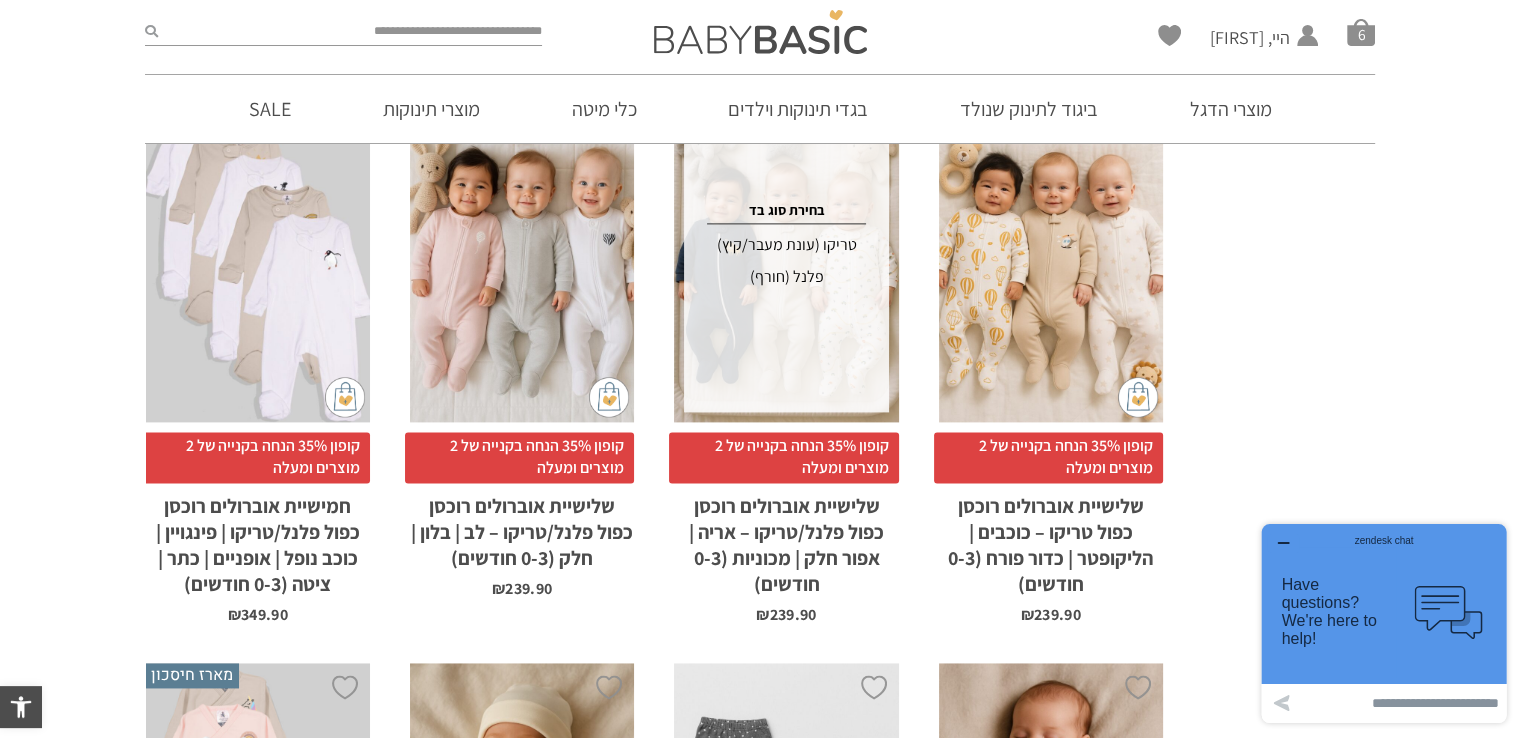 click on "פלנל (חורף)" at bounding box center [786, 277] 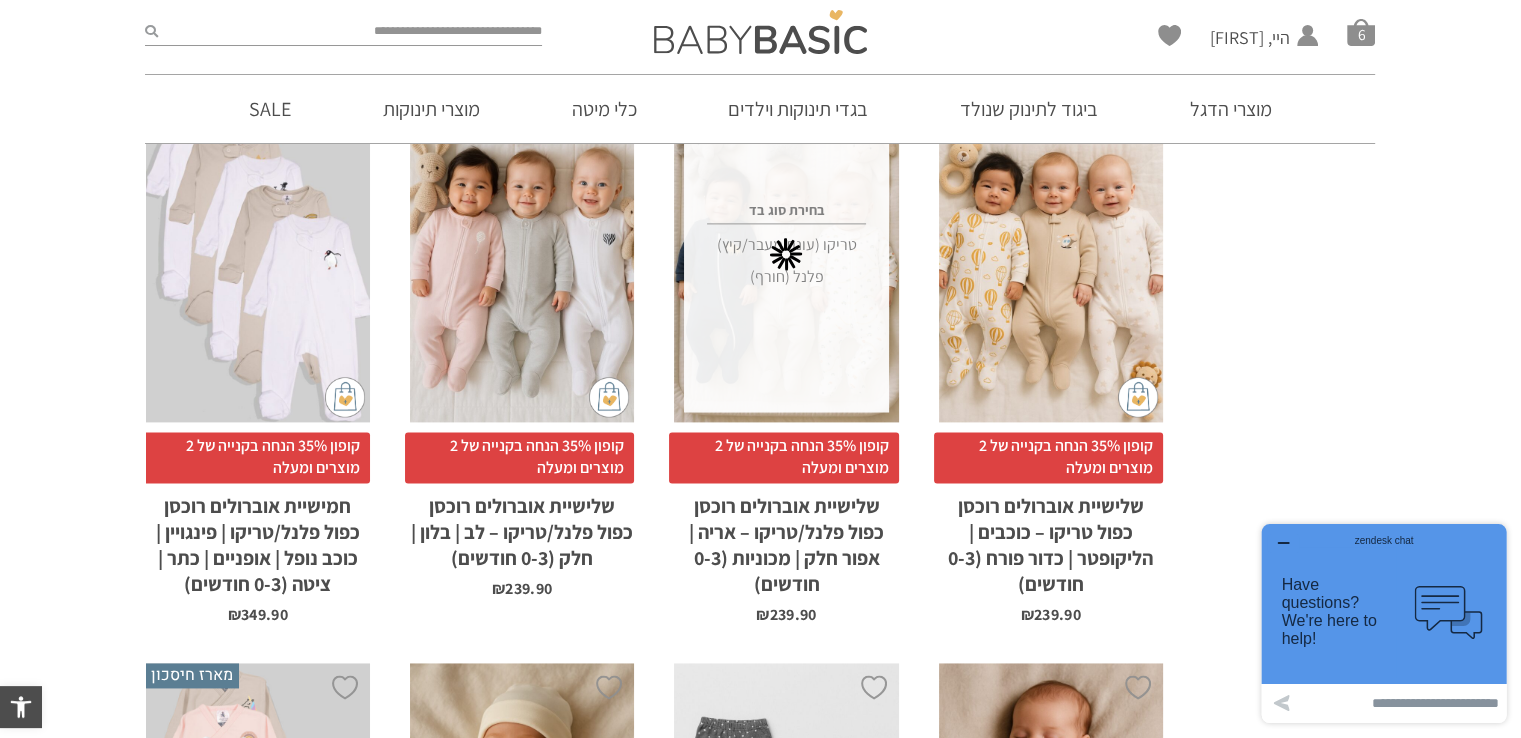 scroll, scrollTop: 0, scrollLeft: 0, axis: both 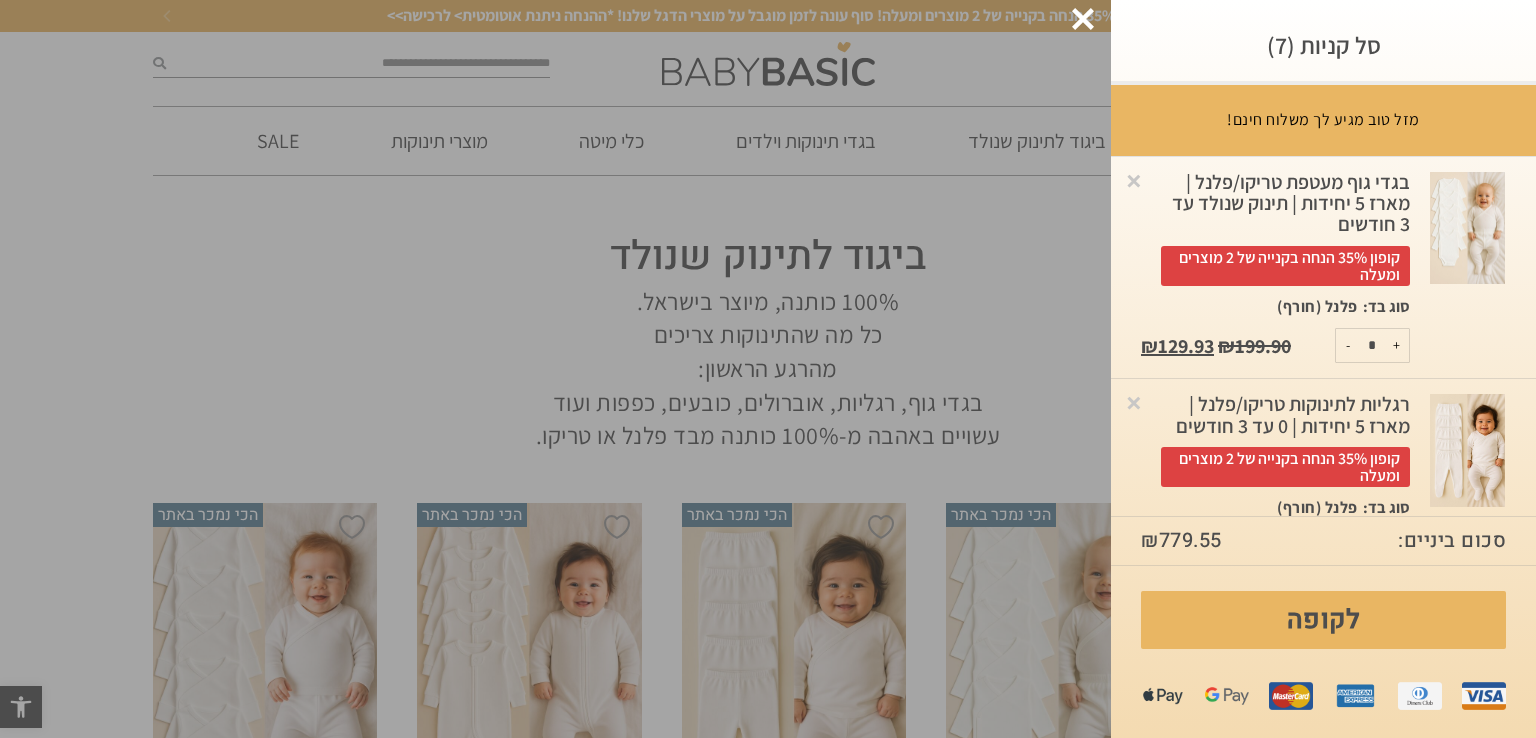 click at bounding box center (-48889, 369) 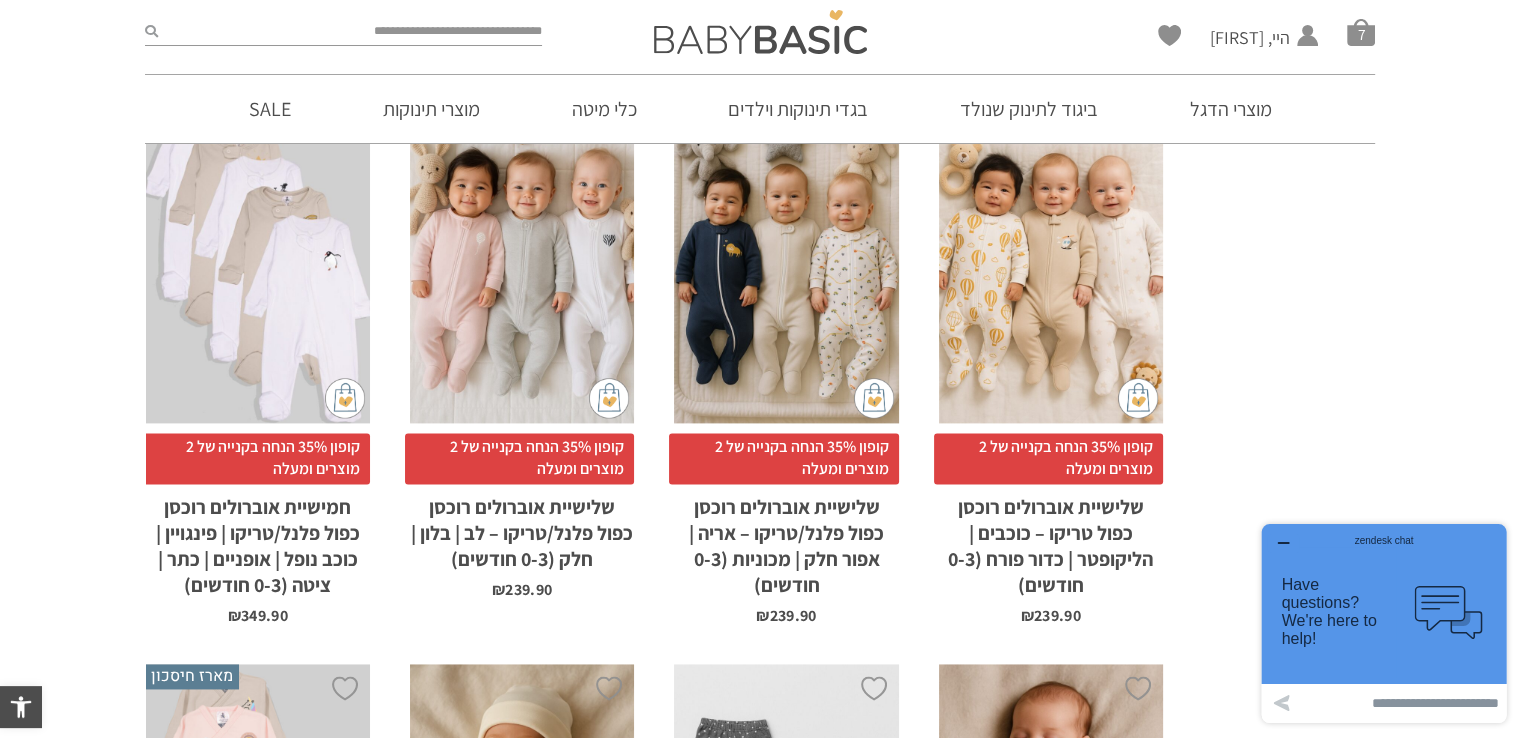 scroll, scrollTop: 3200, scrollLeft: 0, axis: vertical 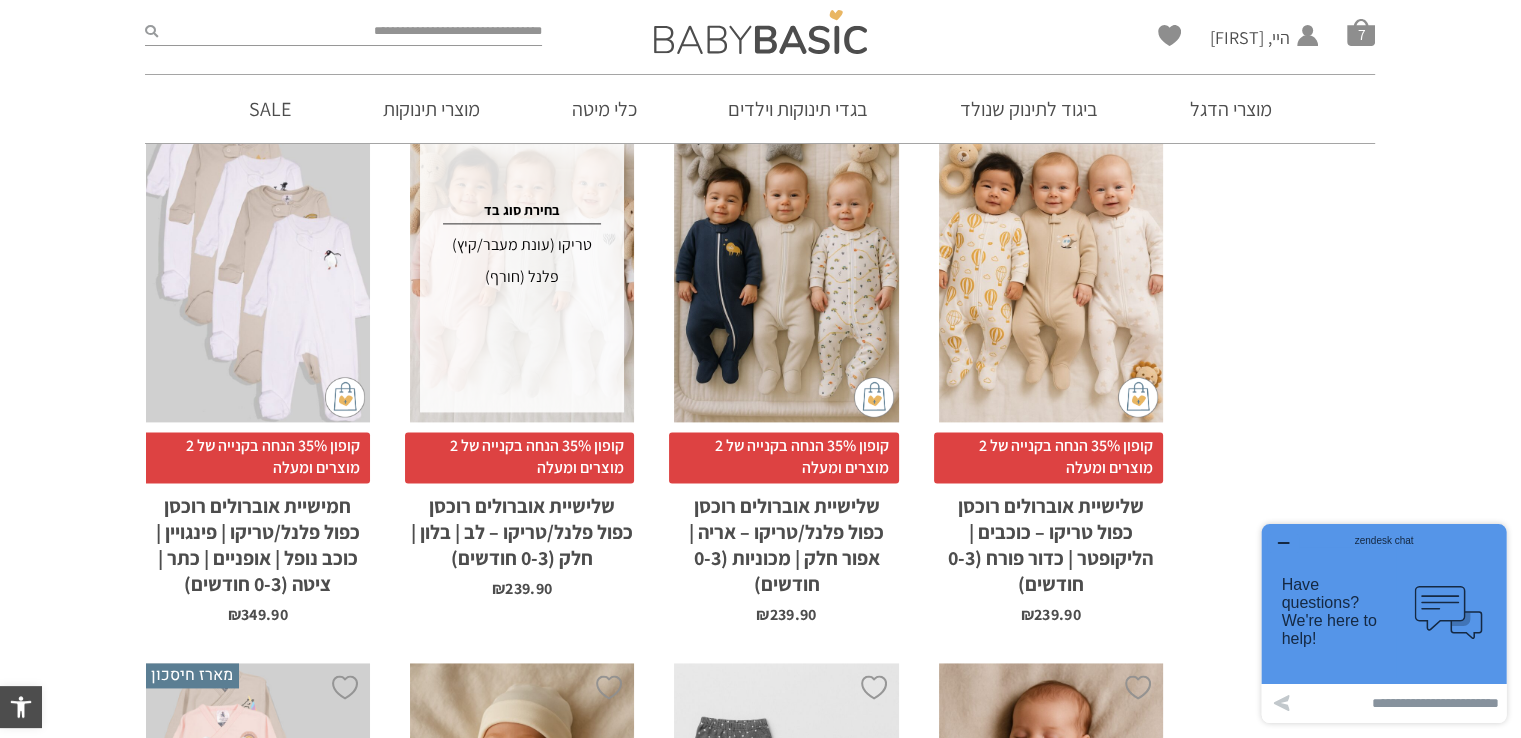 click on "פלנל (חורף)" at bounding box center [522, 277] 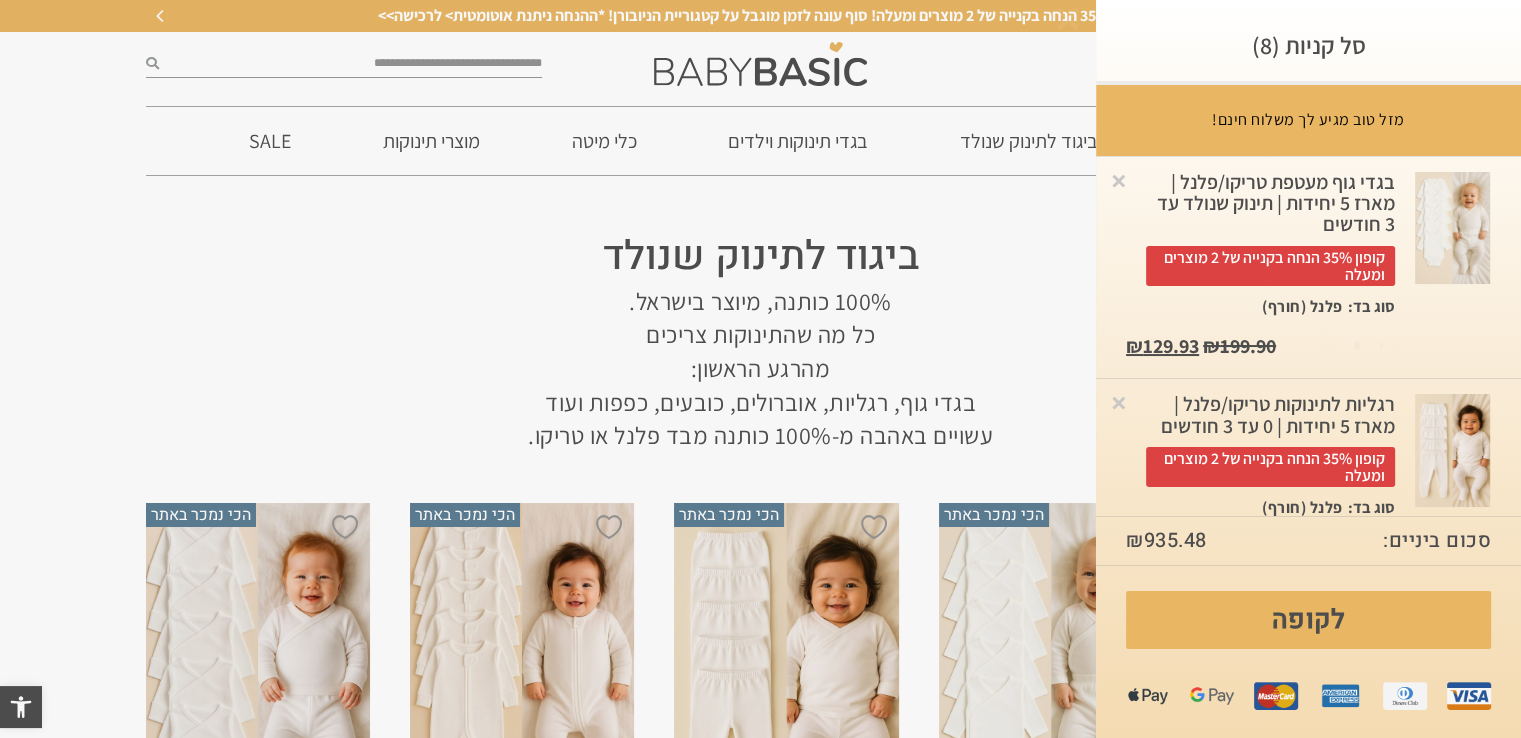 scroll, scrollTop: 0, scrollLeft: 0, axis: both 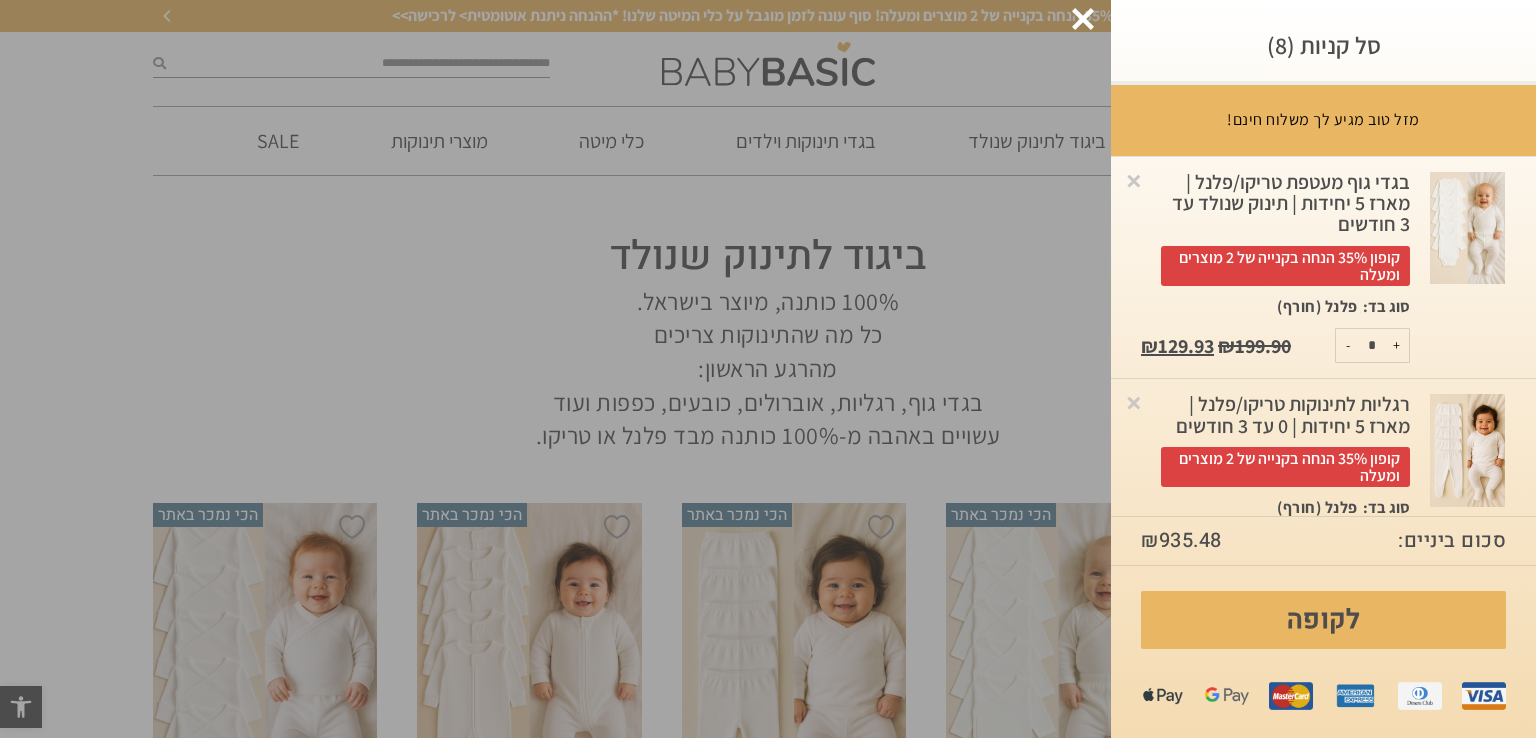 click at bounding box center (-48889, 369) 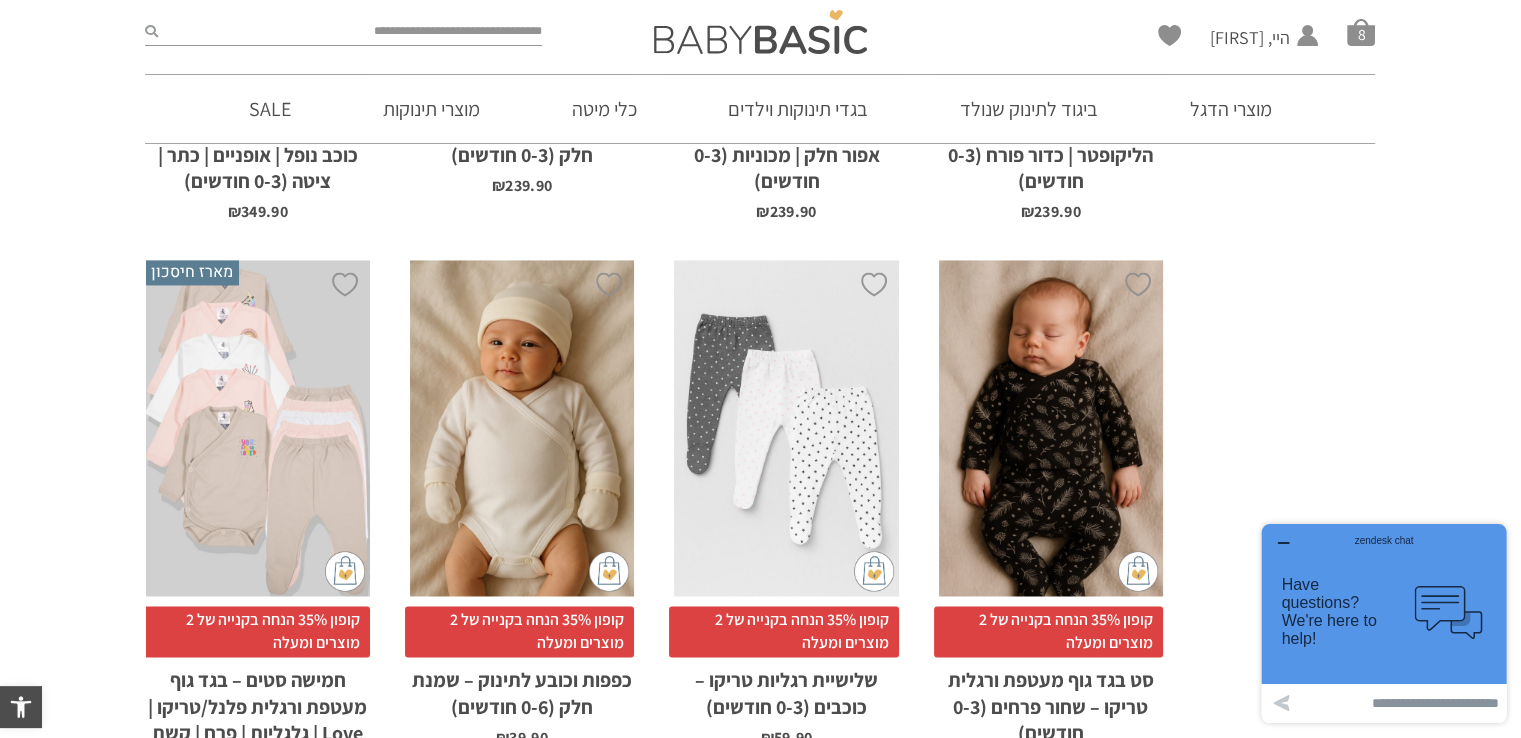 scroll, scrollTop: 3600, scrollLeft: 0, axis: vertical 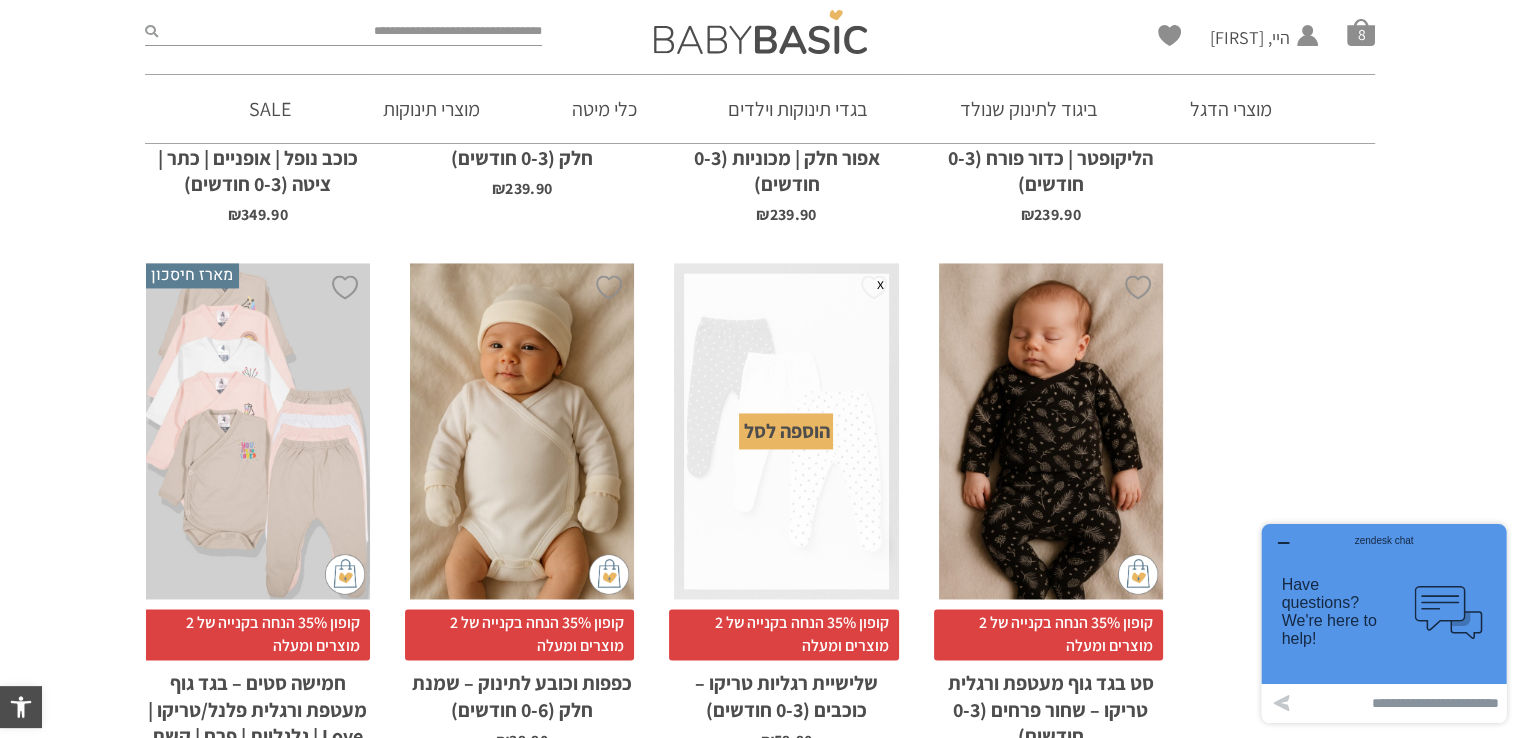 click on "הוספה לסל" at bounding box center [786, 431] 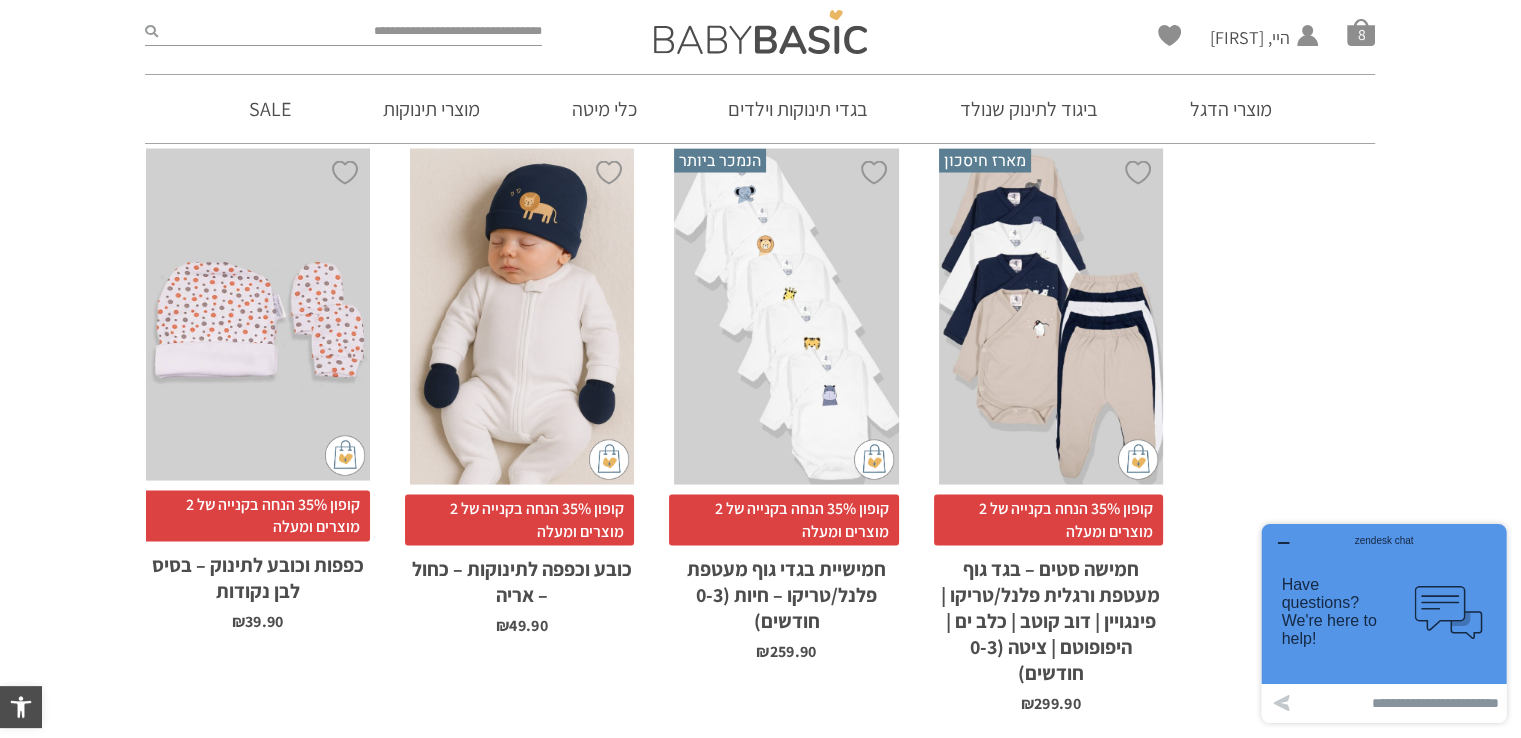 scroll, scrollTop: 4300, scrollLeft: 0, axis: vertical 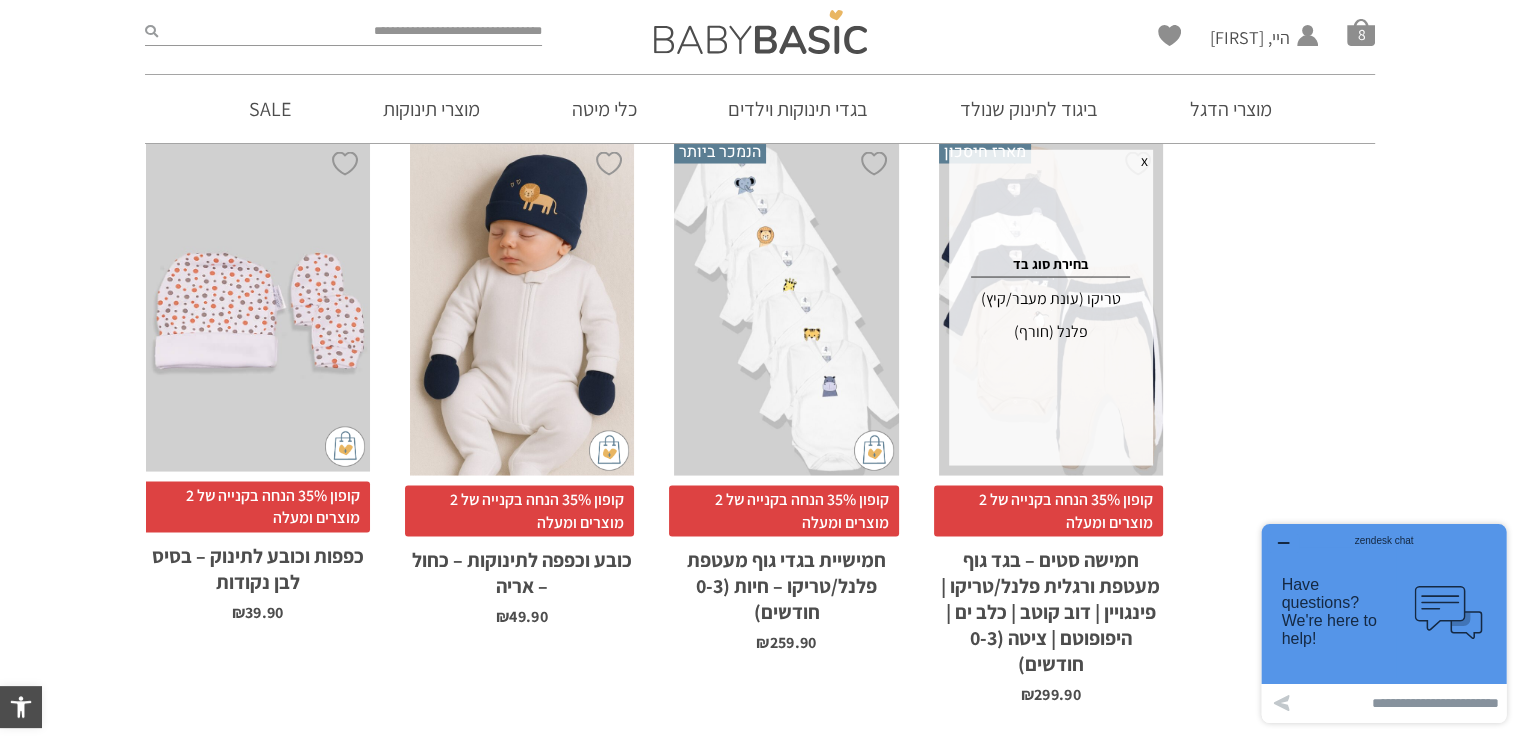 click on "פלנל (חורף)" at bounding box center (1051, 332) 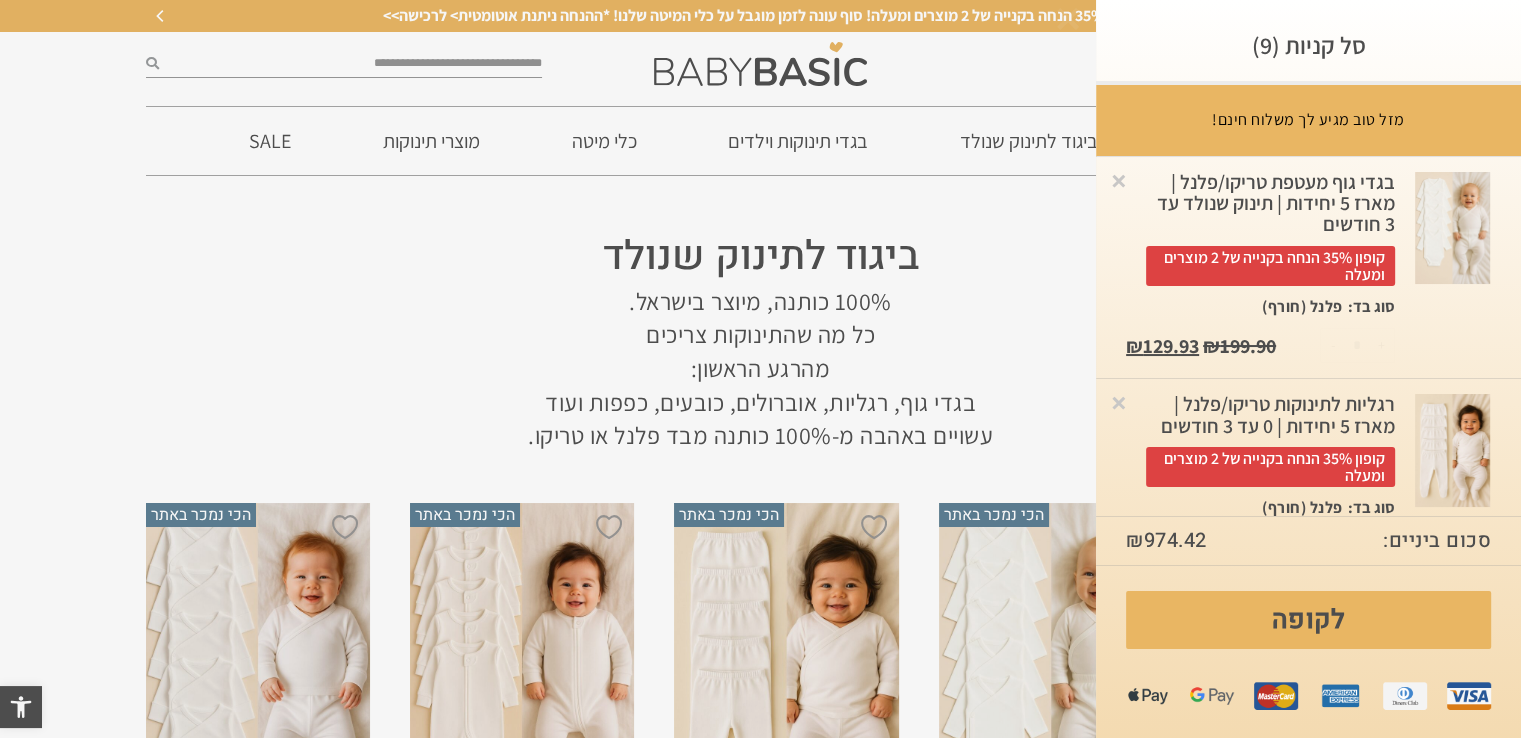 scroll, scrollTop: 0, scrollLeft: 0, axis: both 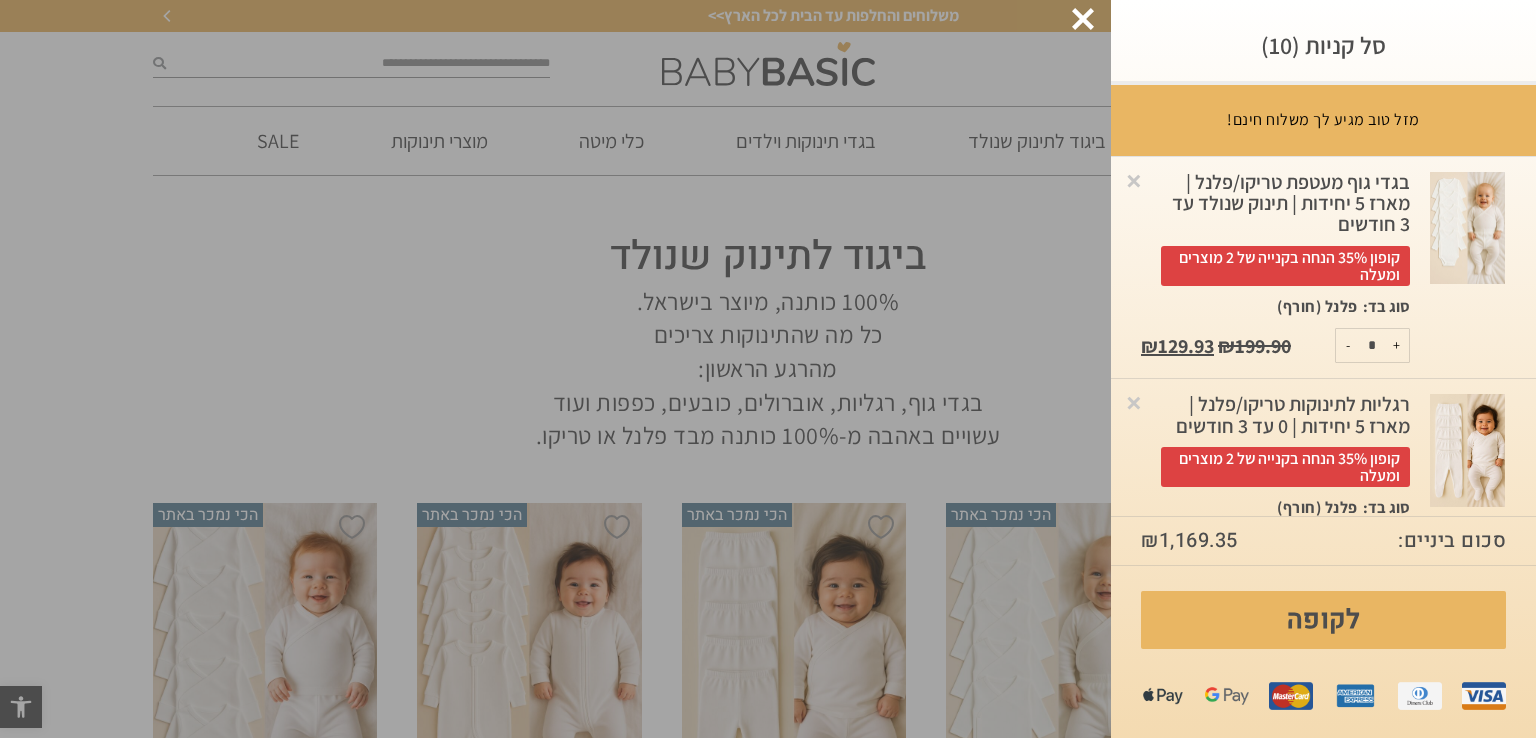 click at bounding box center [-48889, 369] 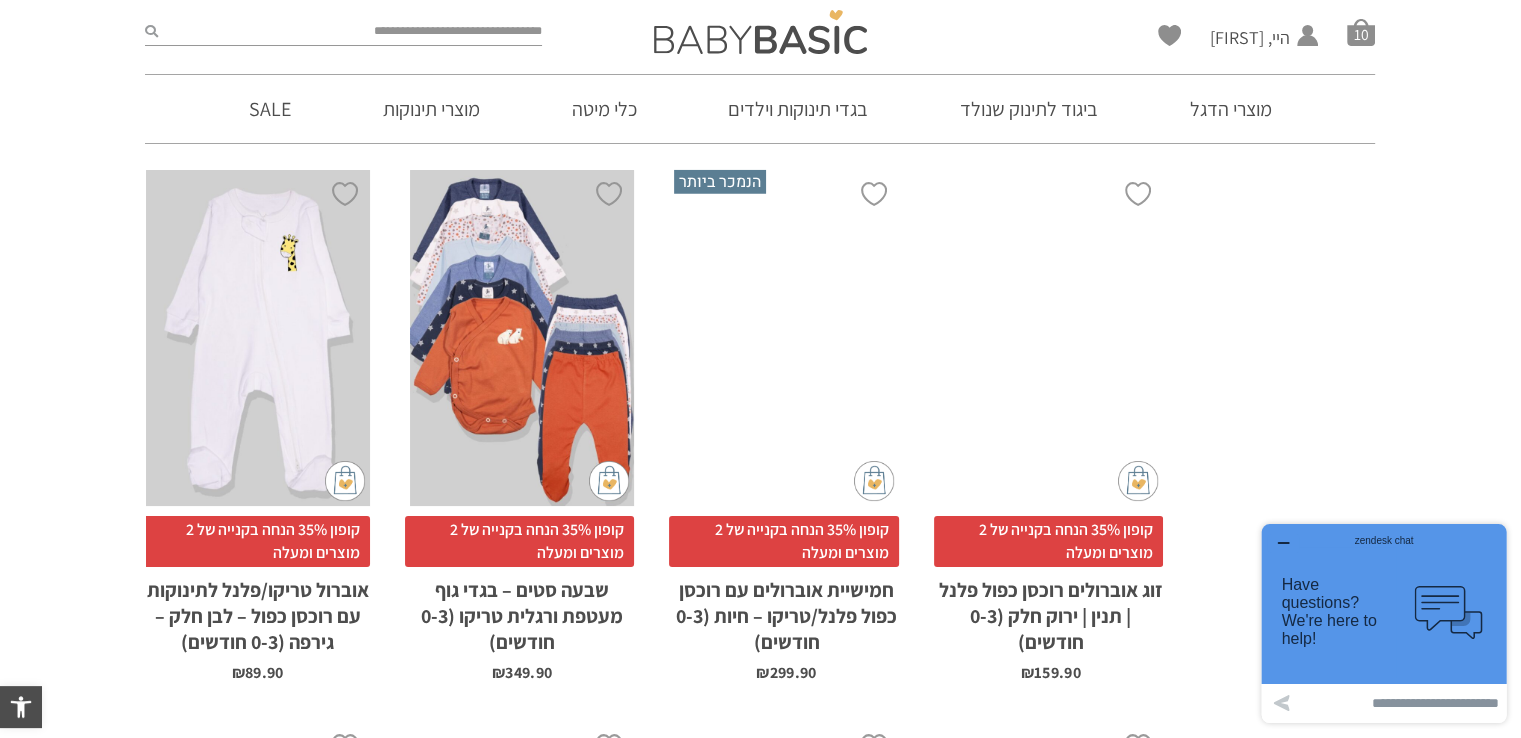 scroll, scrollTop: 6000, scrollLeft: 0, axis: vertical 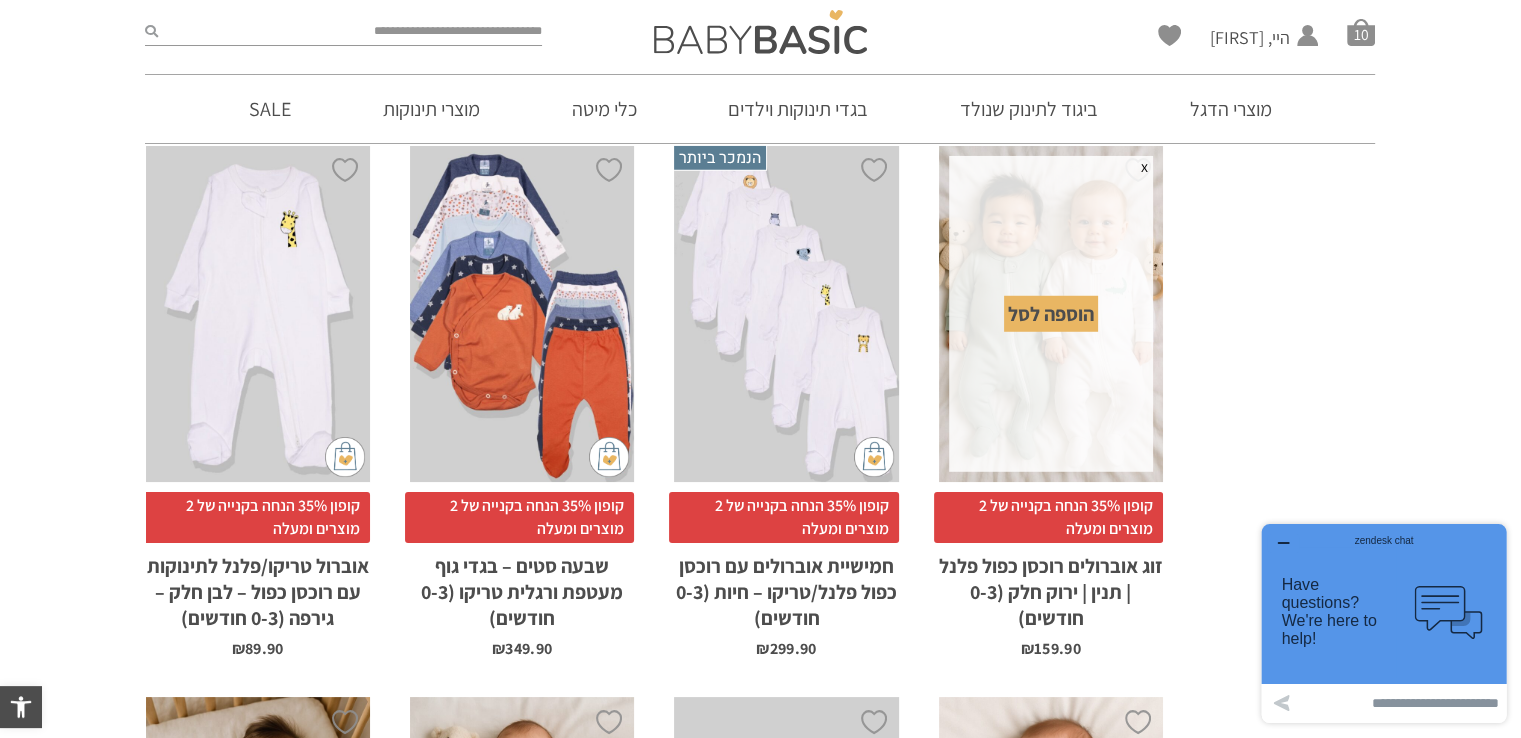 click on "הוספה לסל" at bounding box center (1051, 314) 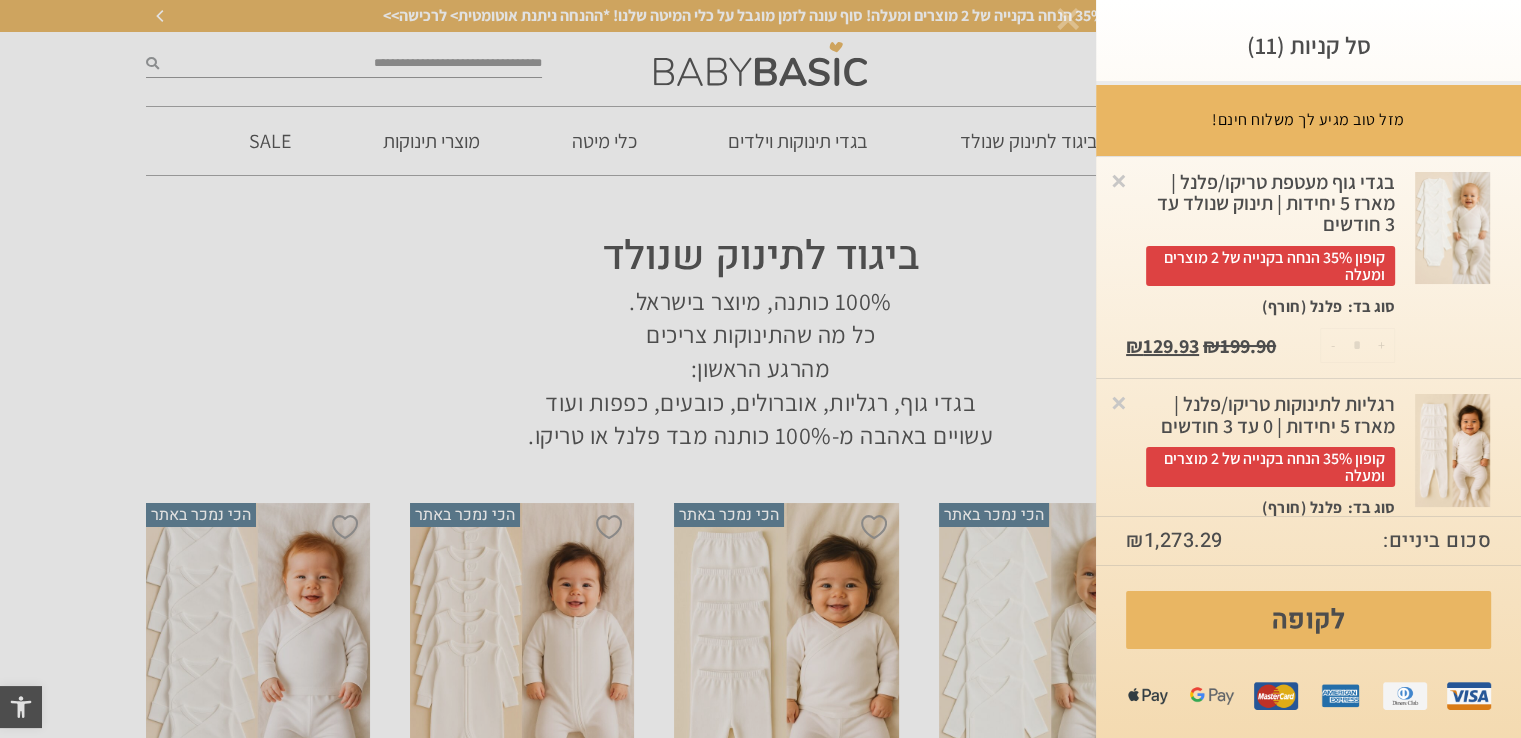 scroll, scrollTop: 0, scrollLeft: 0, axis: both 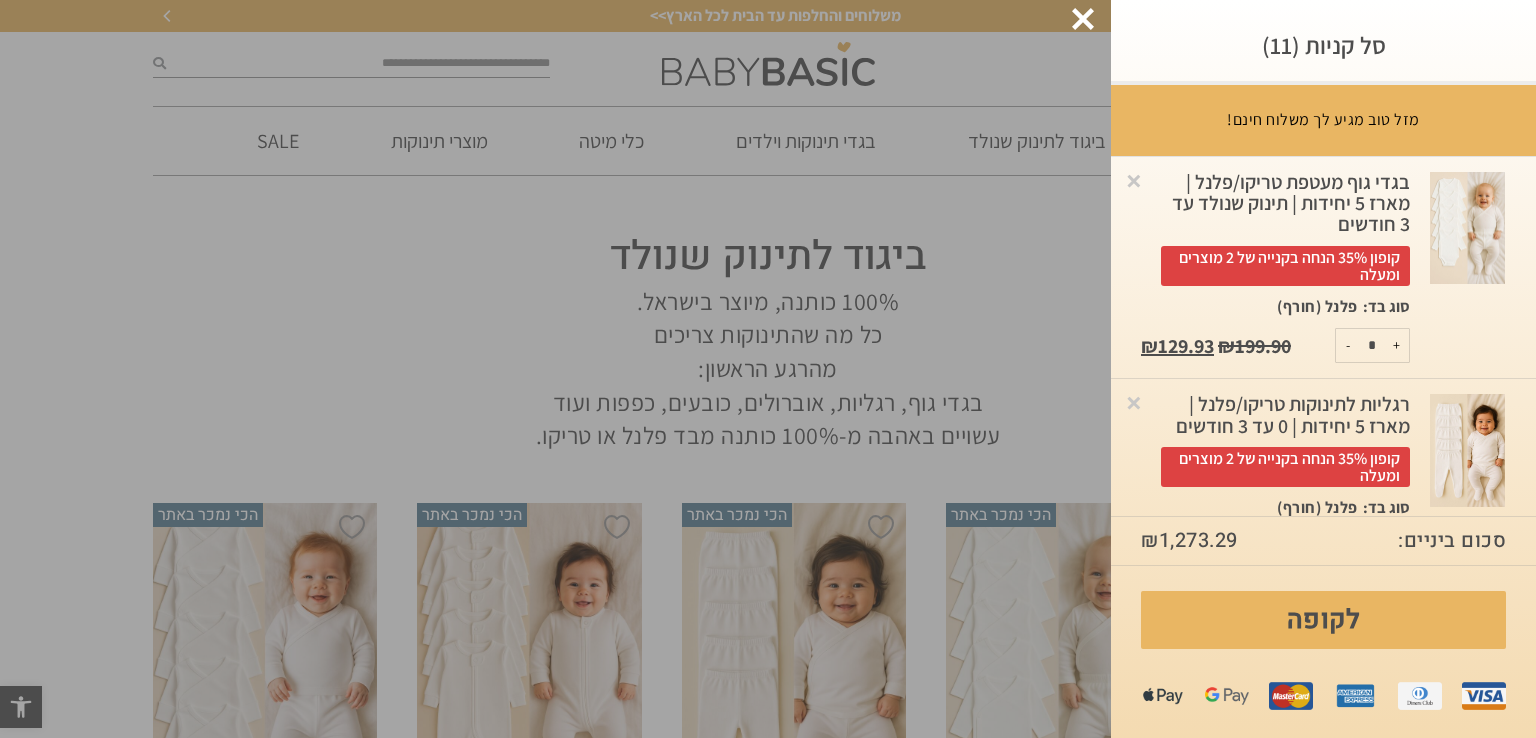 click at bounding box center (-48889, 369) 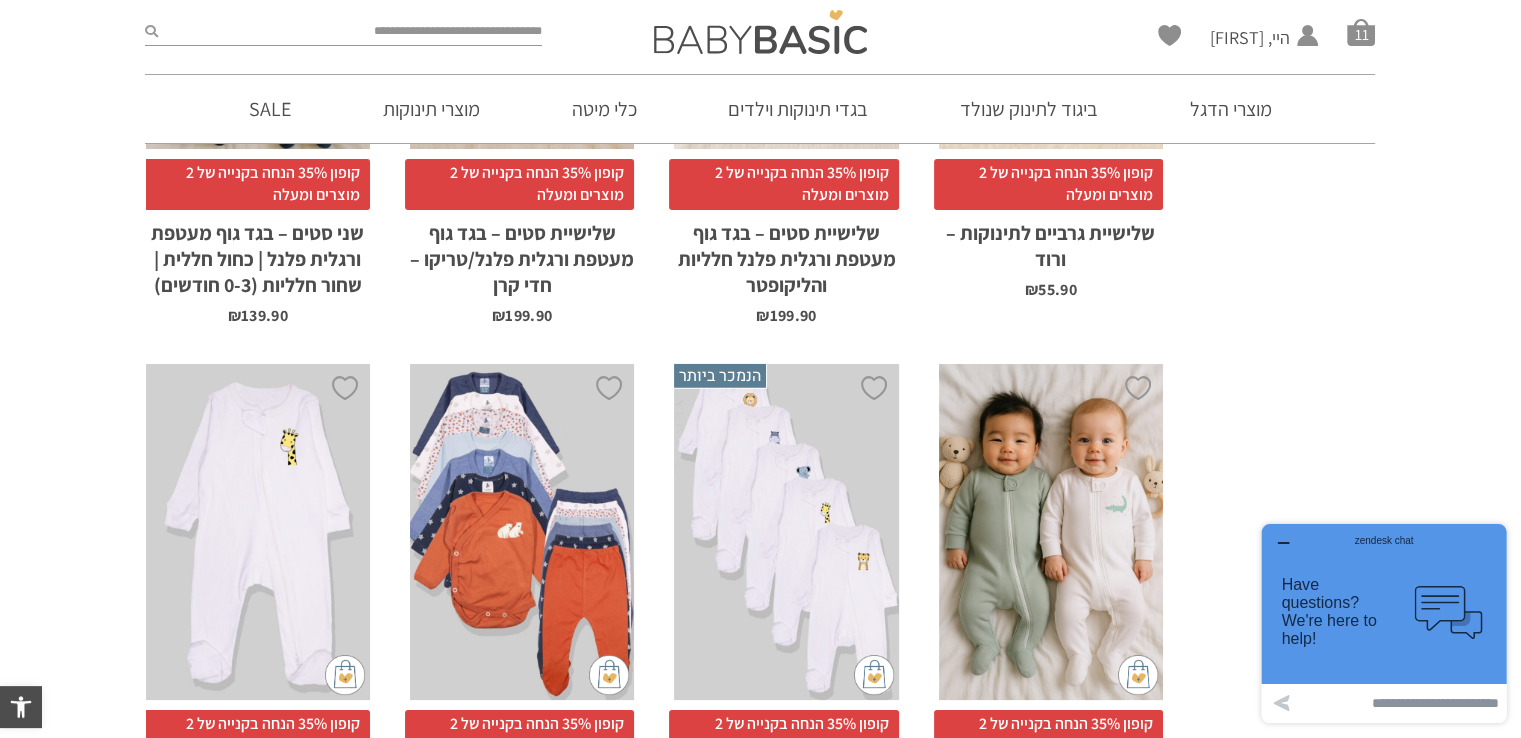 scroll, scrollTop: 6000, scrollLeft: 0, axis: vertical 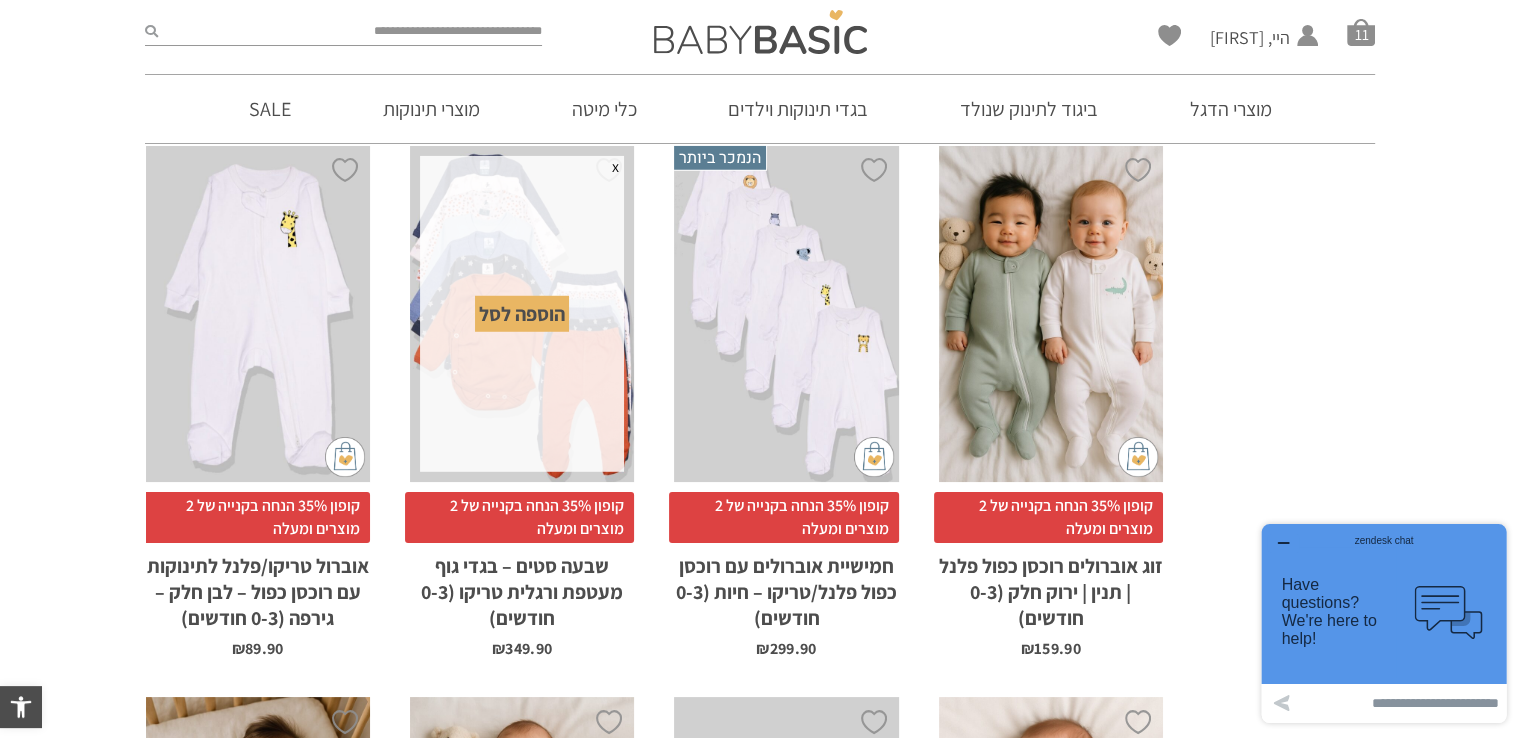 click on "הוספה לסל" at bounding box center [522, 314] 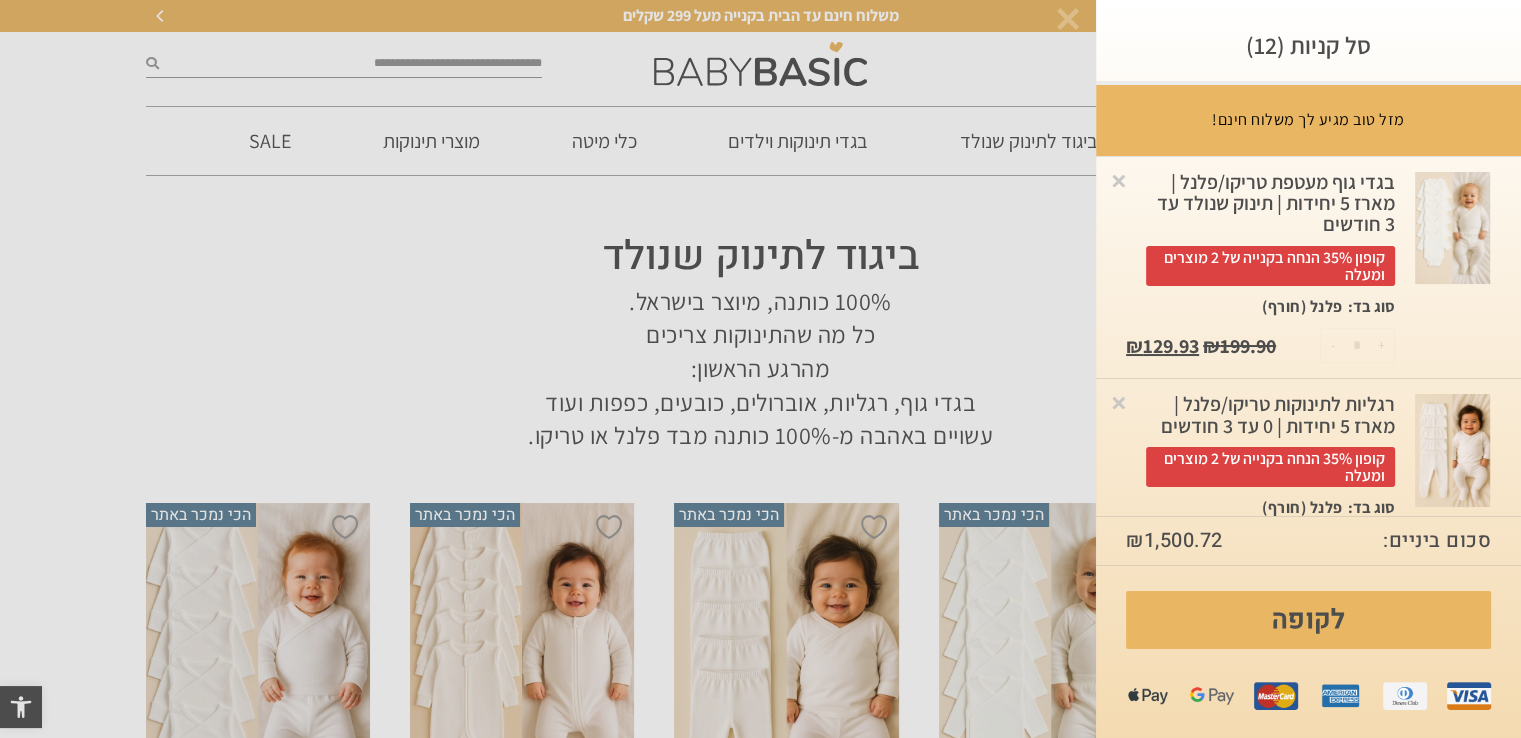 scroll, scrollTop: 0, scrollLeft: 0, axis: both 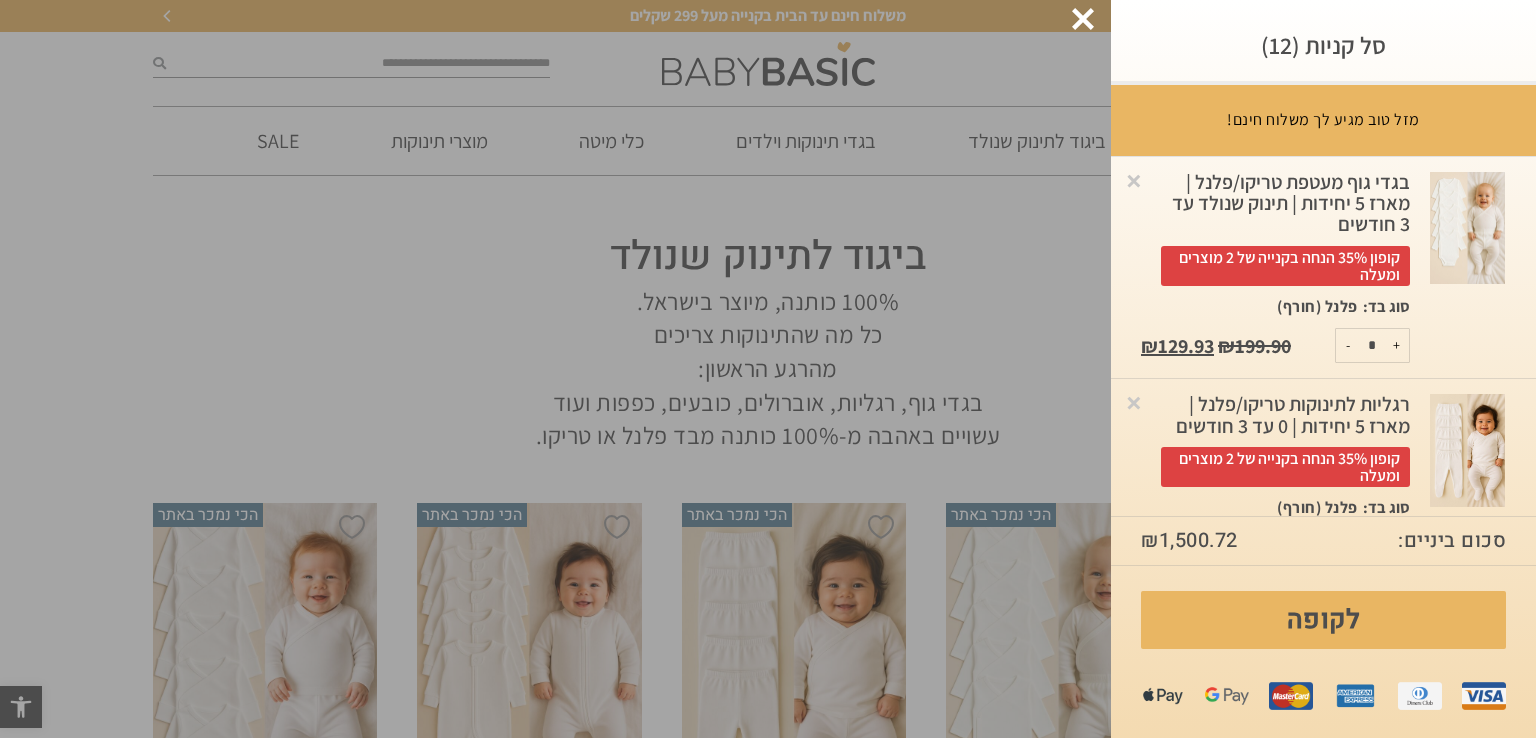 click at bounding box center [-48889, 369] 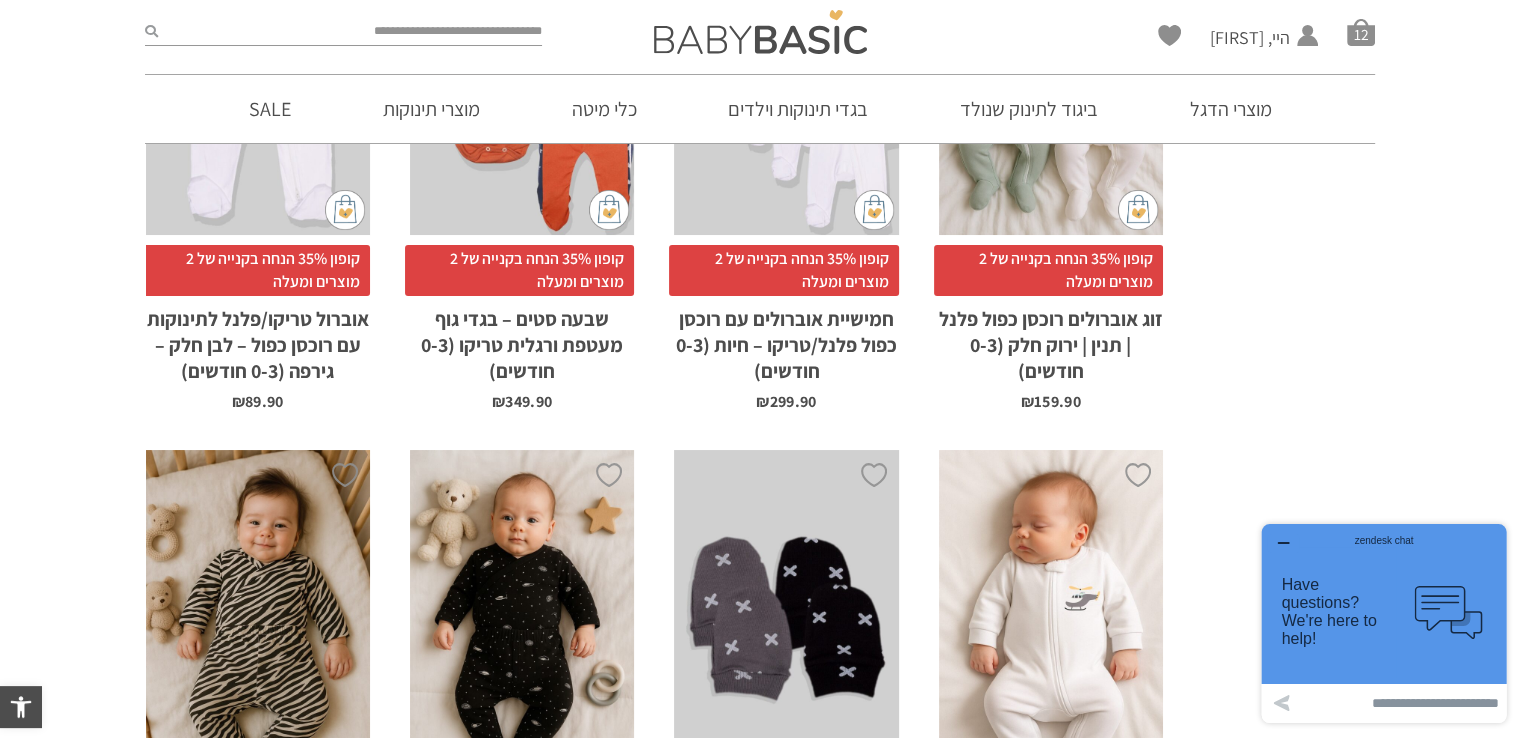 scroll, scrollTop: 6500, scrollLeft: 0, axis: vertical 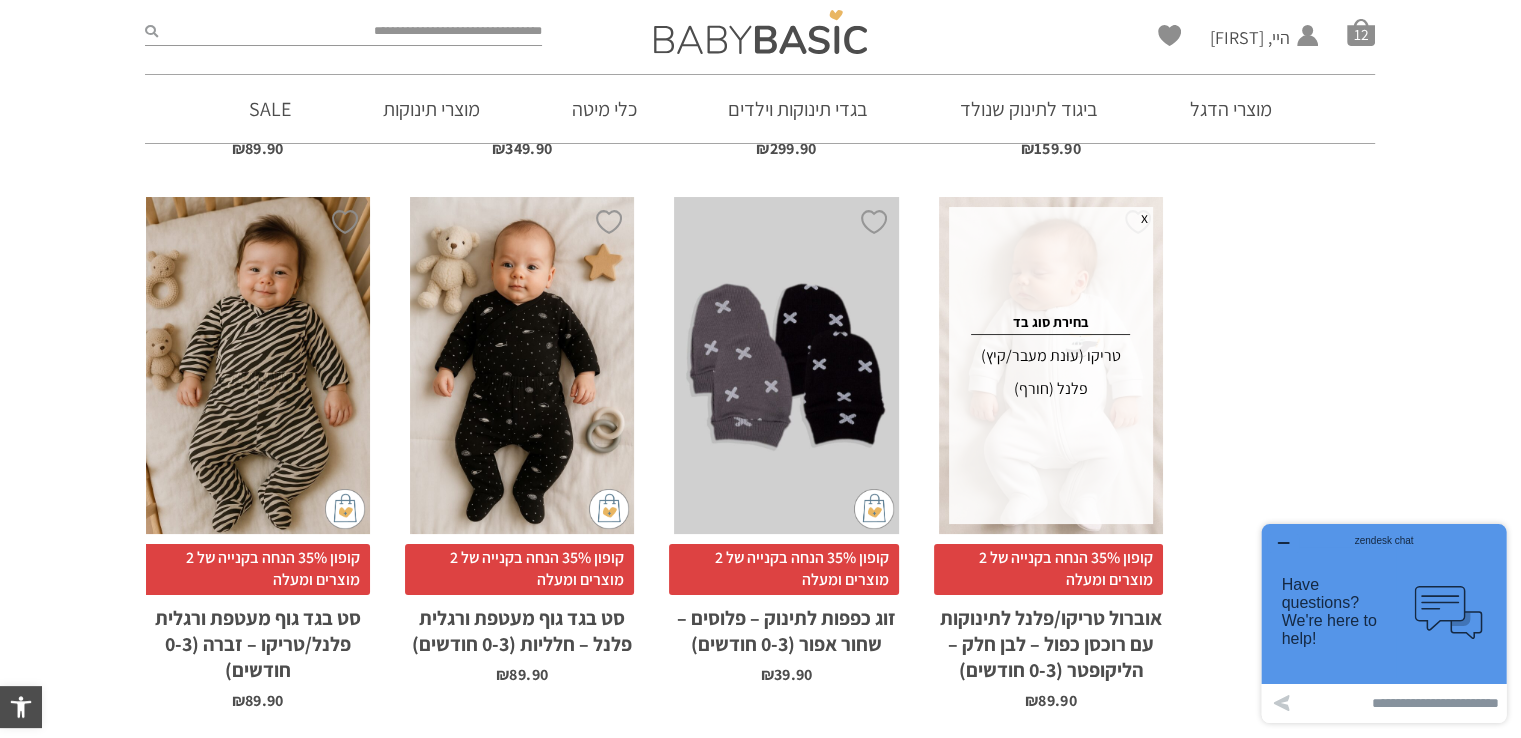 click on "פלנל (חורף)" at bounding box center (1051, 389) 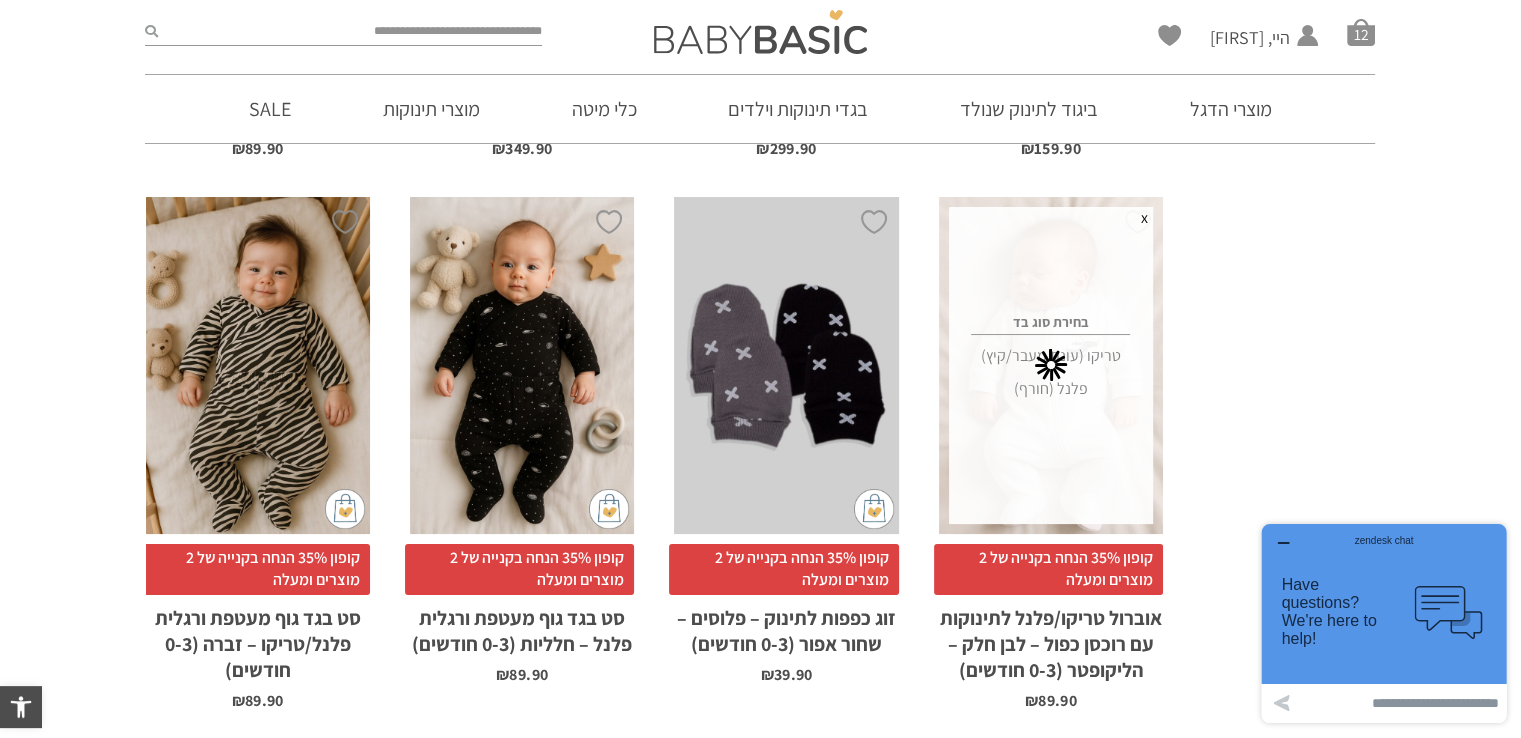 scroll, scrollTop: 0, scrollLeft: 0, axis: both 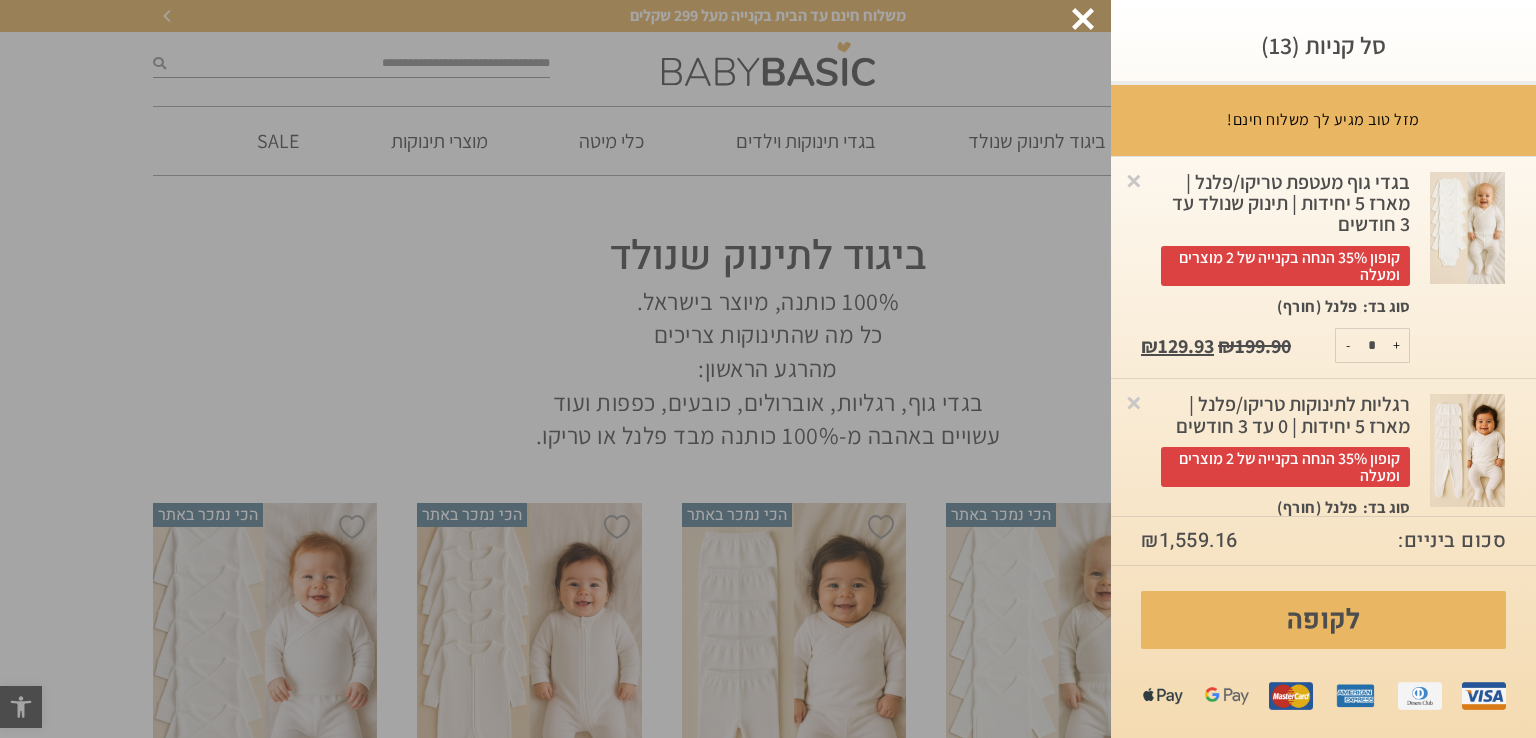 click at bounding box center [-48889, 369] 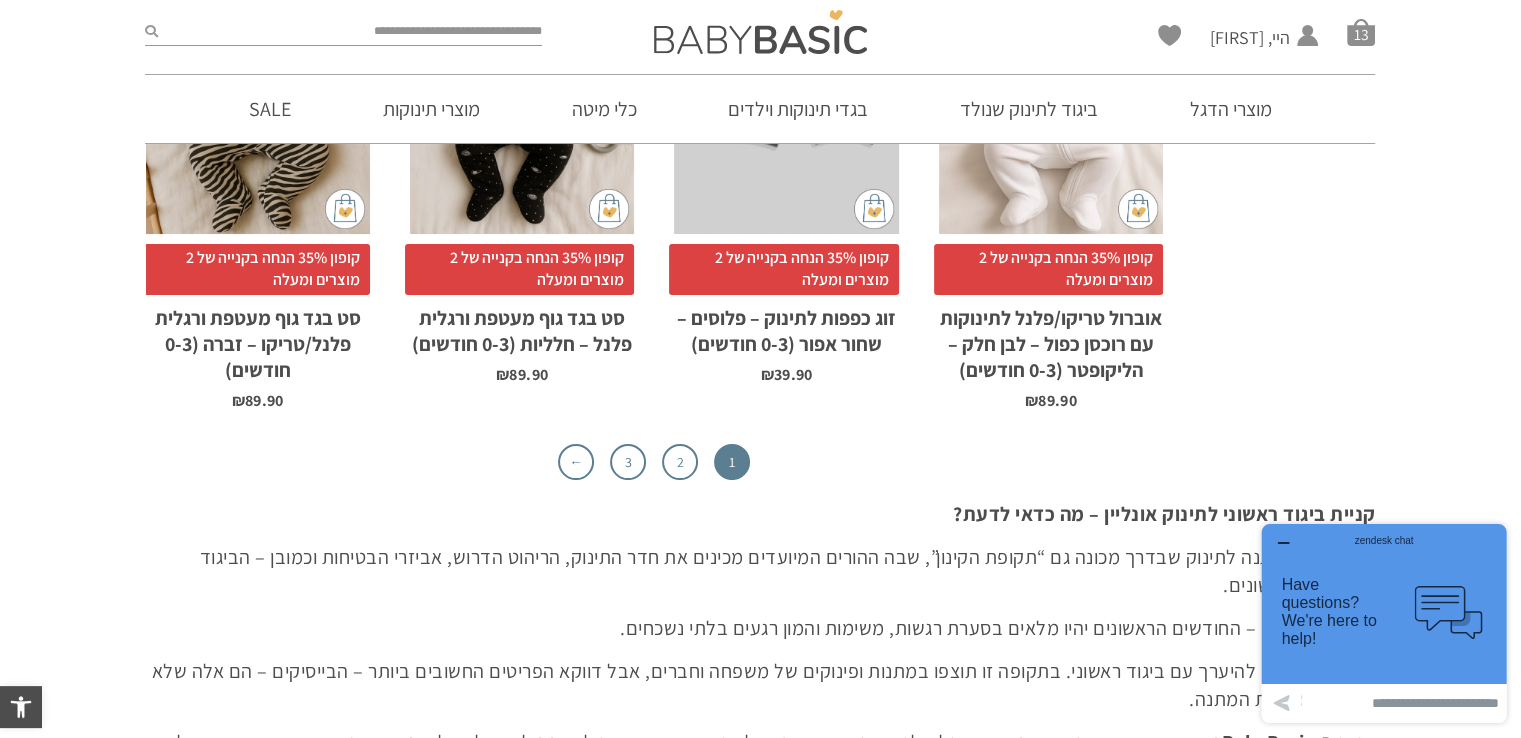 scroll, scrollTop: 6800, scrollLeft: 0, axis: vertical 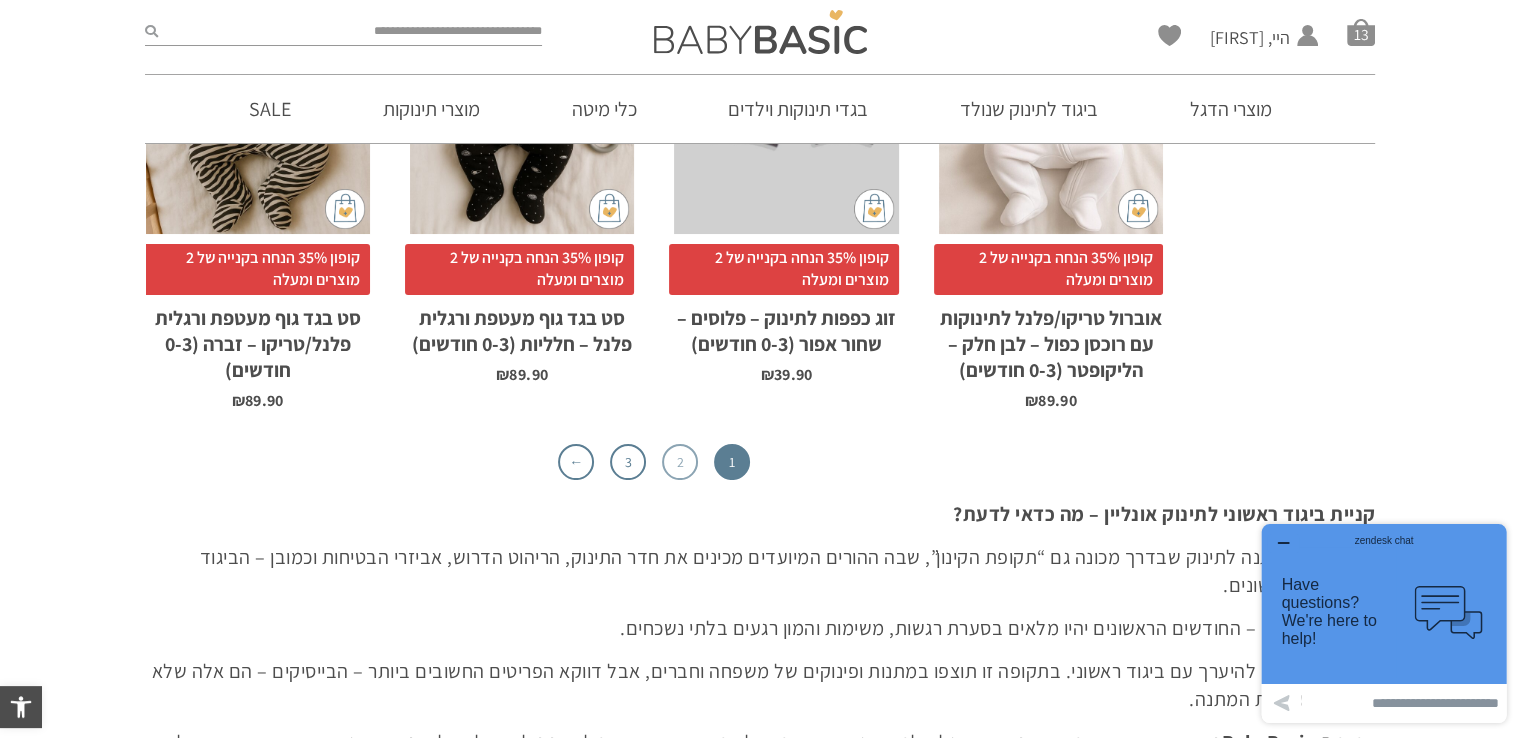click on "2" at bounding box center (680, 462) 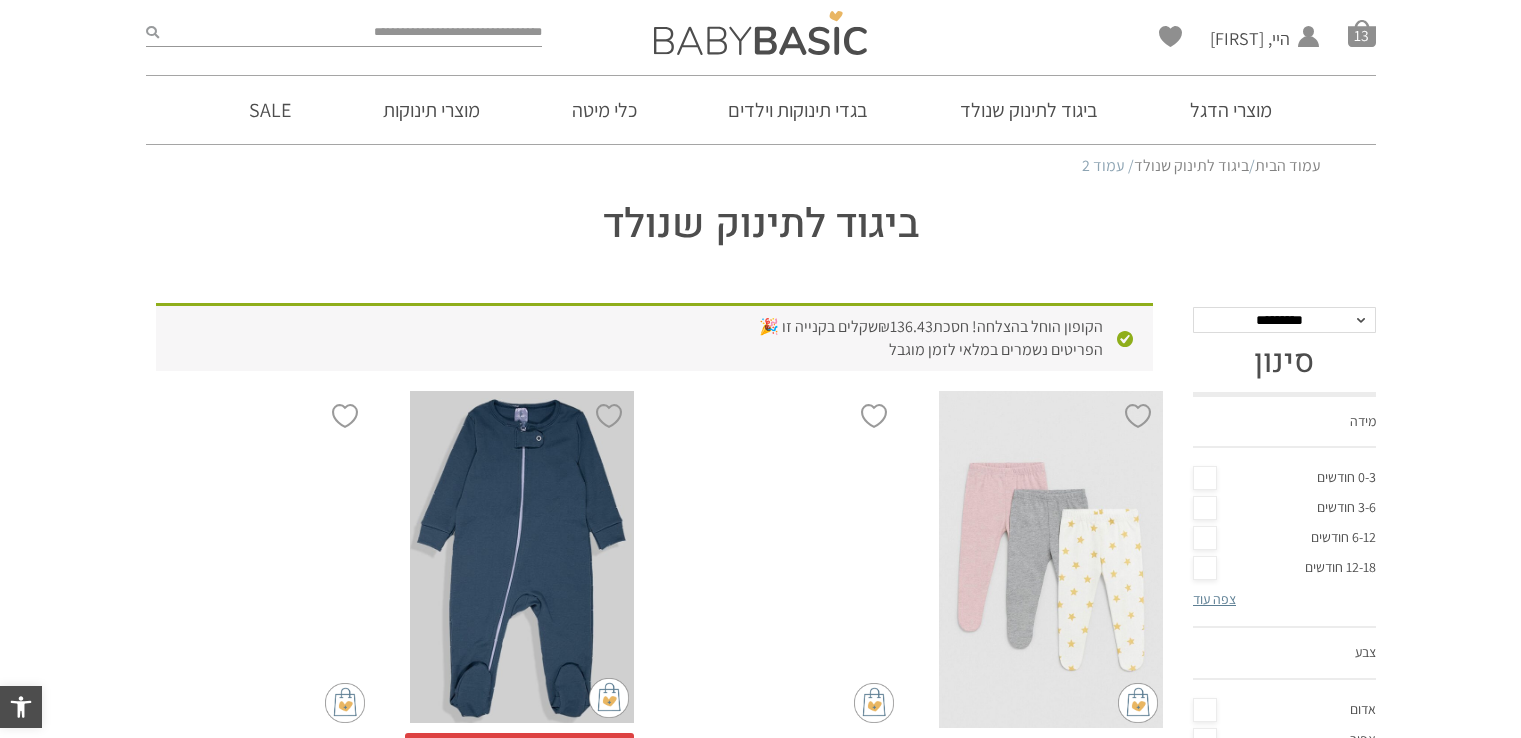 scroll, scrollTop: 0, scrollLeft: 0, axis: both 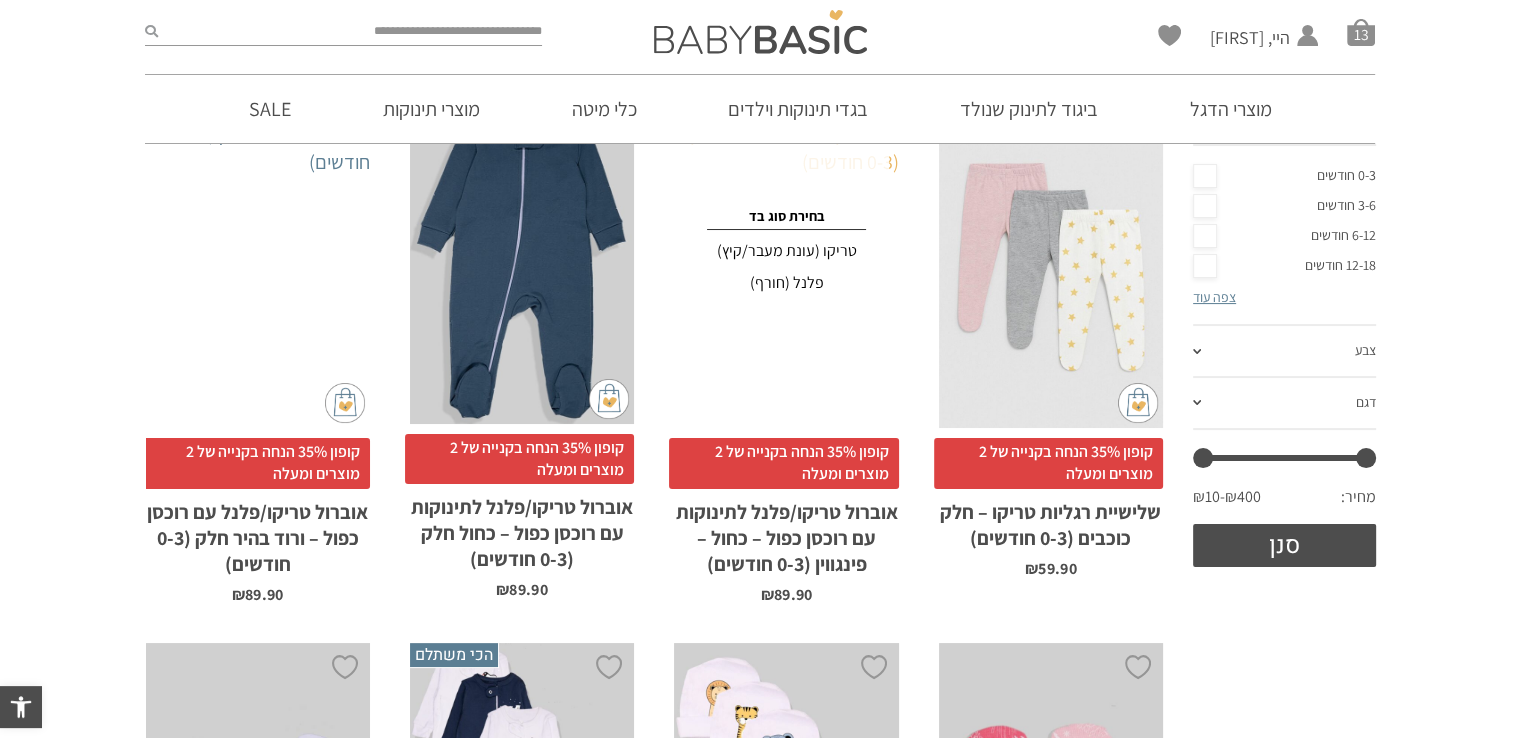 click on "פלנל (חורף)" at bounding box center (786, 283) 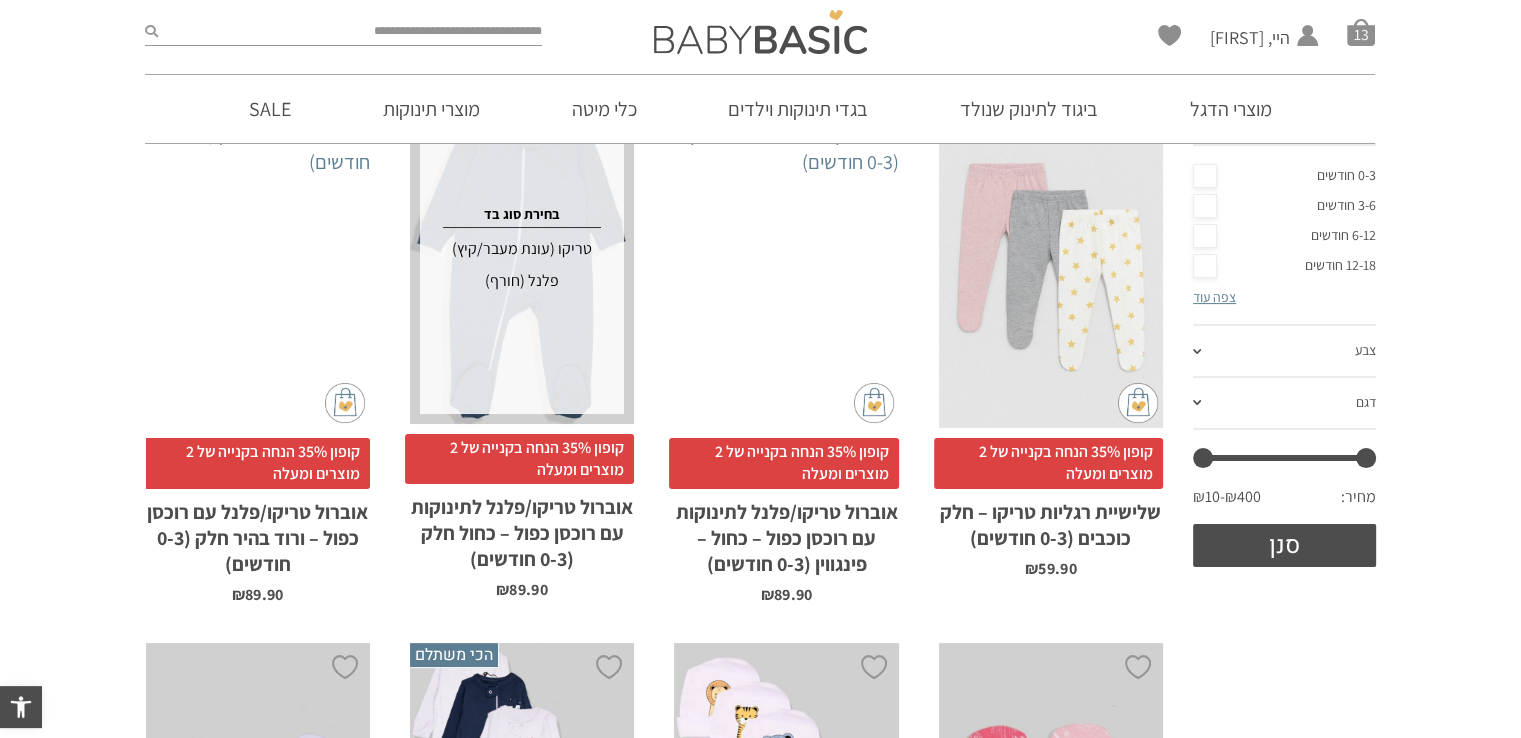 click on "פלנל (חורף)" at bounding box center (522, 281) 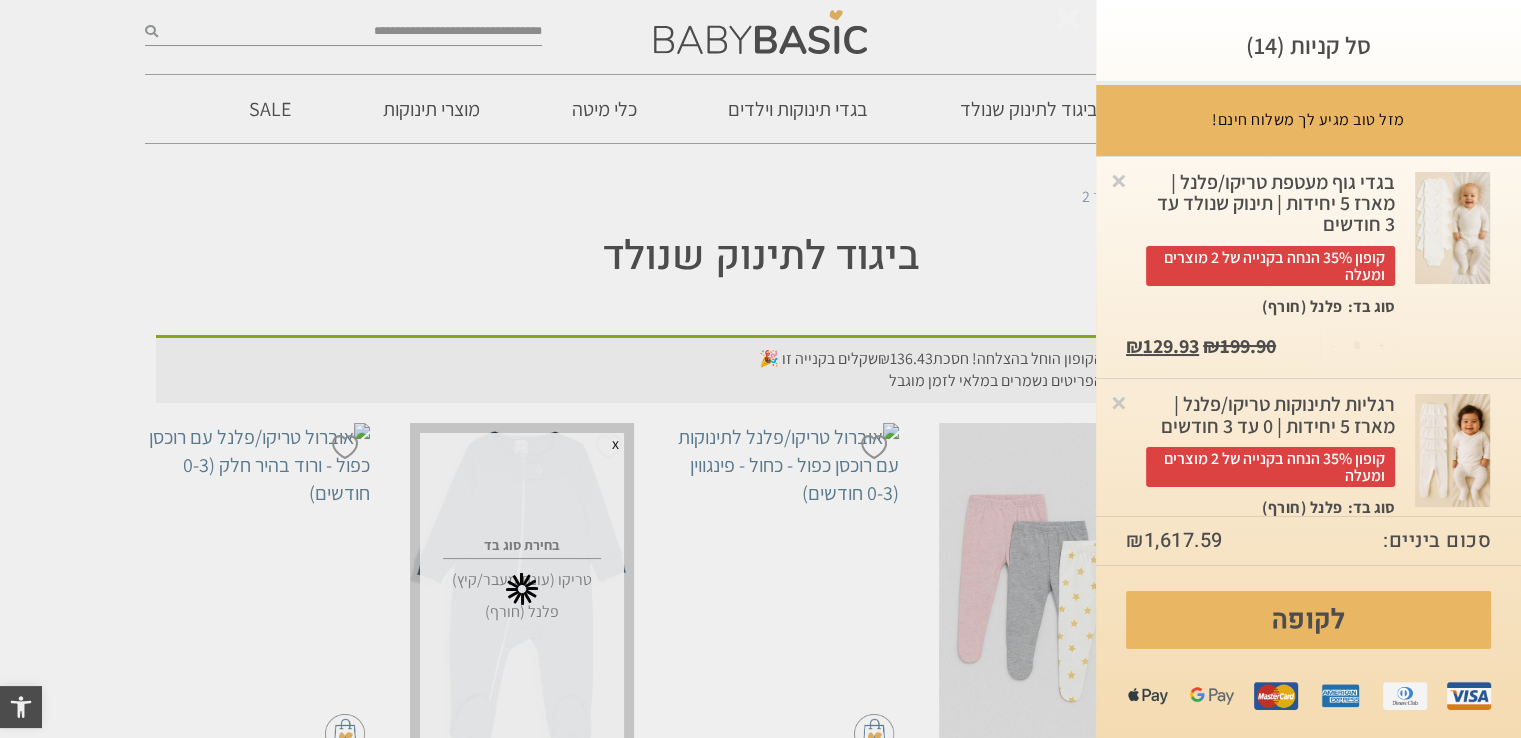 scroll, scrollTop: 0, scrollLeft: 0, axis: both 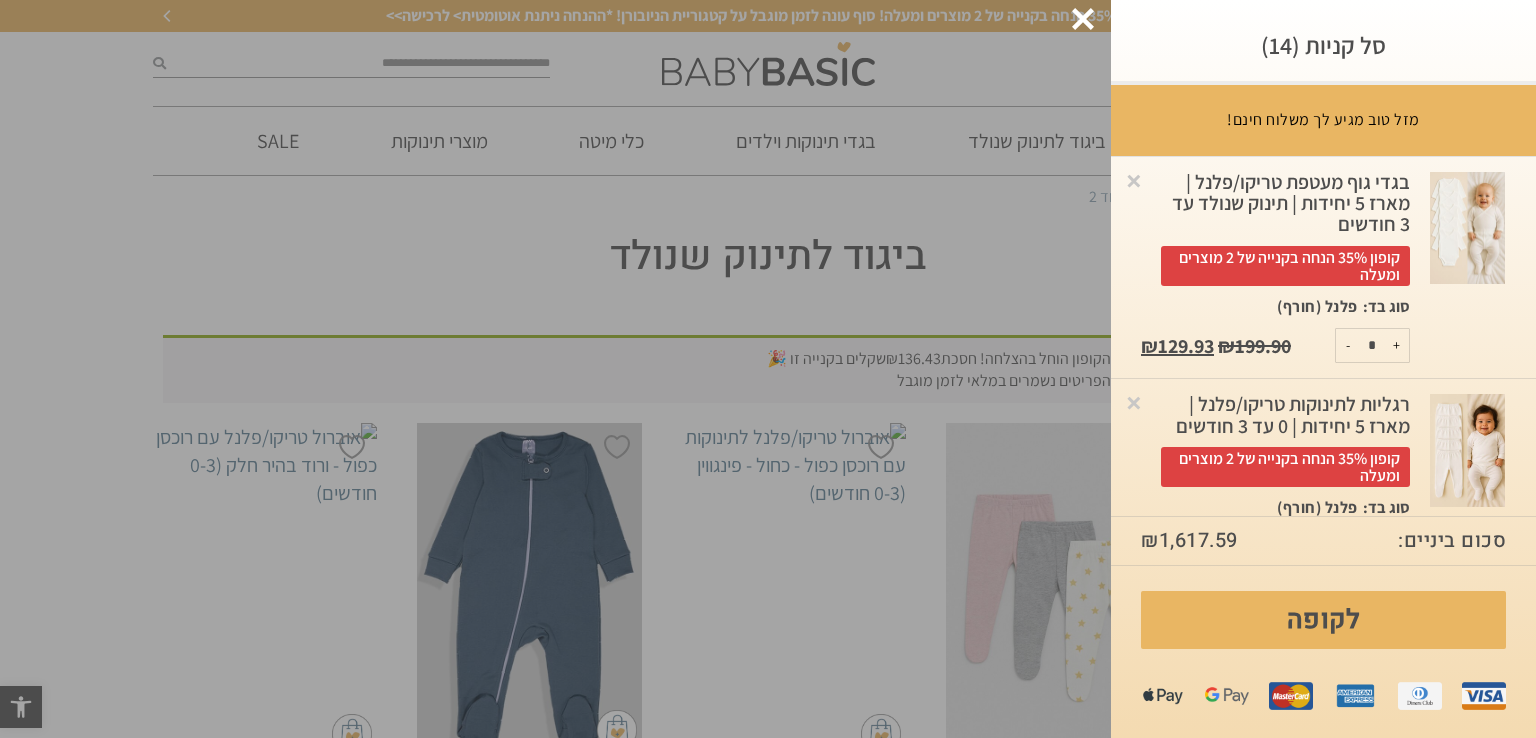 click at bounding box center (-48889, 369) 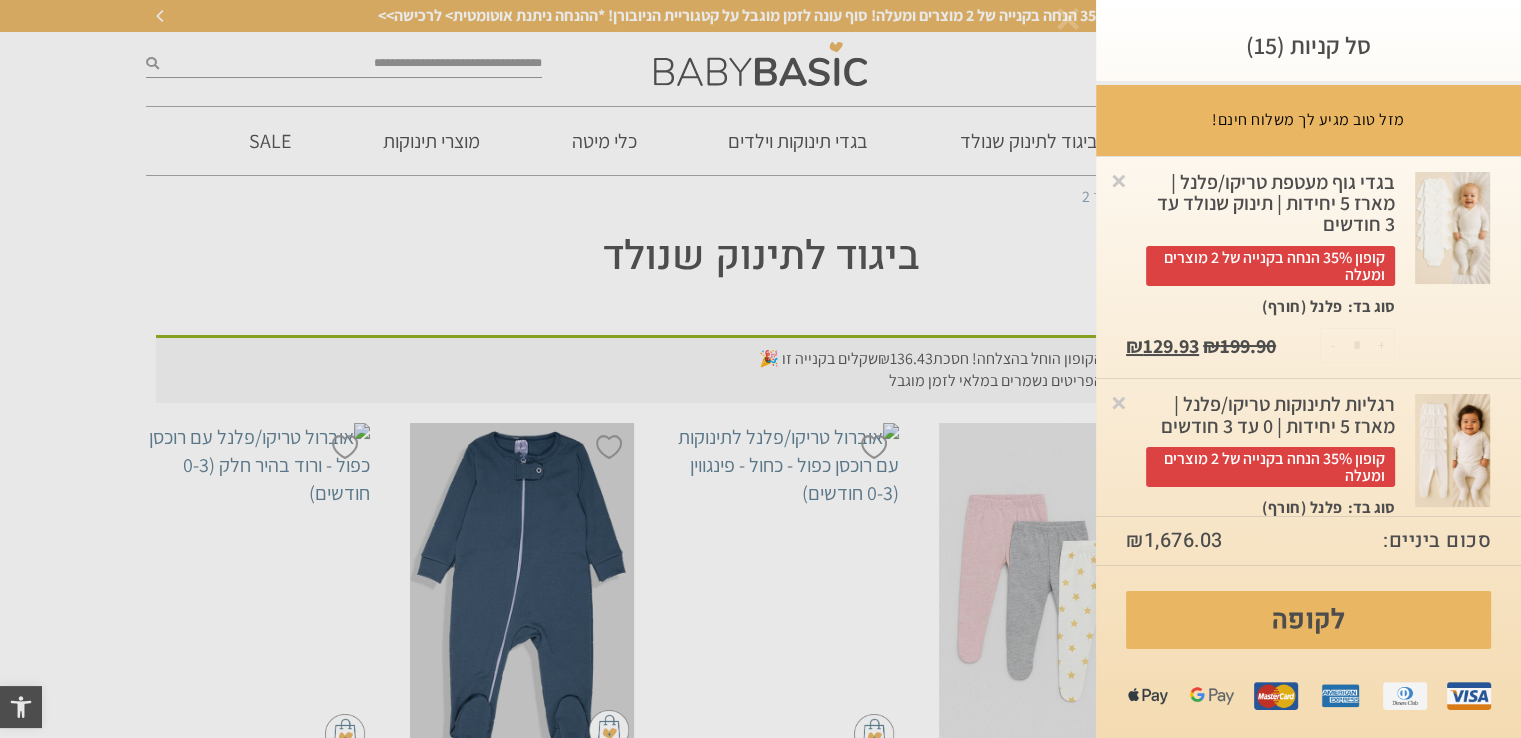 scroll, scrollTop: 0, scrollLeft: 0, axis: both 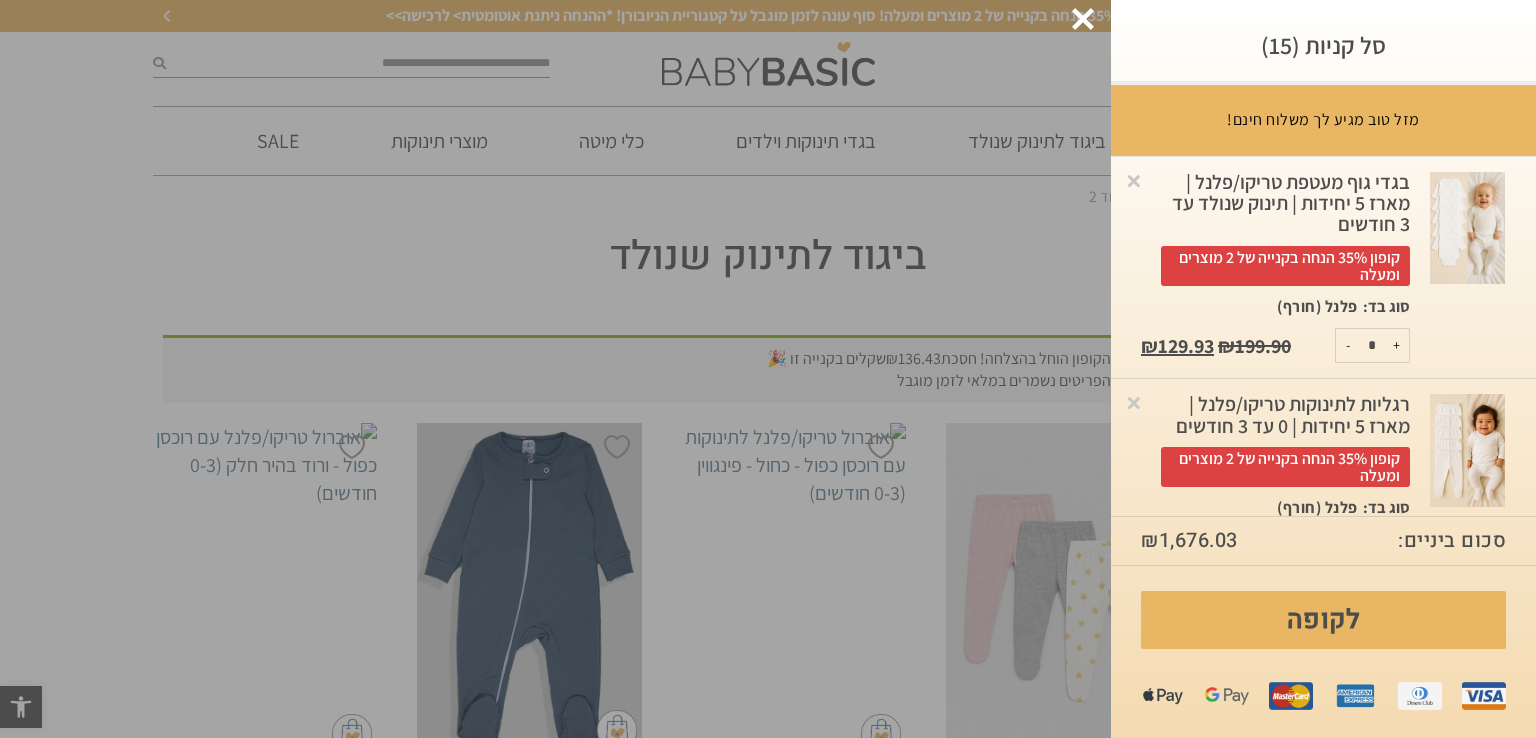 click at bounding box center [-48889, 369] 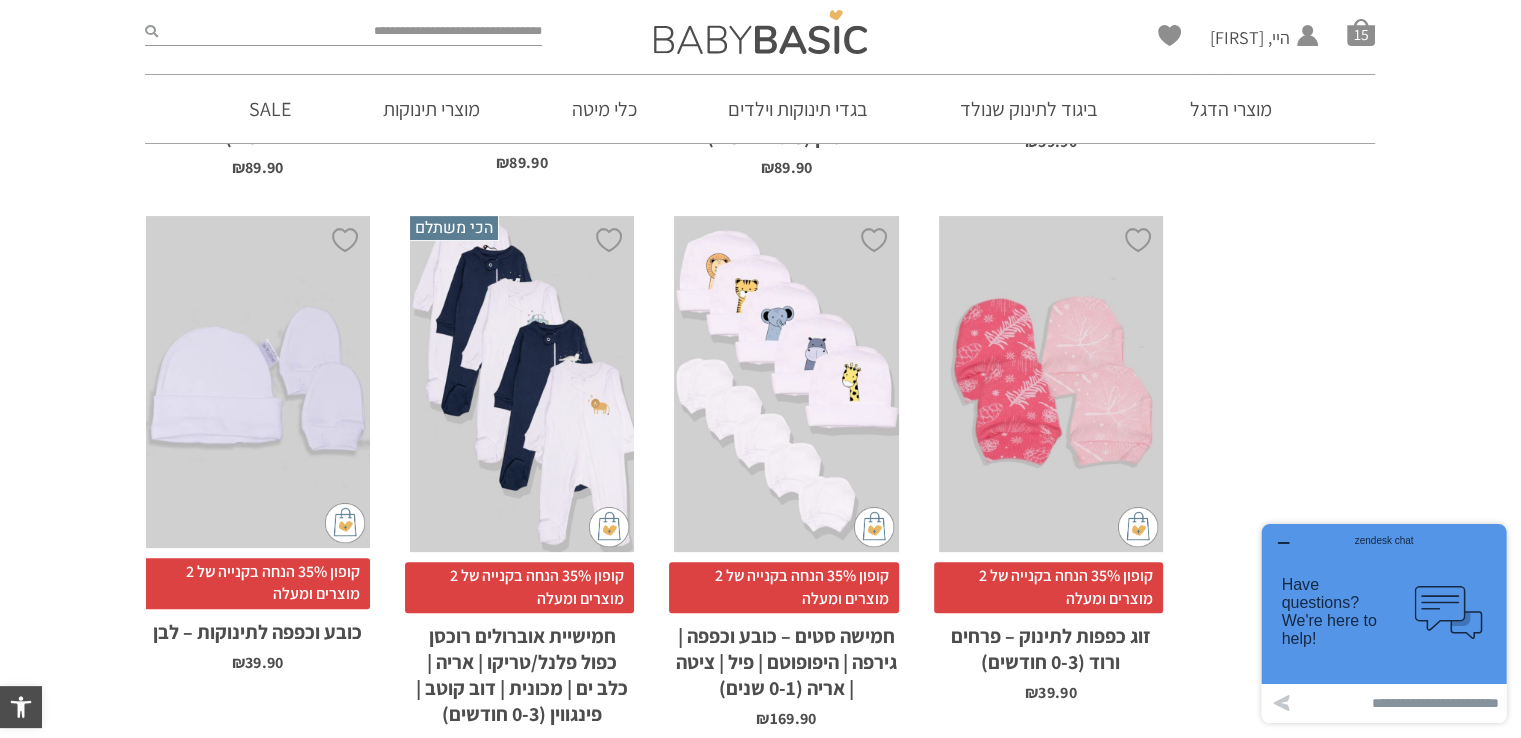 scroll, scrollTop: 800, scrollLeft: 0, axis: vertical 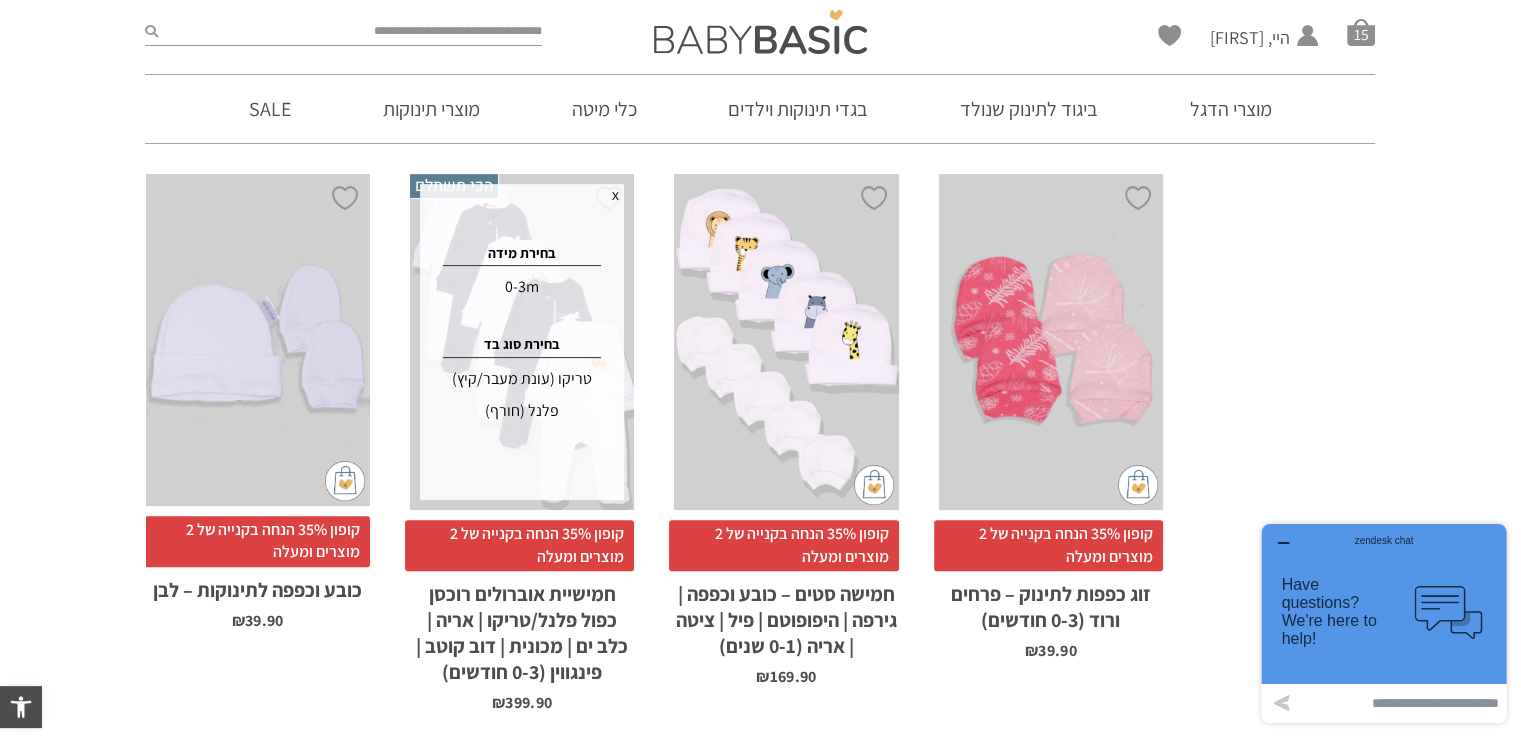 click on "0-3m" at bounding box center (522, 287) 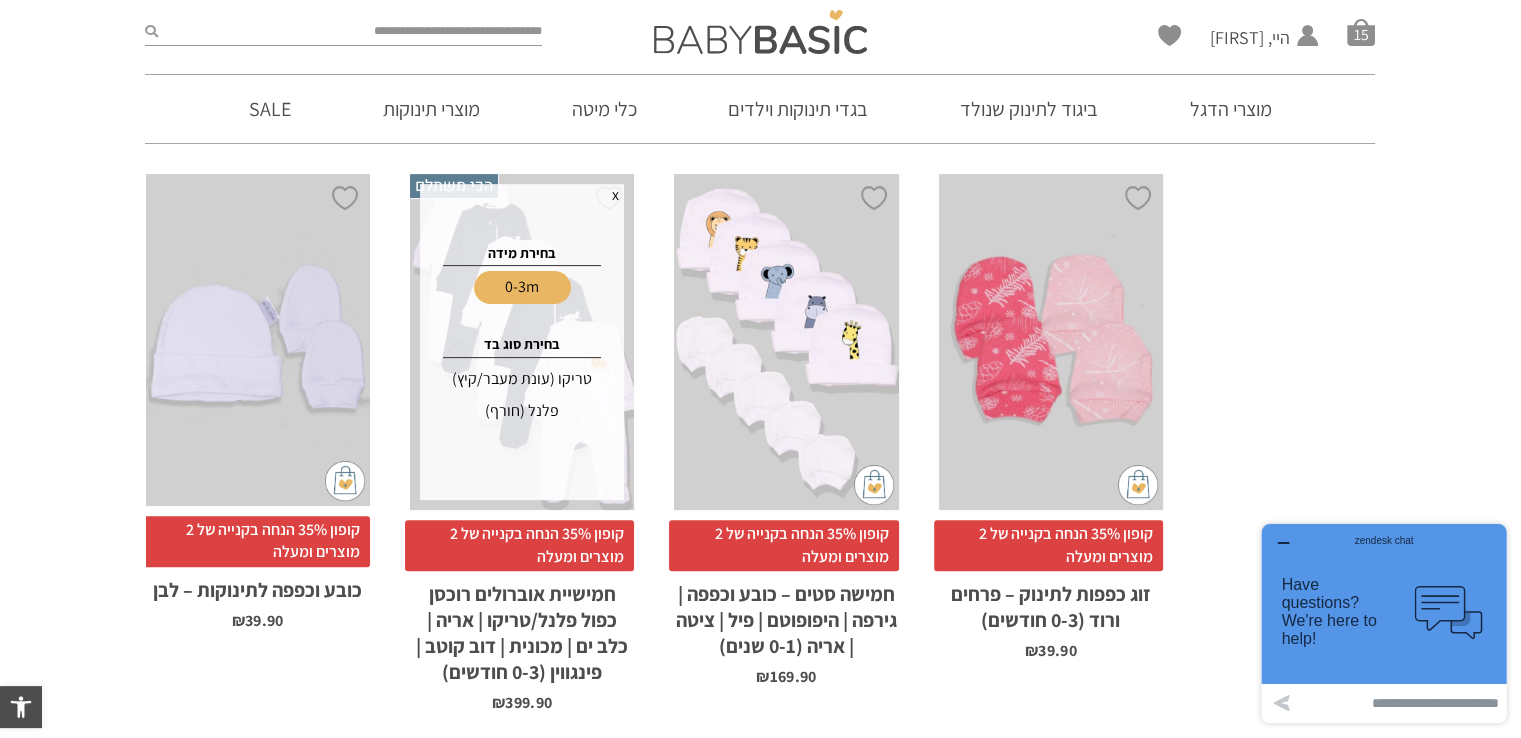 click on "פלנל (חורף)" at bounding box center [522, 411] 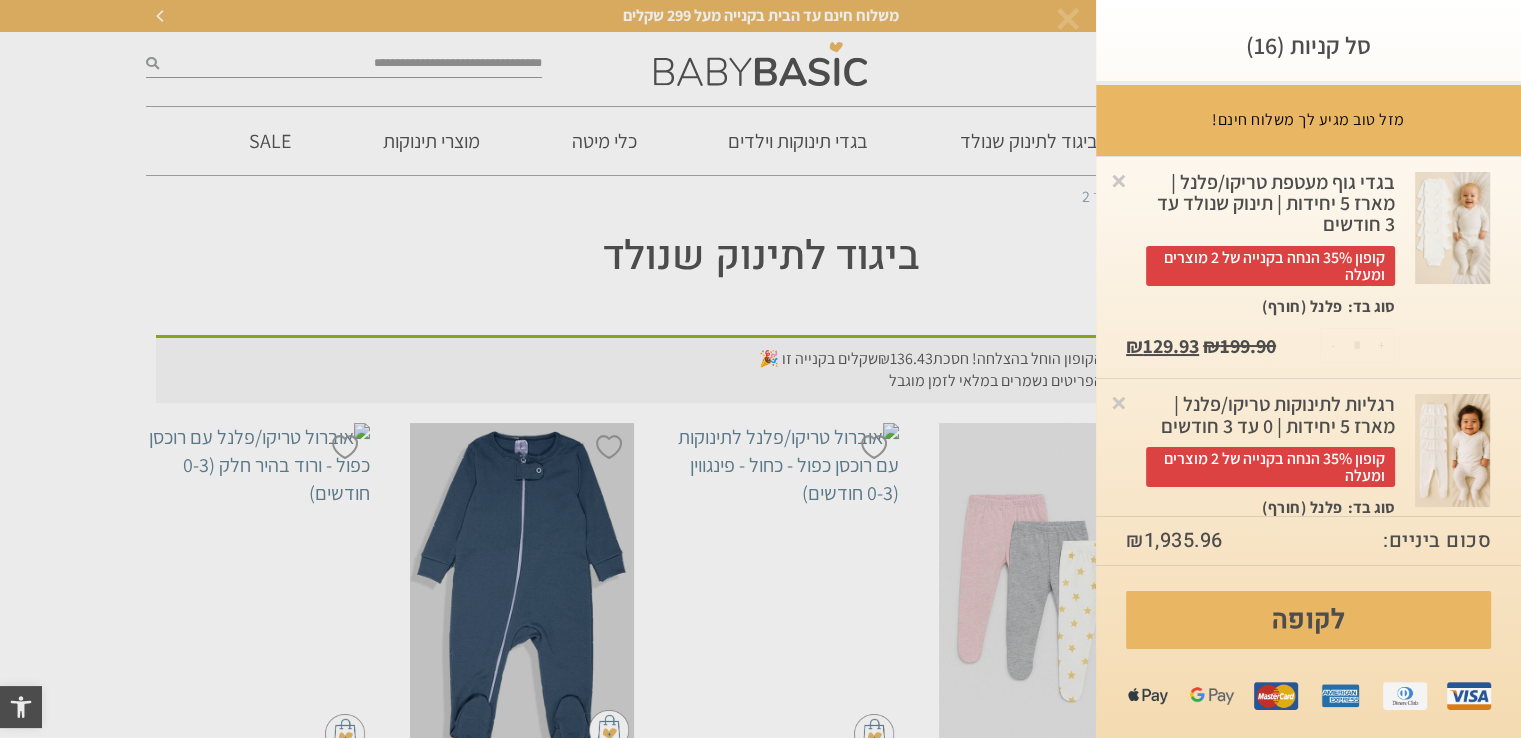 scroll, scrollTop: 0, scrollLeft: 0, axis: both 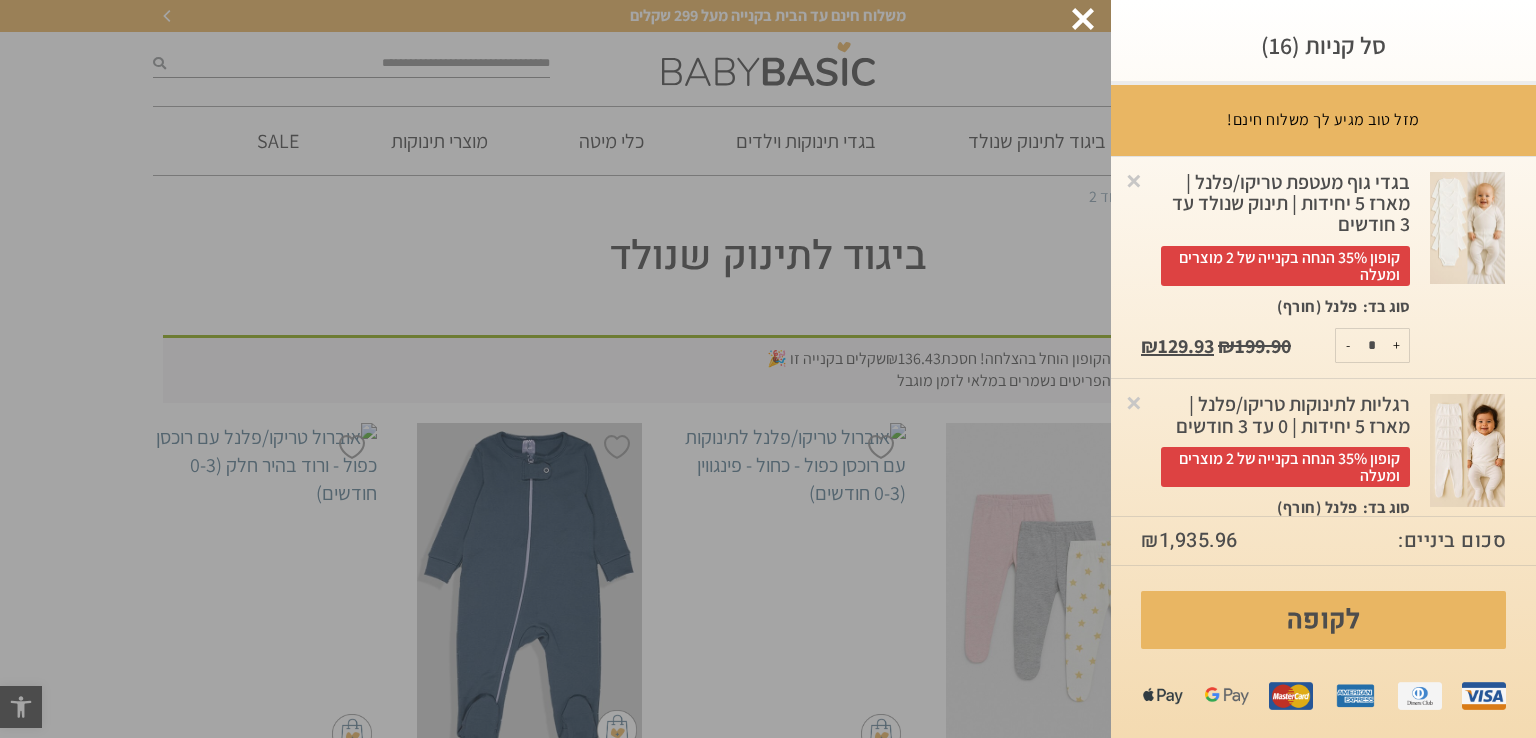 click at bounding box center [-48889, 369] 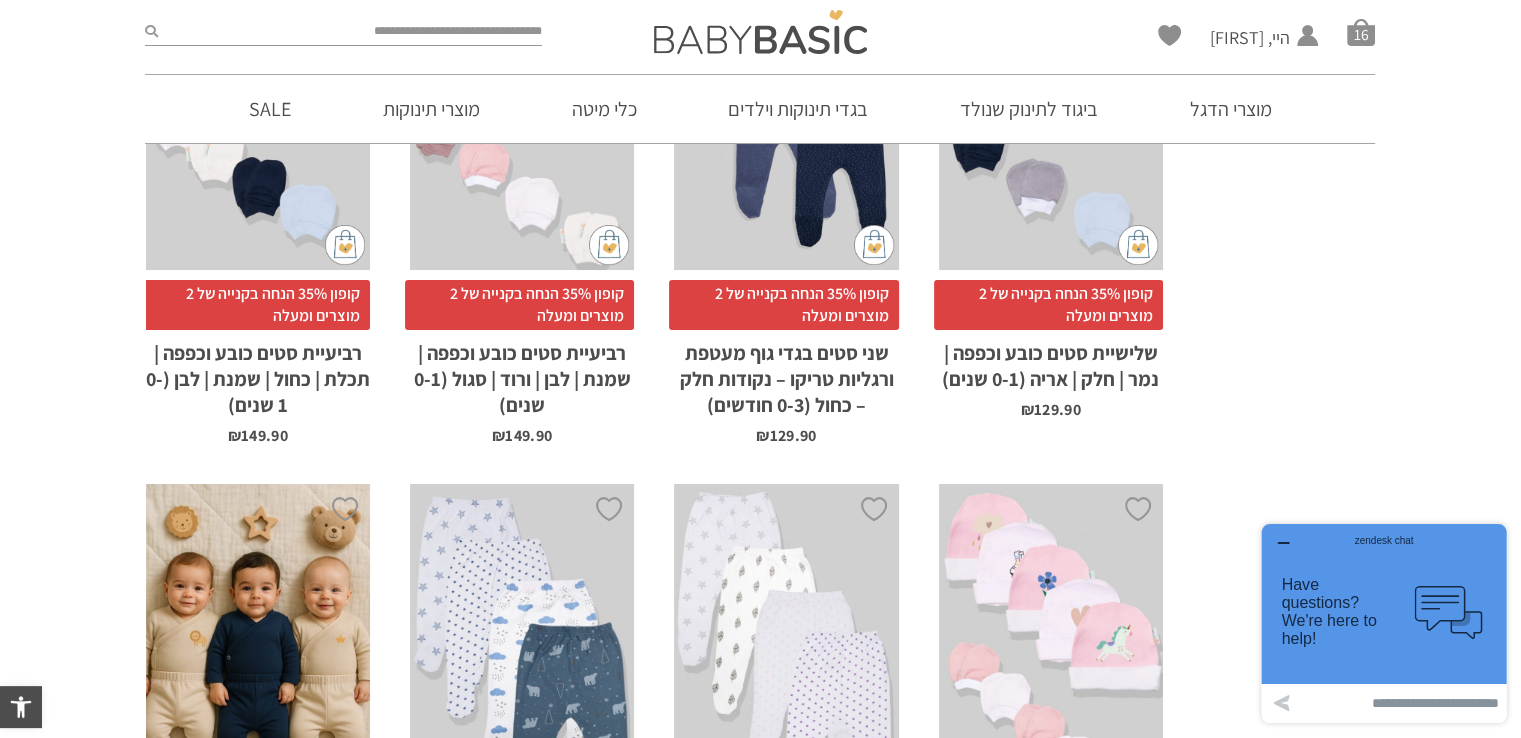 scroll, scrollTop: 5200, scrollLeft: 0, axis: vertical 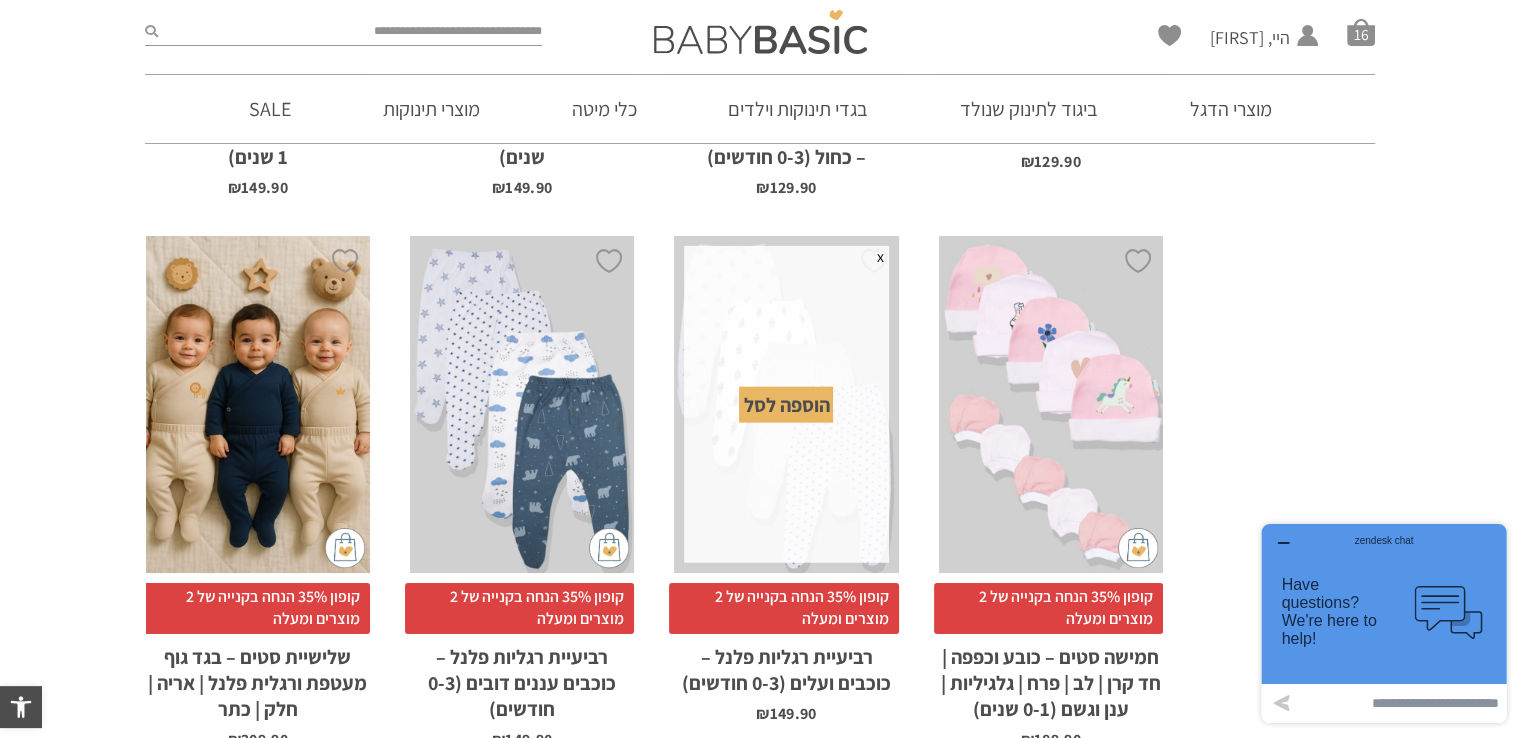click on "הוספה לסל" at bounding box center (786, 405) 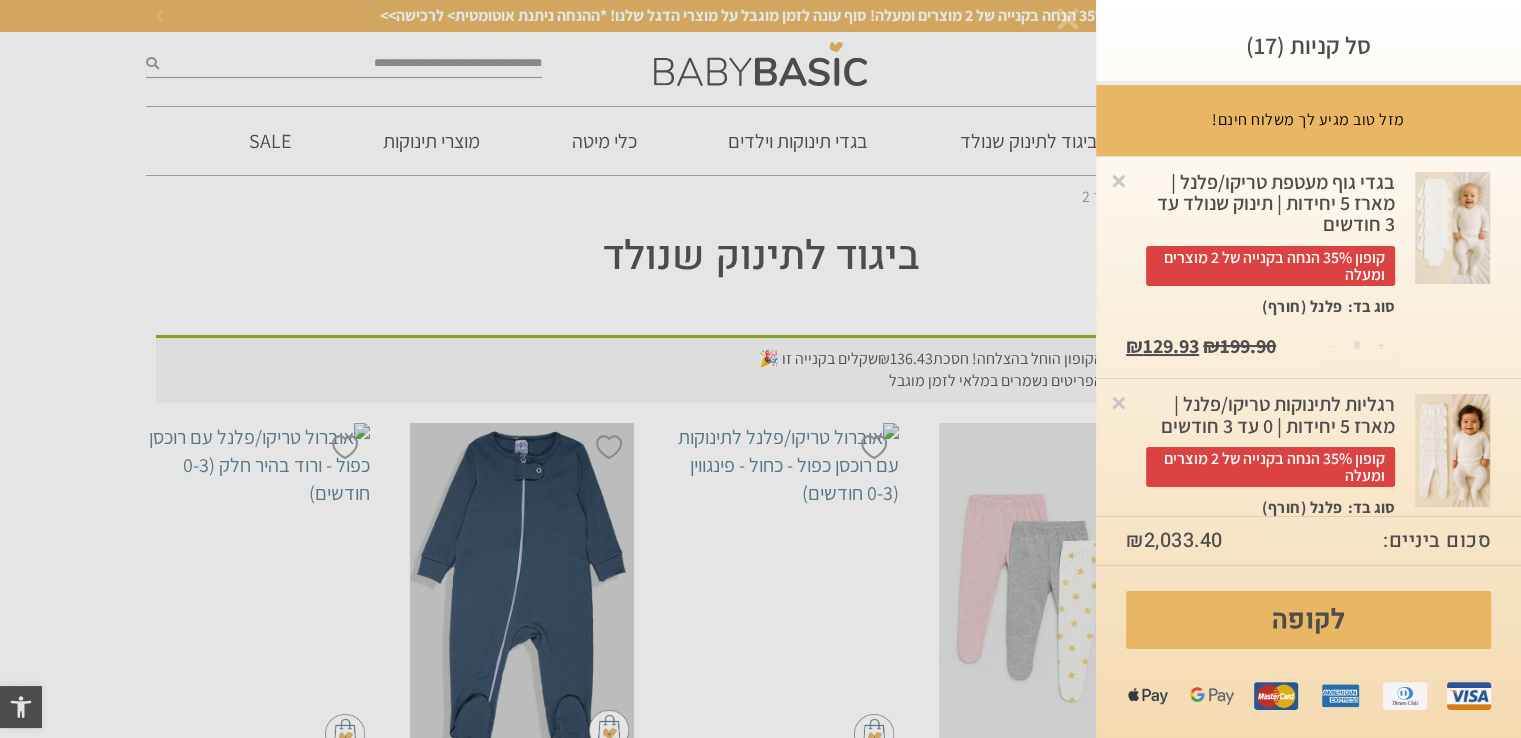 scroll, scrollTop: 0, scrollLeft: 0, axis: both 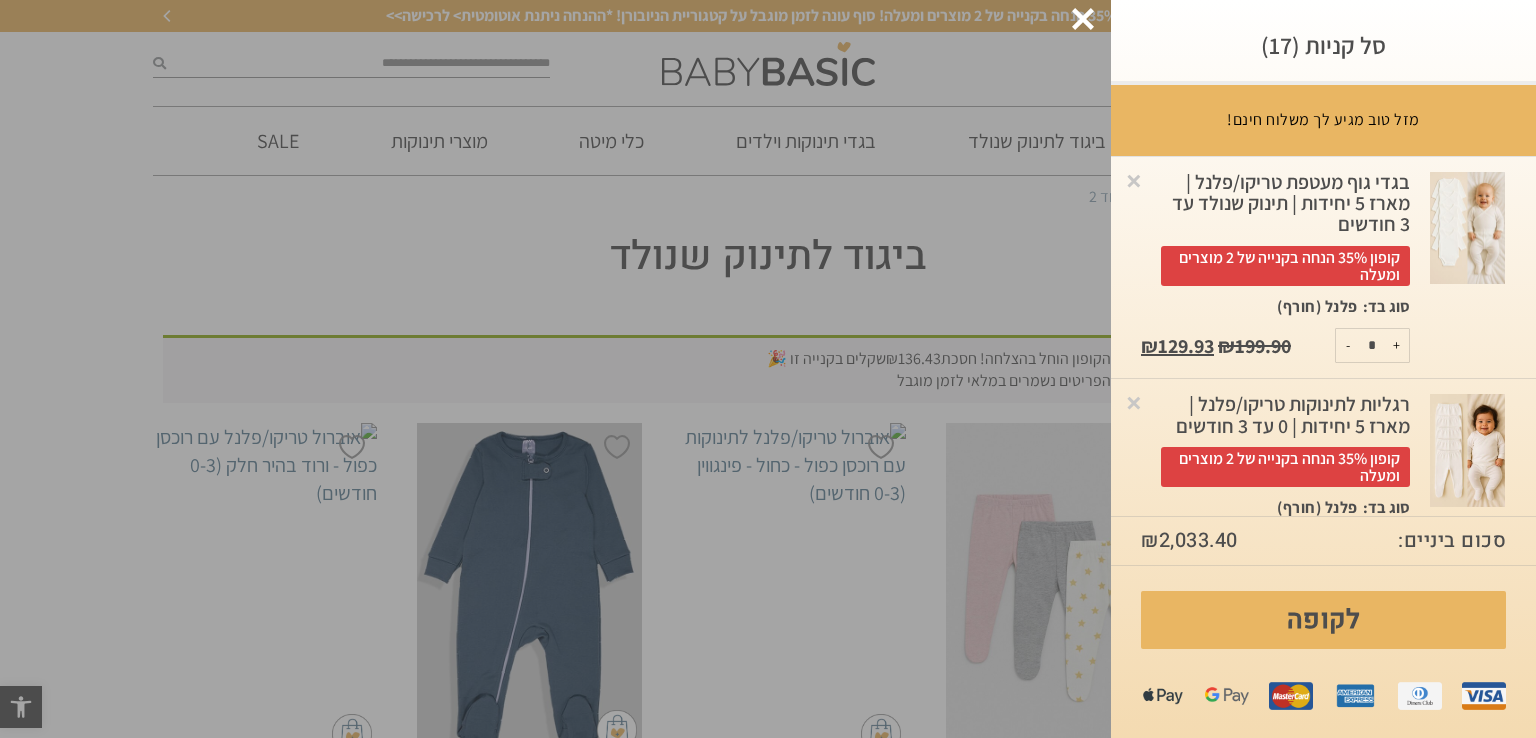 click at bounding box center (-48889, 369) 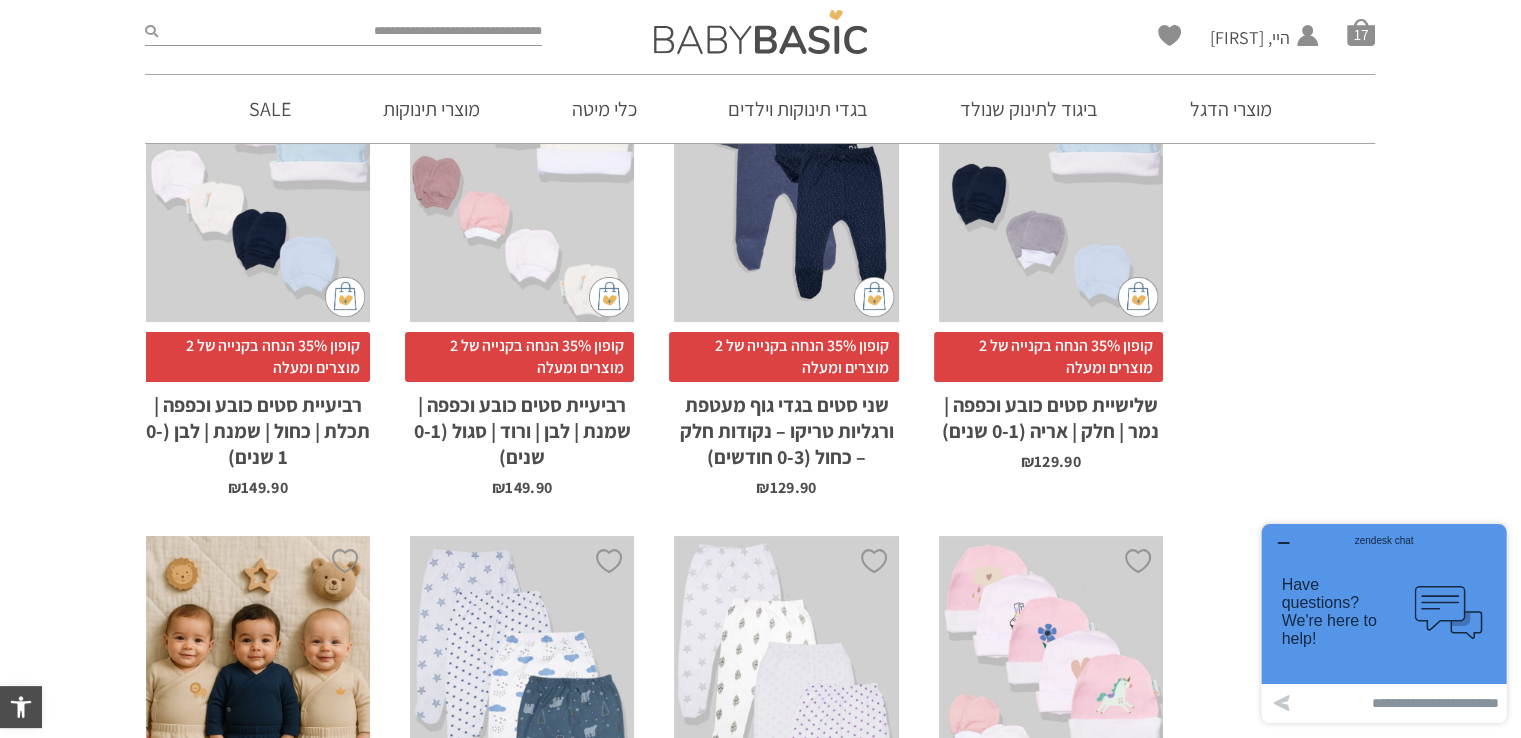 scroll, scrollTop: 5500, scrollLeft: 0, axis: vertical 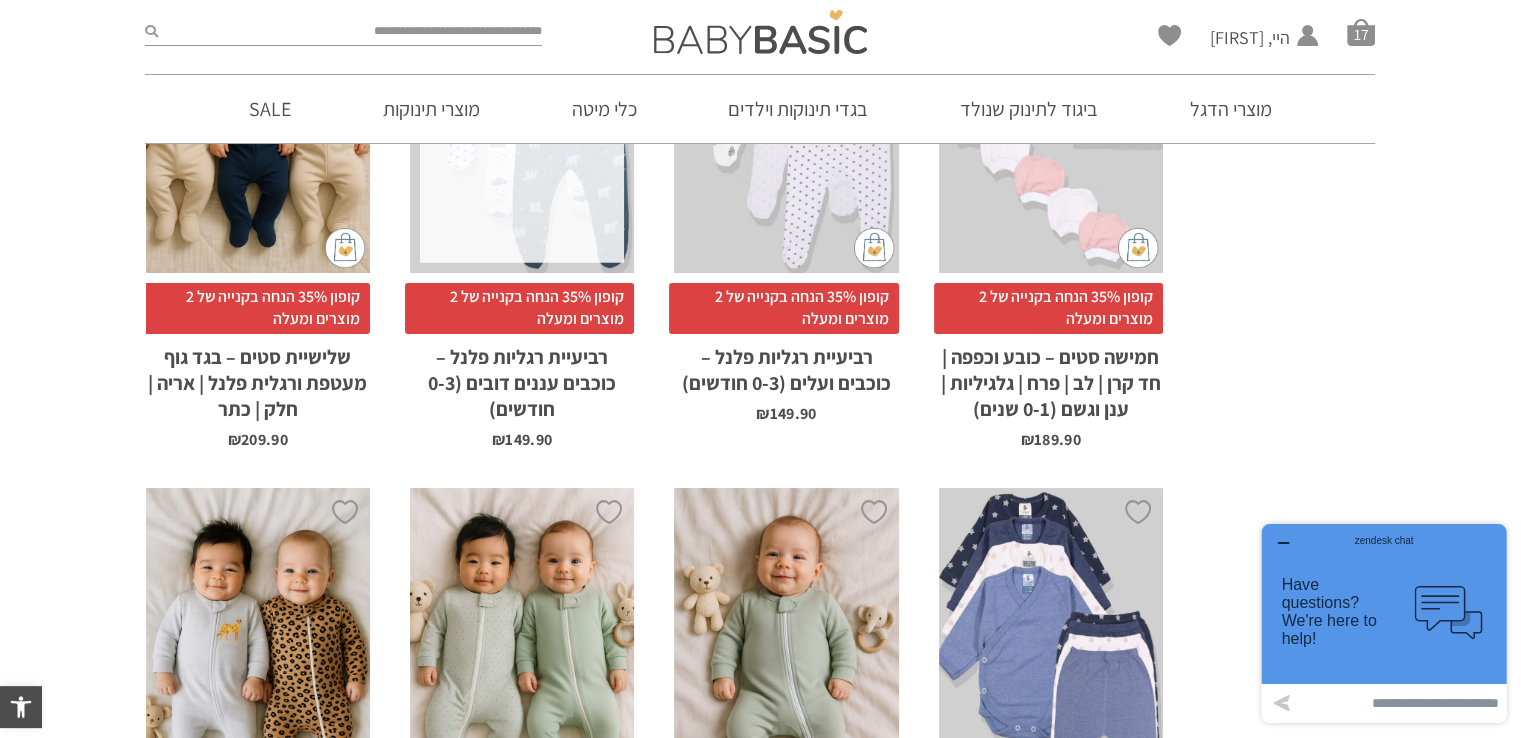 click on "x
הוספה לסל" at bounding box center [522, 104] 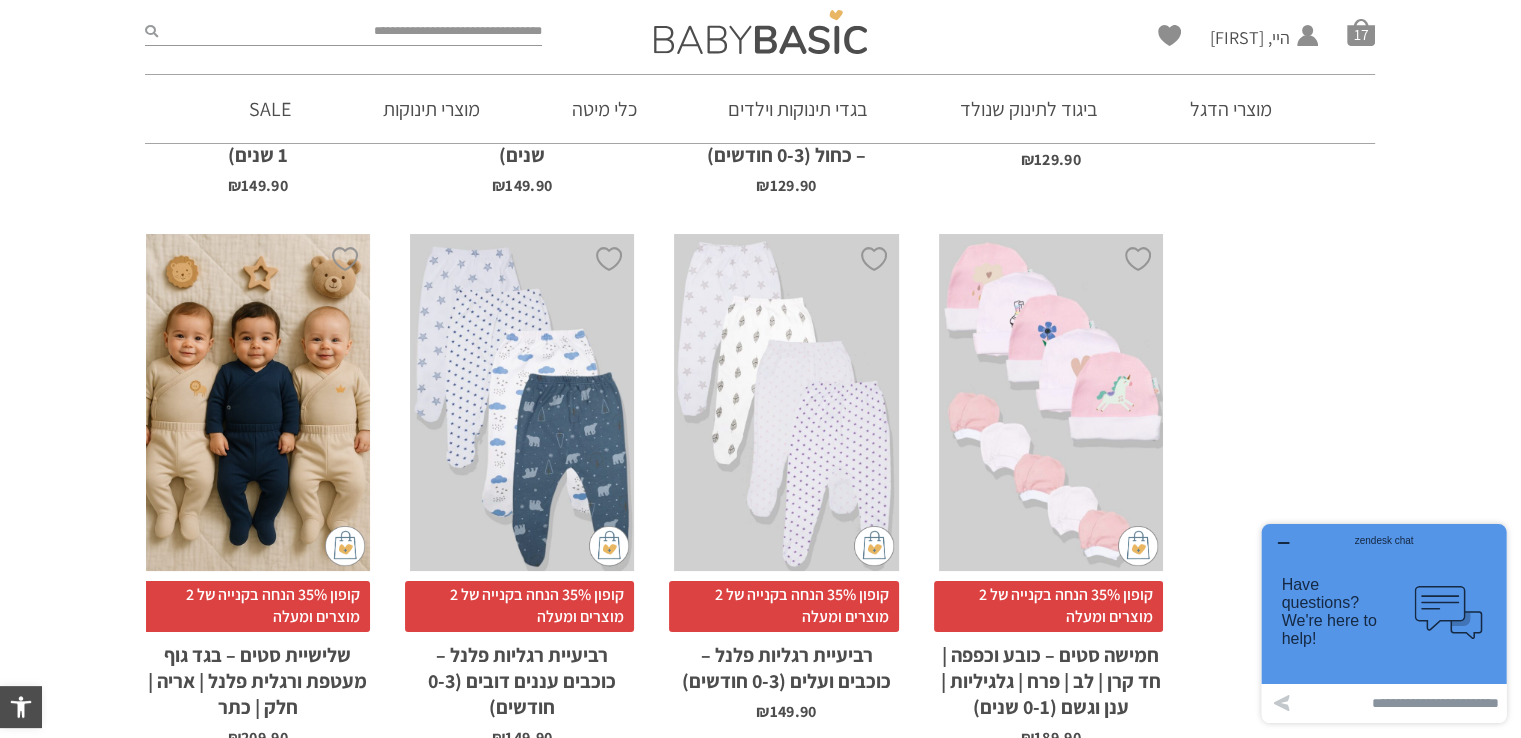 scroll, scrollTop: 5200, scrollLeft: 0, axis: vertical 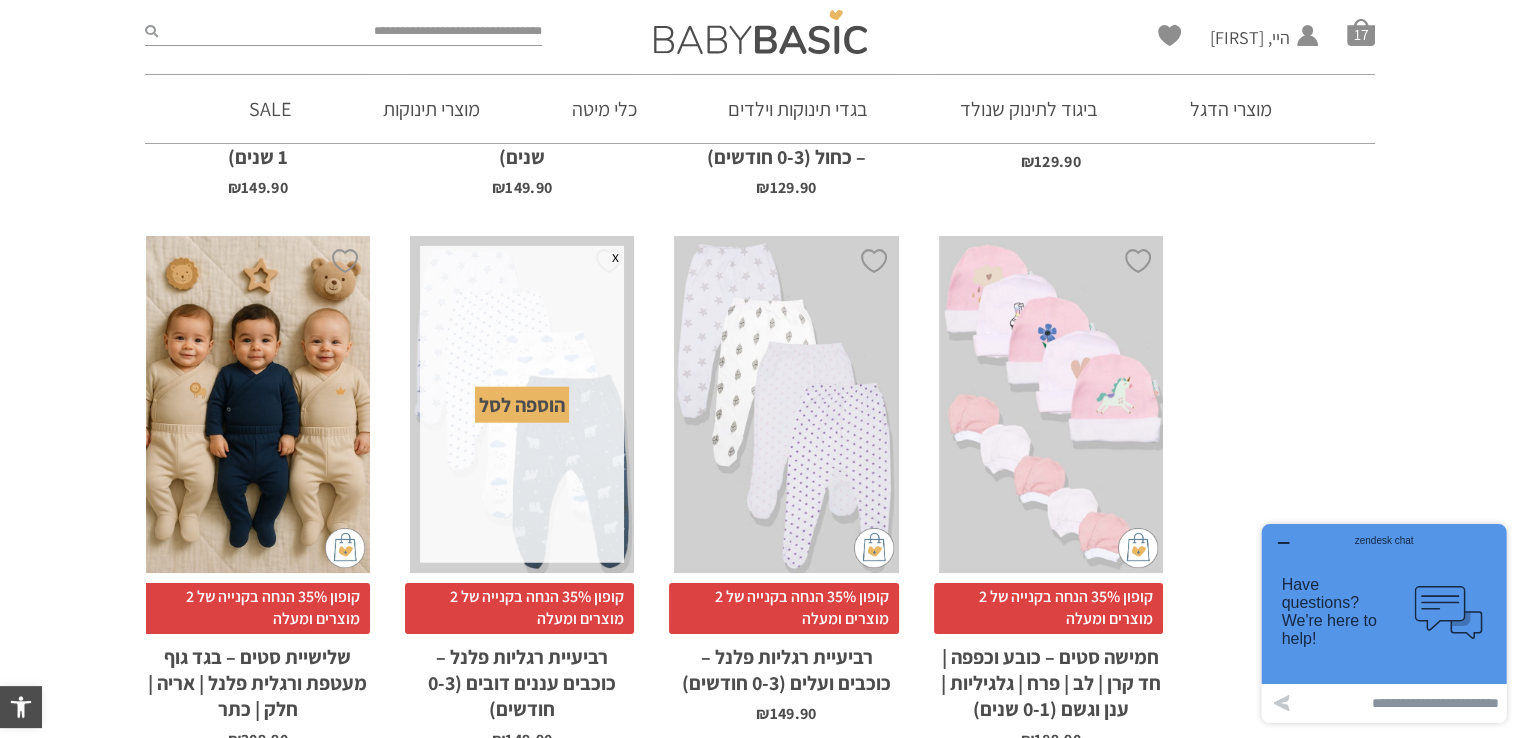 click on "הוספה לסל" at bounding box center [522, 405] 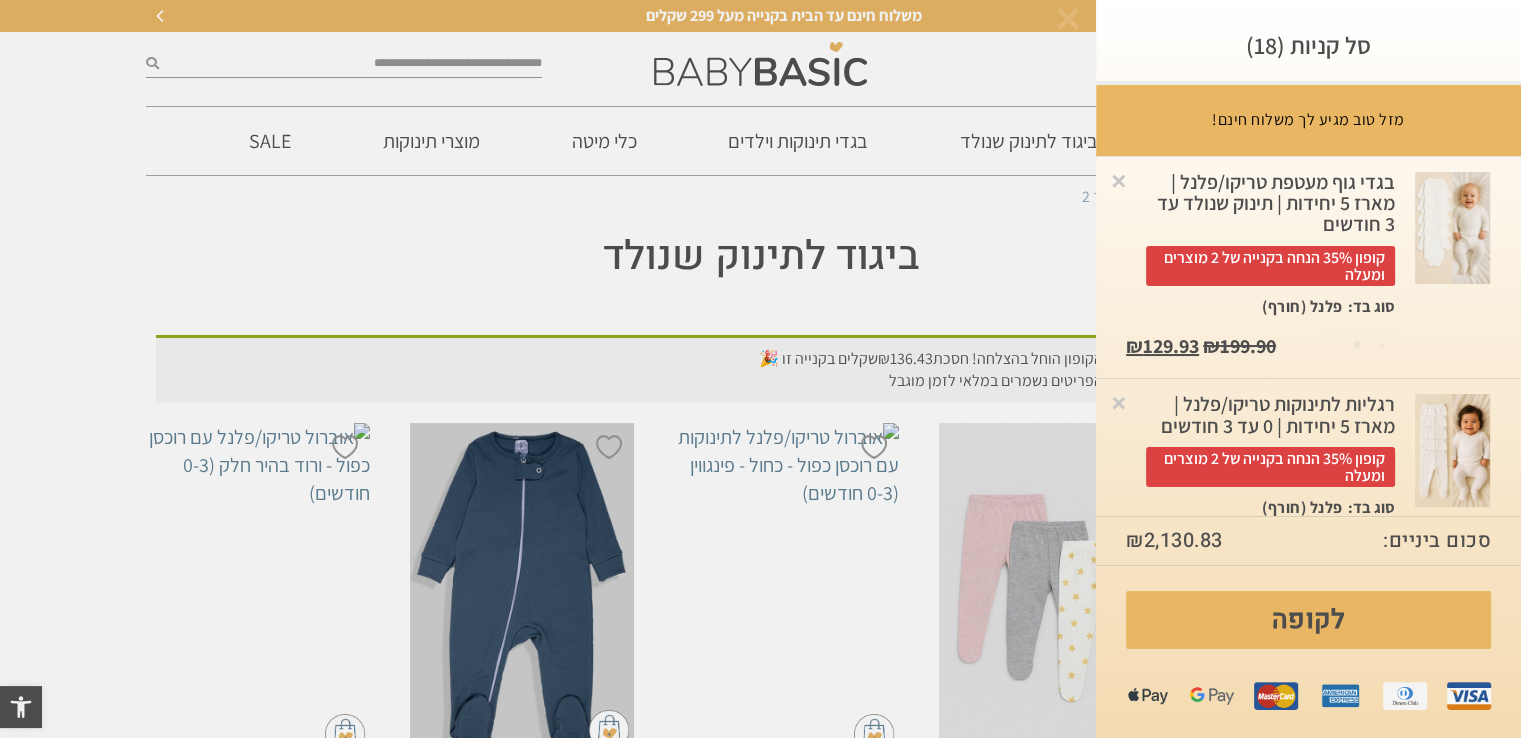 scroll, scrollTop: 0, scrollLeft: 0, axis: both 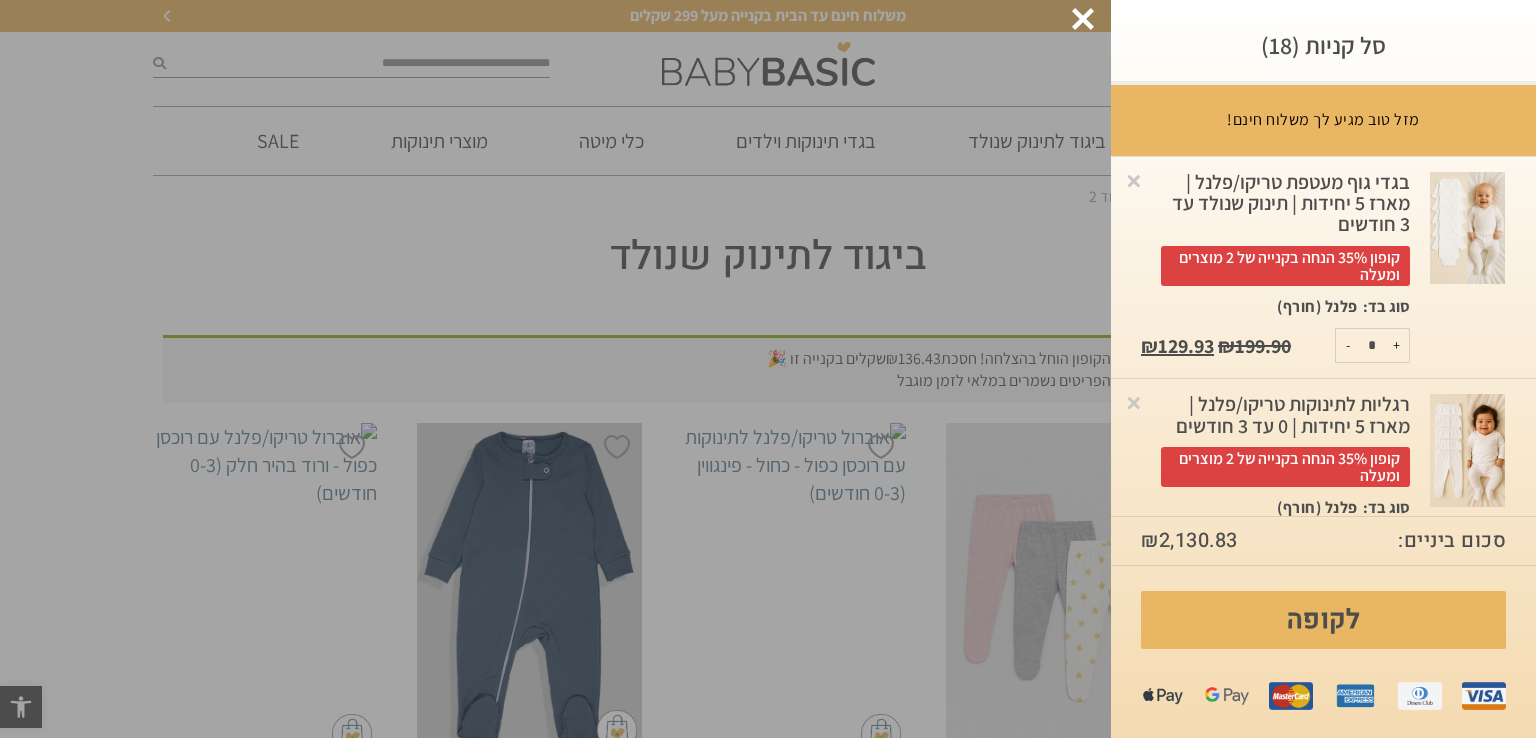 click at bounding box center (-48889, 369) 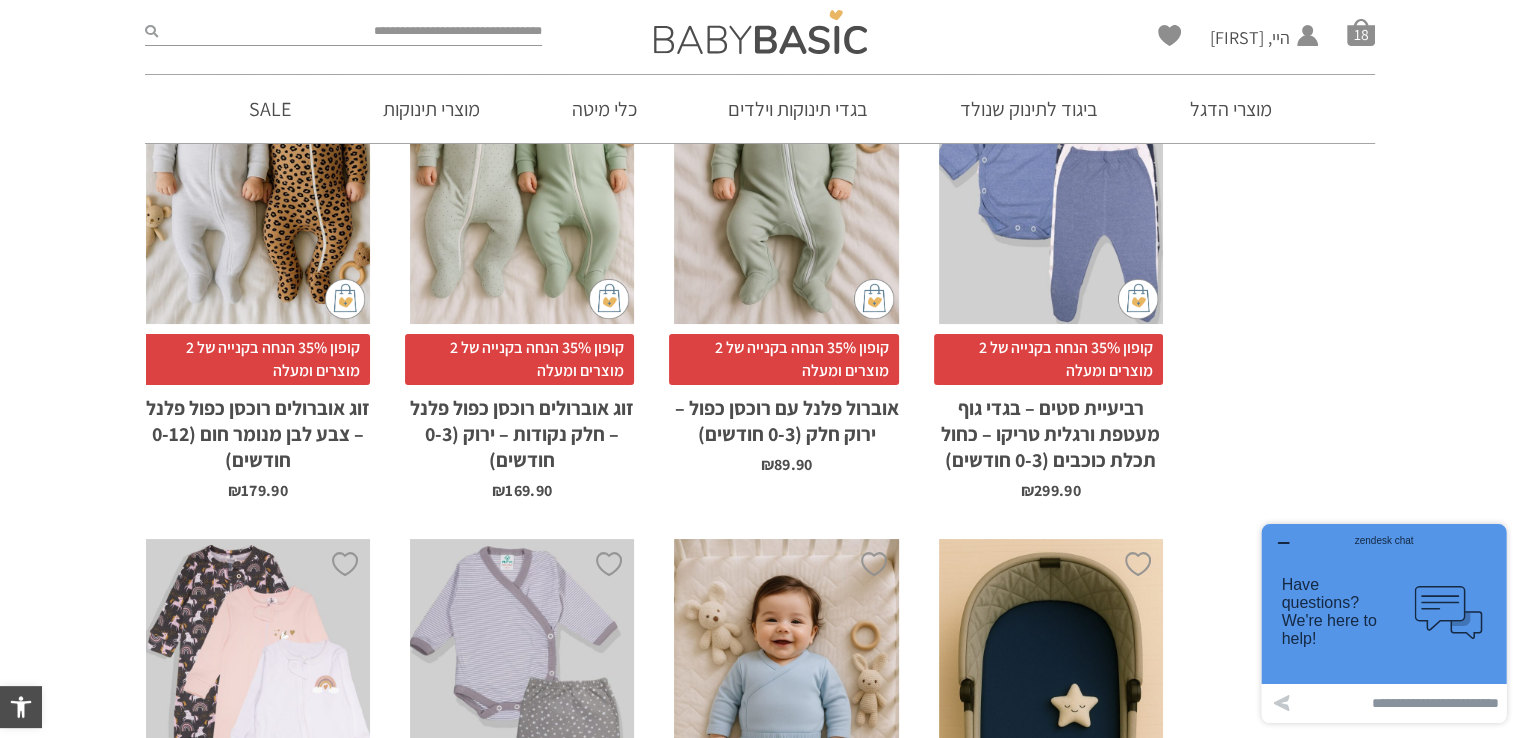 scroll, scrollTop: 5800, scrollLeft: 0, axis: vertical 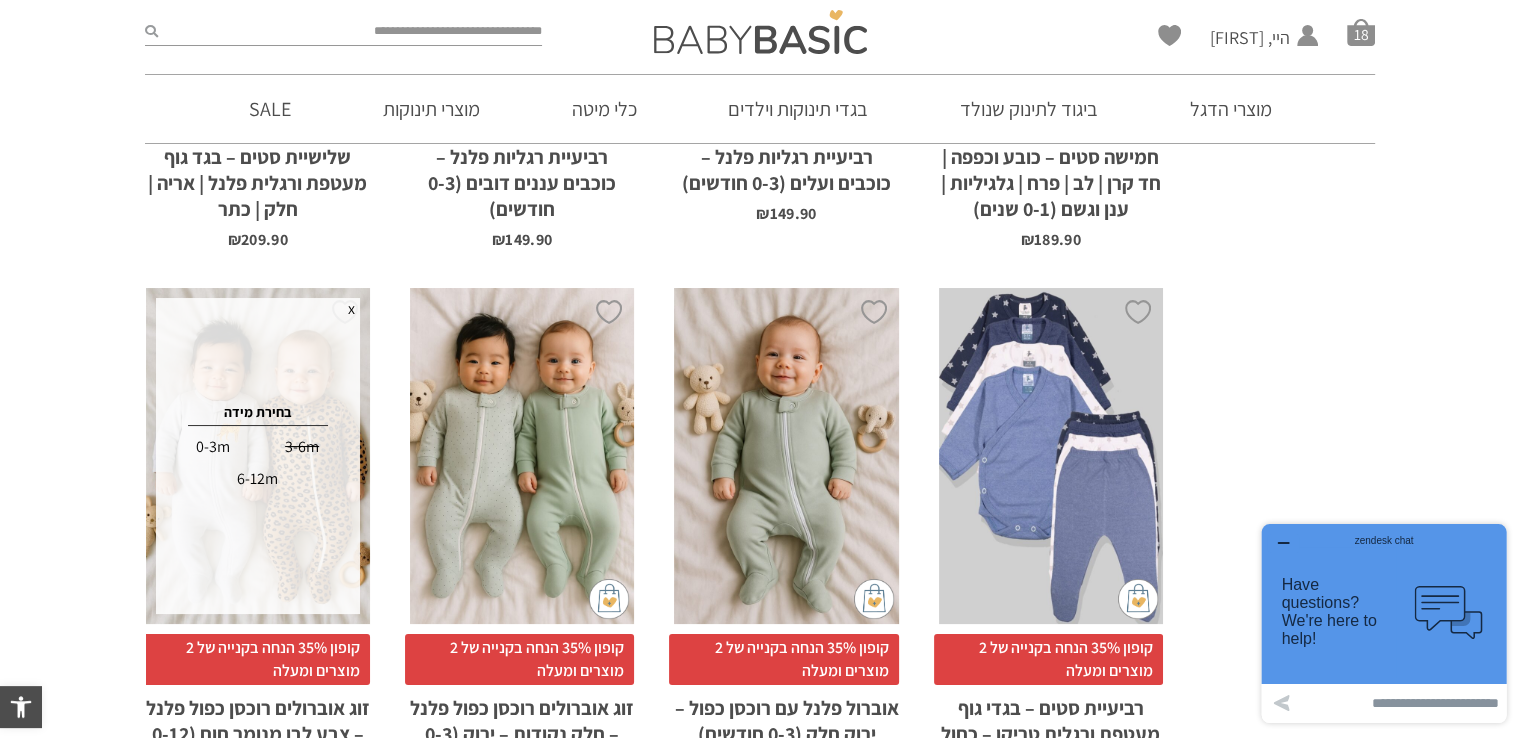 click on "0-3m" at bounding box center [213, 447] 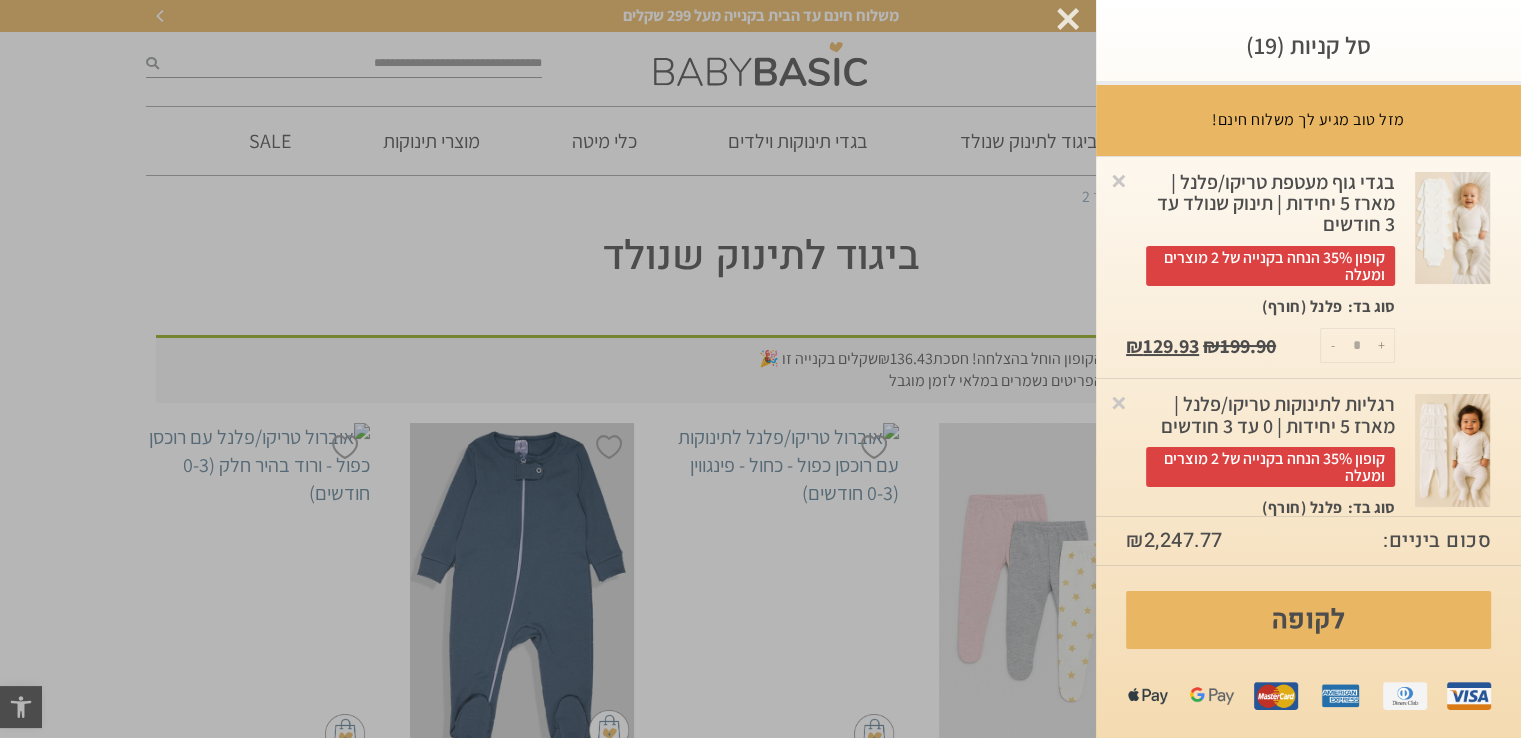 scroll, scrollTop: 0, scrollLeft: 0, axis: both 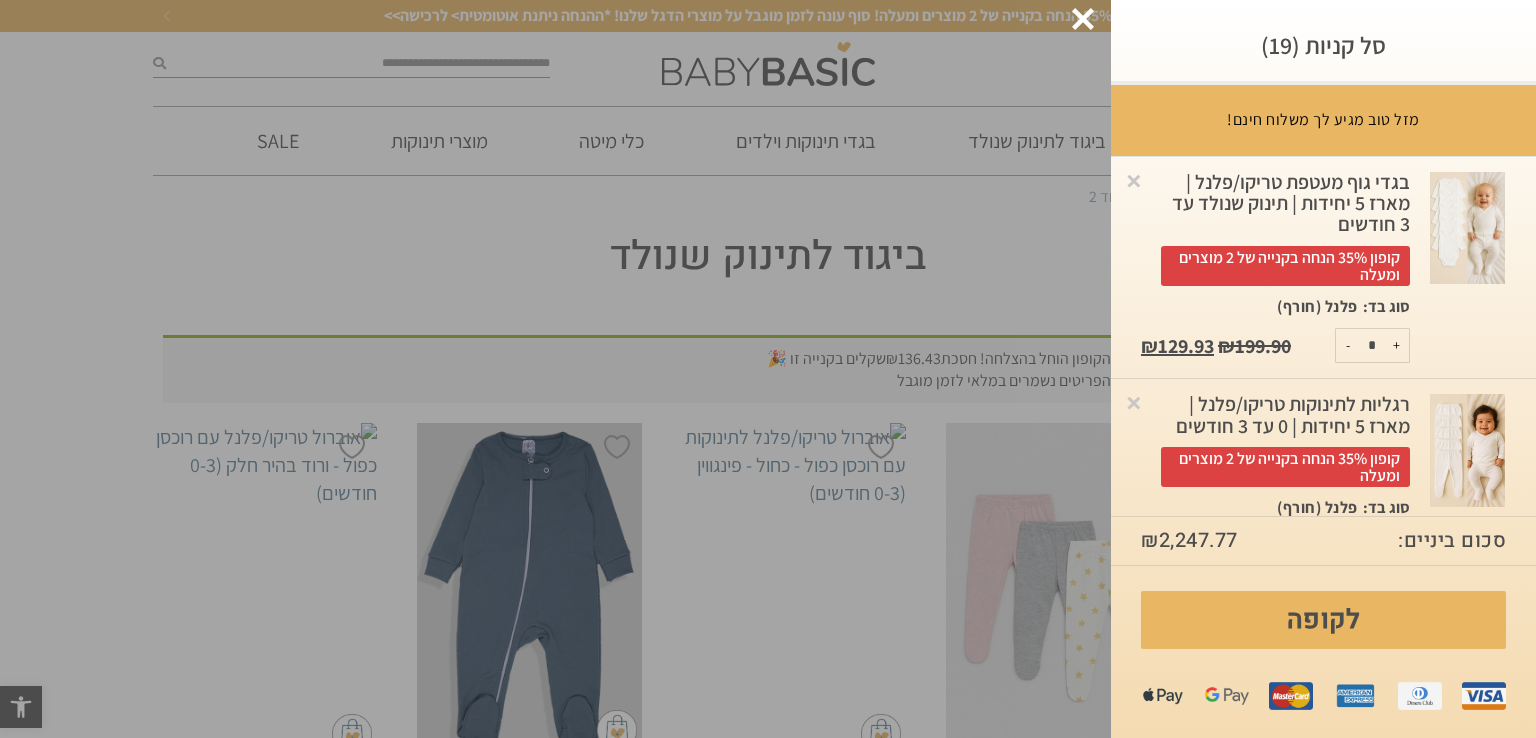 click at bounding box center [-48889, 369] 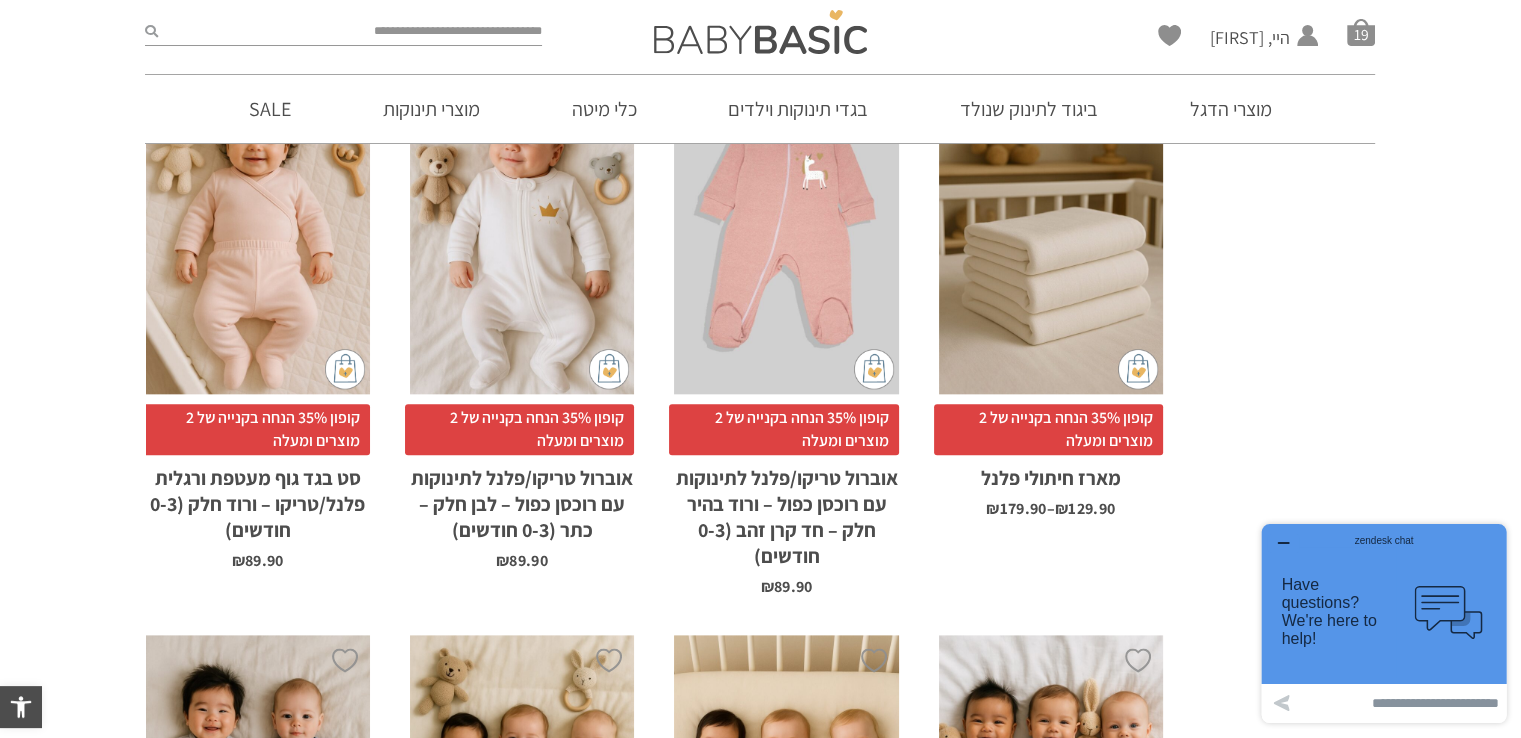 scroll, scrollTop: 2600, scrollLeft: 0, axis: vertical 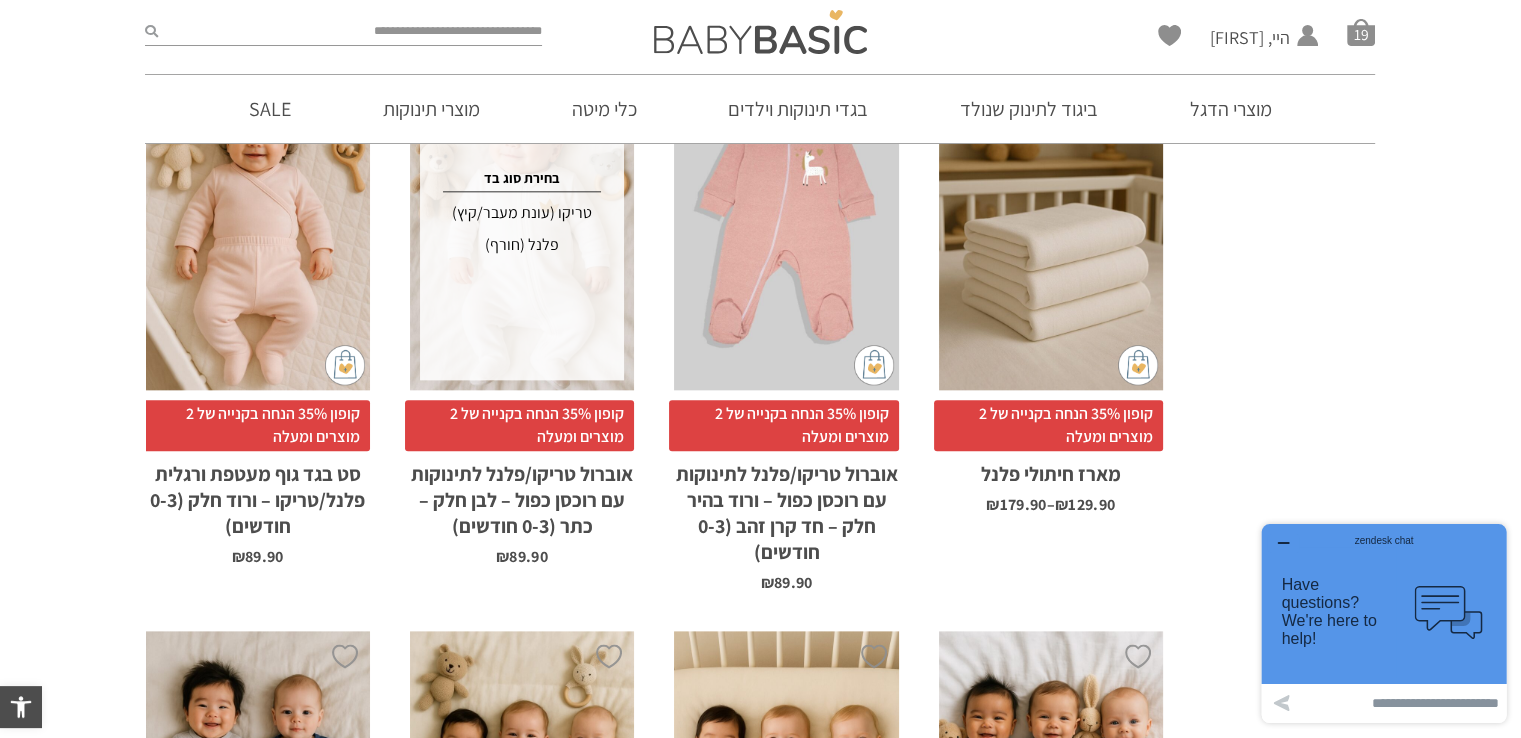 click on "פלנל (חורף)" at bounding box center (522, 245) 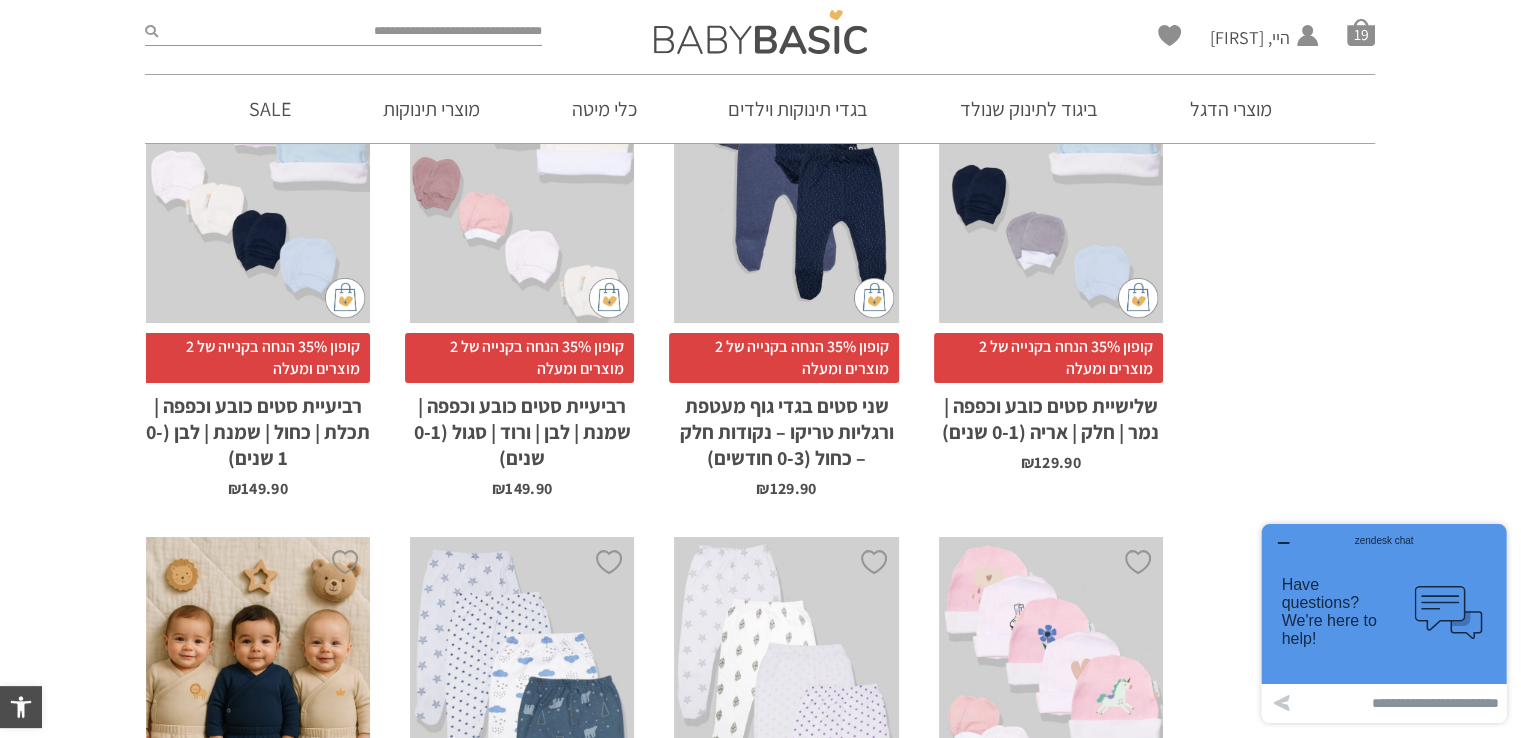 scroll, scrollTop: 0, scrollLeft: 0, axis: both 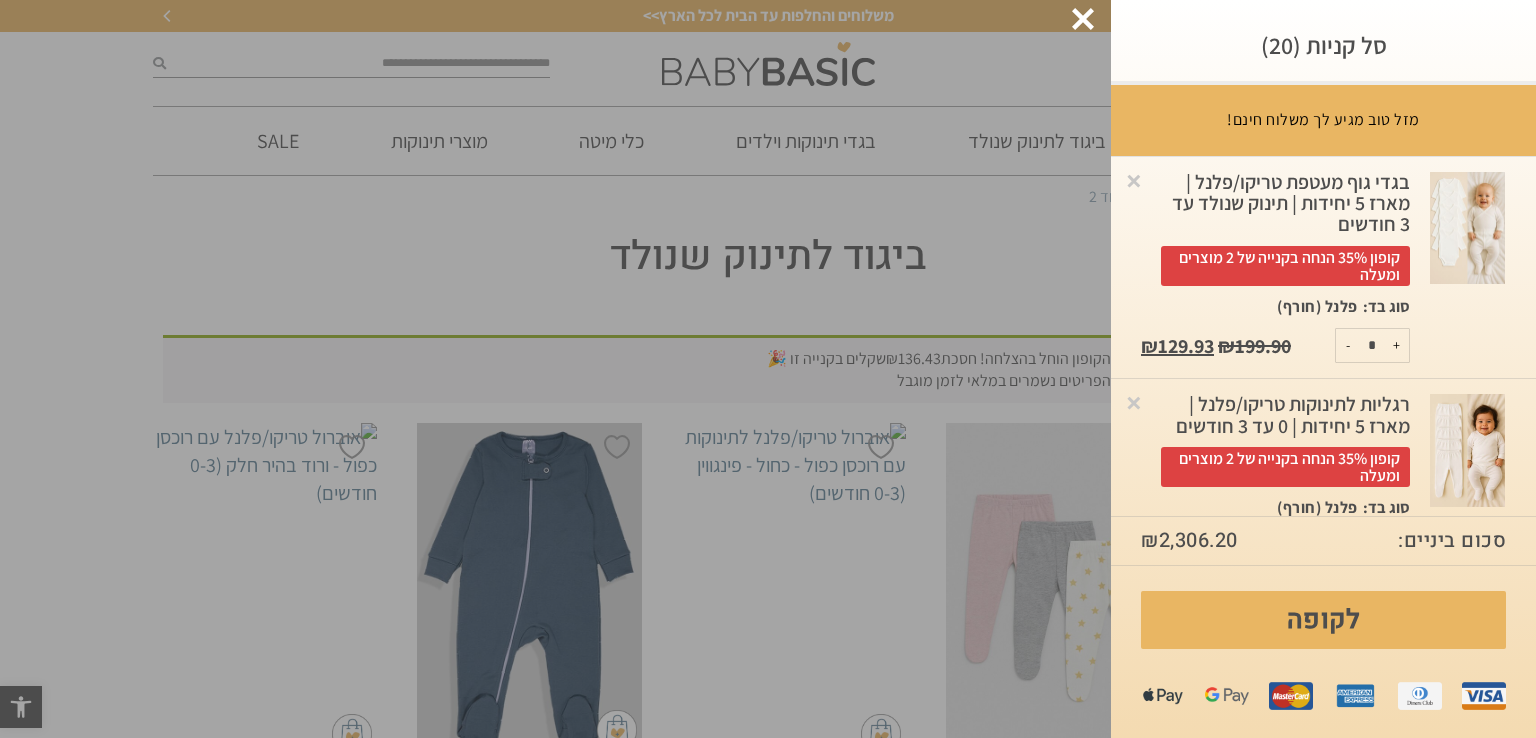 click at bounding box center [-48889, 369] 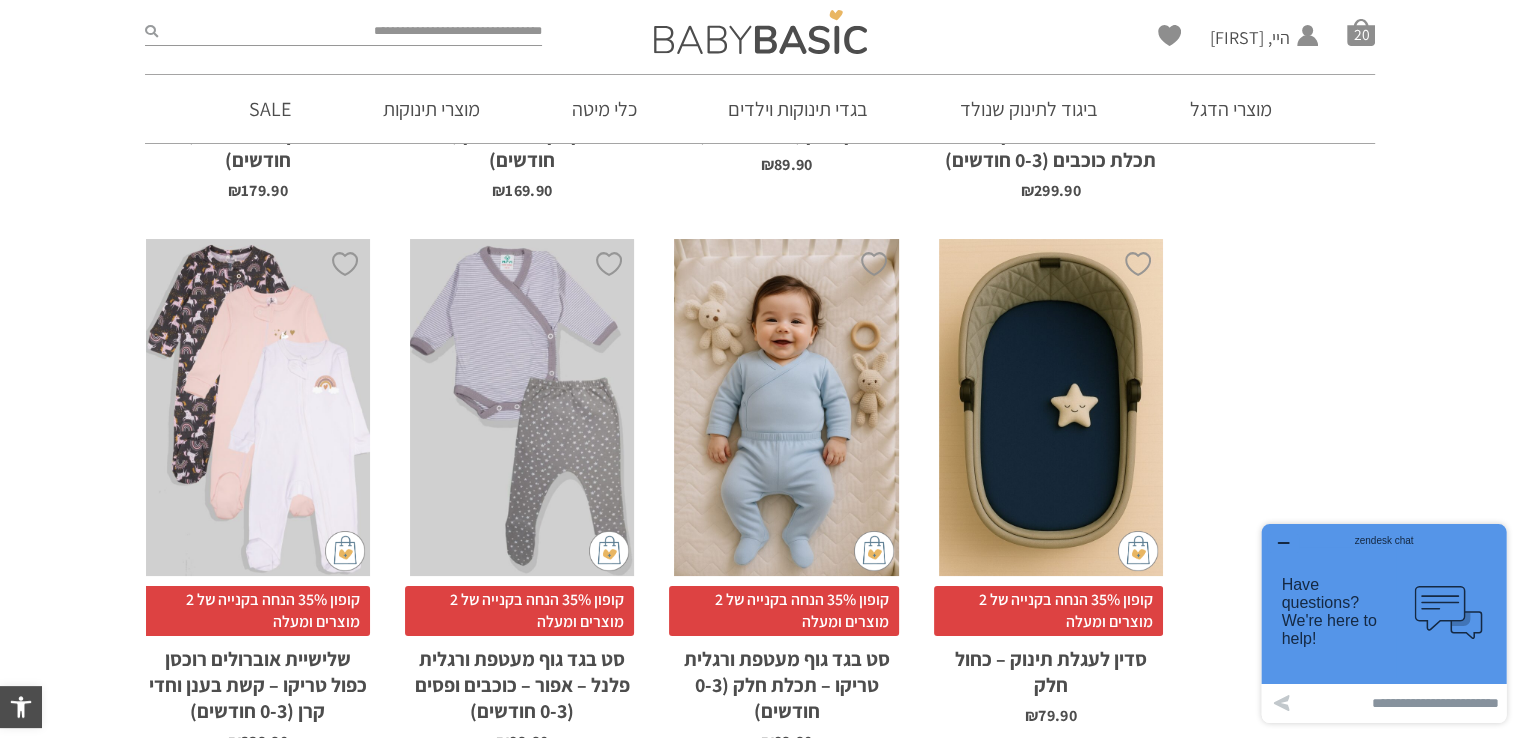 scroll, scrollTop: 6800, scrollLeft: 0, axis: vertical 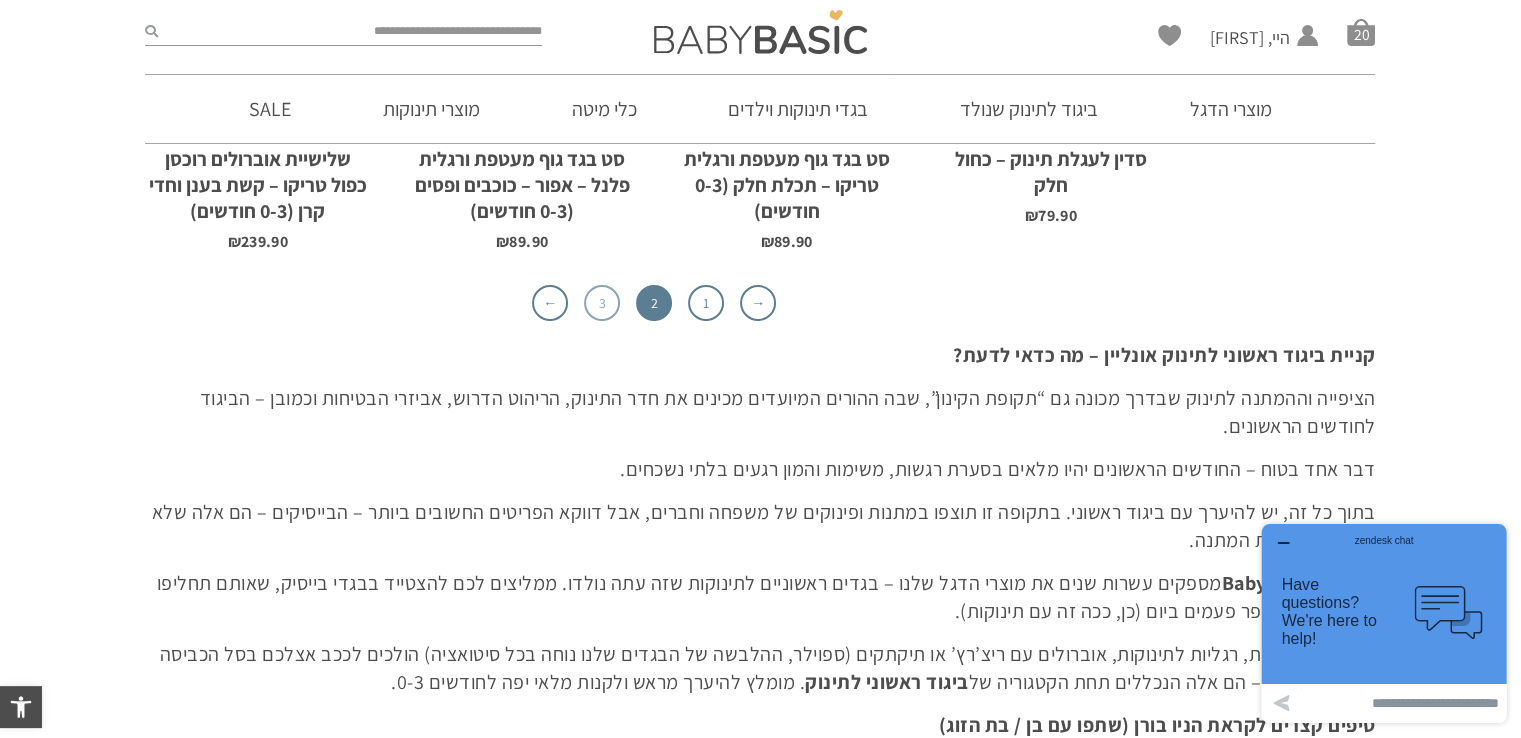click on "3" at bounding box center (602, 303) 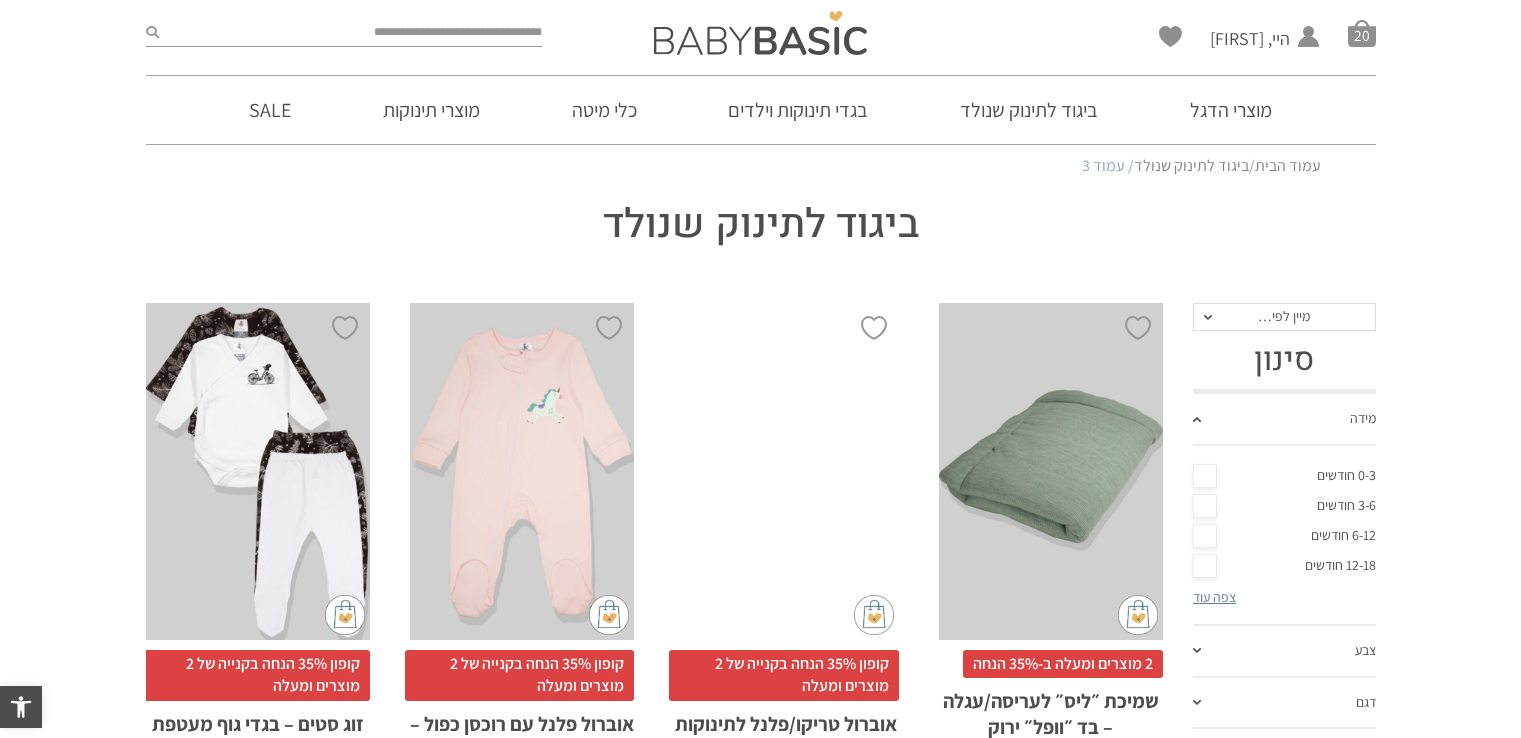 scroll, scrollTop: 0, scrollLeft: 0, axis: both 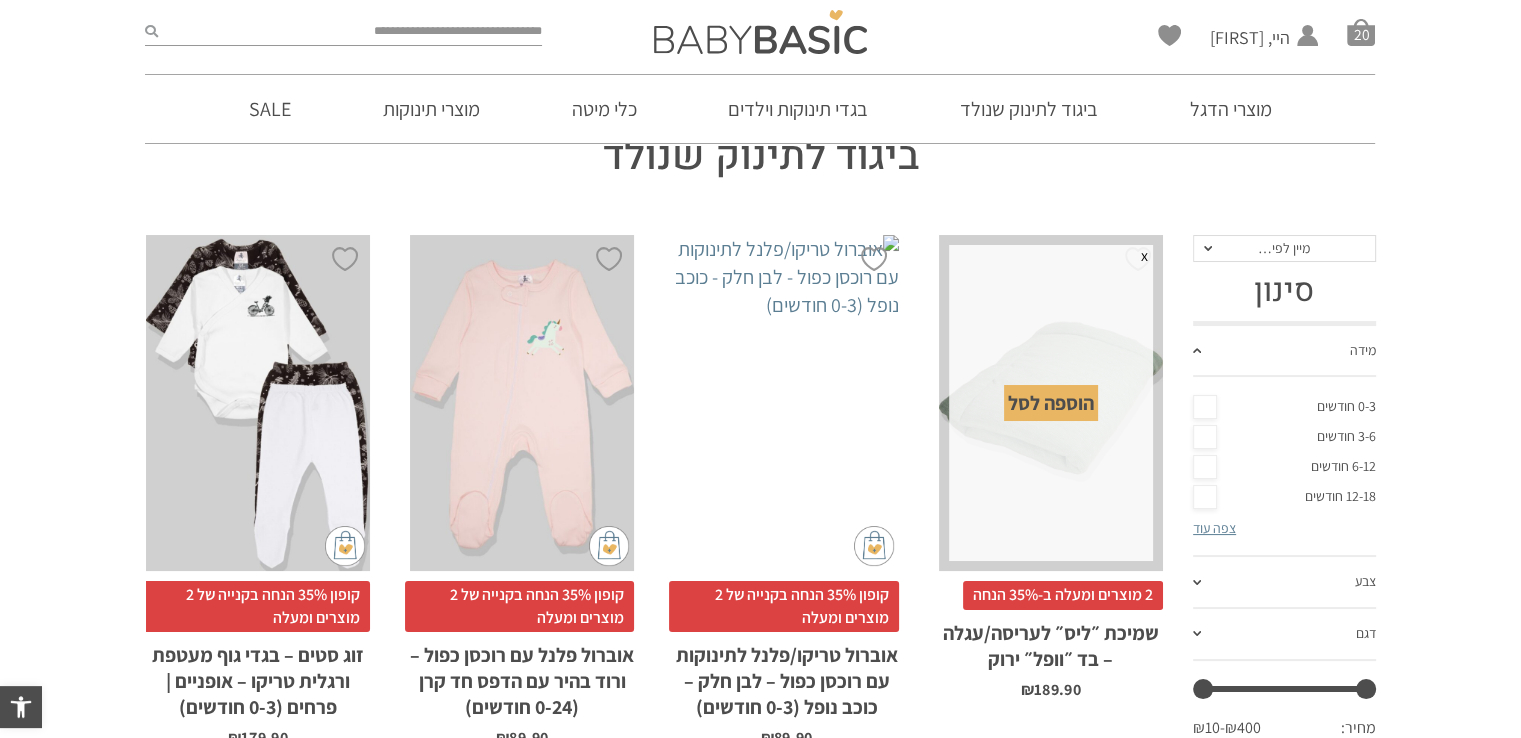 click on "הוספה לסל" at bounding box center (1051, 403) 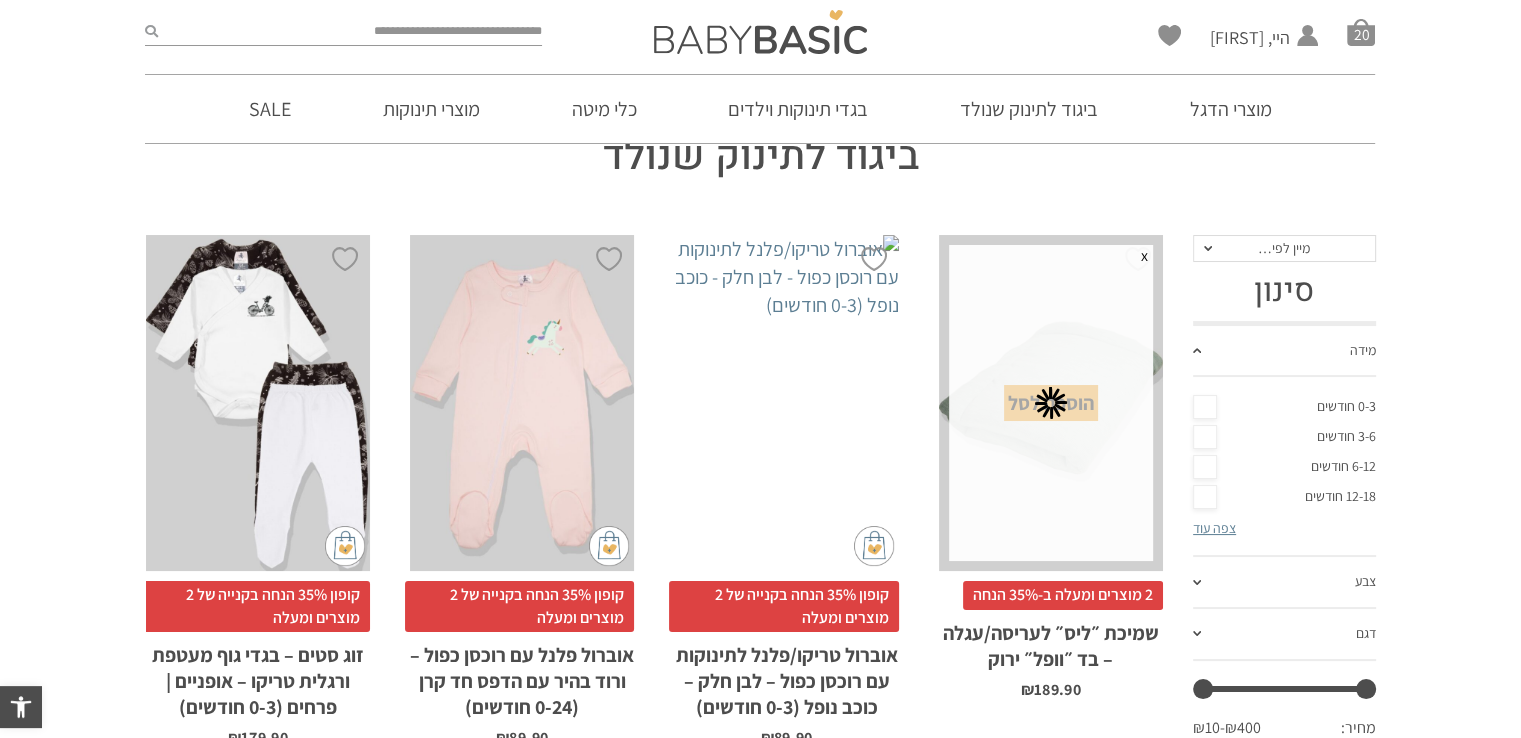 scroll, scrollTop: 0, scrollLeft: 0, axis: both 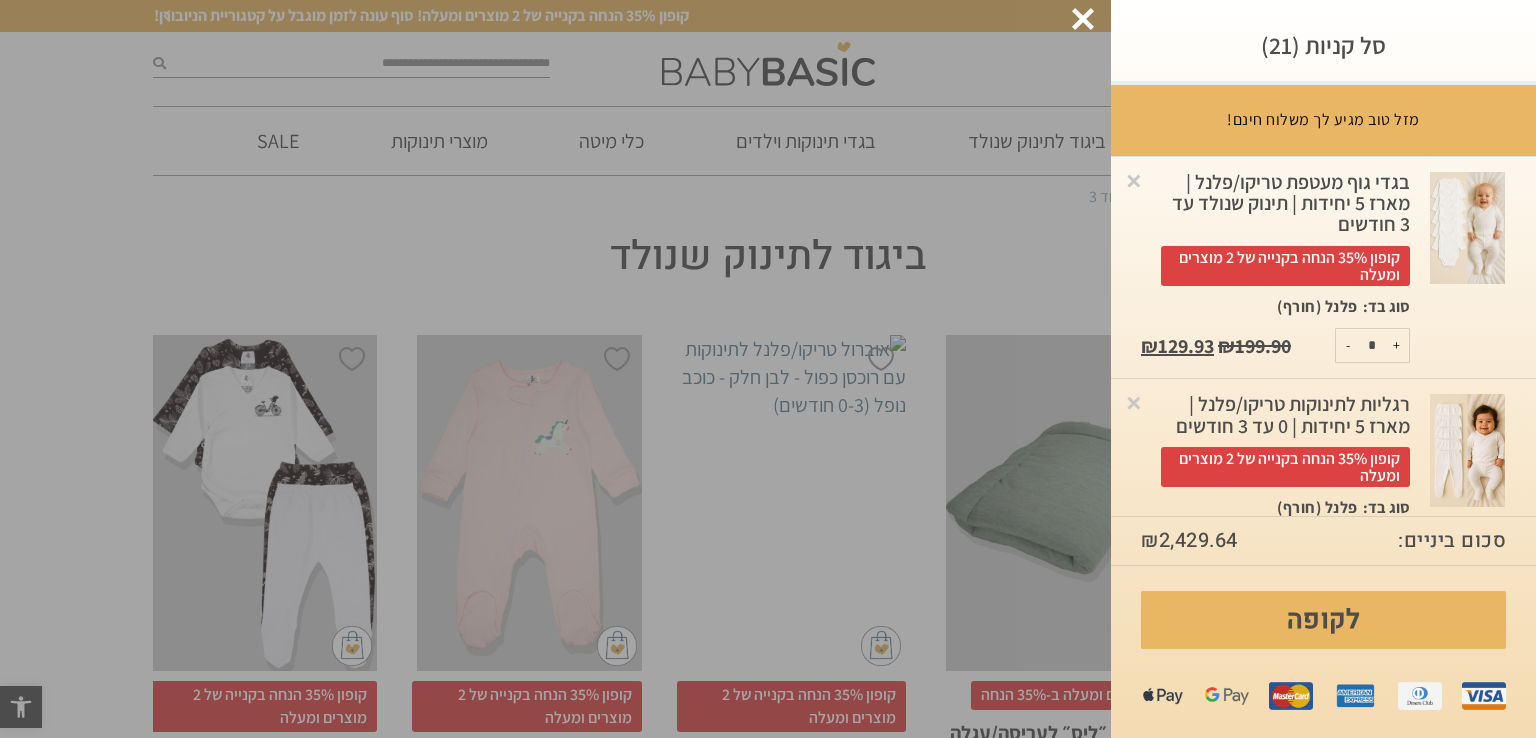 click at bounding box center (-48889, 369) 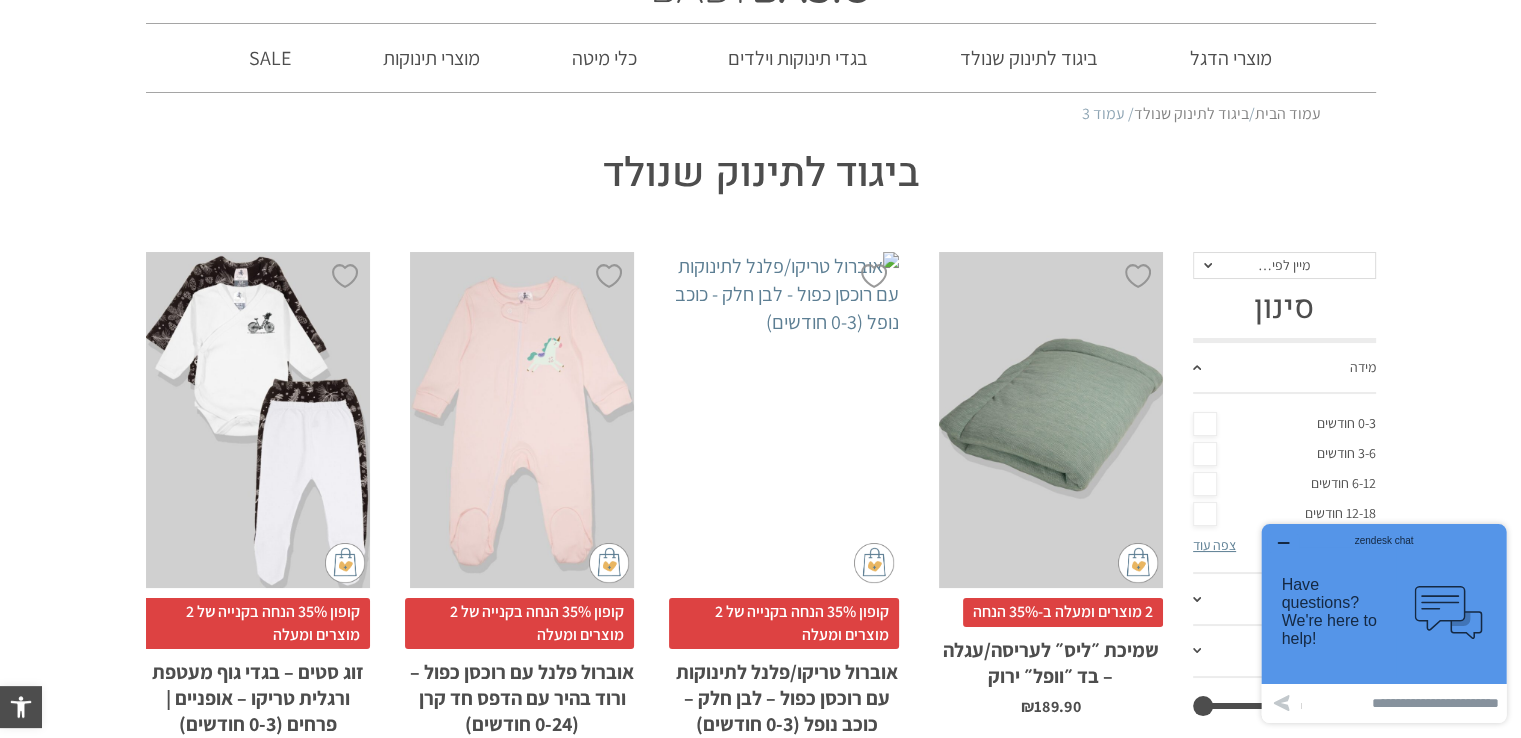 scroll, scrollTop: 300, scrollLeft: 0, axis: vertical 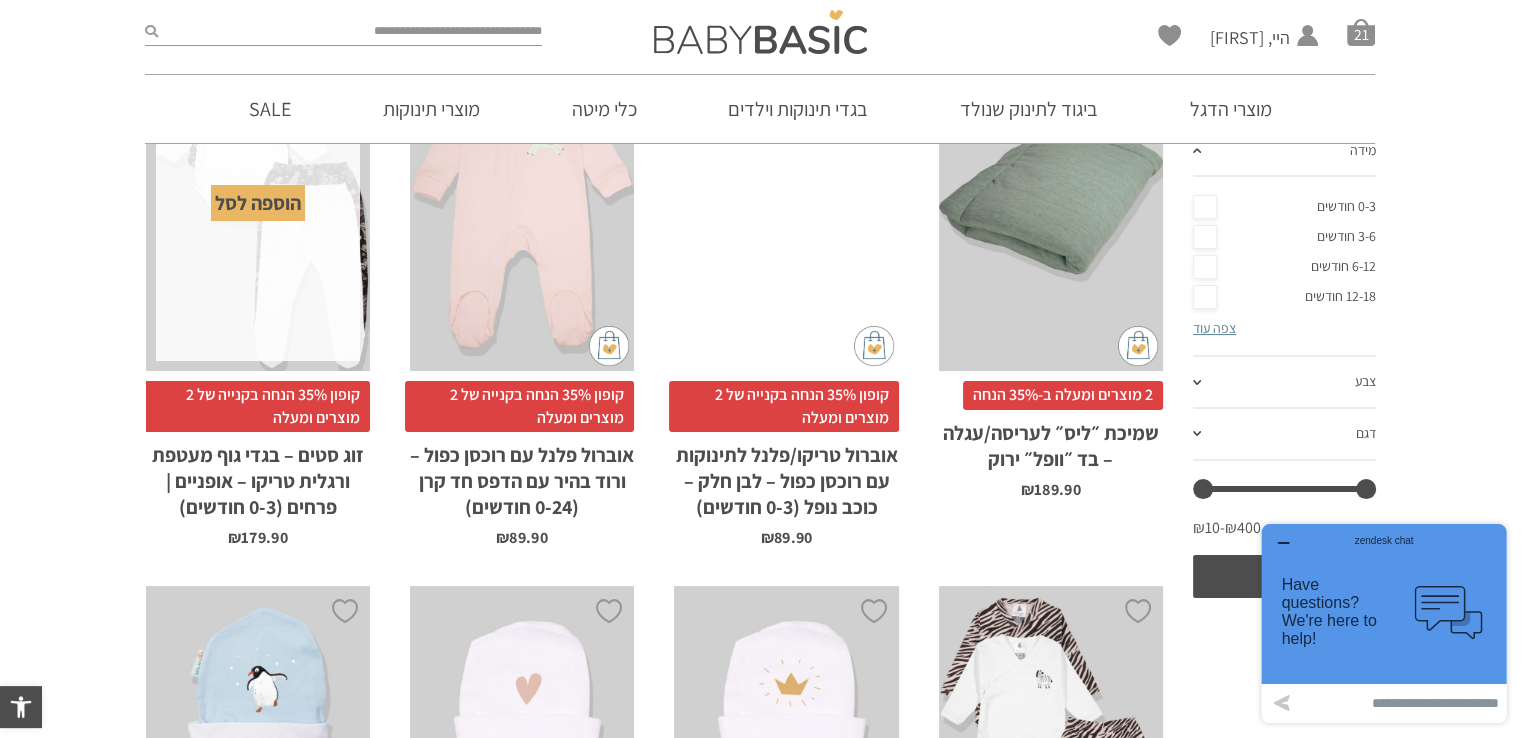 click on "x
הוספה לסל" at bounding box center (258, 203) 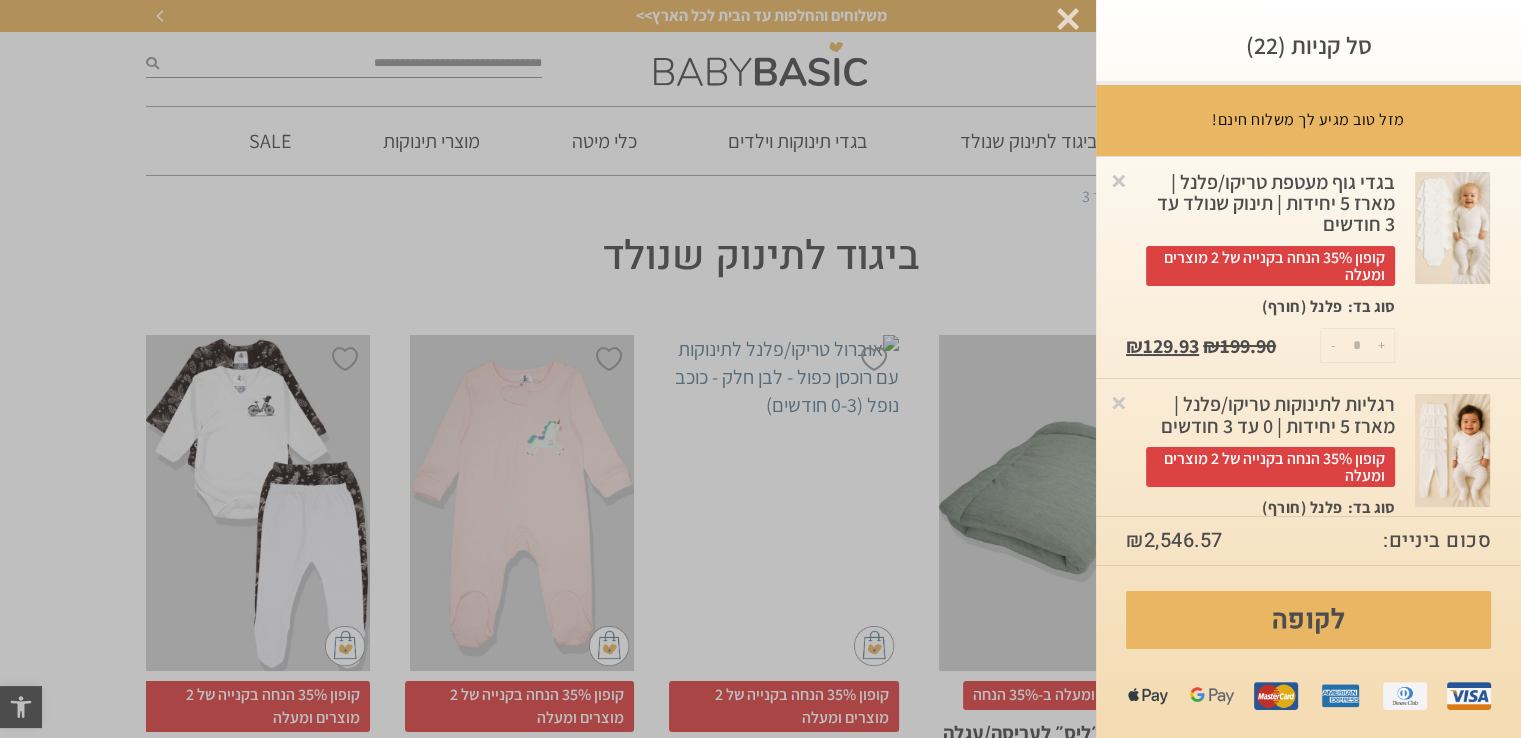 scroll, scrollTop: 0, scrollLeft: 0, axis: both 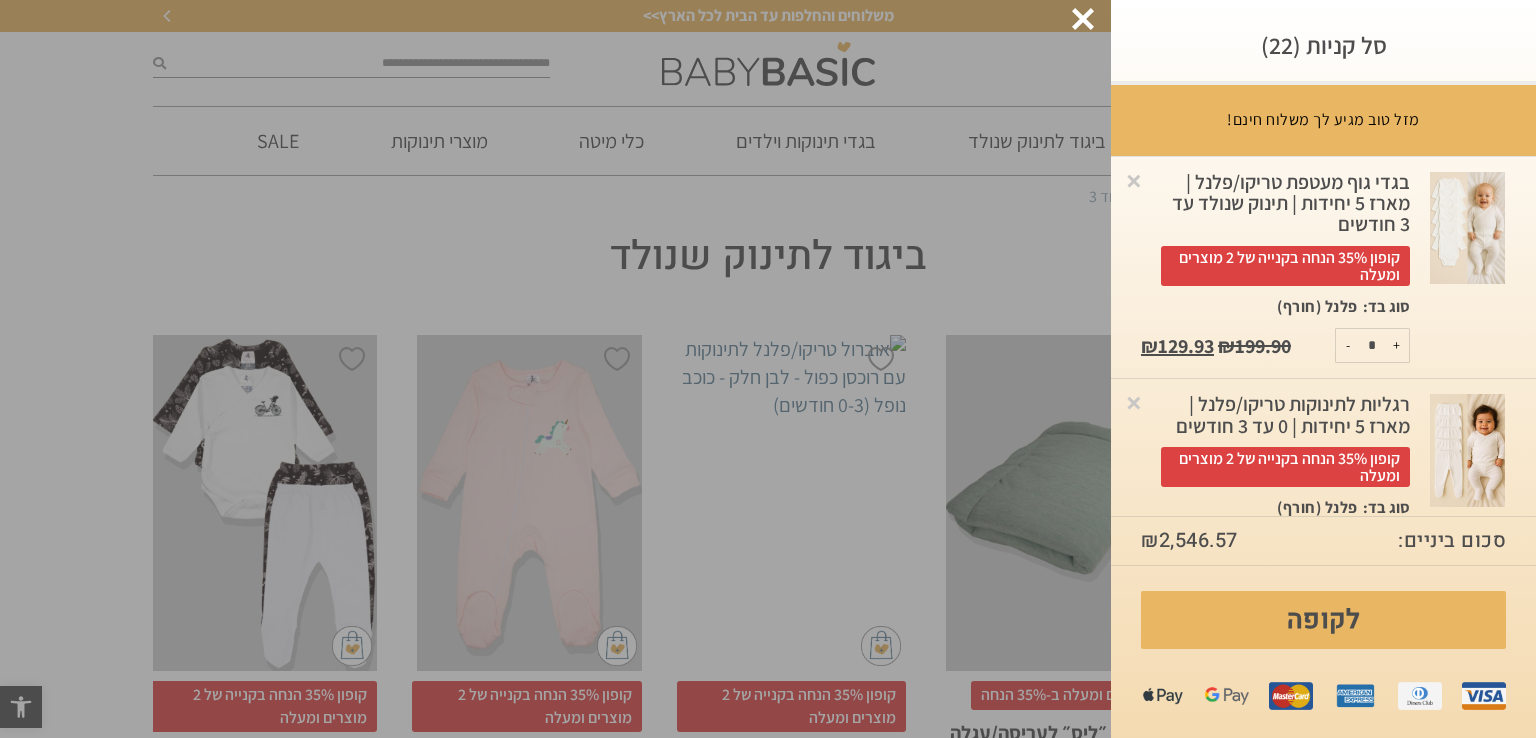 click at bounding box center [-48889, 369] 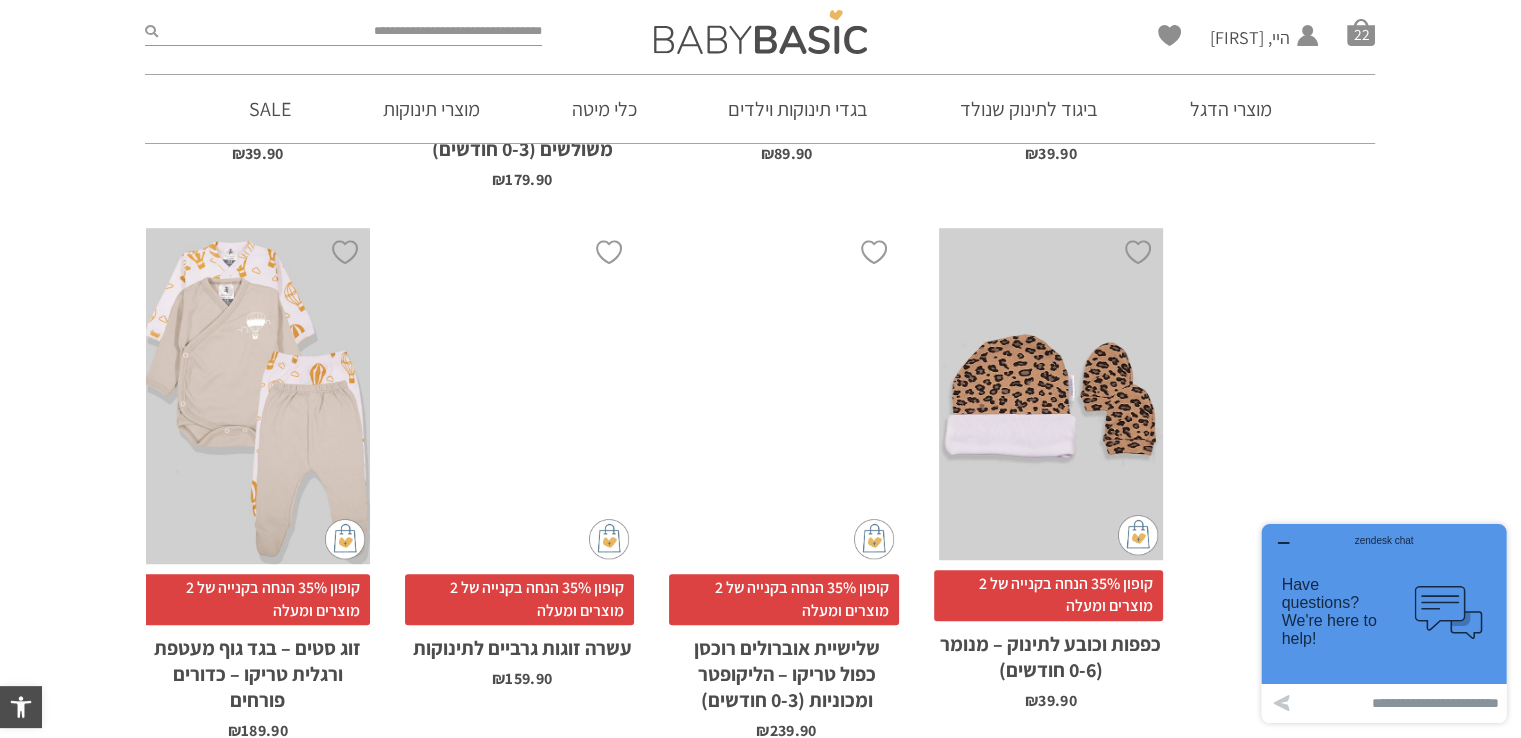 scroll, scrollTop: 1800, scrollLeft: 0, axis: vertical 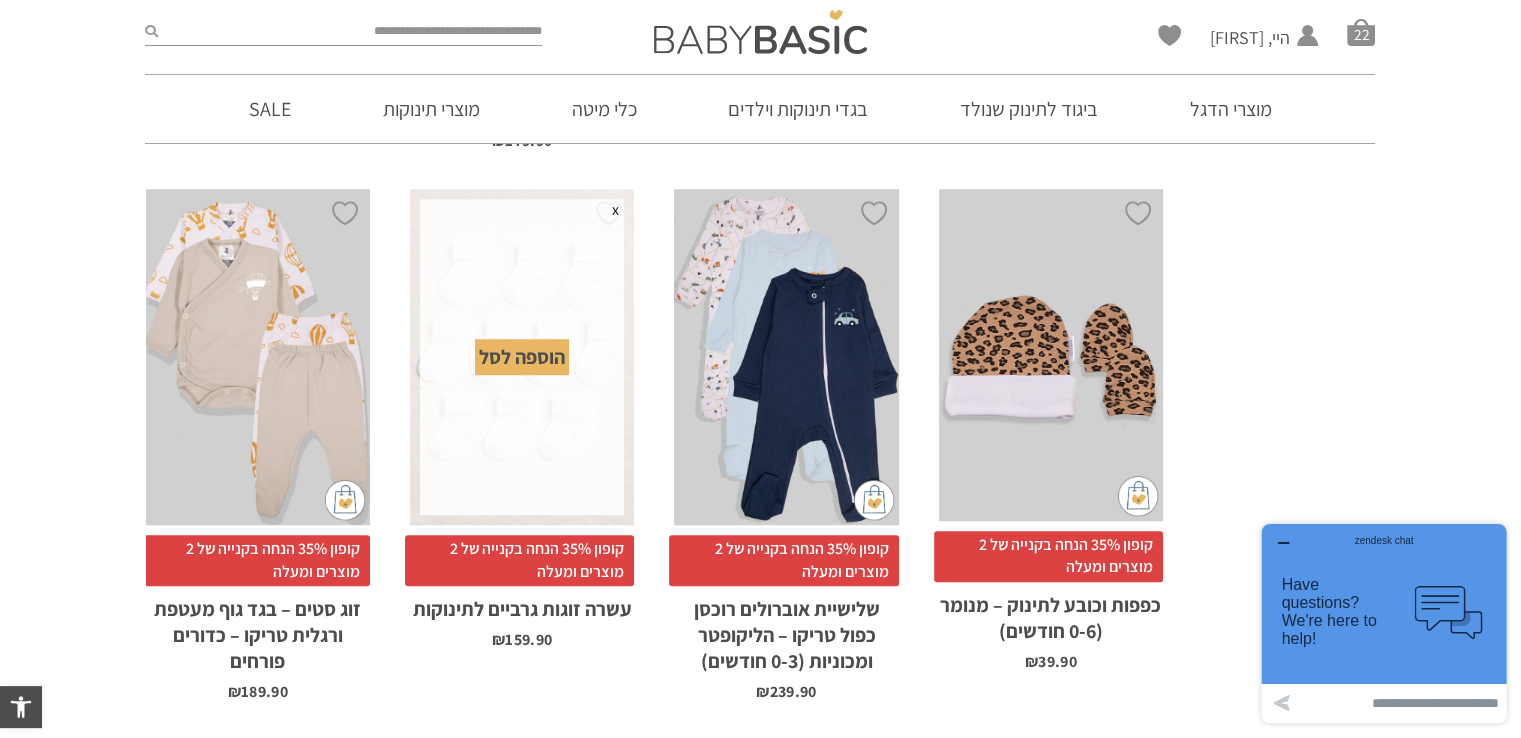 click on "הוספה לסל" at bounding box center (522, 357) 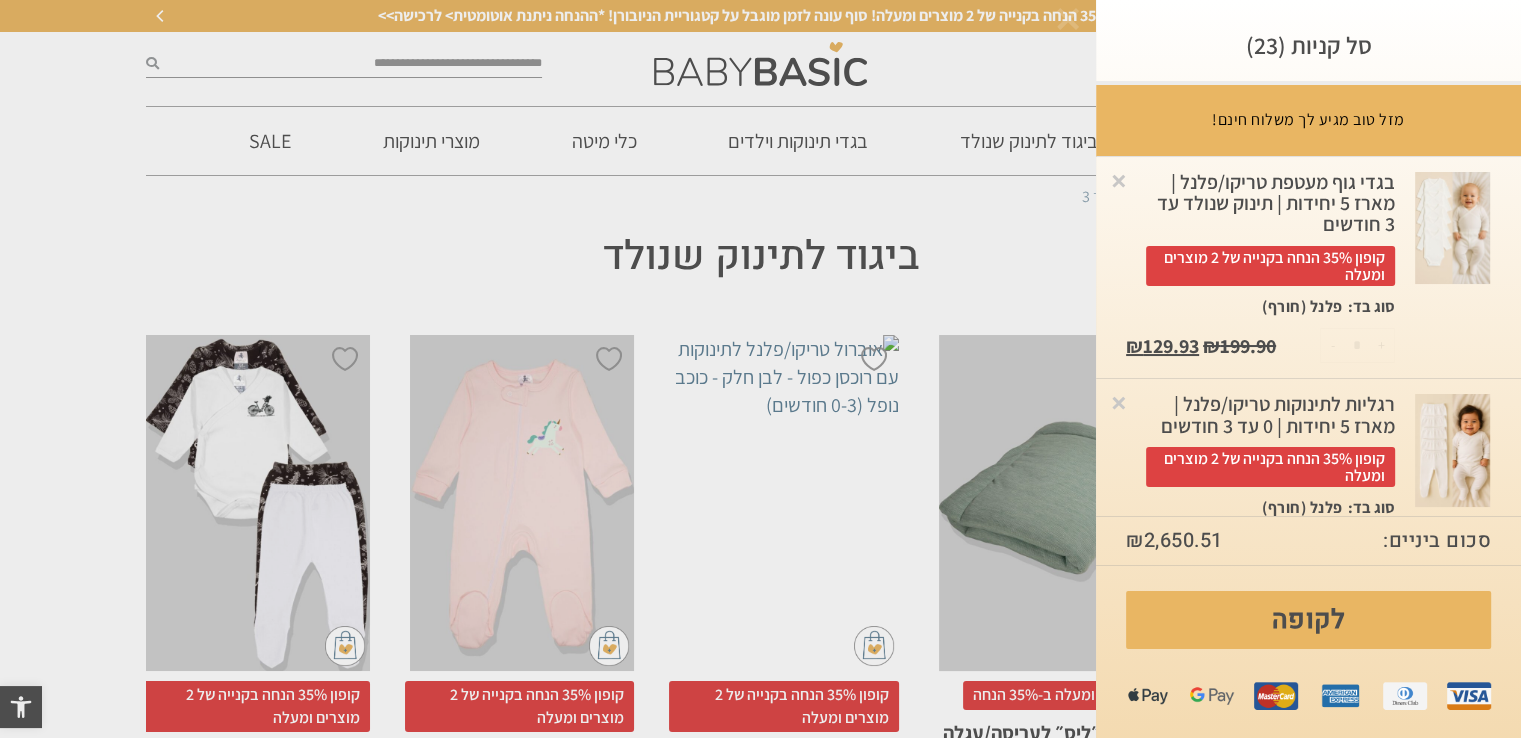 scroll, scrollTop: 0, scrollLeft: 0, axis: both 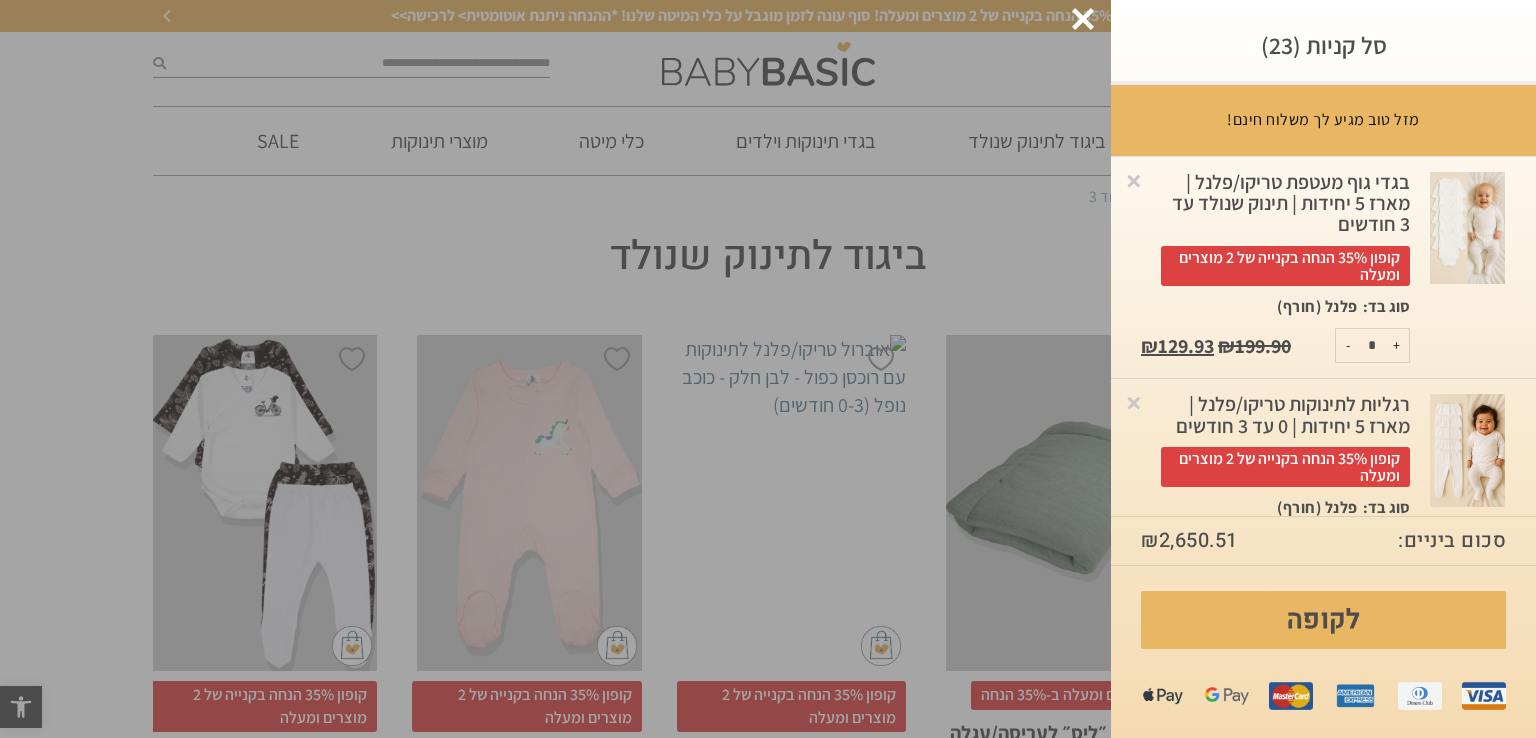 click at bounding box center [-48889, 369] 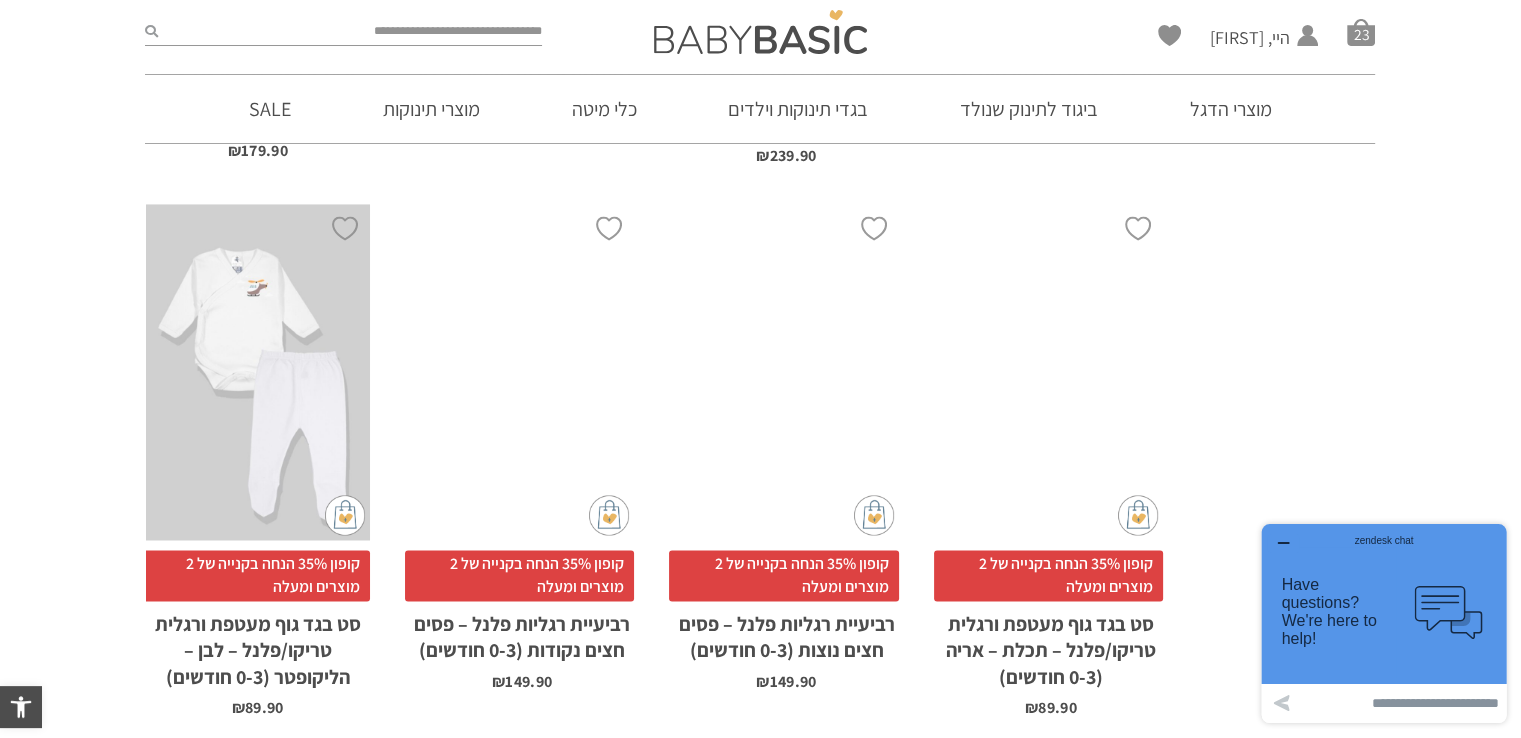 scroll, scrollTop: 3500, scrollLeft: 0, axis: vertical 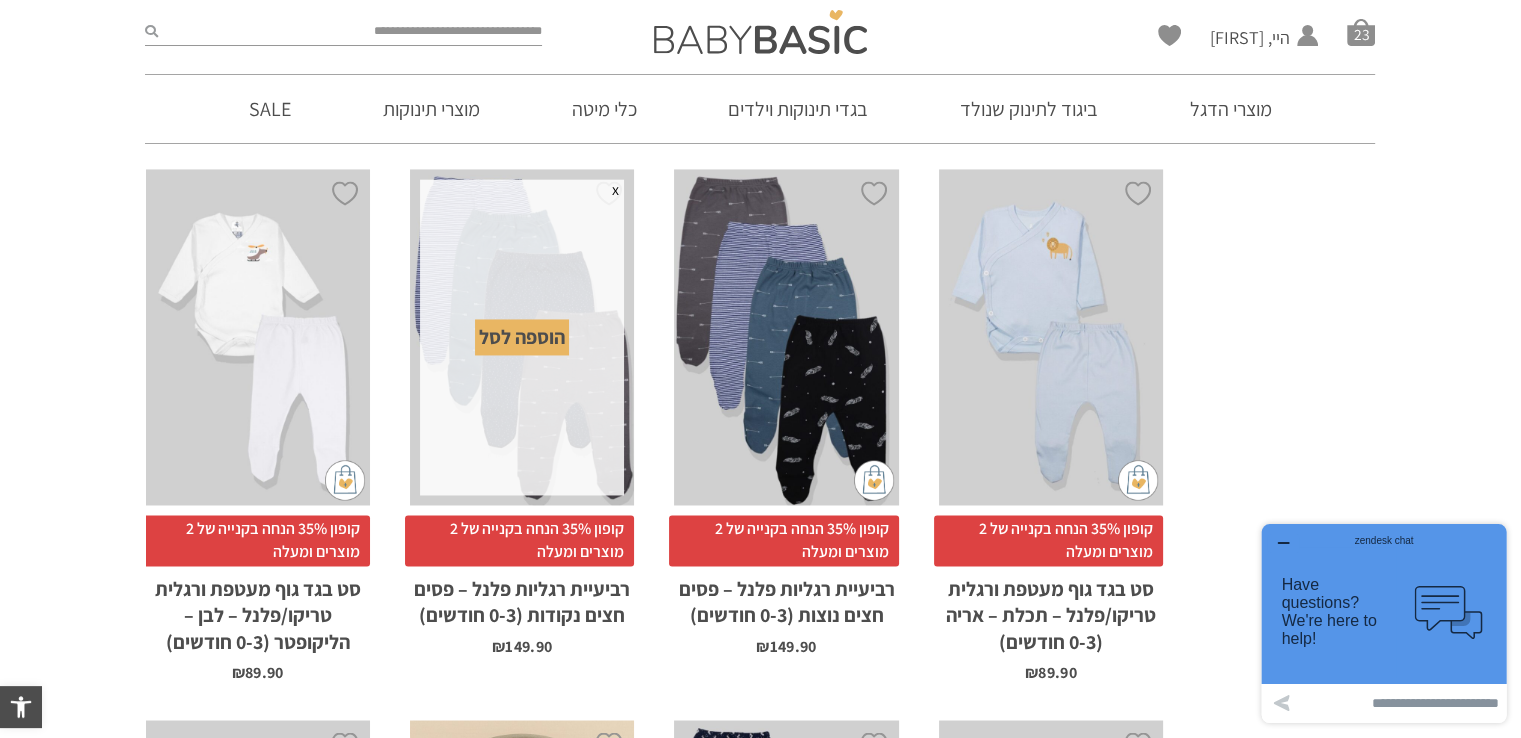 click on "הוספה לסל" at bounding box center (522, 337) 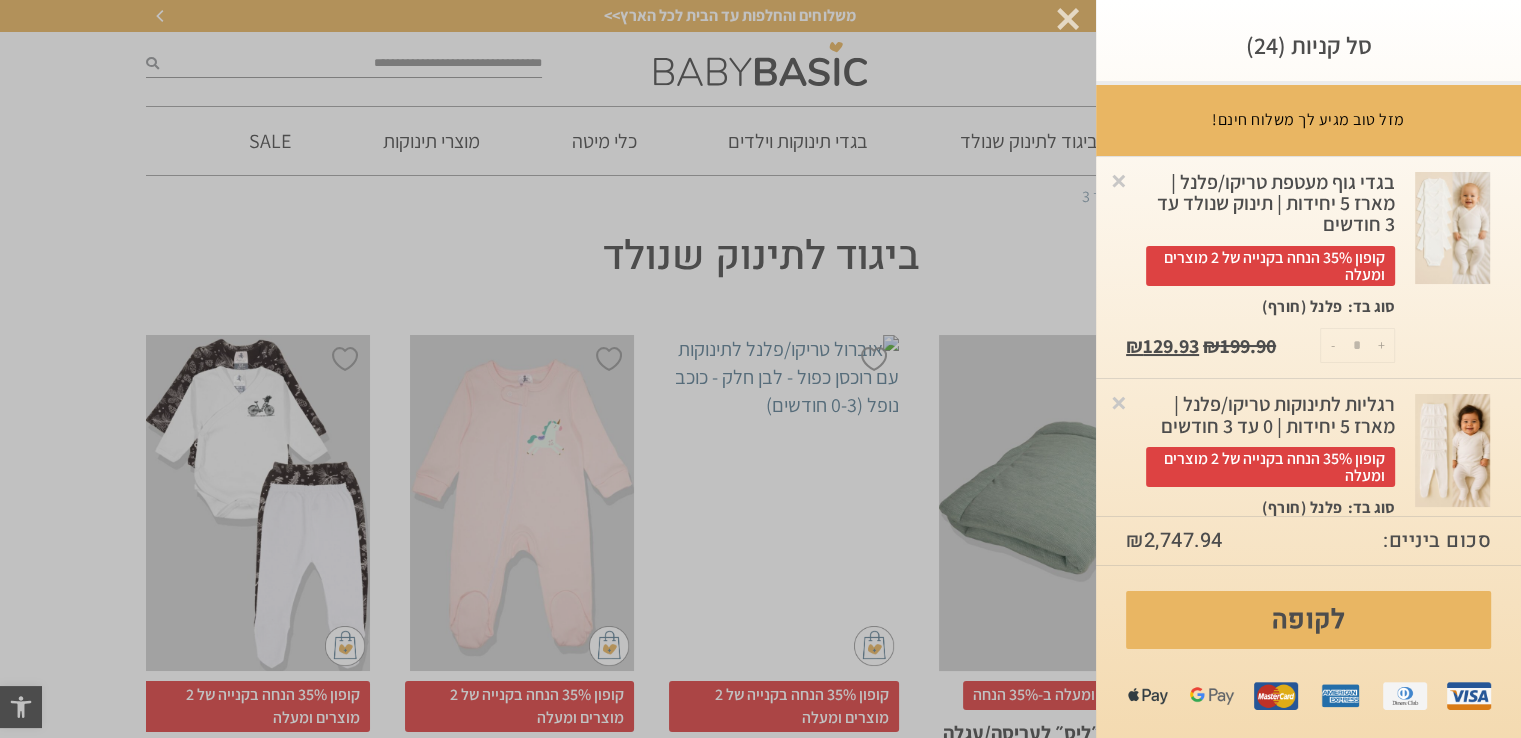 scroll, scrollTop: 0, scrollLeft: 0, axis: both 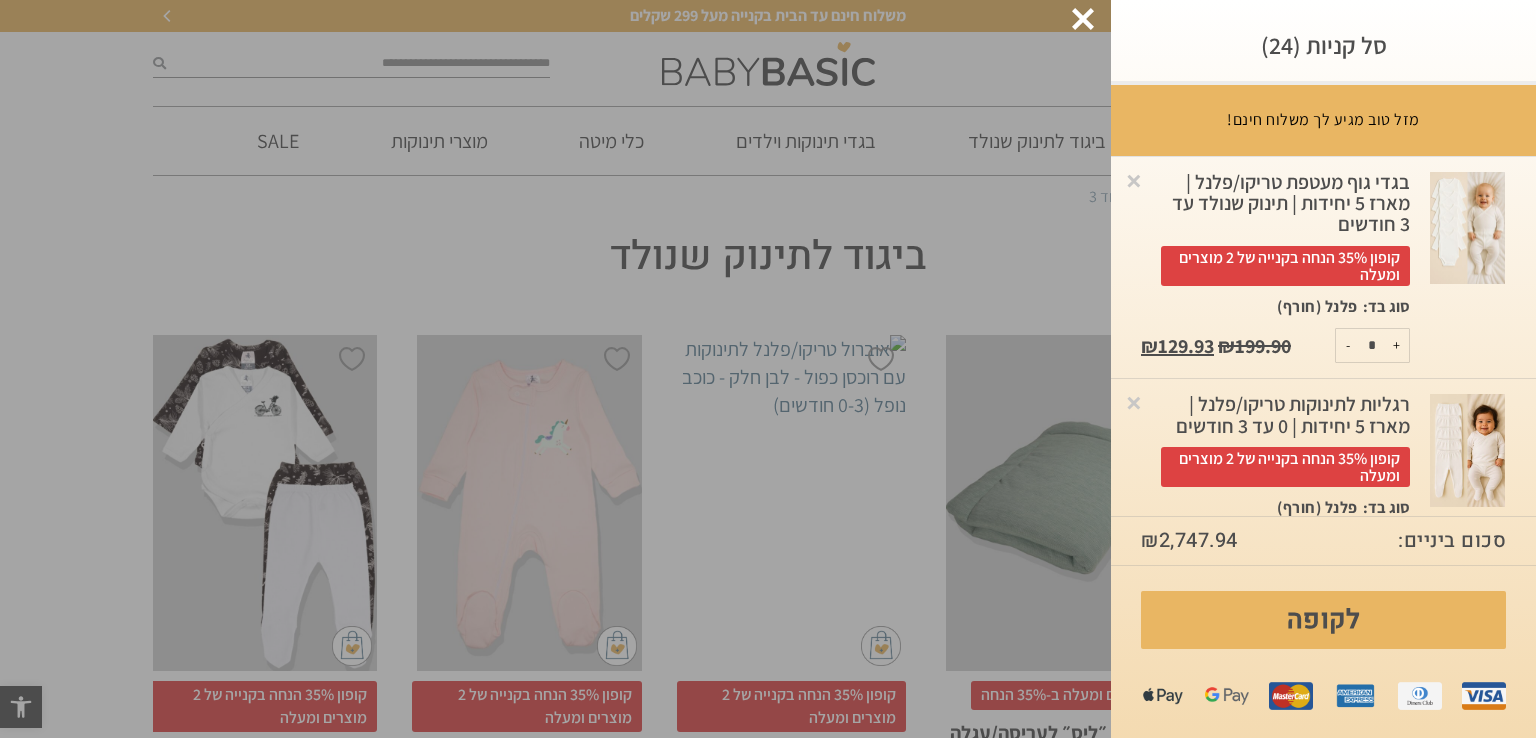drag, startPoint x: 451, startPoint y: 237, endPoint x: 459, endPoint y: 250, distance: 15.264338 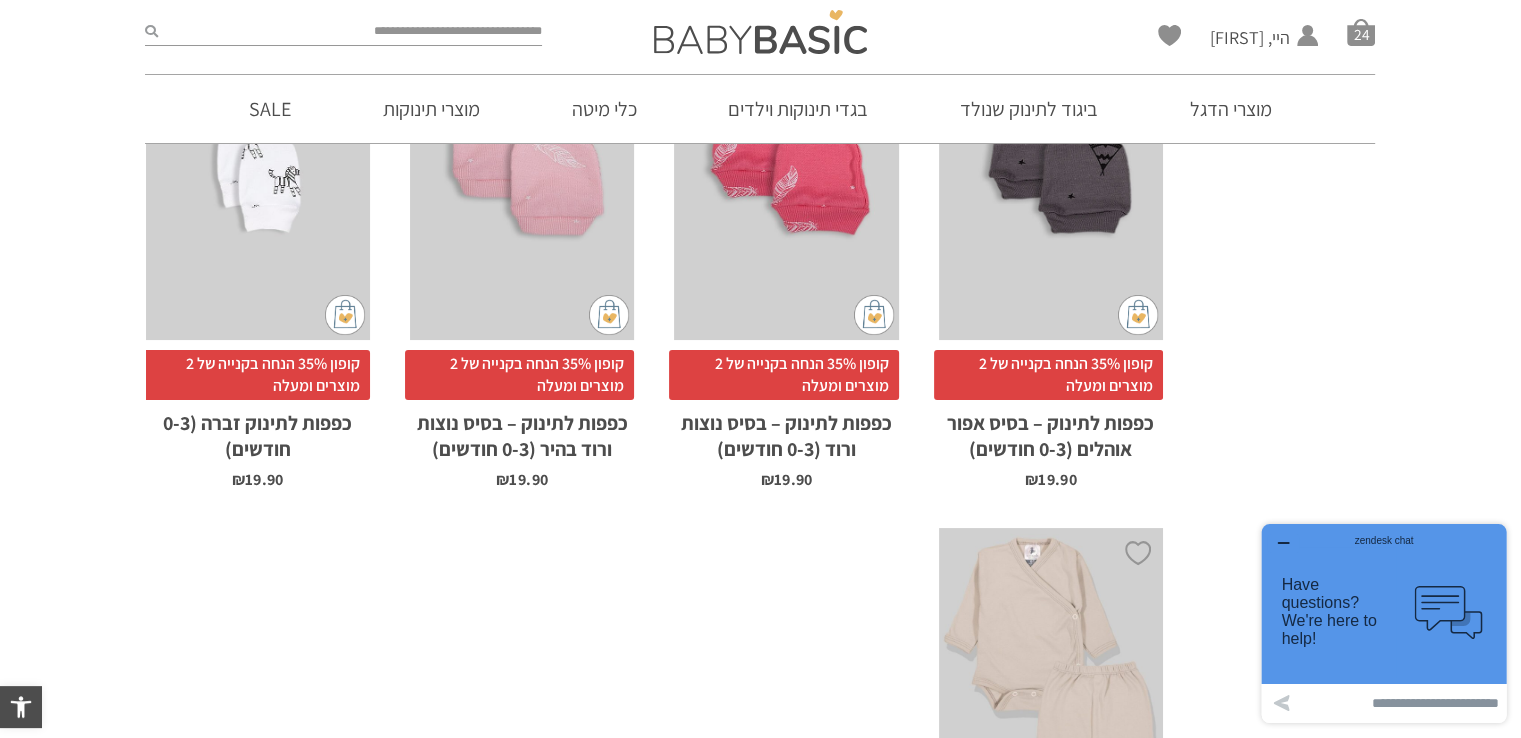 scroll, scrollTop: 6100, scrollLeft: 0, axis: vertical 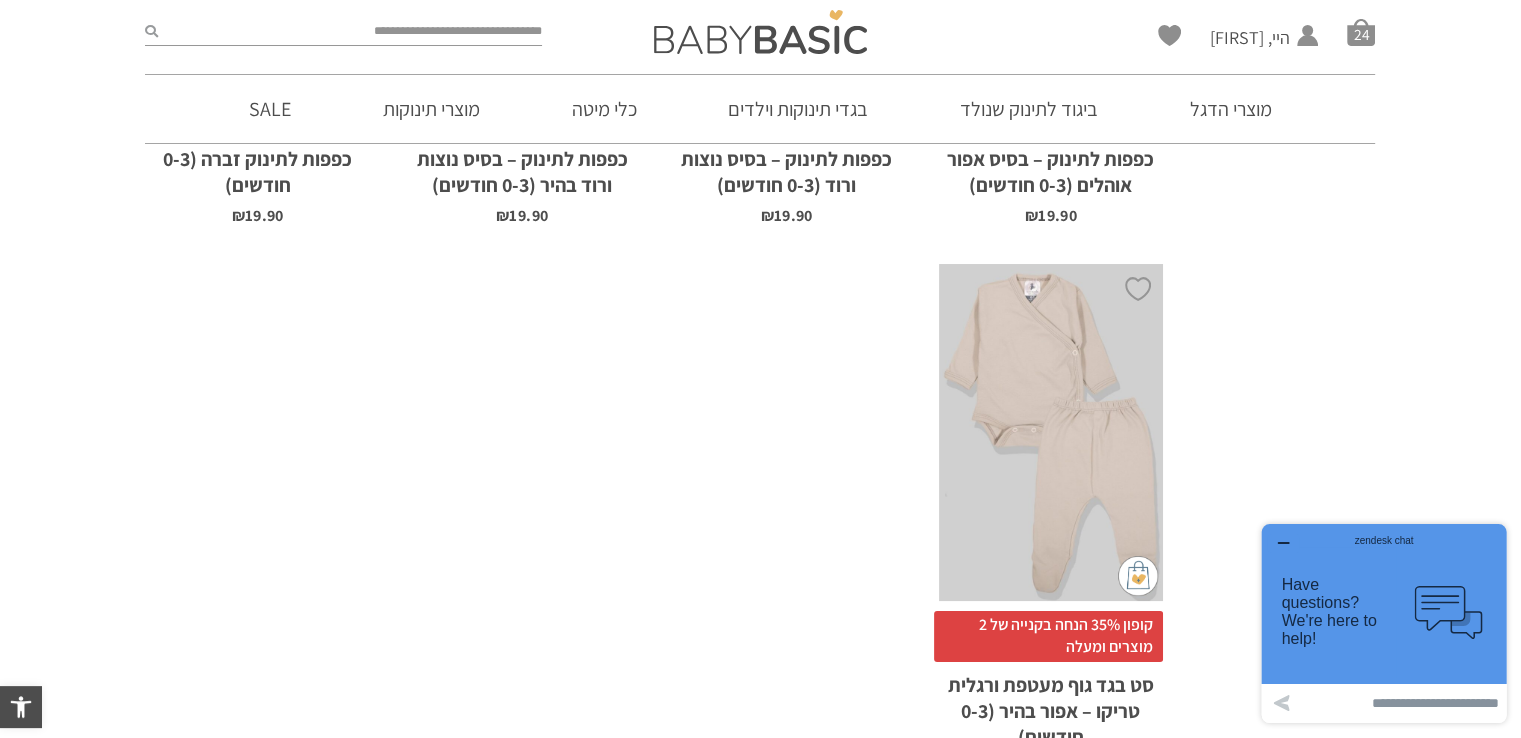 click on "zendesk chat" at bounding box center (1384, 537) 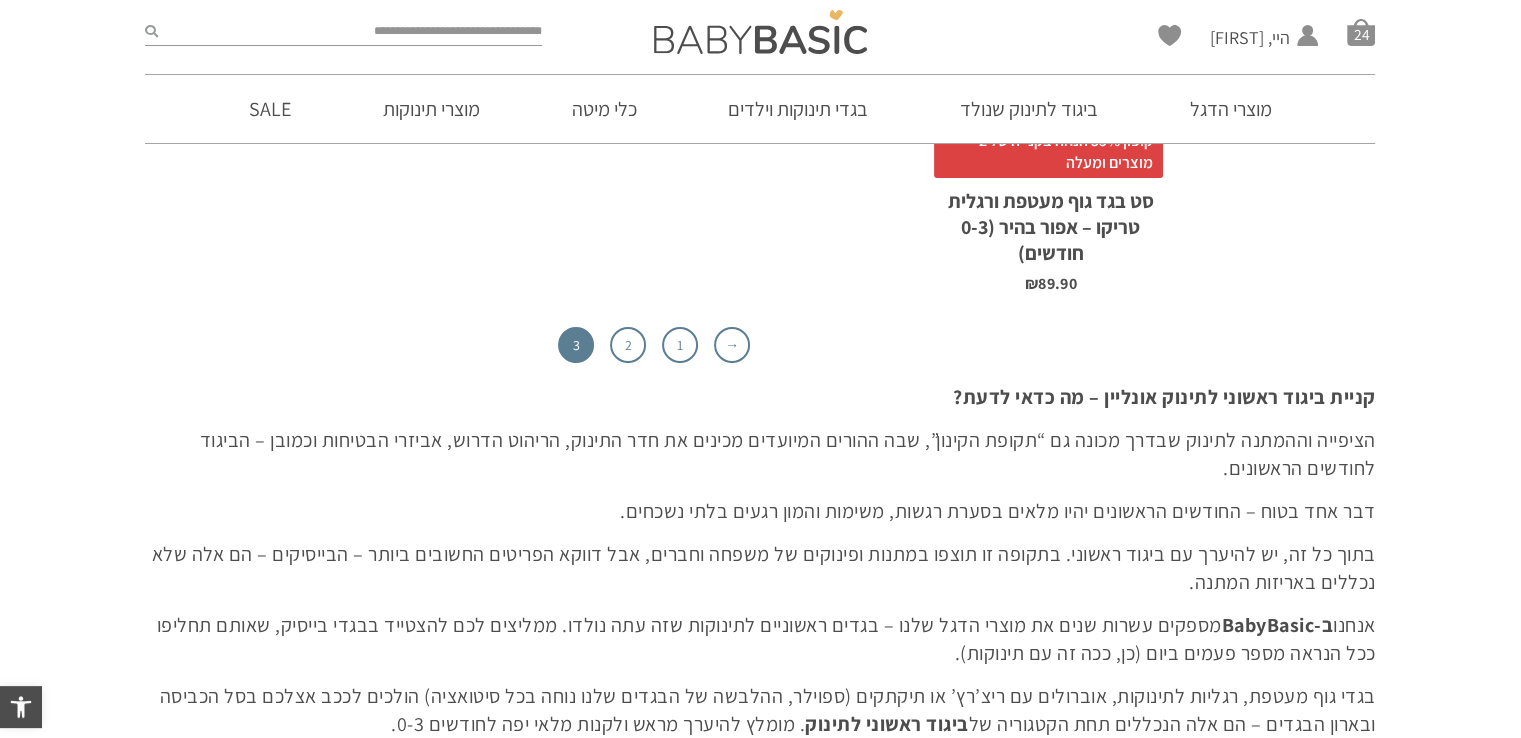 scroll, scrollTop: 6600, scrollLeft: 0, axis: vertical 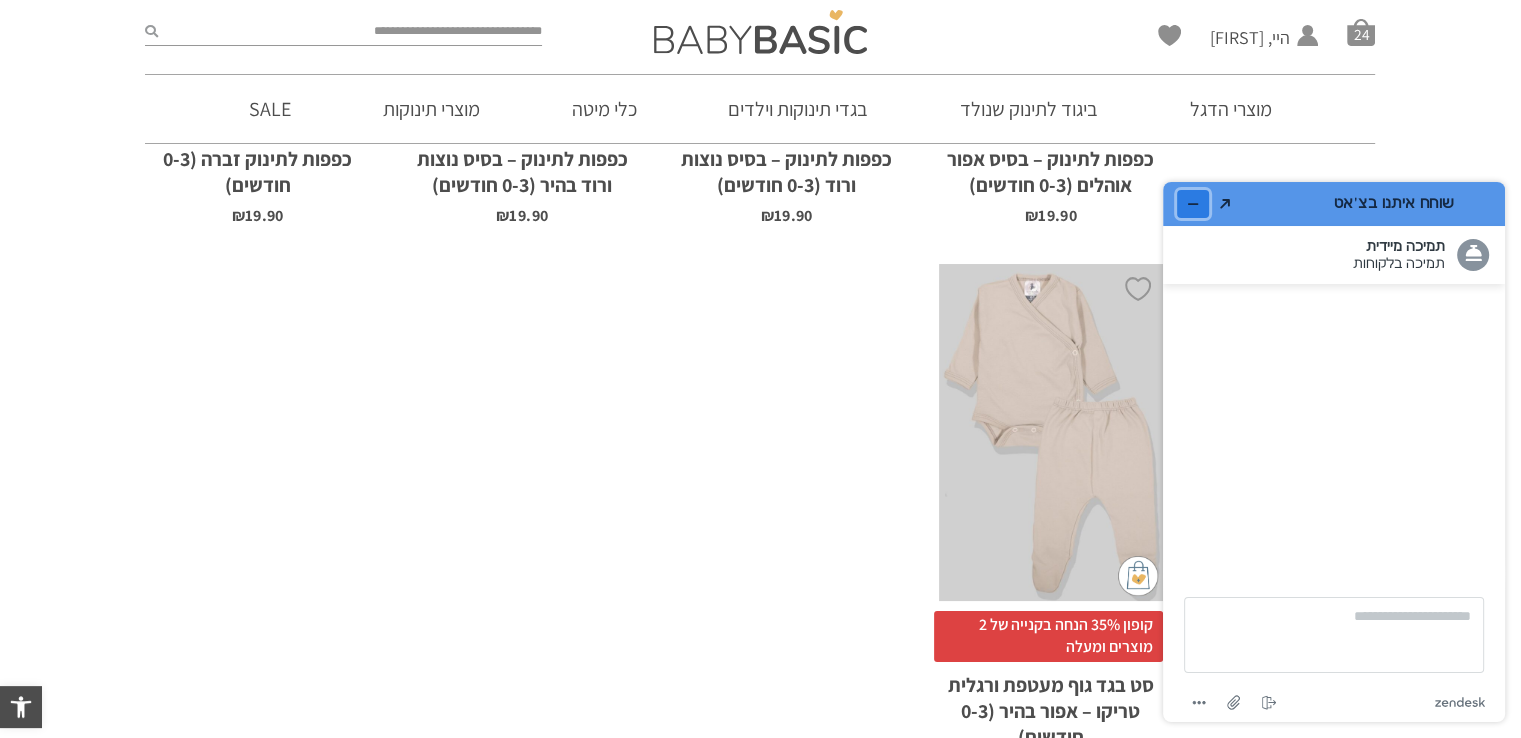click 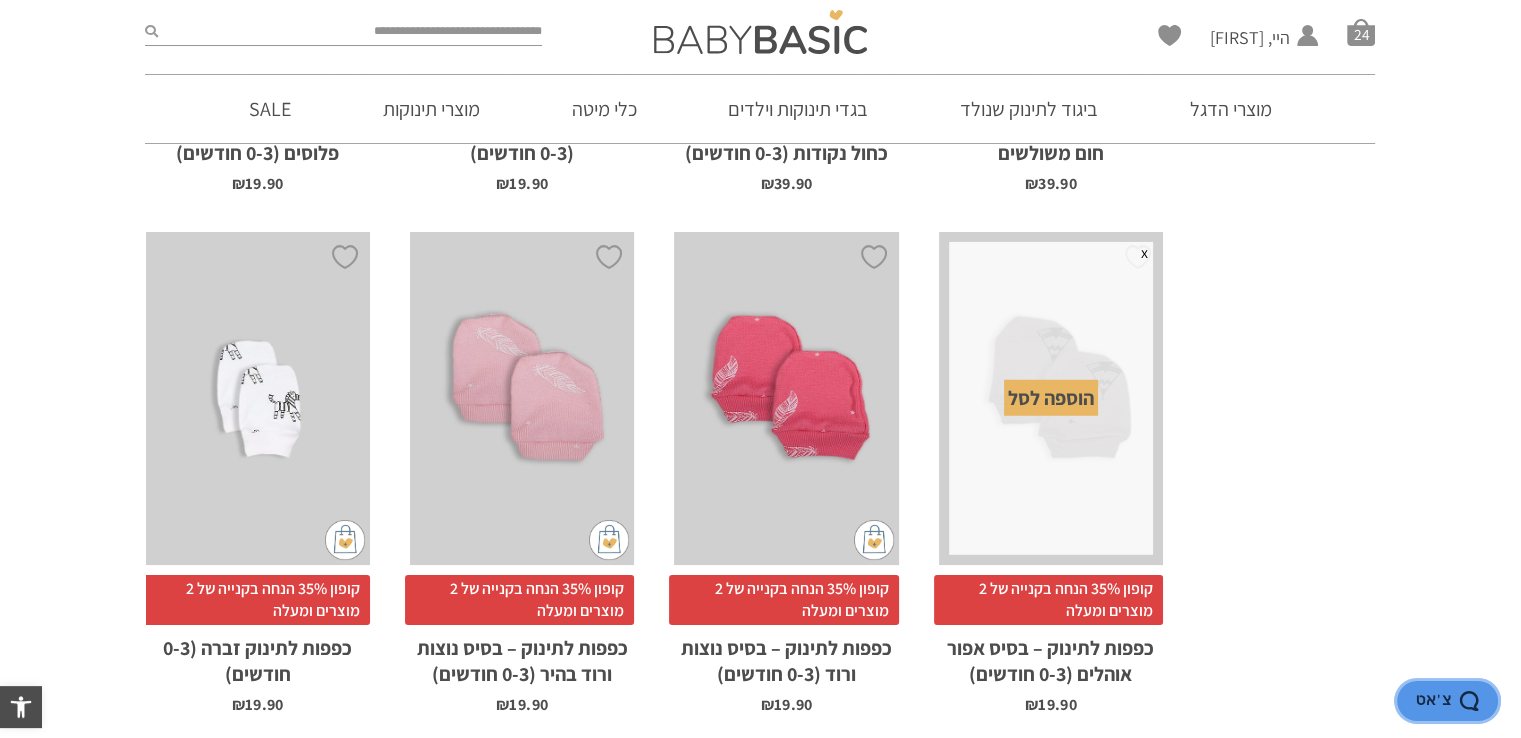 scroll, scrollTop: 5600, scrollLeft: 0, axis: vertical 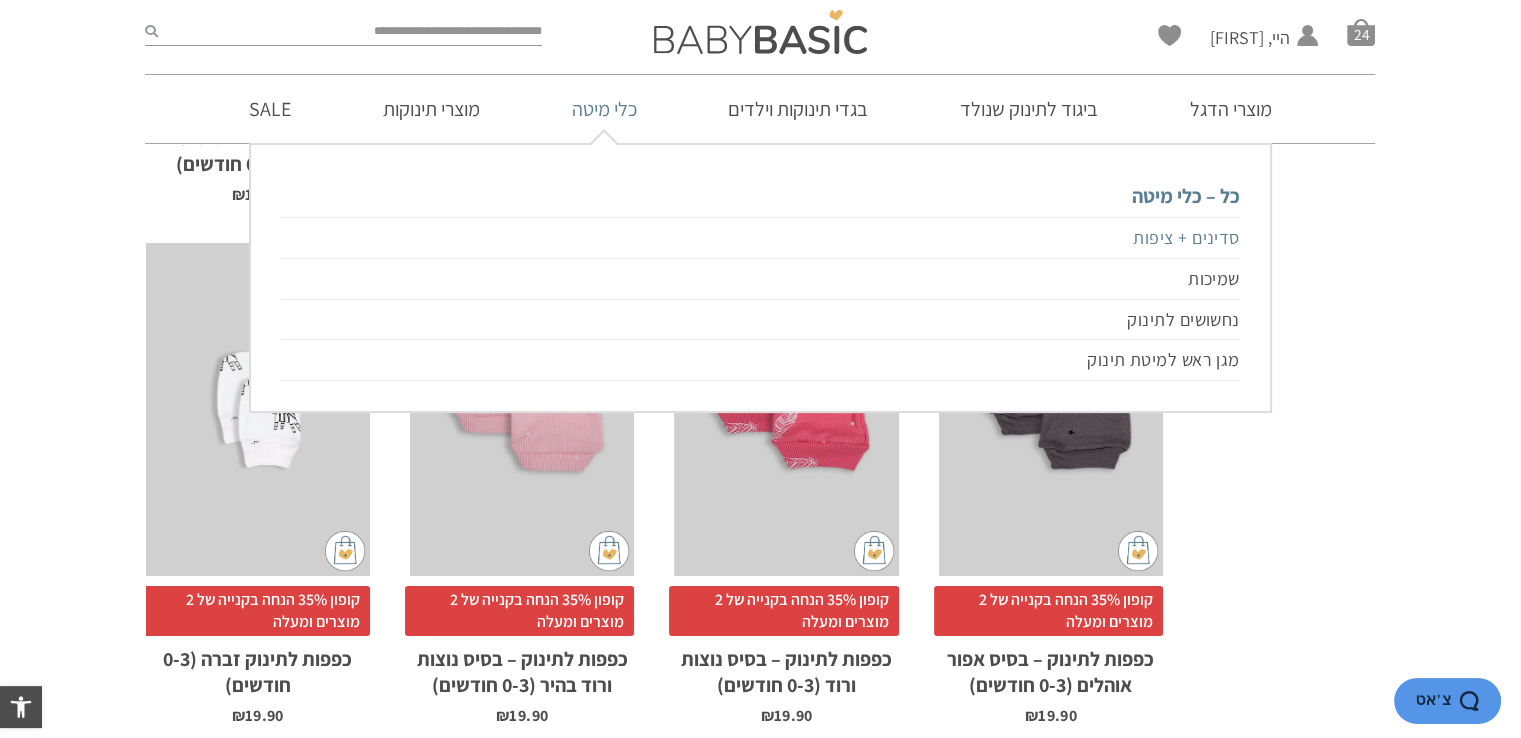 click on "סדינים + ציפות" at bounding box center [760, 238] 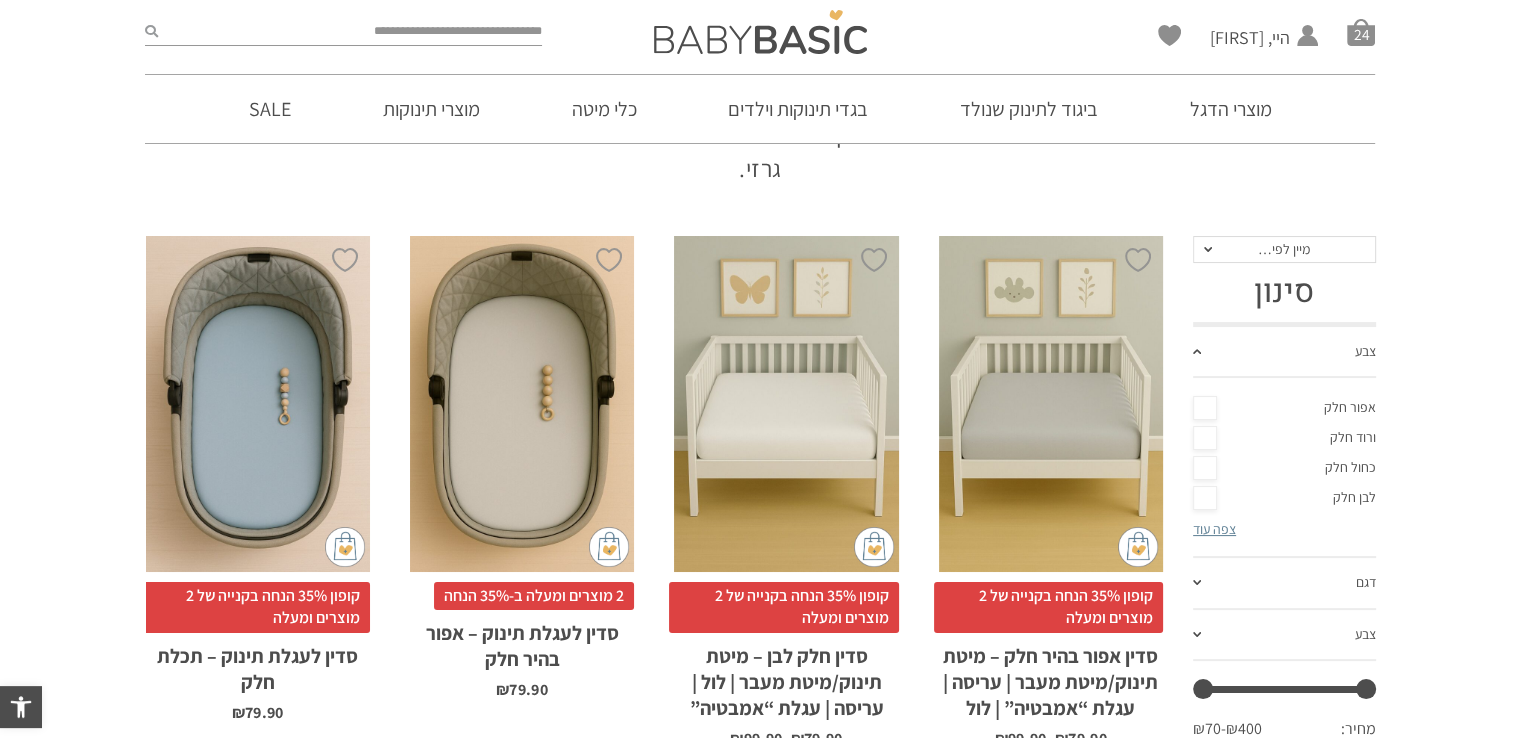 scroll, scrollTop: 411, scrollLeft: 0, axis: vertical 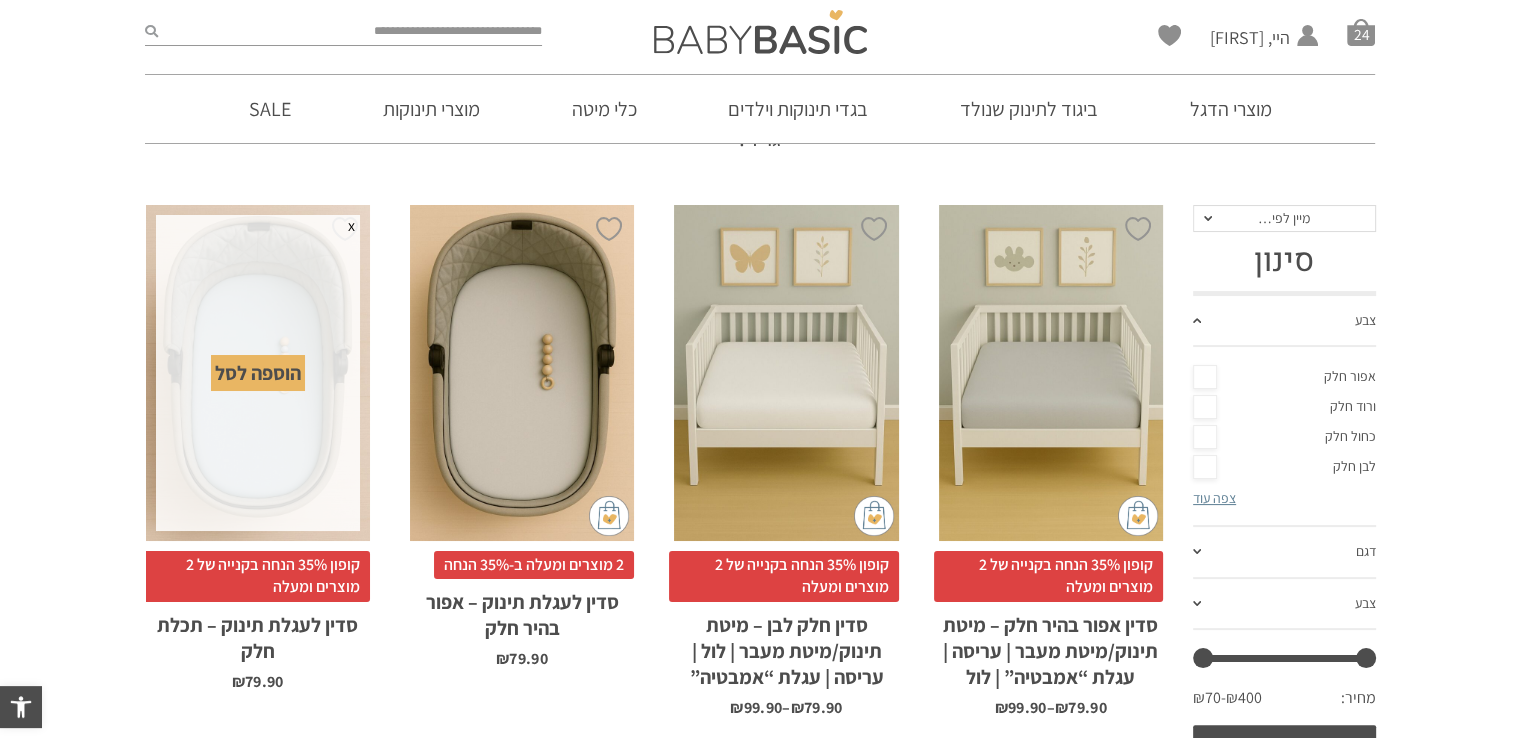 click on "הוספה לסל" at bounding box center [258, 373] 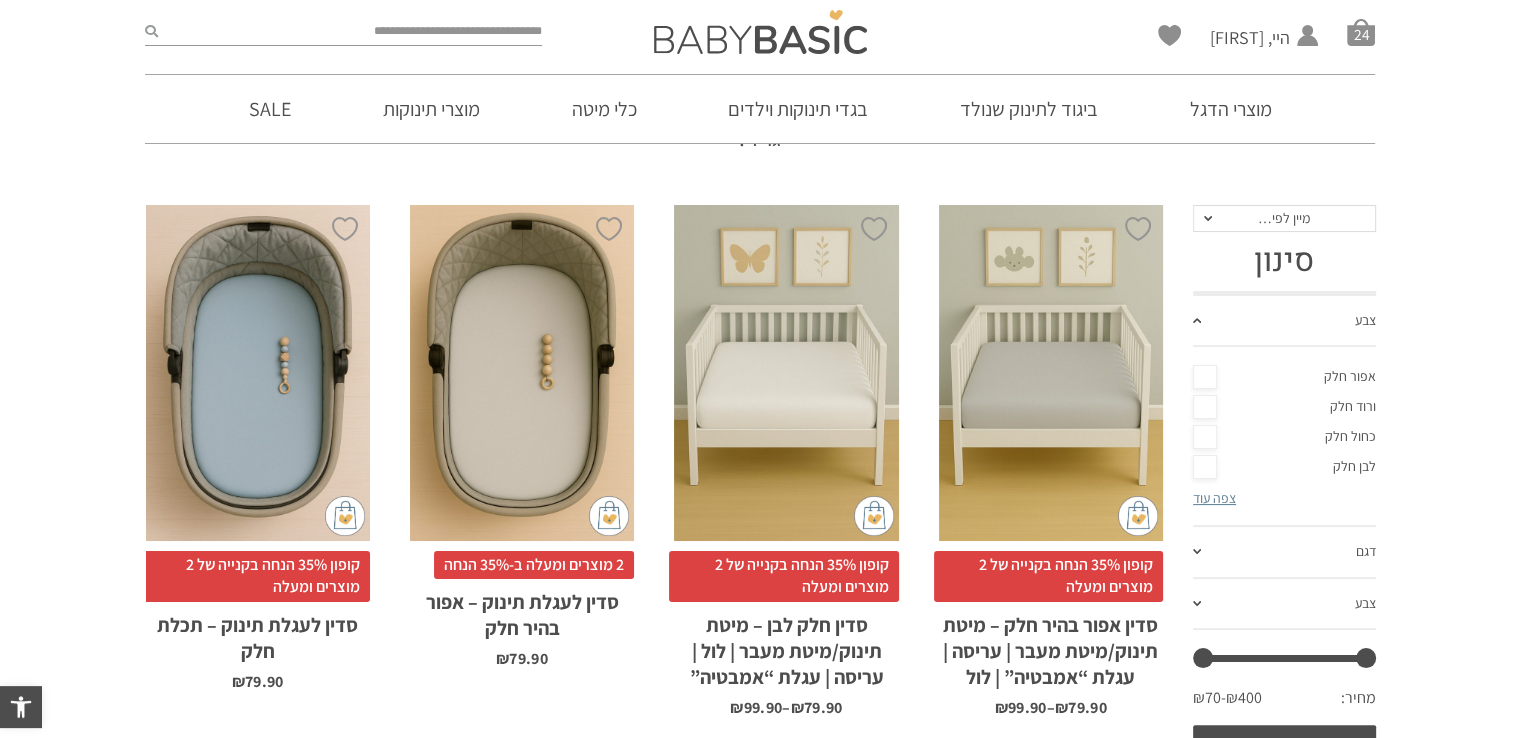 scroll, scrollTop: 0, scrollLeft: 0, axis: both 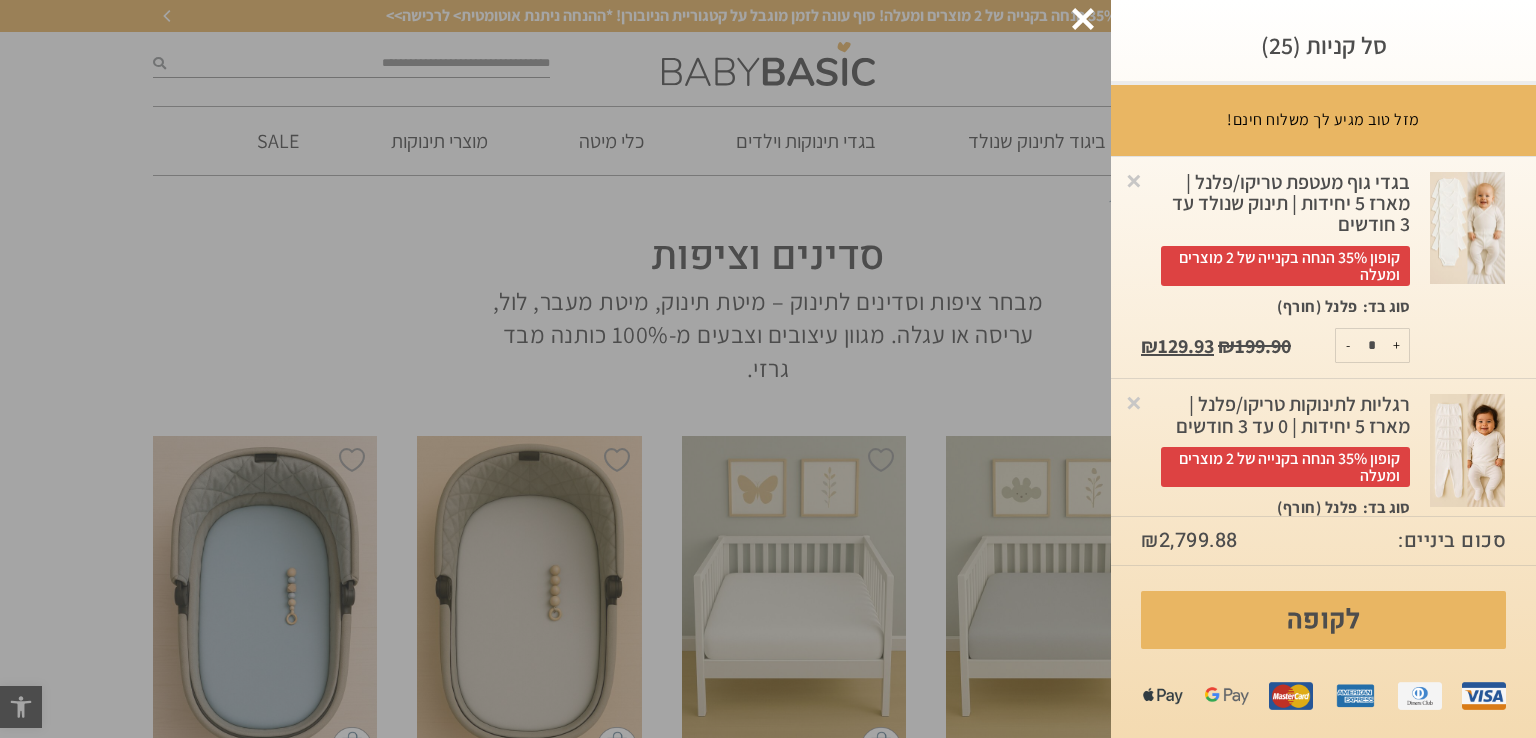 click at bounding box center (-48889, 369) 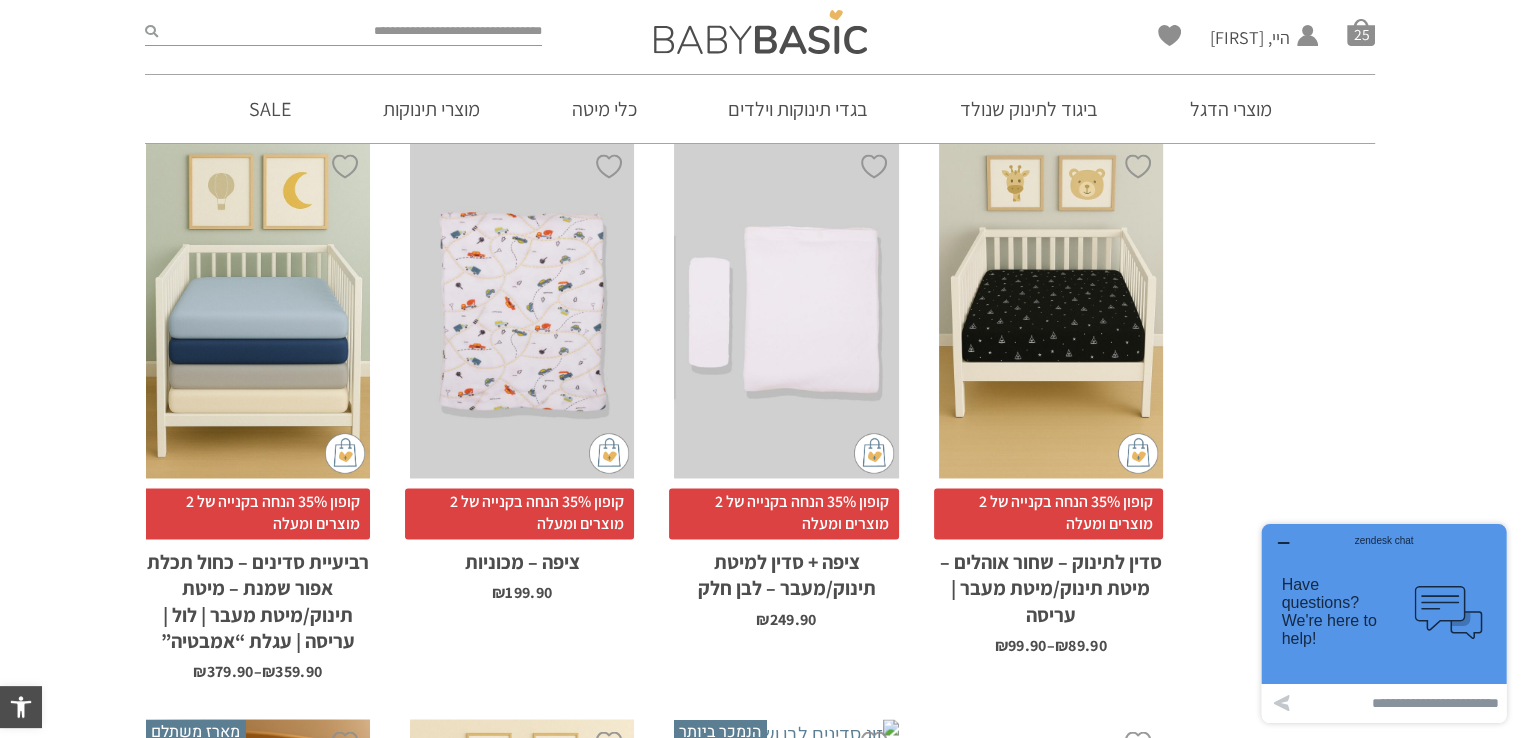 scroll, scrollTop: 3600, scrollLeft: 0, axis: vertical 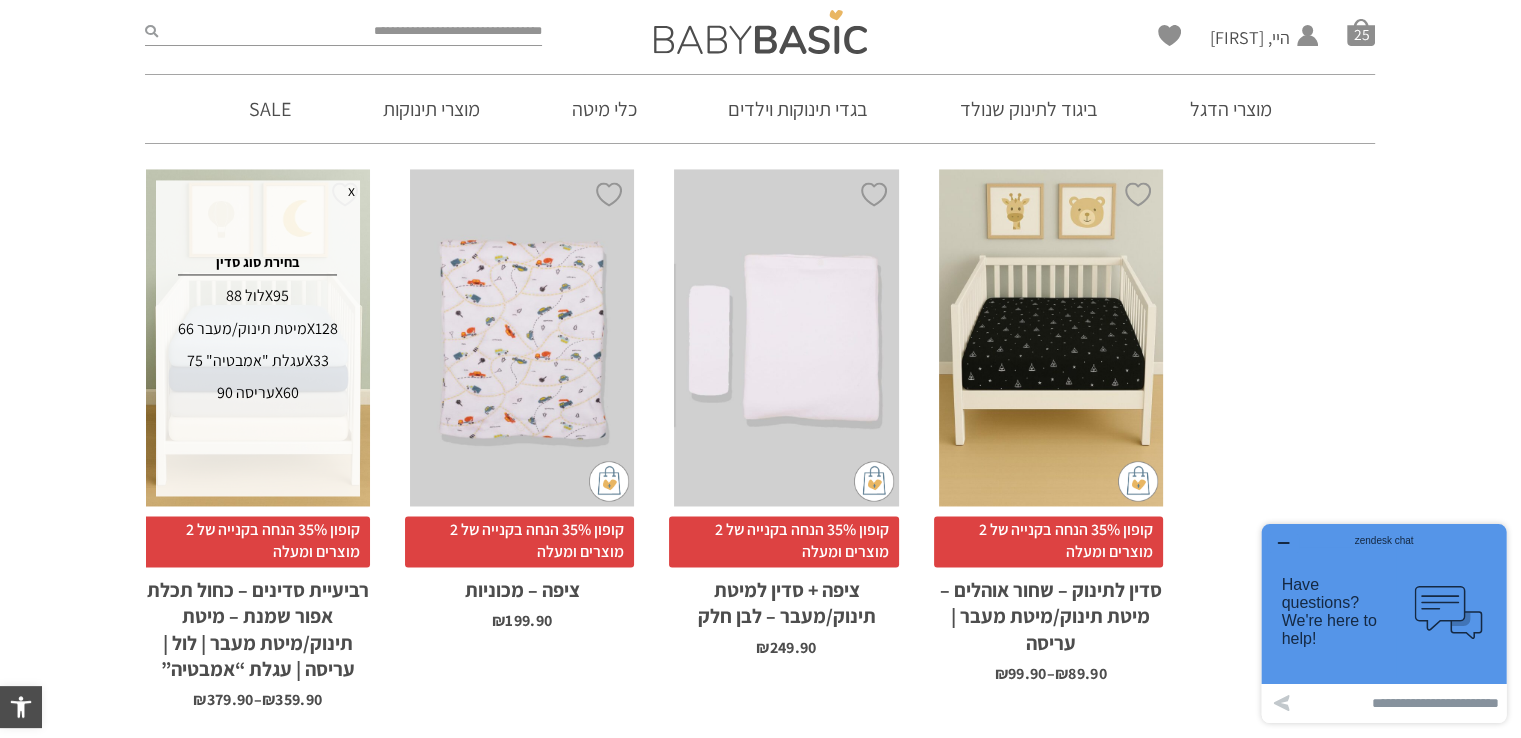 click on "עגלת "אמבטיה" 75X33" at bounding box center (258, 361) 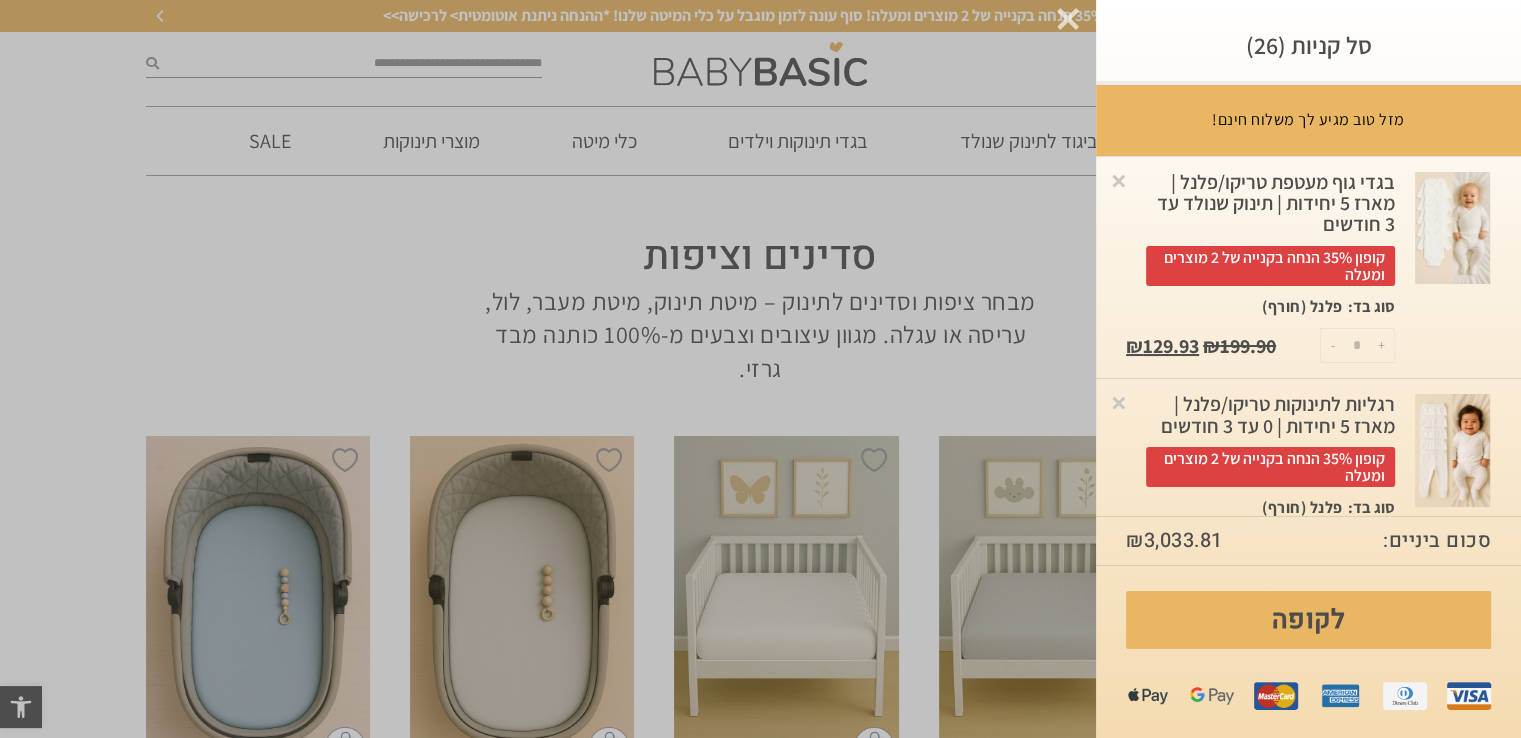 scroll, scrollTop: 0, scrollLeft: 0, axis: both 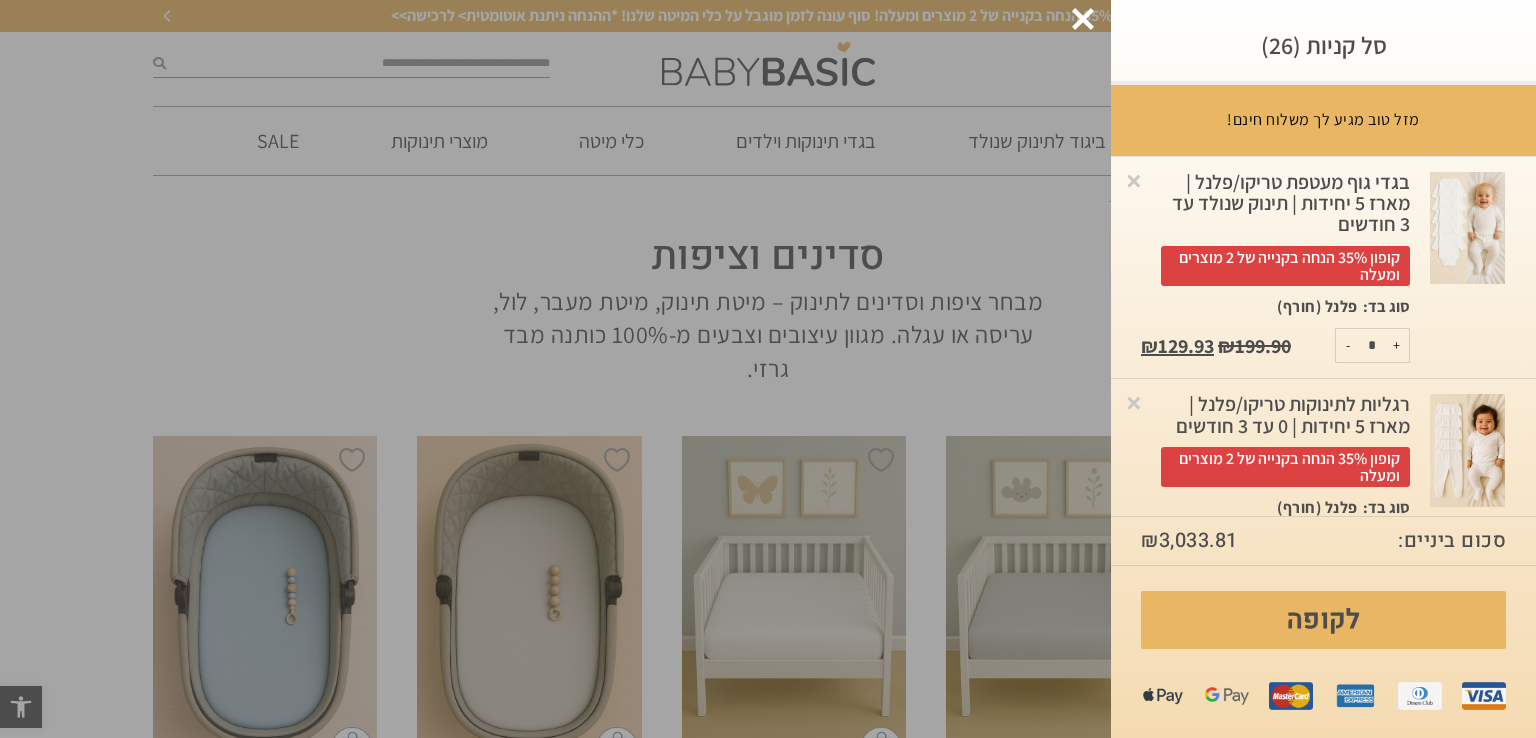 drag, startPoint x: 0, startPoint y: 315, endPoint x: 10, endPoint y: 317, distance: 10.198039 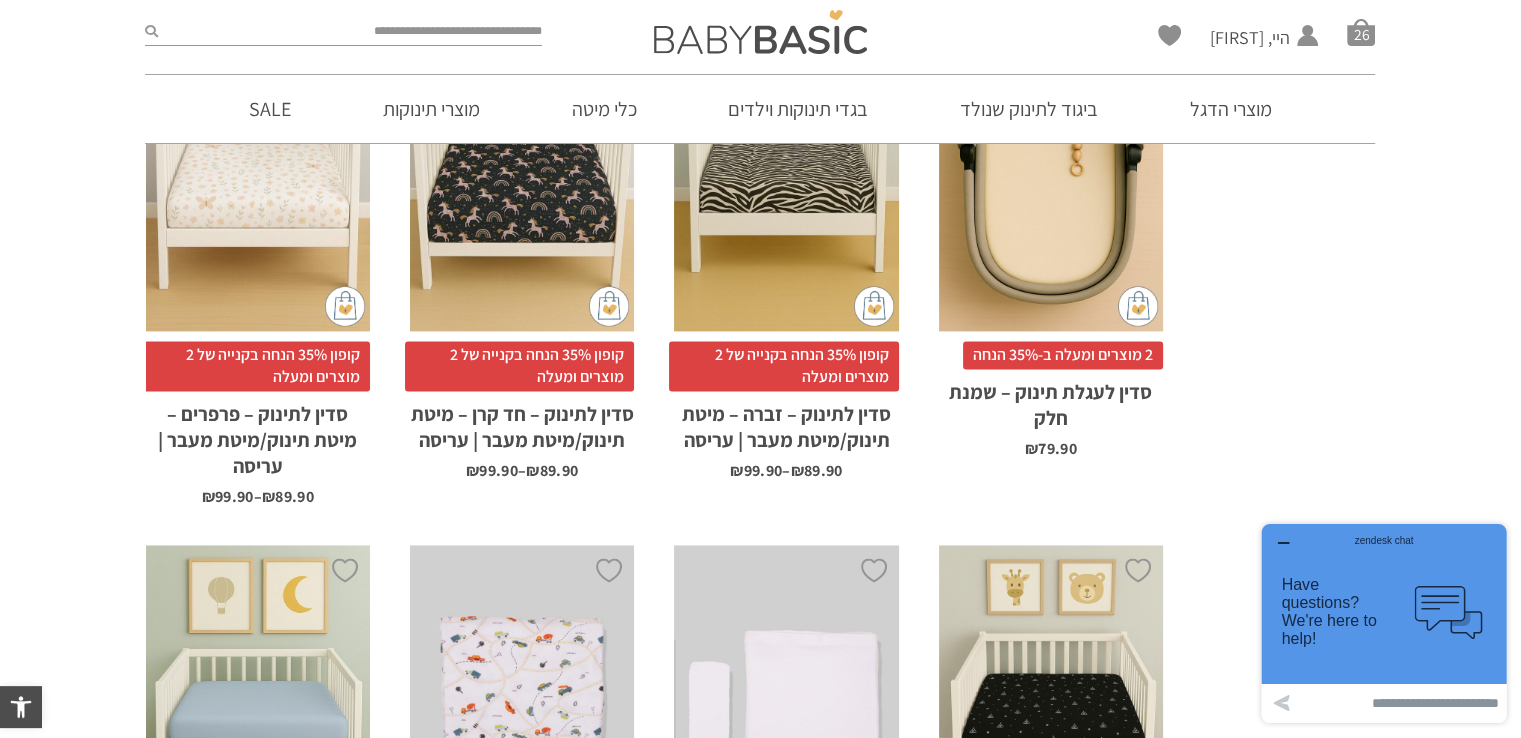 scroll, scrollTop: 3600, scrollLeft: 0, axis: vertical 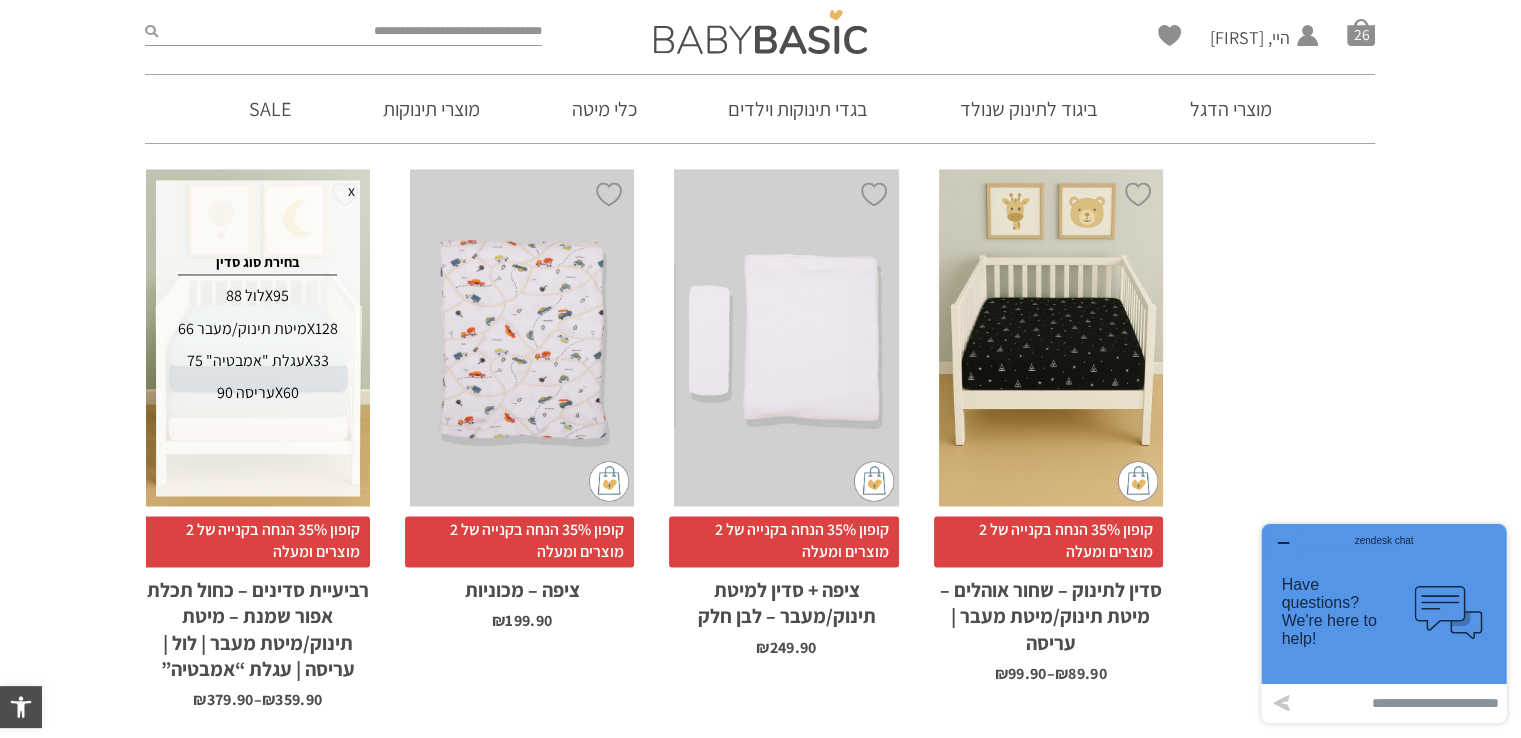 click on "לול 88X95" at bounding box center [258, 296] 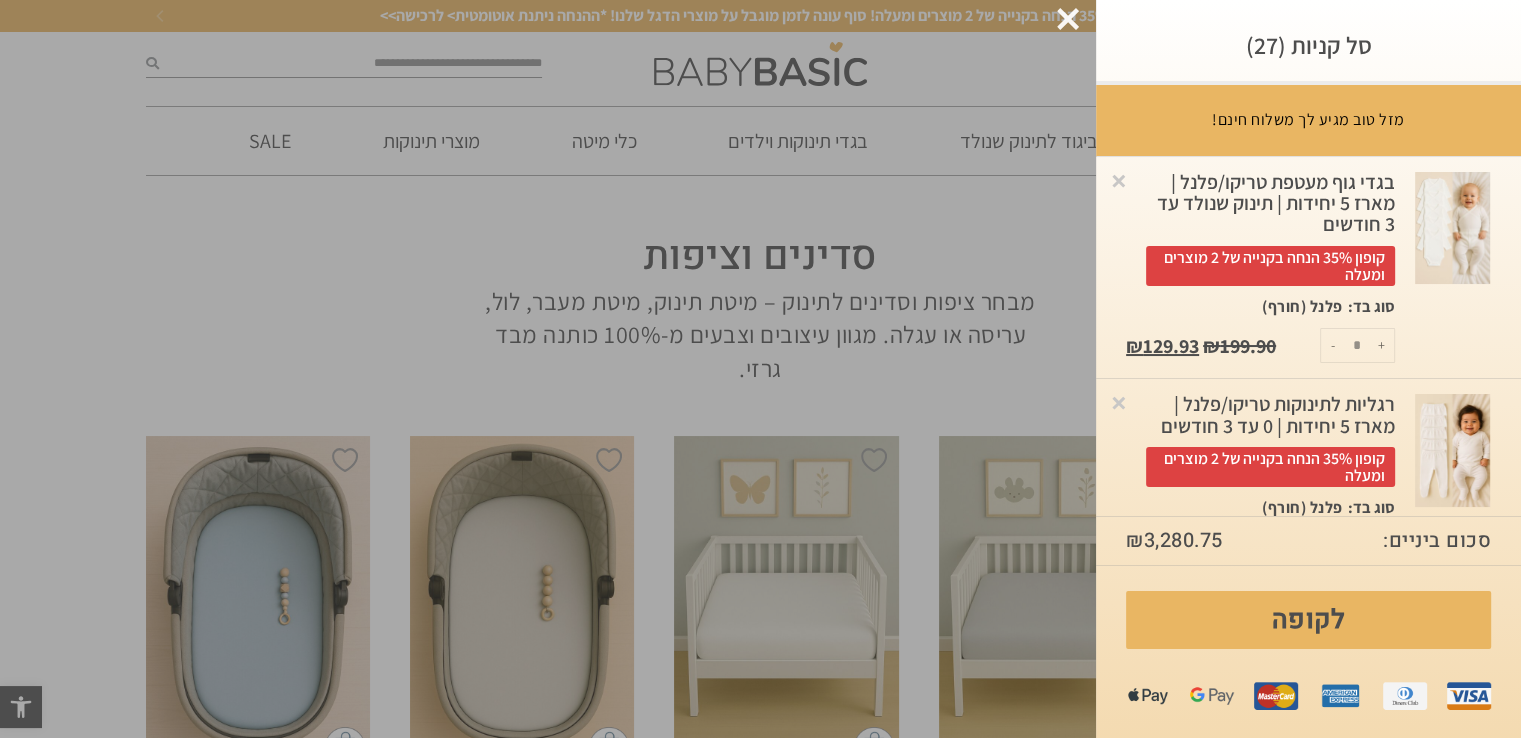 scroll, scrollTop: 0, scrollLeft: 0, axis: both 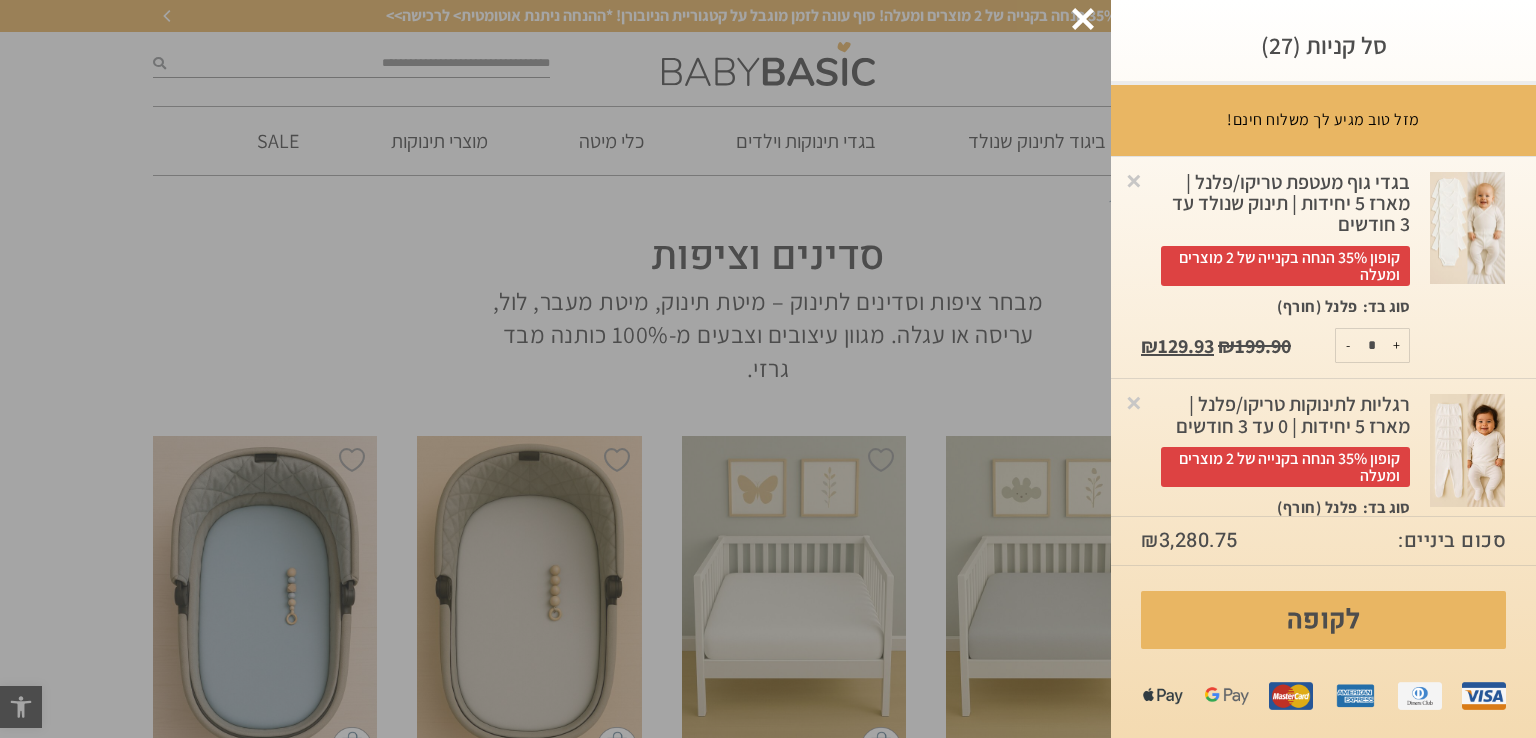 click at bounding box center (-48889, 369) 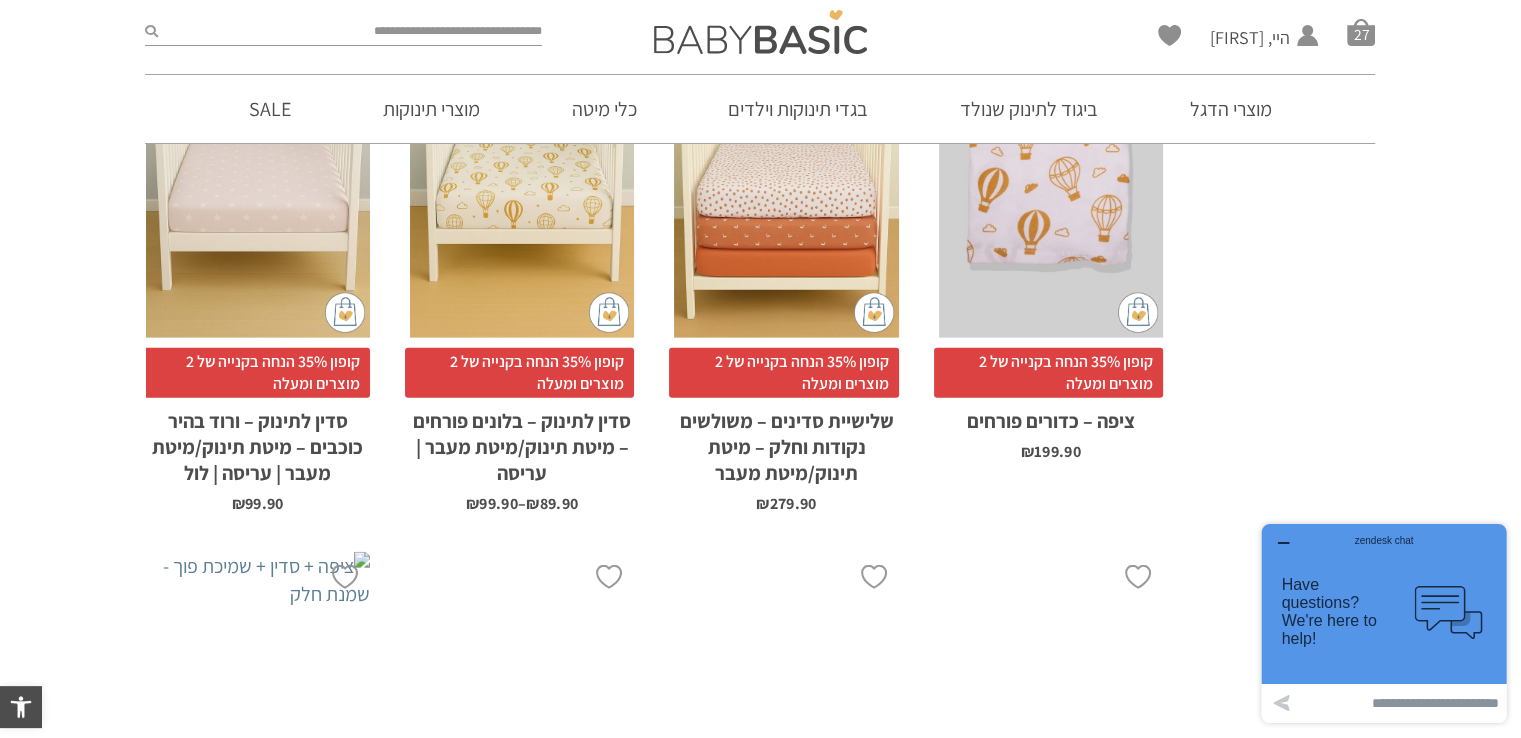 scroll, scrollTop: 4900, scrollLeft: 0, axis: vertical 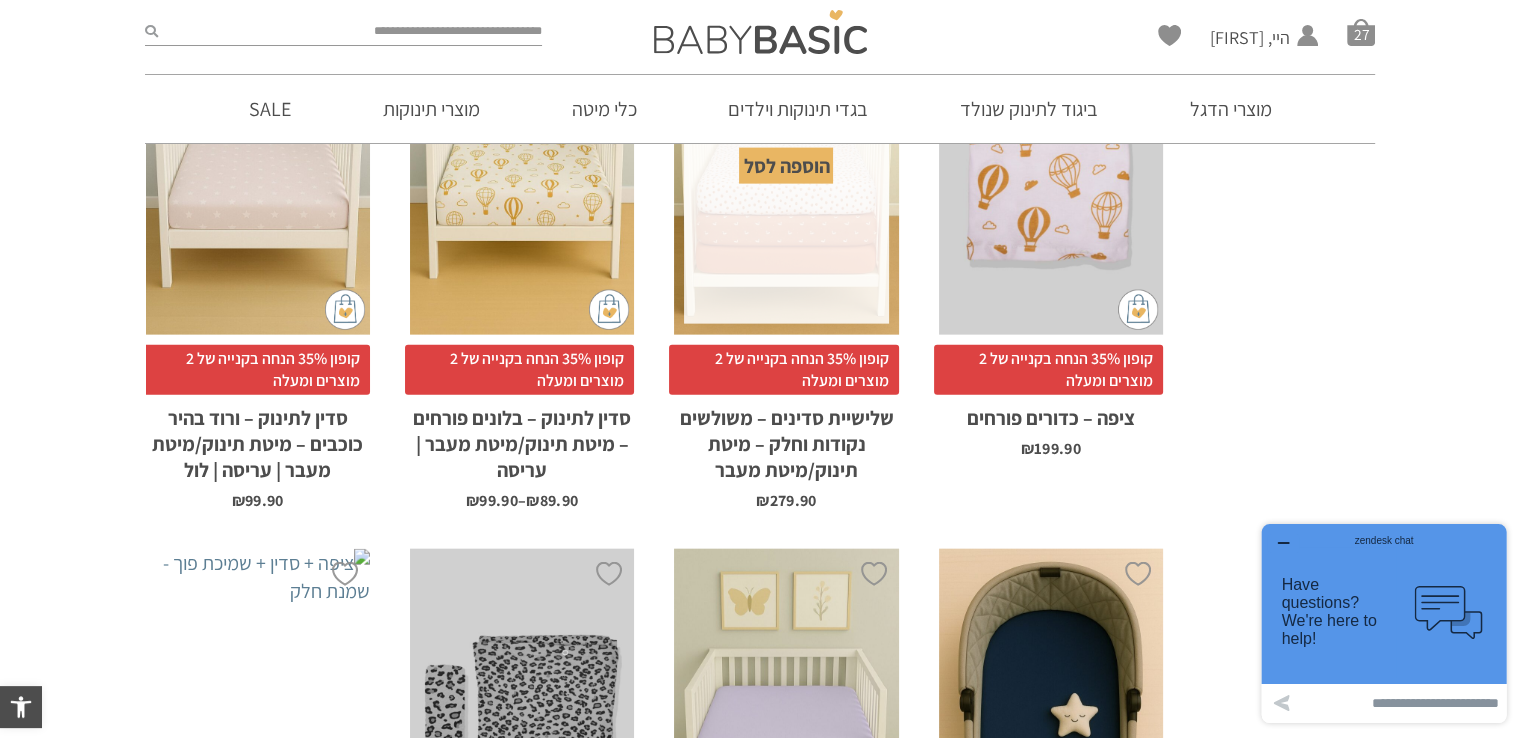 click on "x
הוספה לסל" at bounding box center [786, 166] 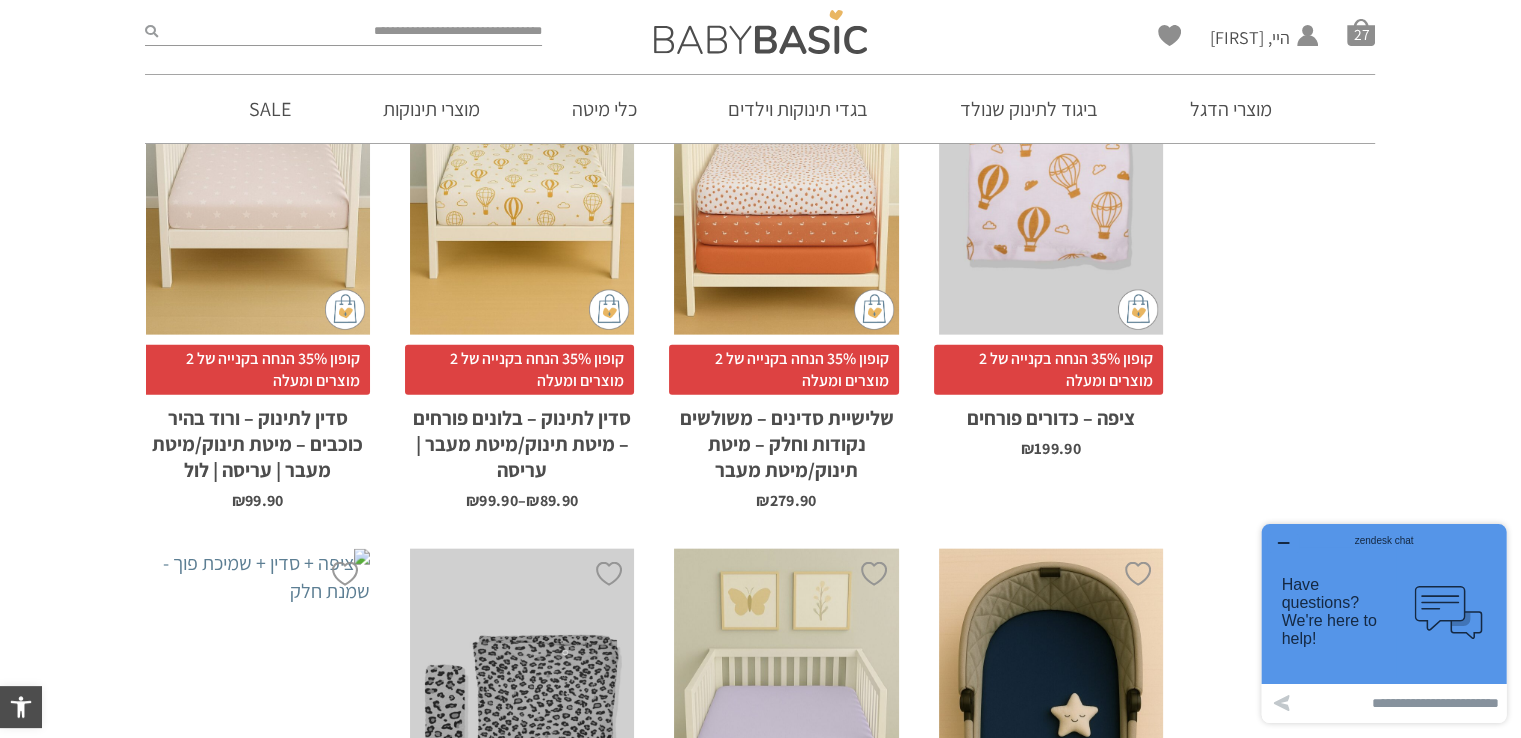 scroll, scrollTop: 4800, scrollLeft: 0, axis: vertical 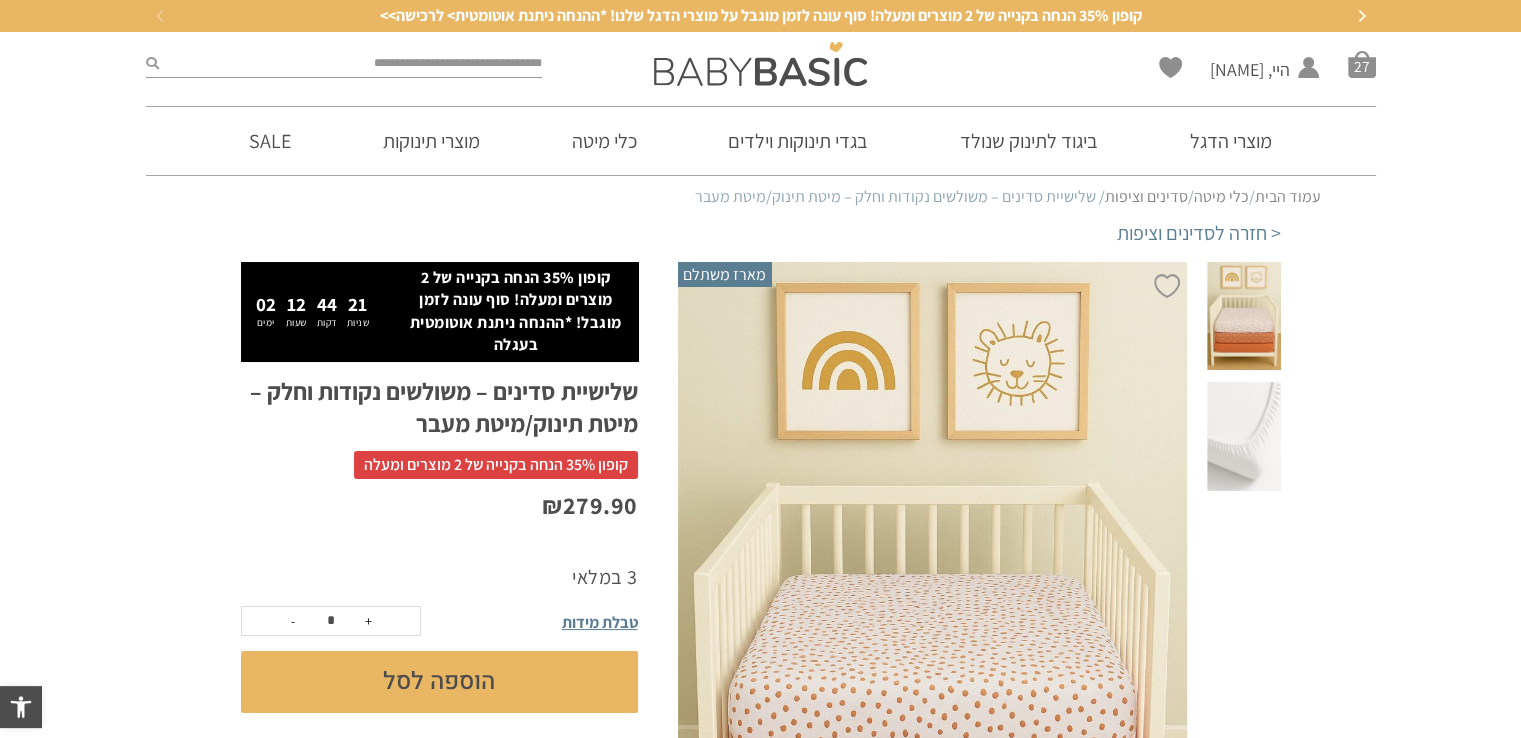 click on "הוספה לסל" at bounding box center [439, 682] 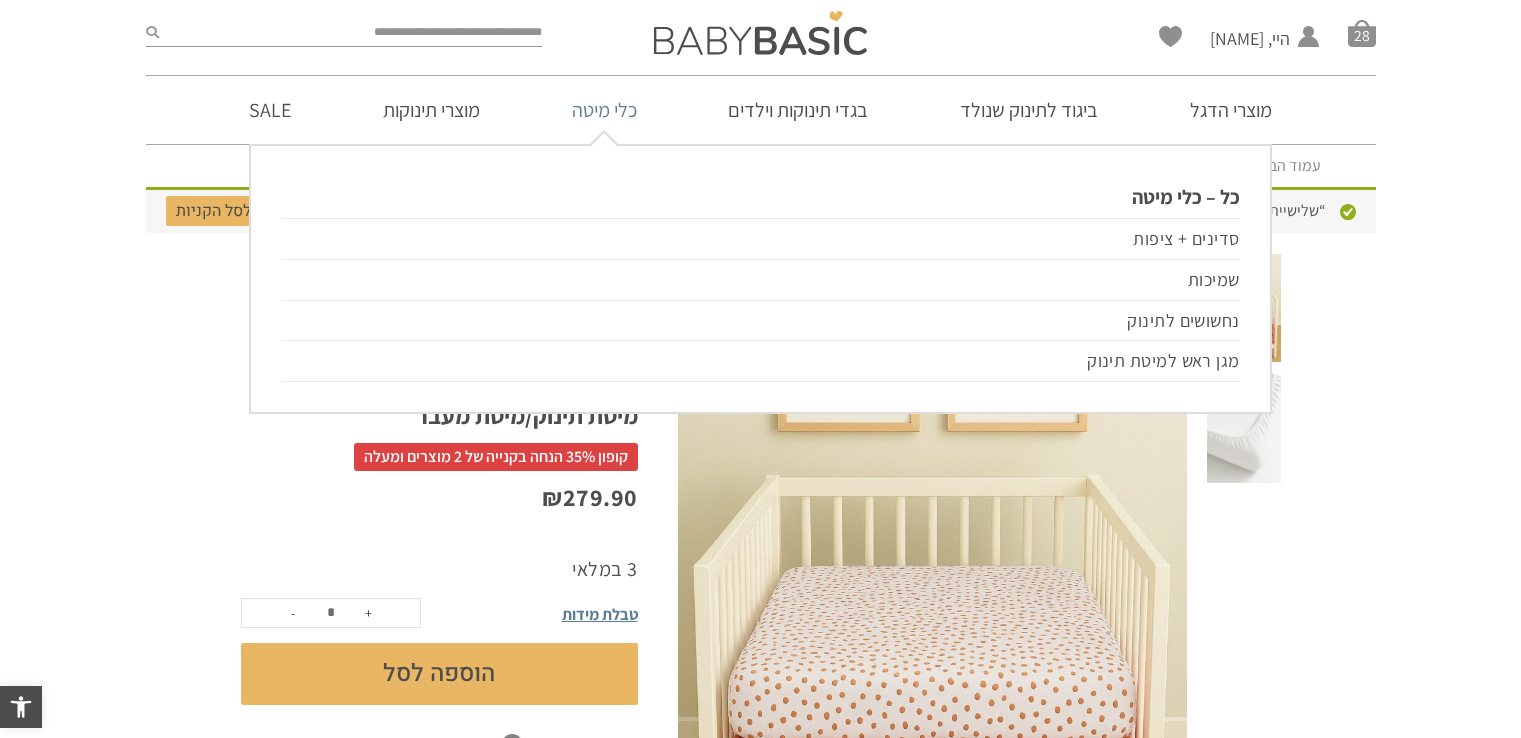 scroll, scrollTop: 0, scrollLeft: 0, axis: both 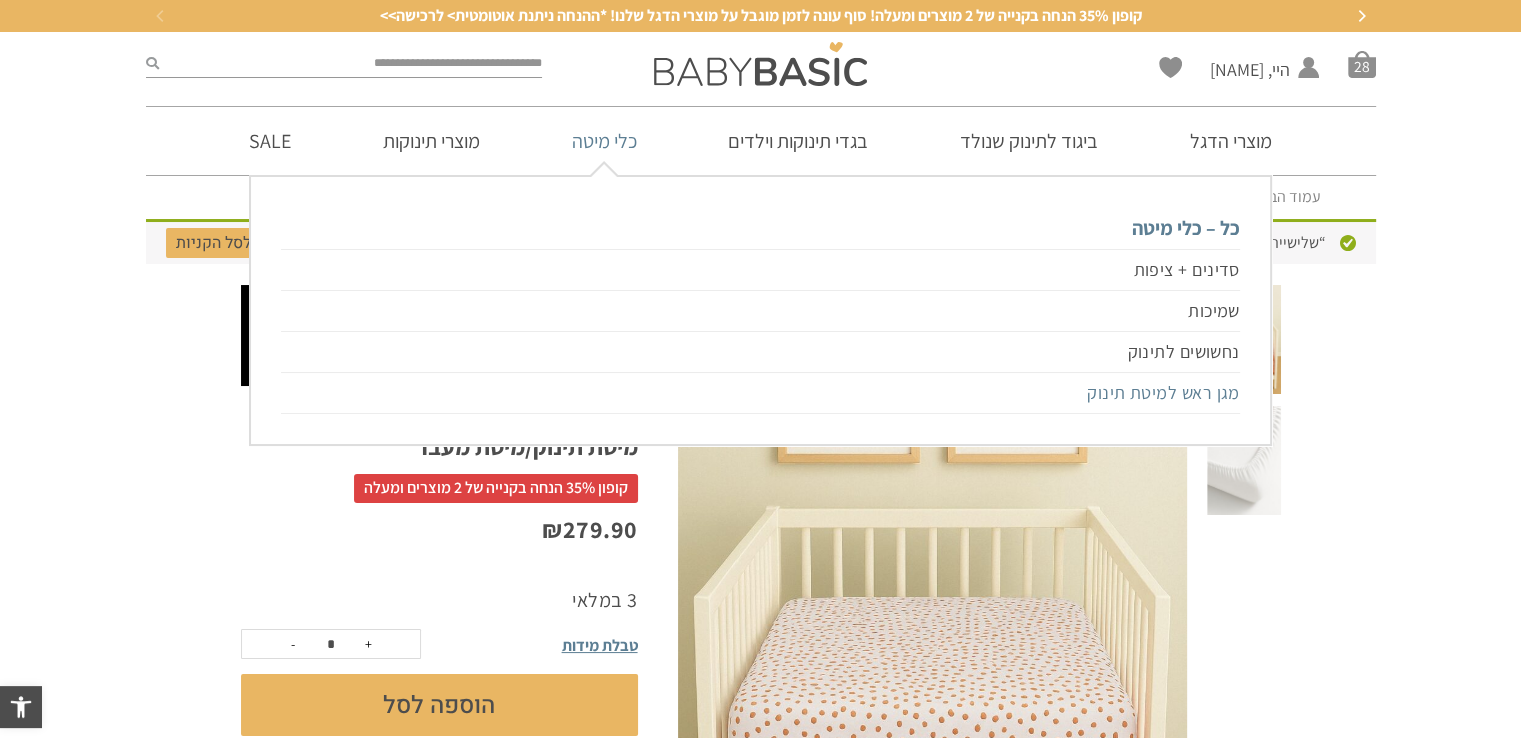 click on "מגן ראש למיטת תינוק" at bounding box center [760, 393] 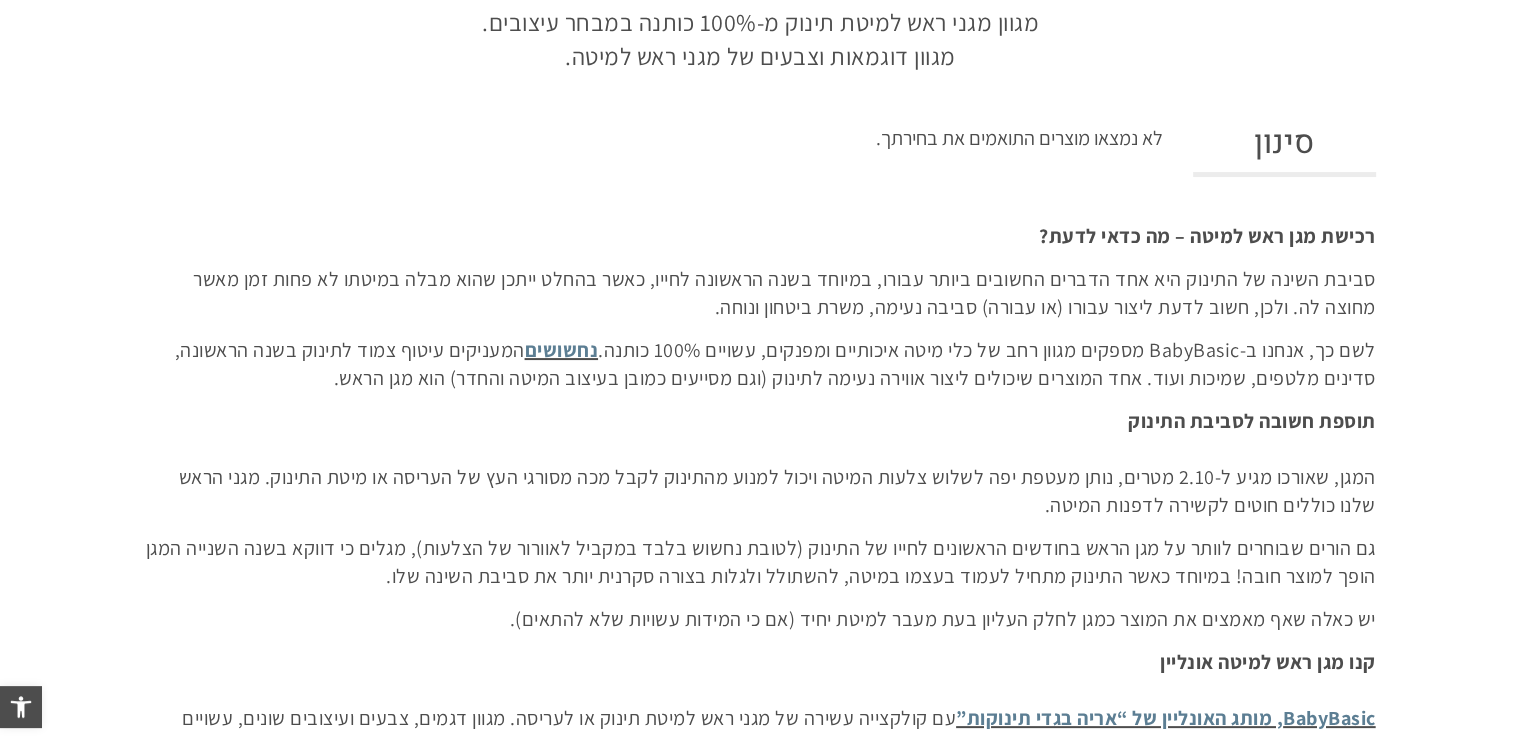 scroll, scrollTop: 0, scrollLeft: 0, axis: both 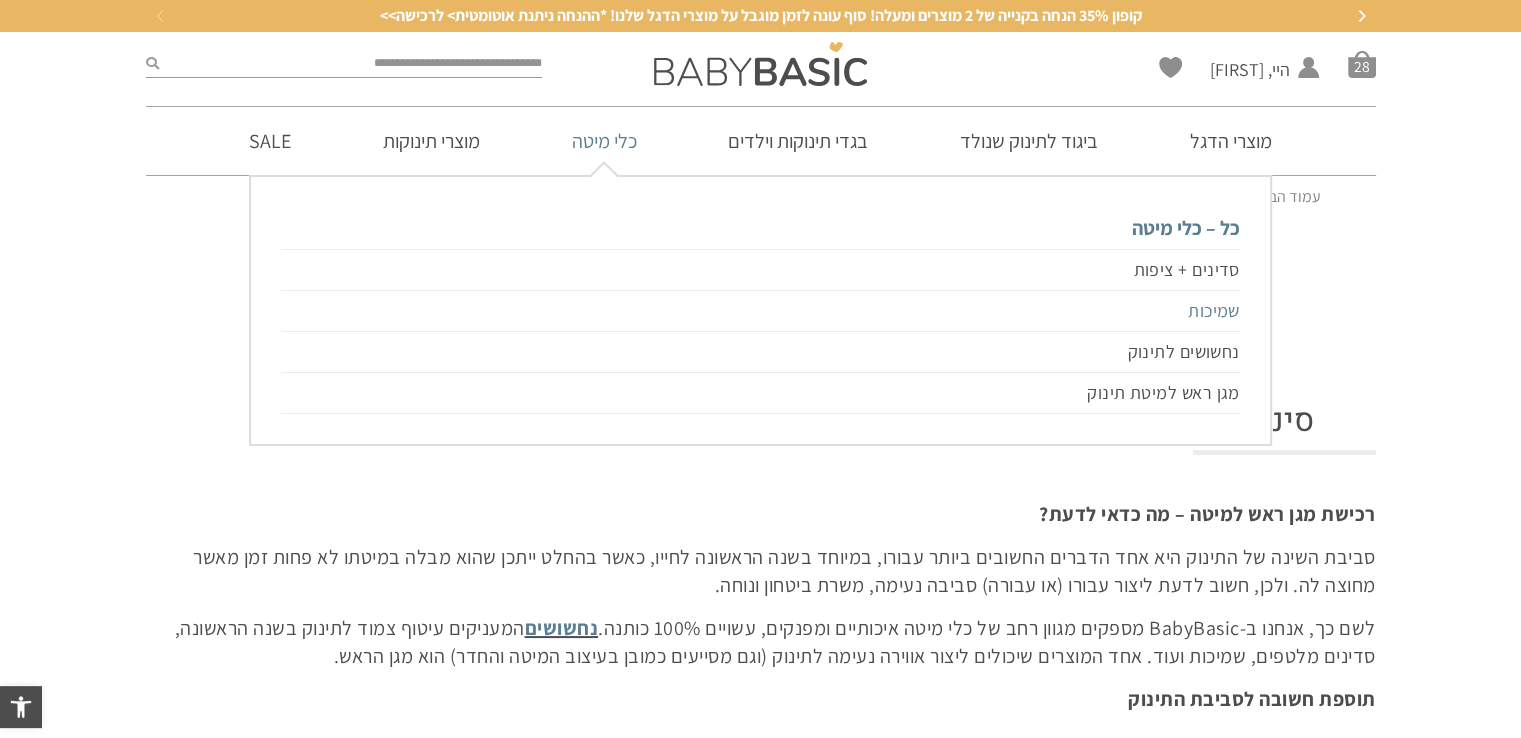 click on "שמיכות" at bounding box center (760, 311) 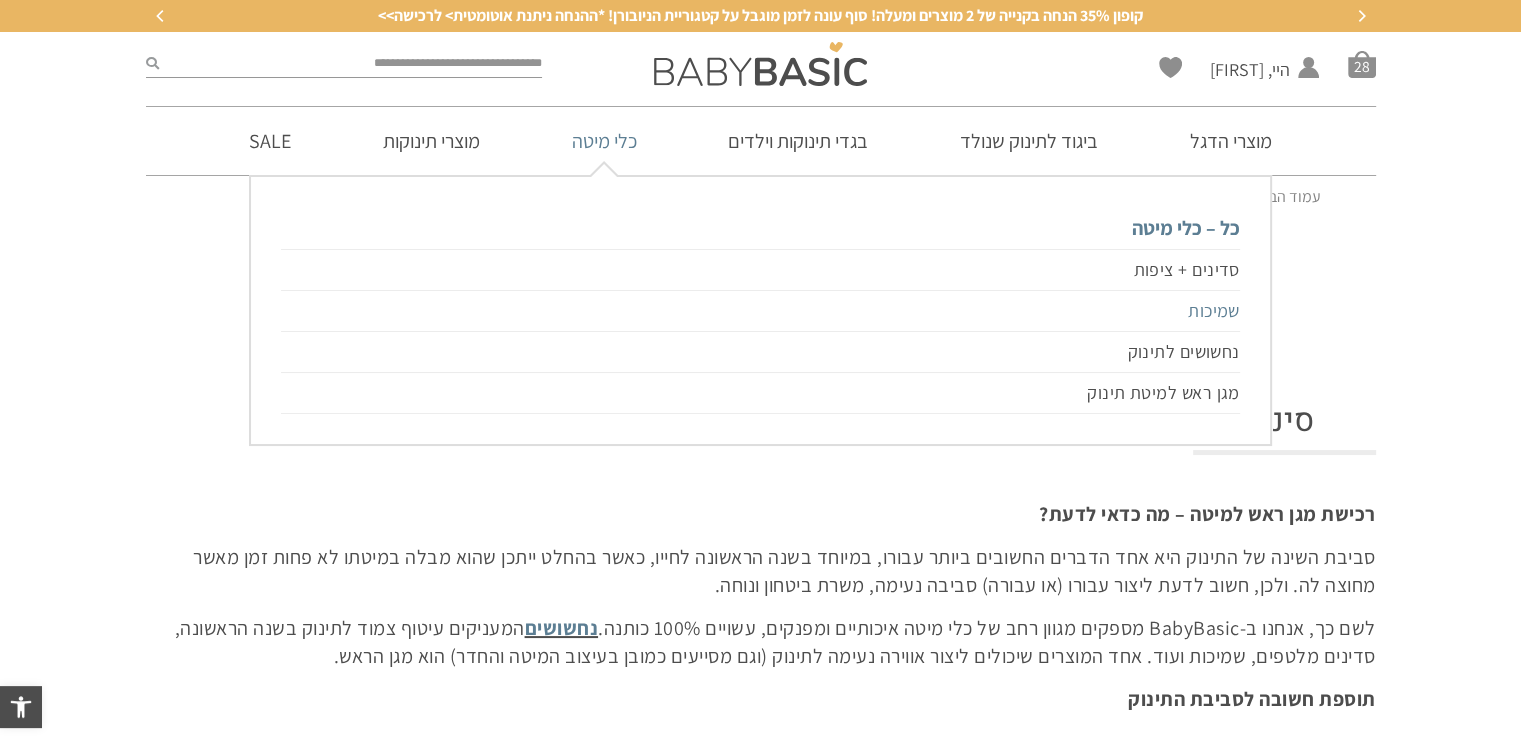 scroll, scrollTop: 0, scrollLeft: 0, axis: both 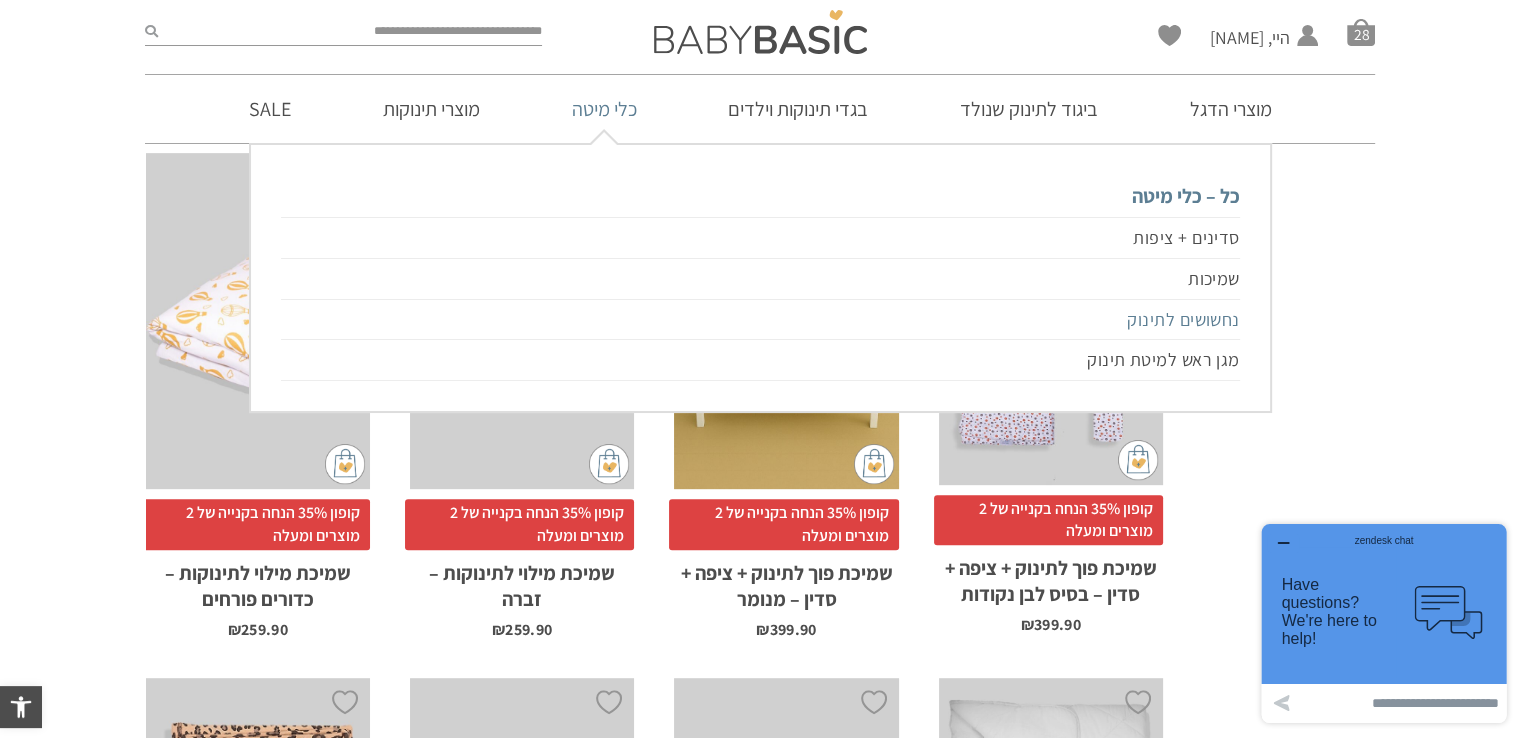 click on "נחשושים לתינוק" at bounding box center (760, 320) 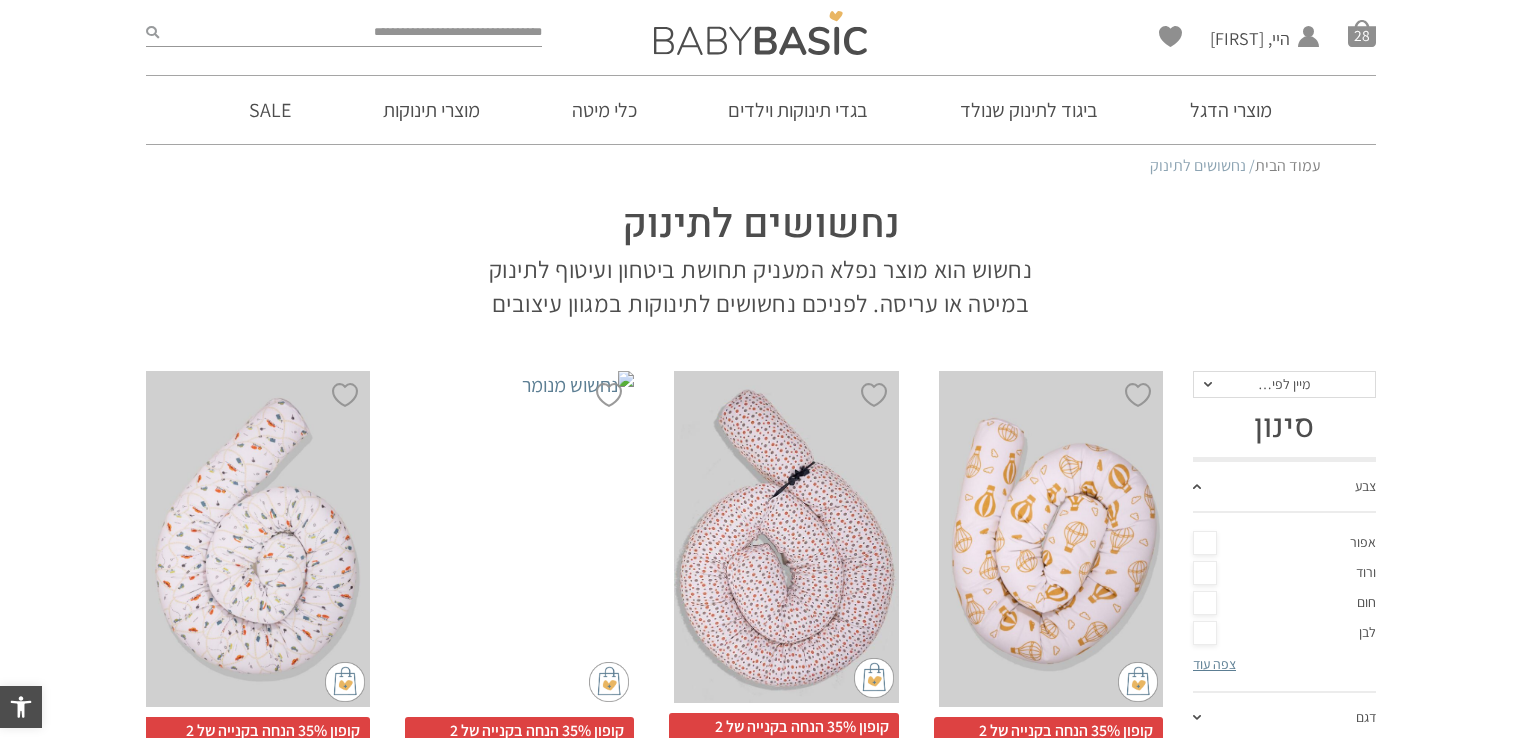 scroll, scrollTop: 0, scrollLeft: 0, axis: both 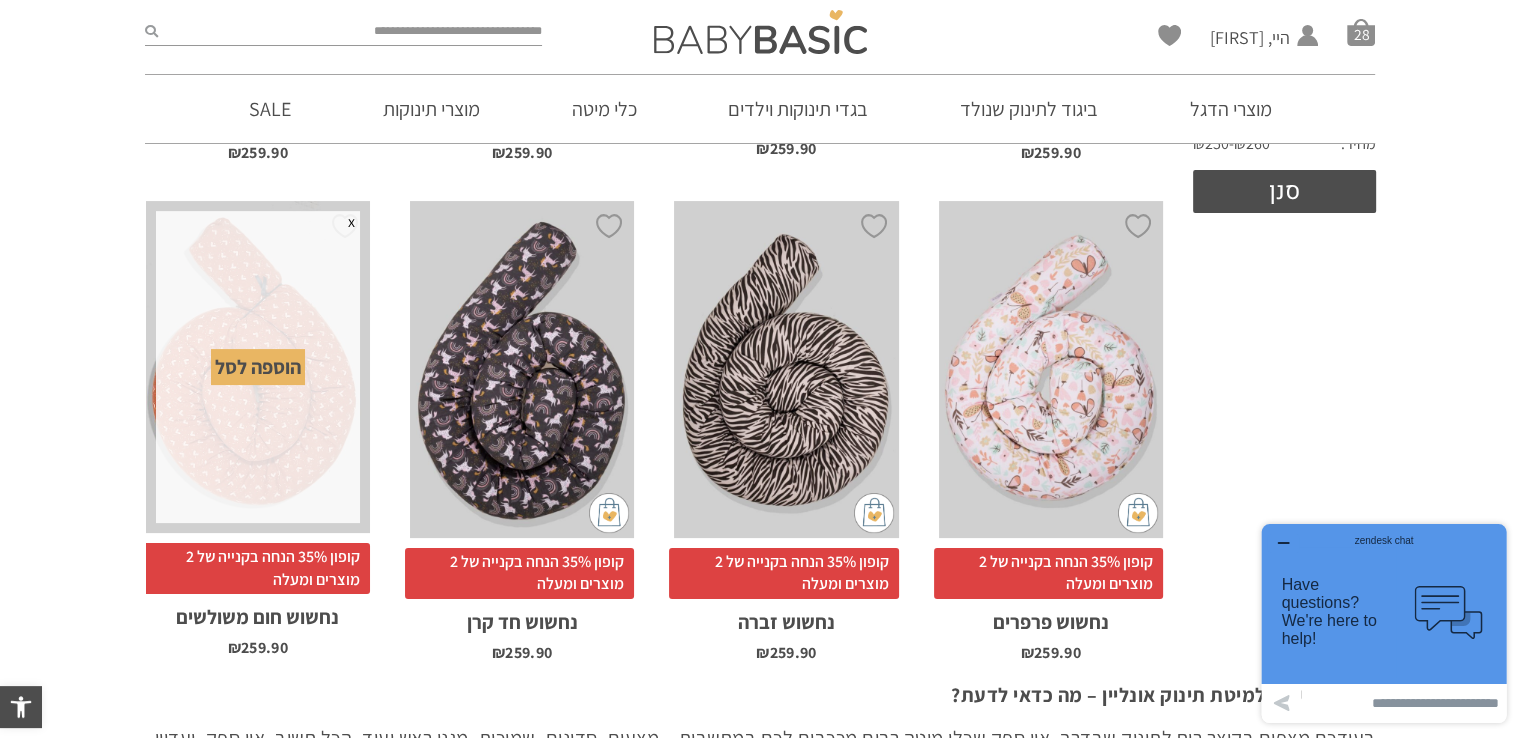 click on "הוספה לסל" at bounding box center [258, 367] 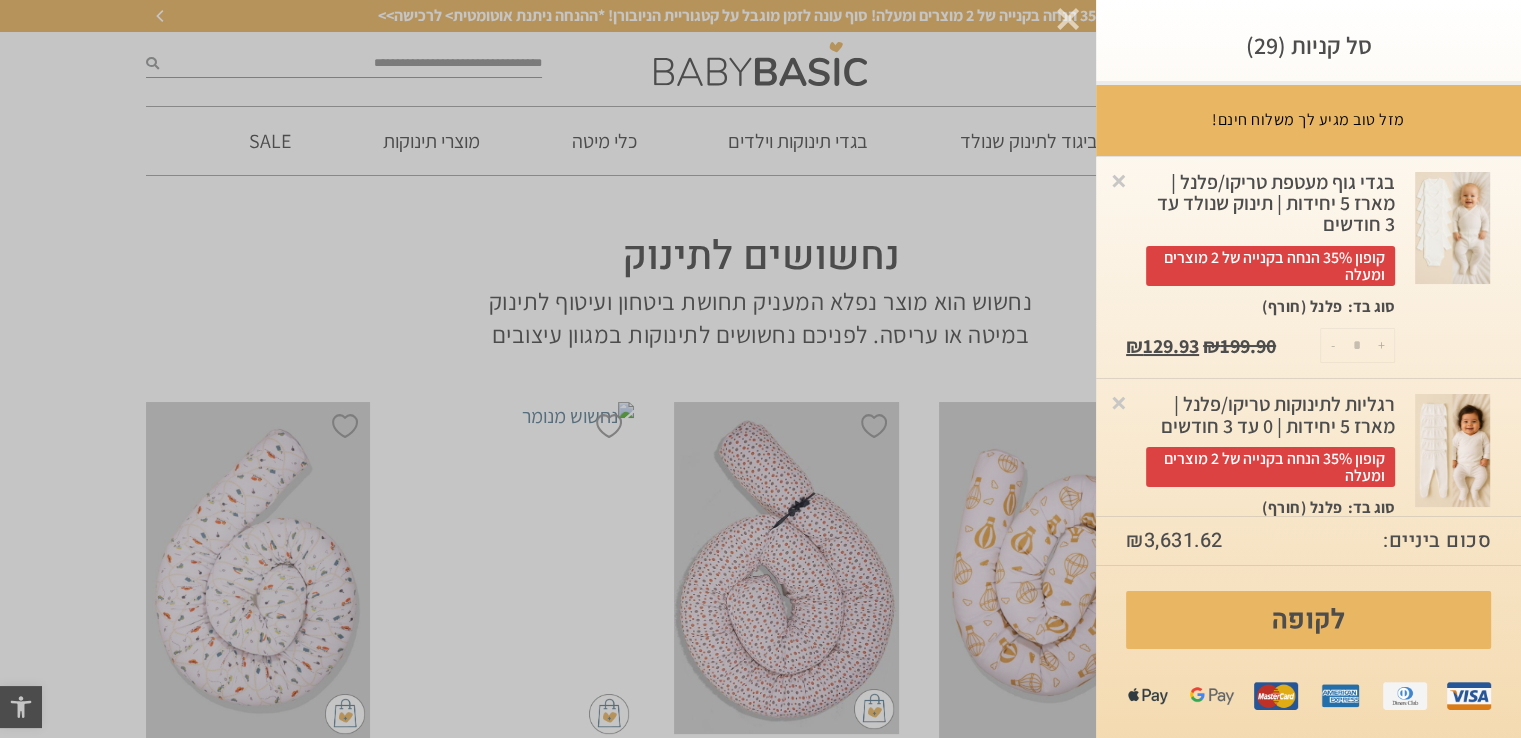 scroll, scrollTop: 0, scrollLeft: 0, axis: both 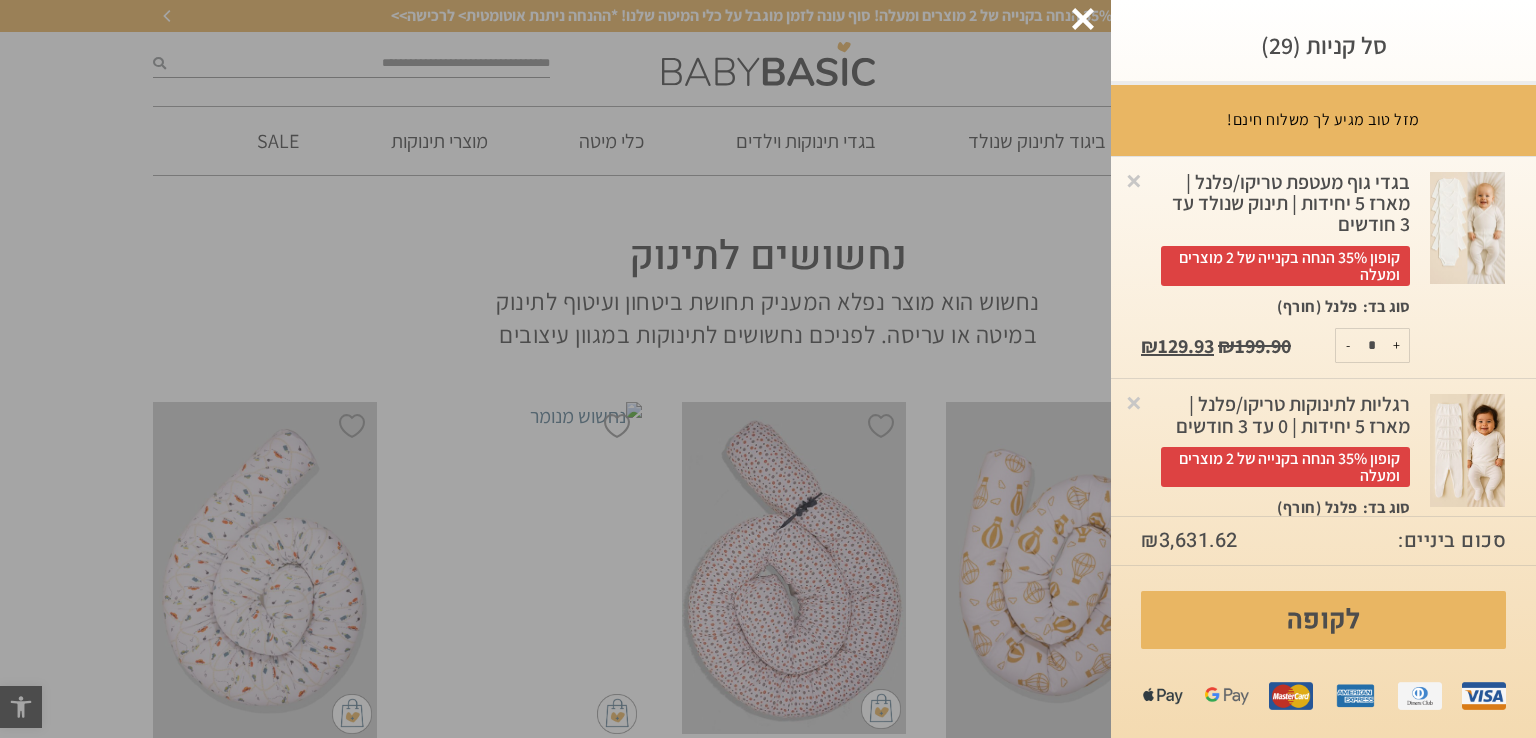click at bounding box center [-48889, 369] 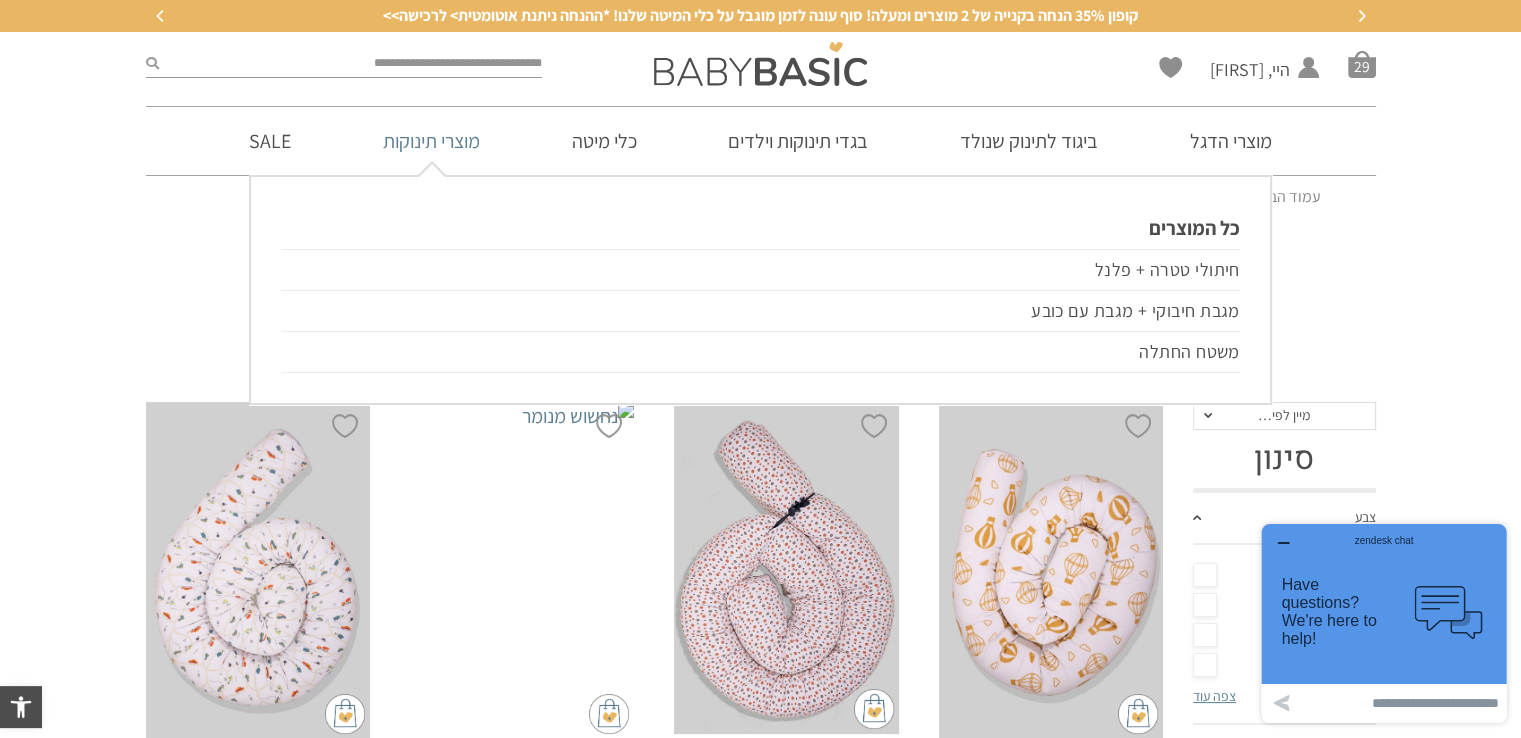 click on "מוצרי תינוקות" at bounding box center (431, 141) 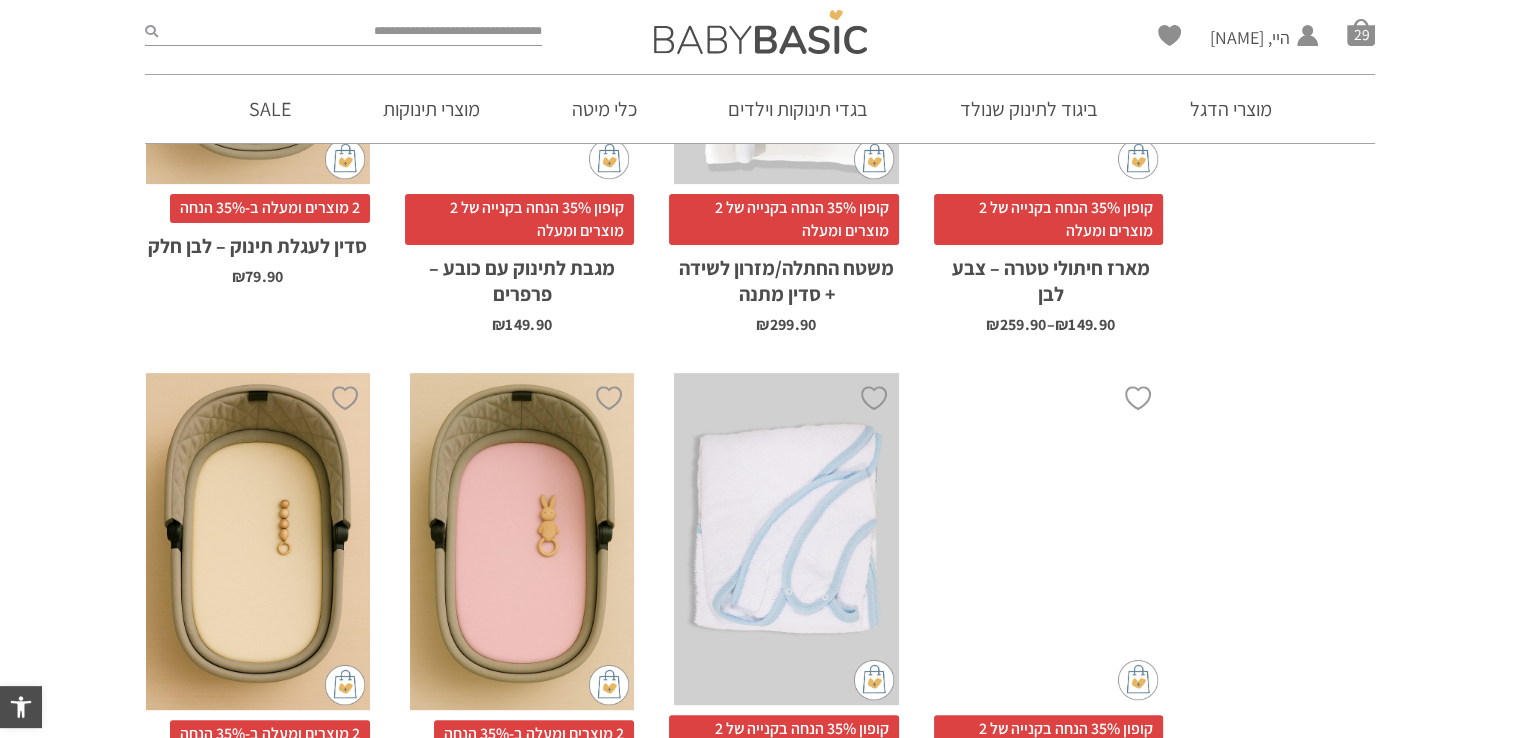 scroll, scrollTop: 0, scrollLeft: 0, axis: both 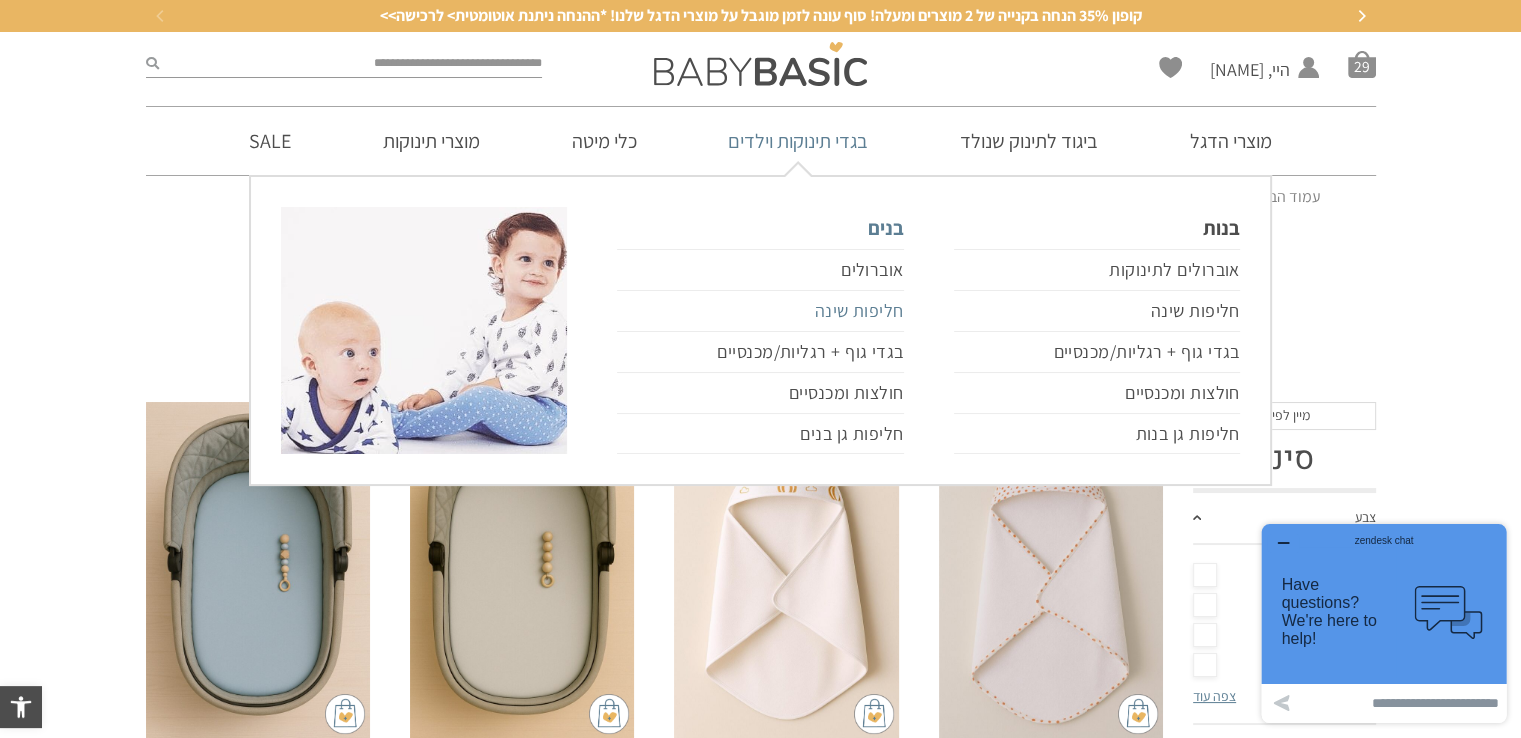 click on "חליפות שינה" at bounding box center [760, 311] 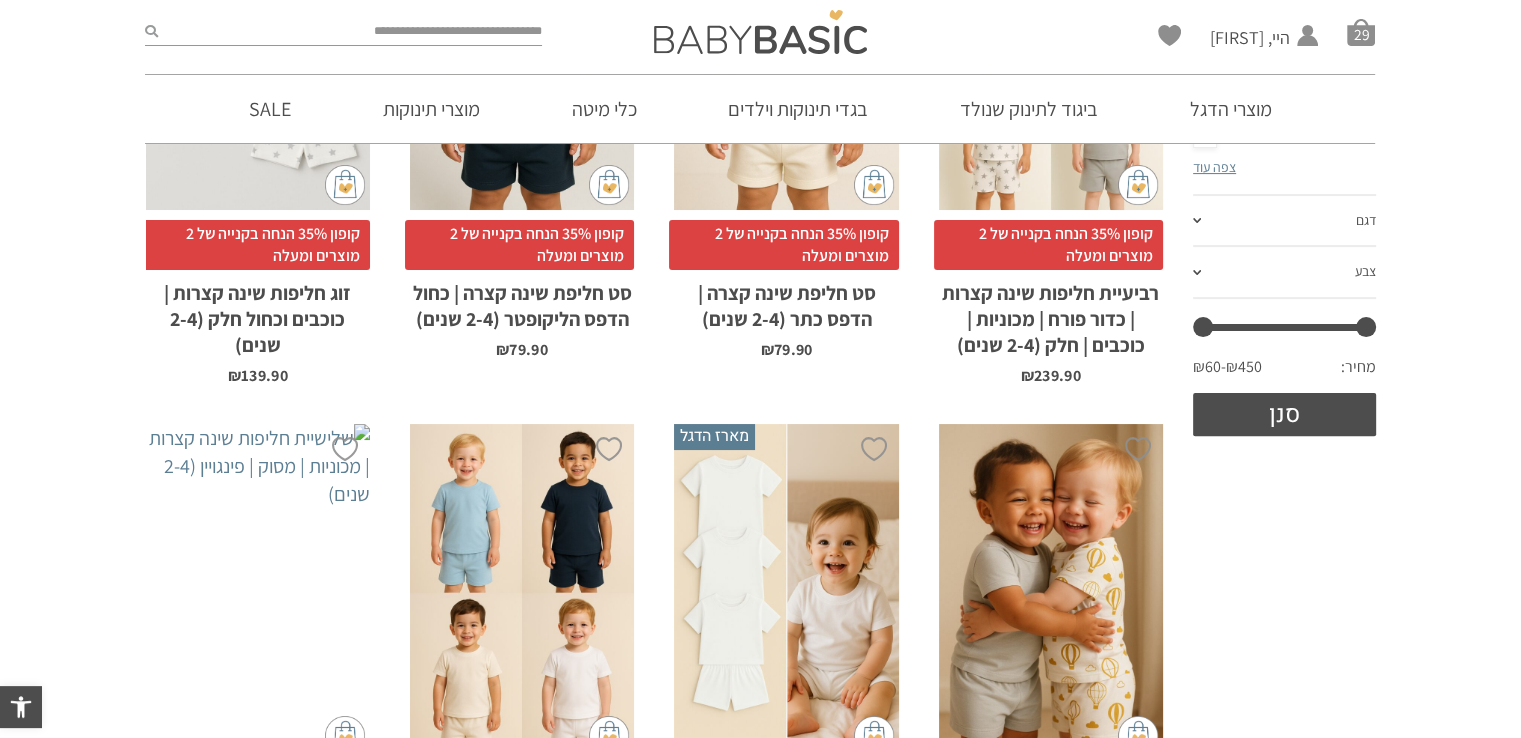 scroll, scrollTop: 531, scrollLeft: 0, axis: vertical 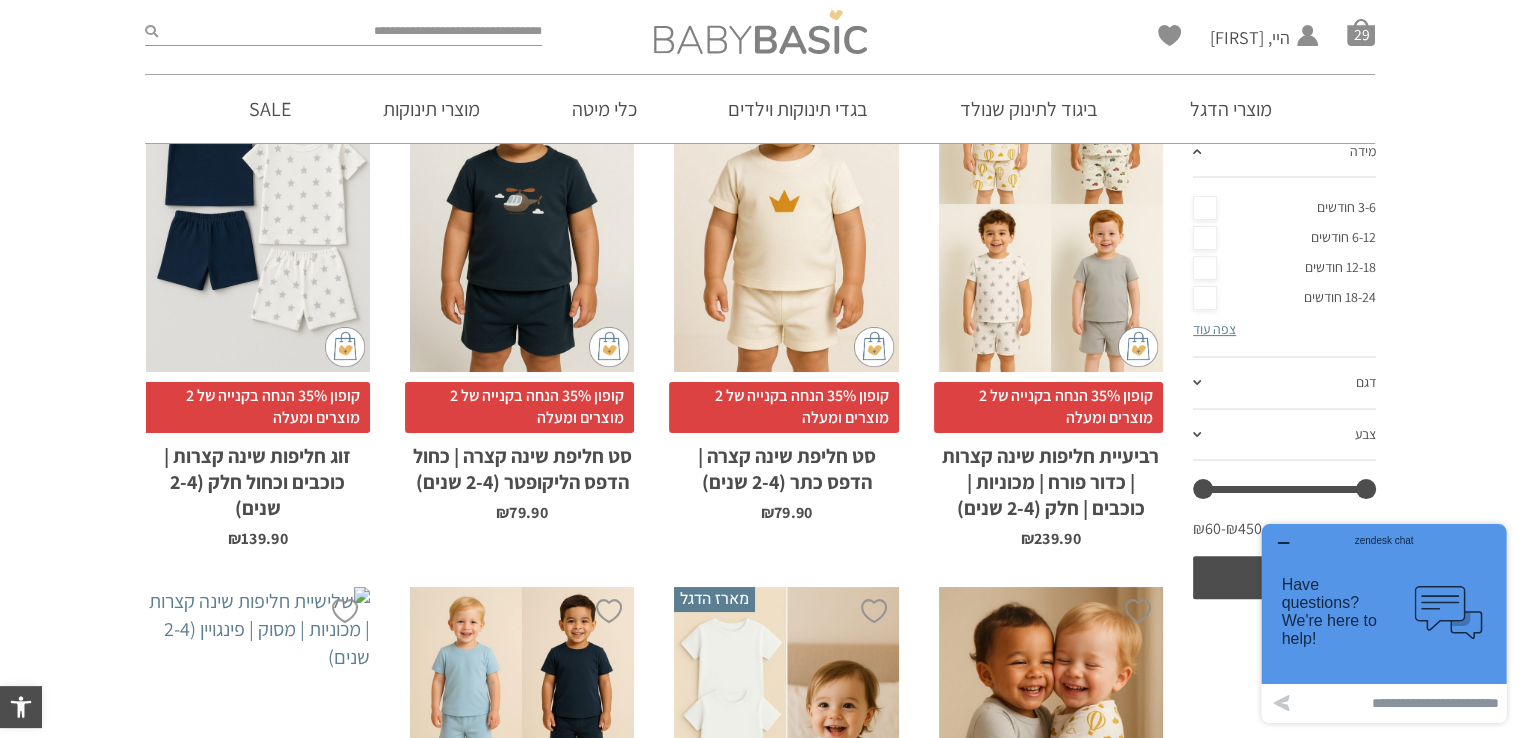 click at bounding box center (760, 32) 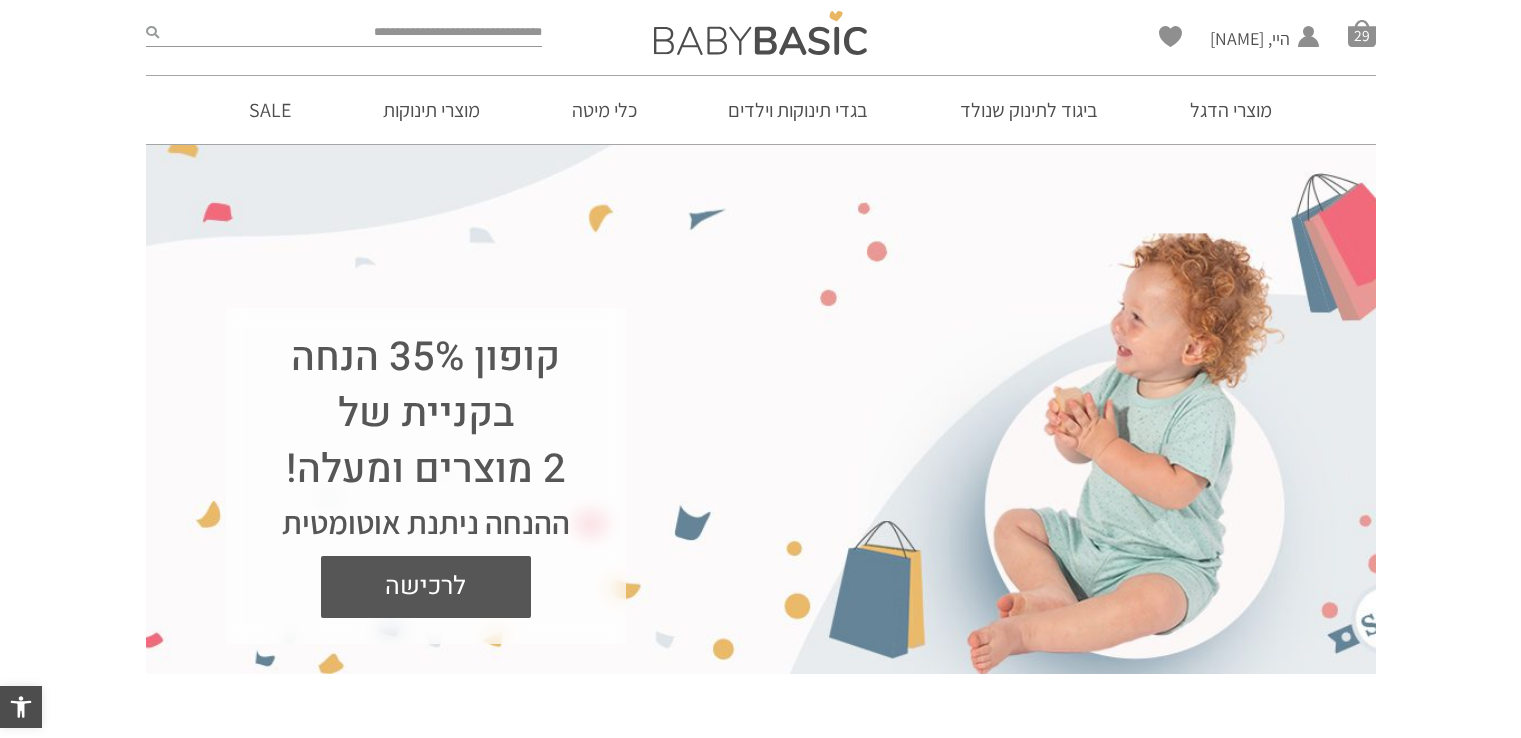 scroll, scrollTop: 0, scrollLeft: 0, axis: both 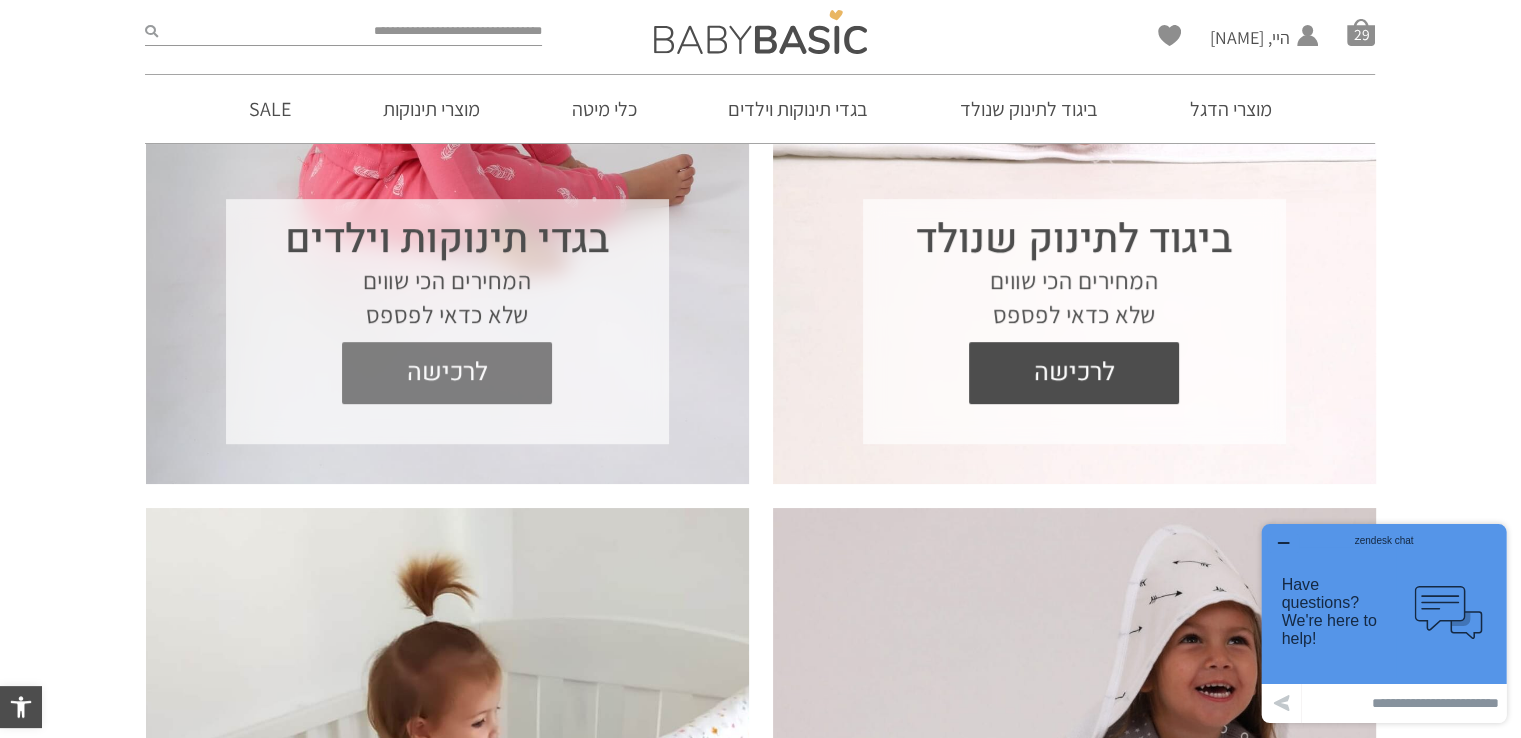 click on "לרכישה" at bounding box center (447, 373) 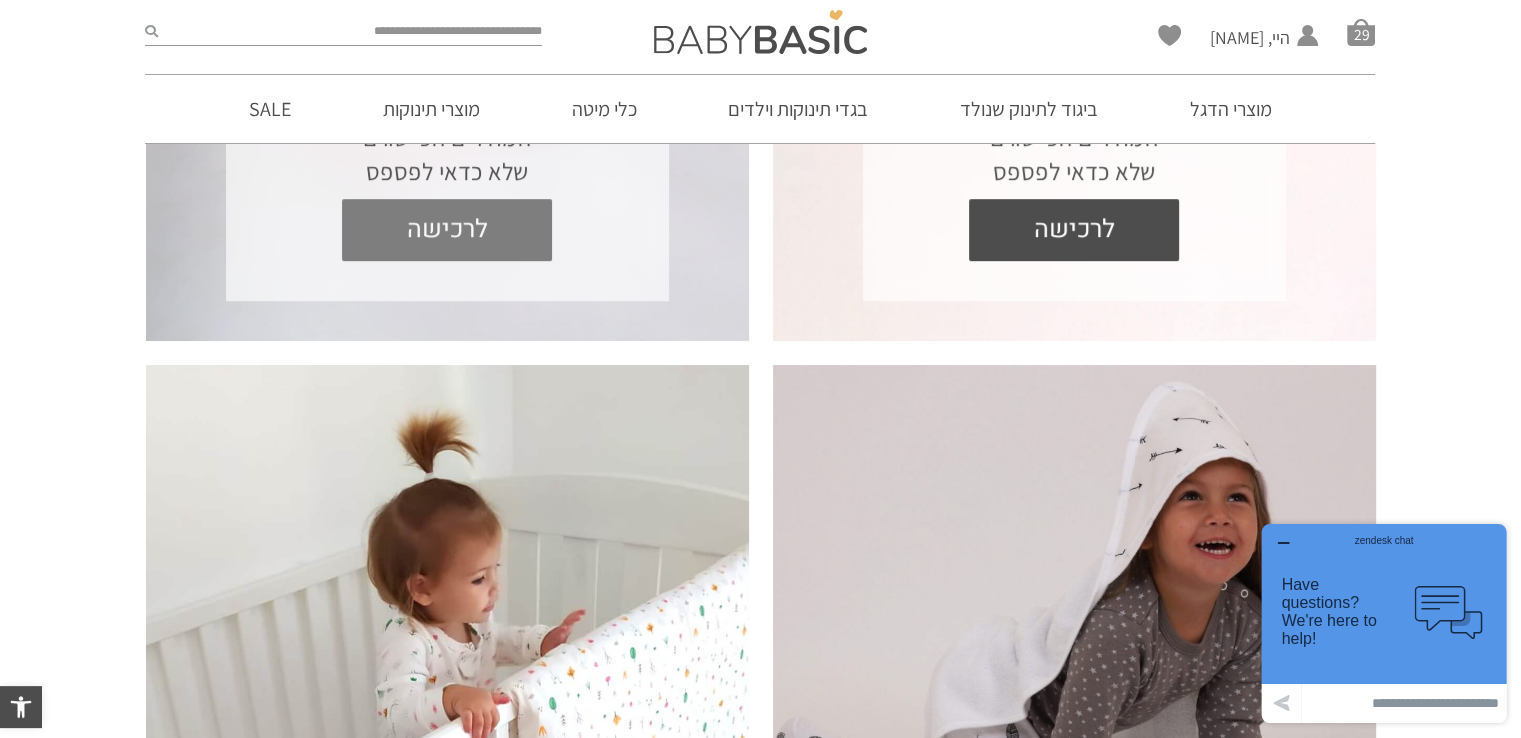 scroll, scrollTop: 1531, scrollLeft: 0, axis: vertical 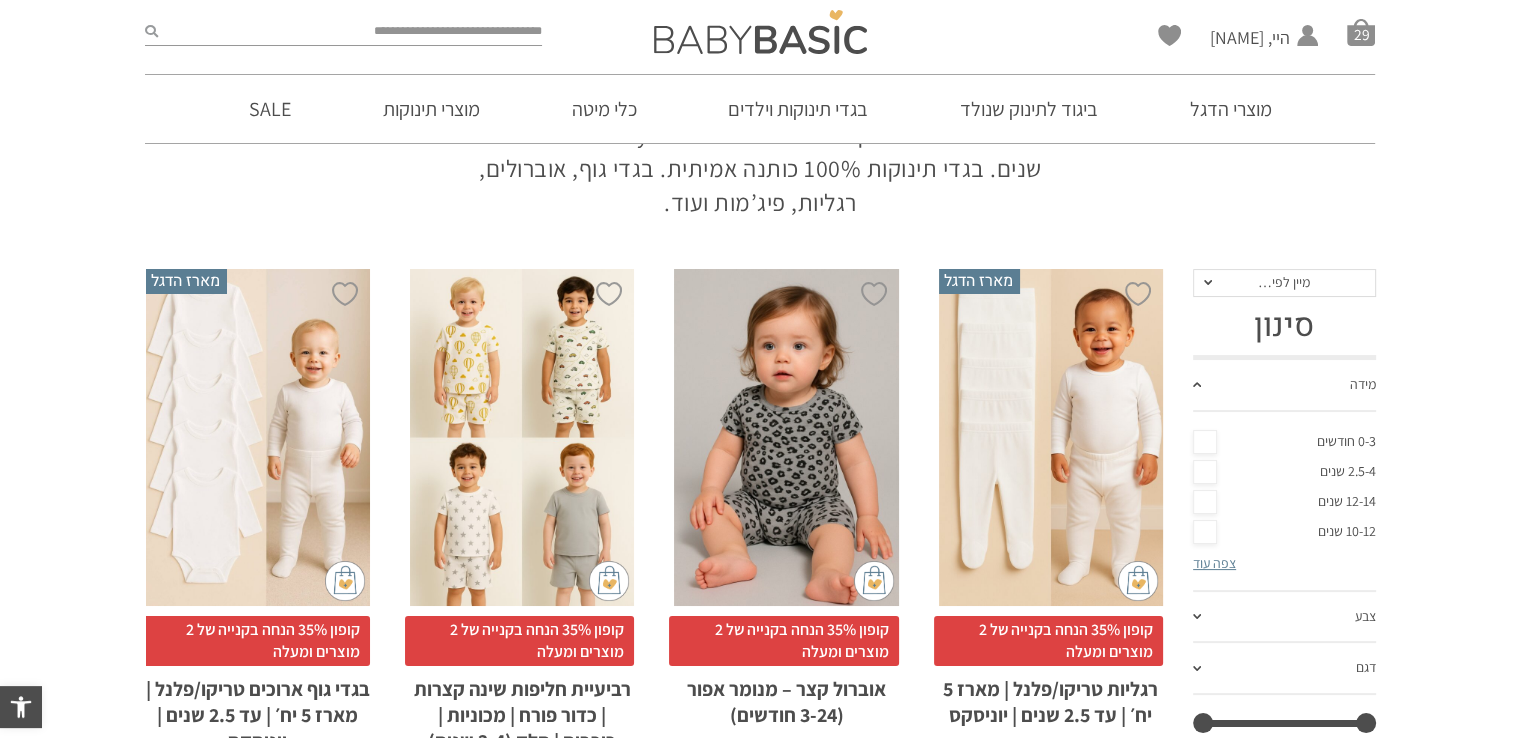 click on "2.5-4 שנים" at bounding box center (1284, 472) 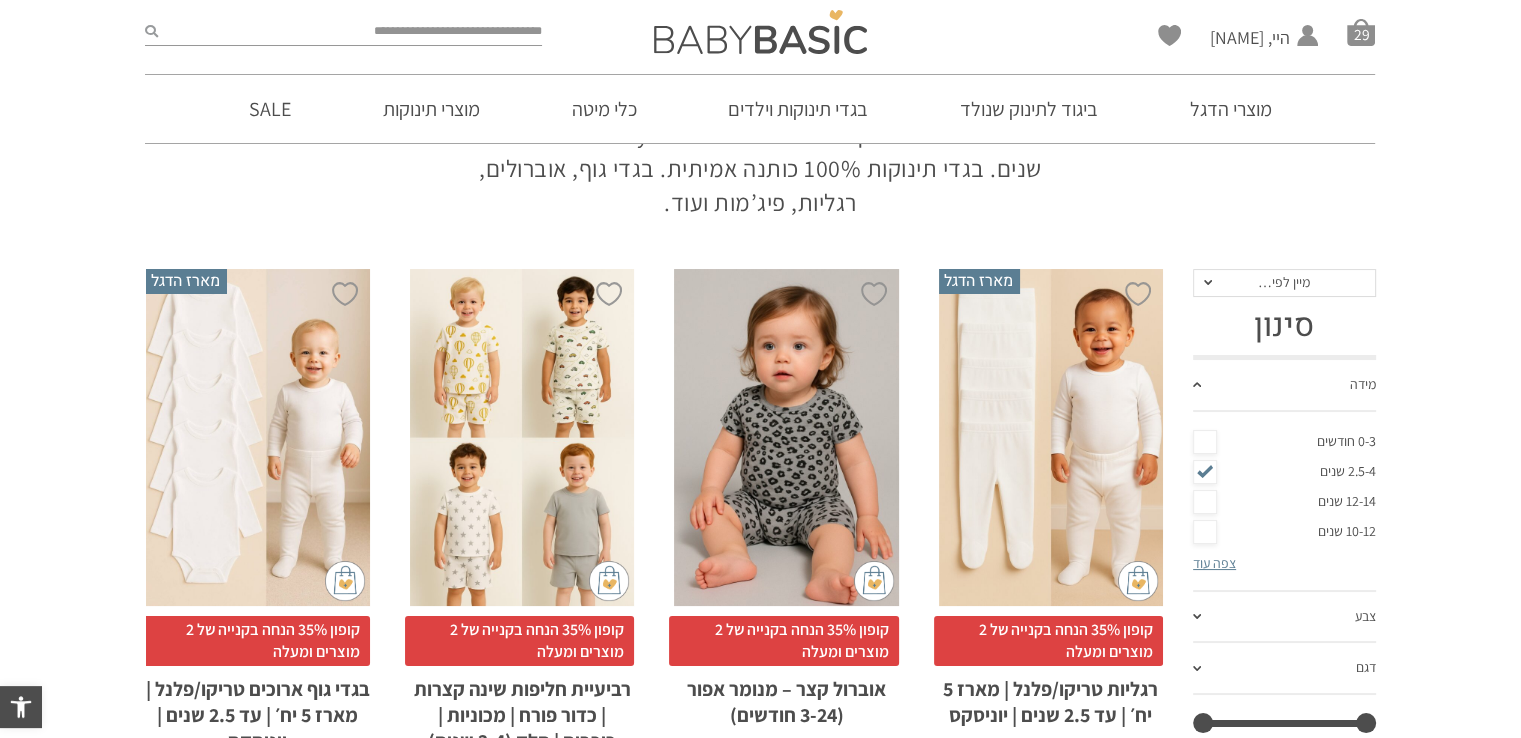 click on "12-14 שנים" at bounding box center [1284, 502] 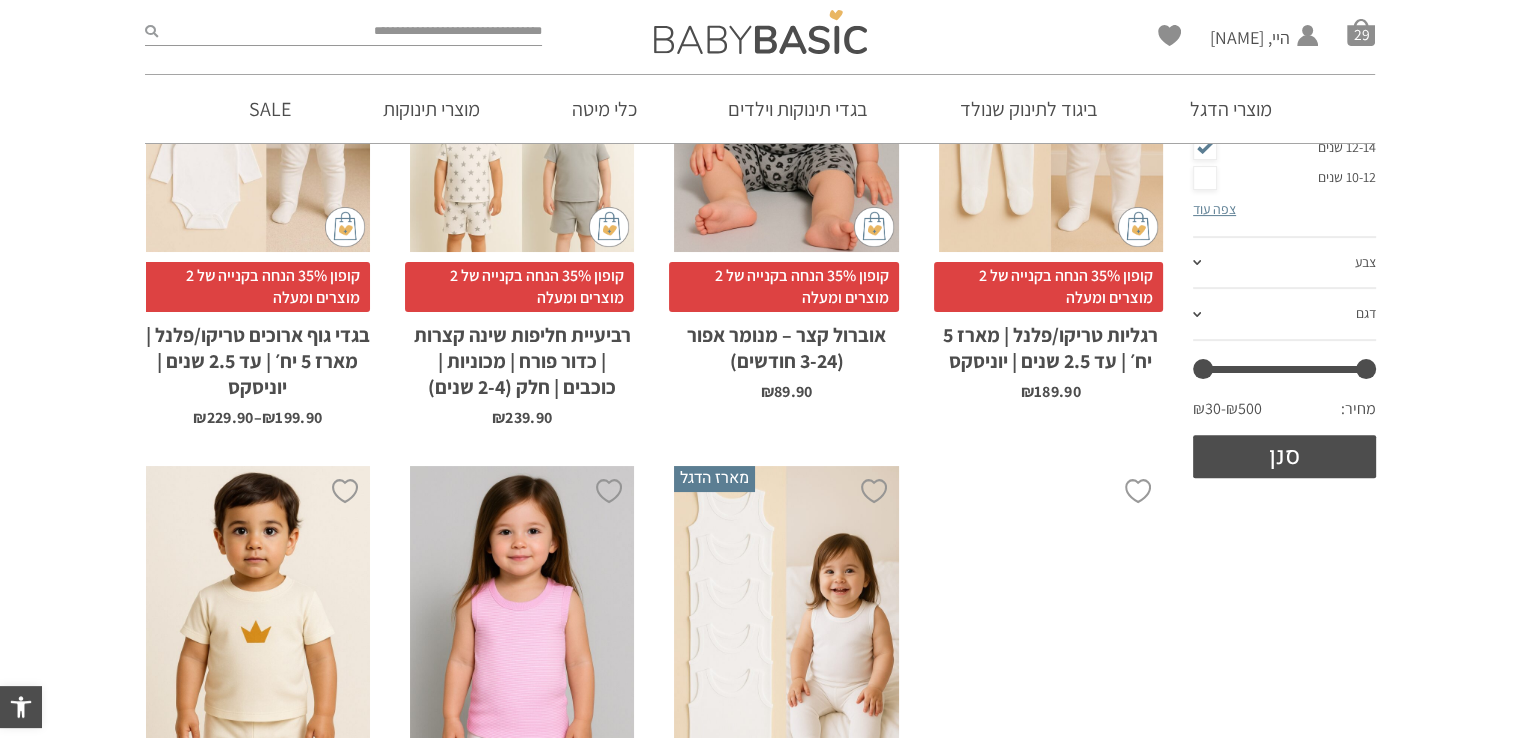 scroll, scrollTop: 600, scrollLeft: 0, axis: vertical 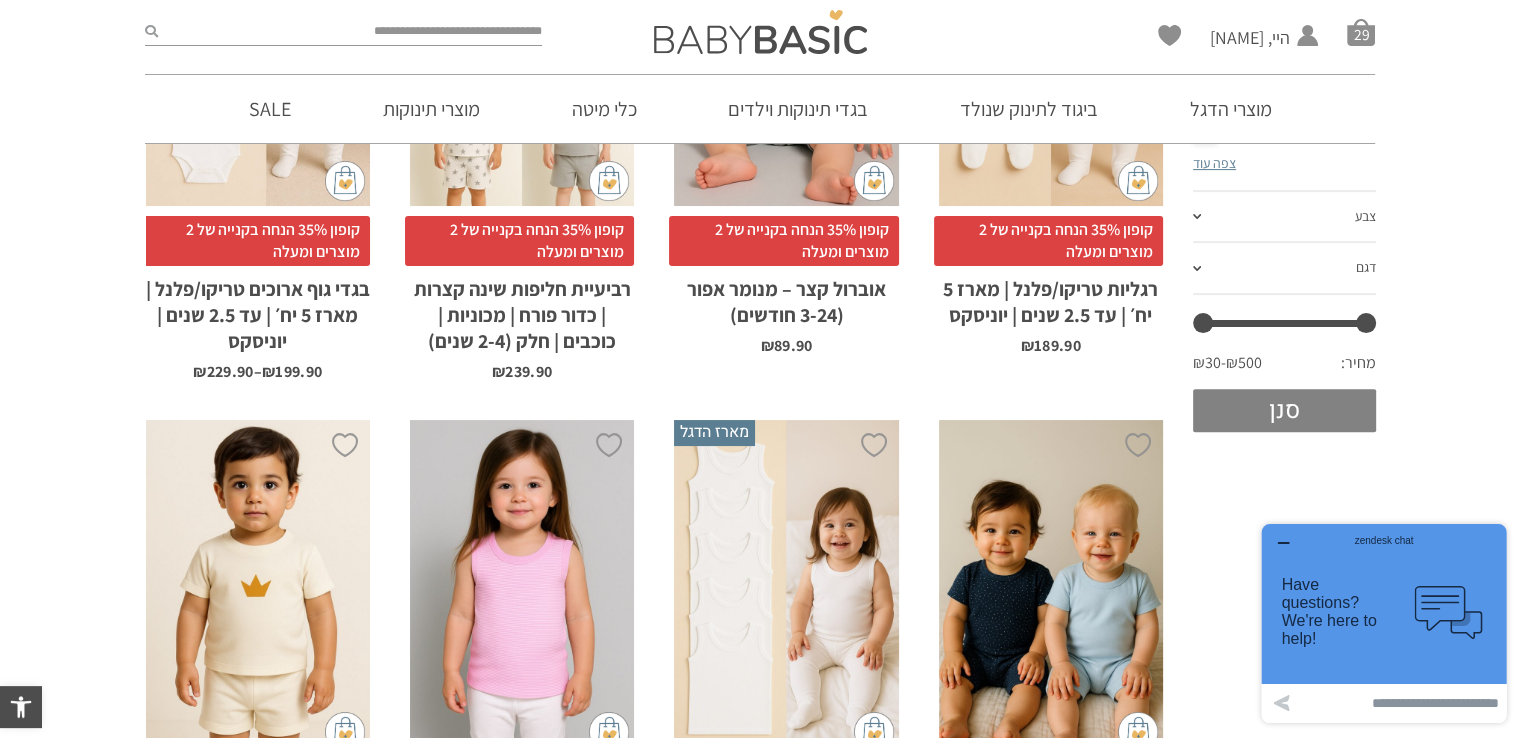 click on "סנן" at bounding box center (1284, 410) 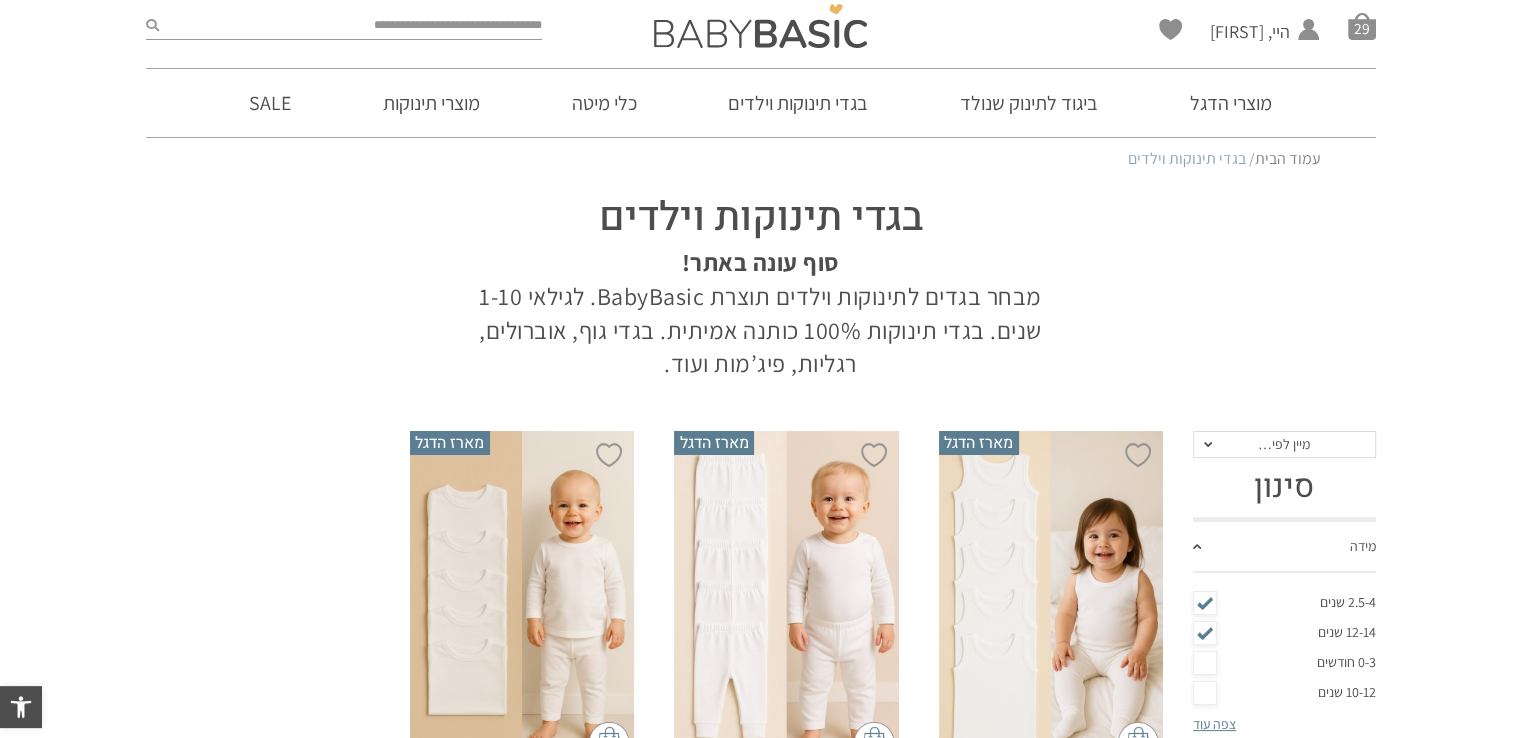 scroll, scrollTop: 400, scrollLeft: 0, axis: vertical 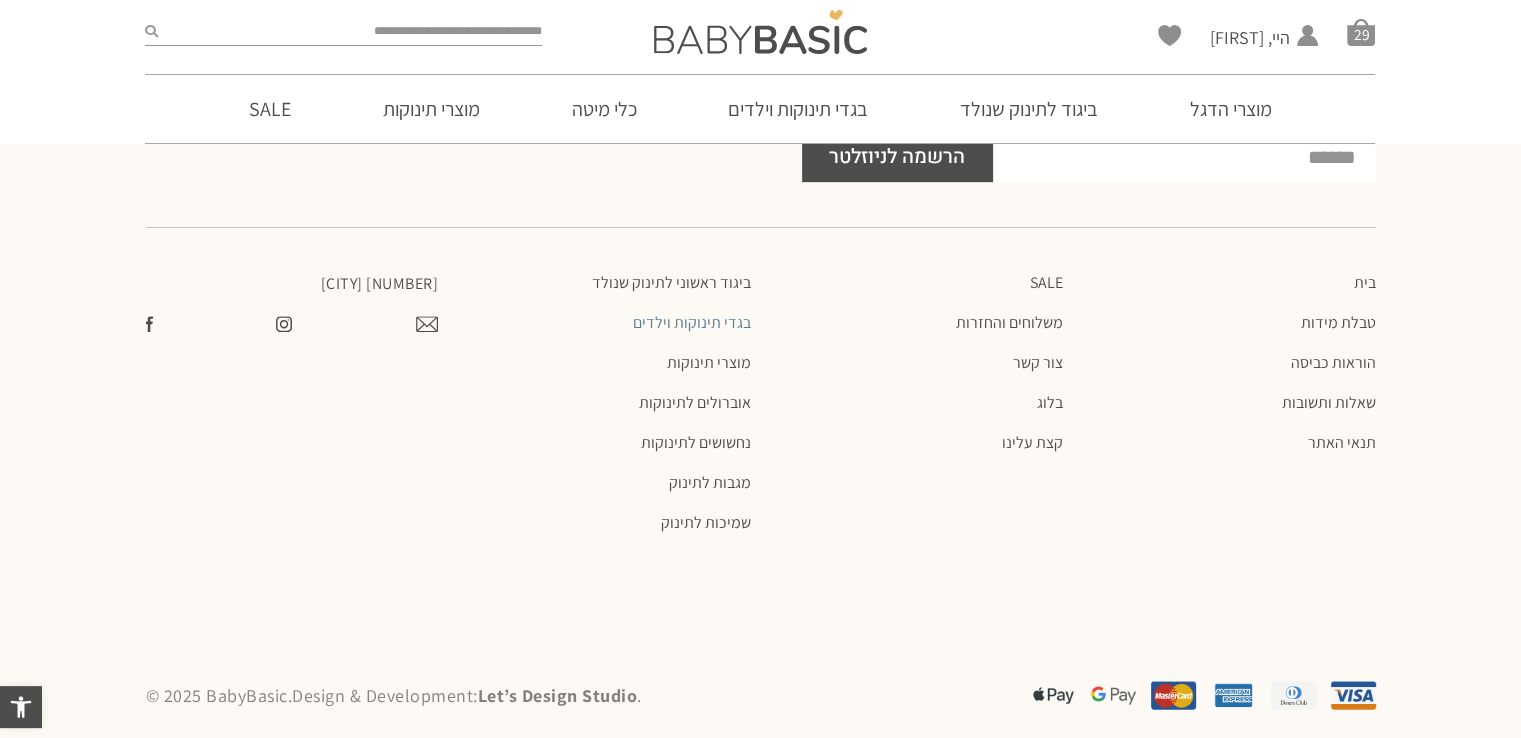 click at bounding box center (760, 32) 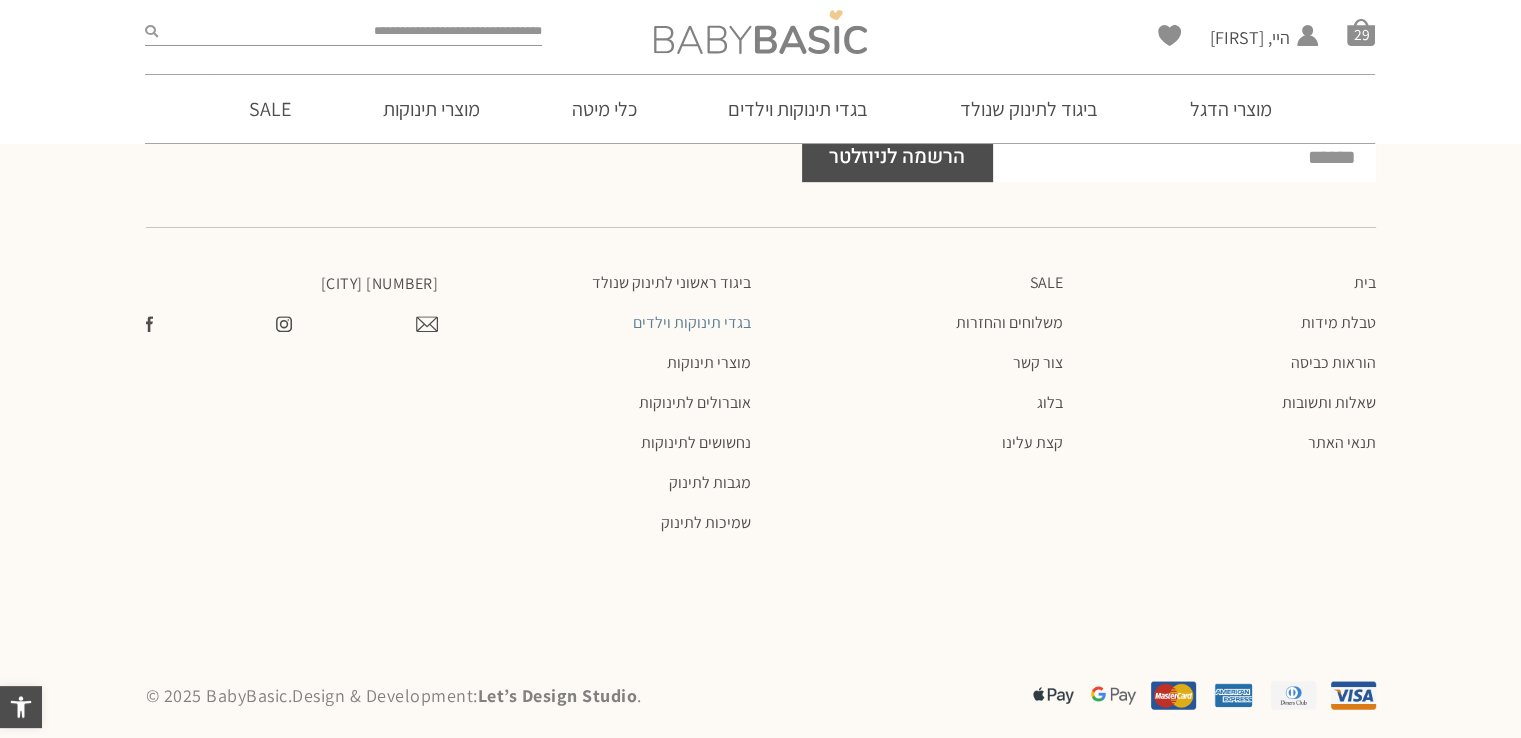 scroll, scrollTop: 0, scrollLeft: 0, axis: both 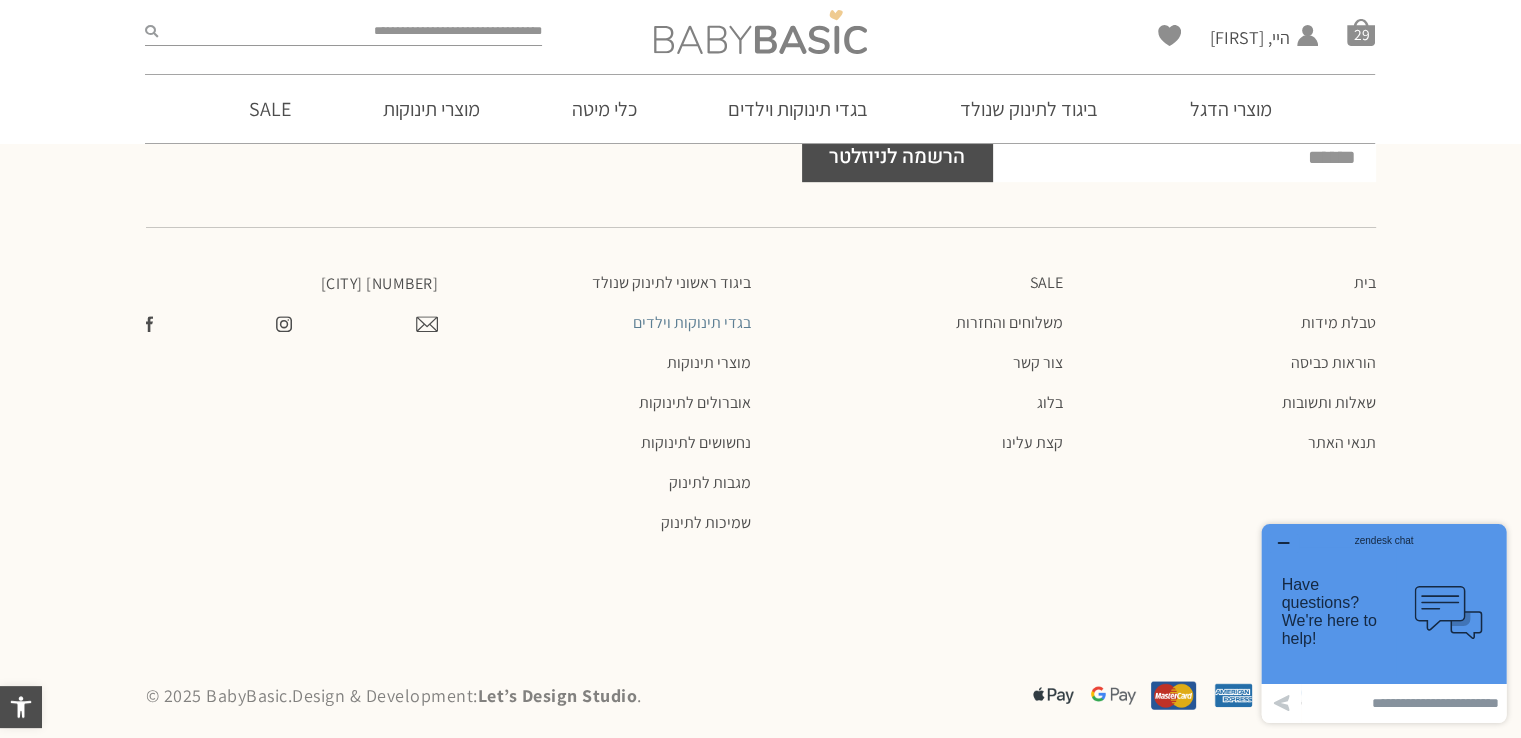 click at bounding box center (760, 32) 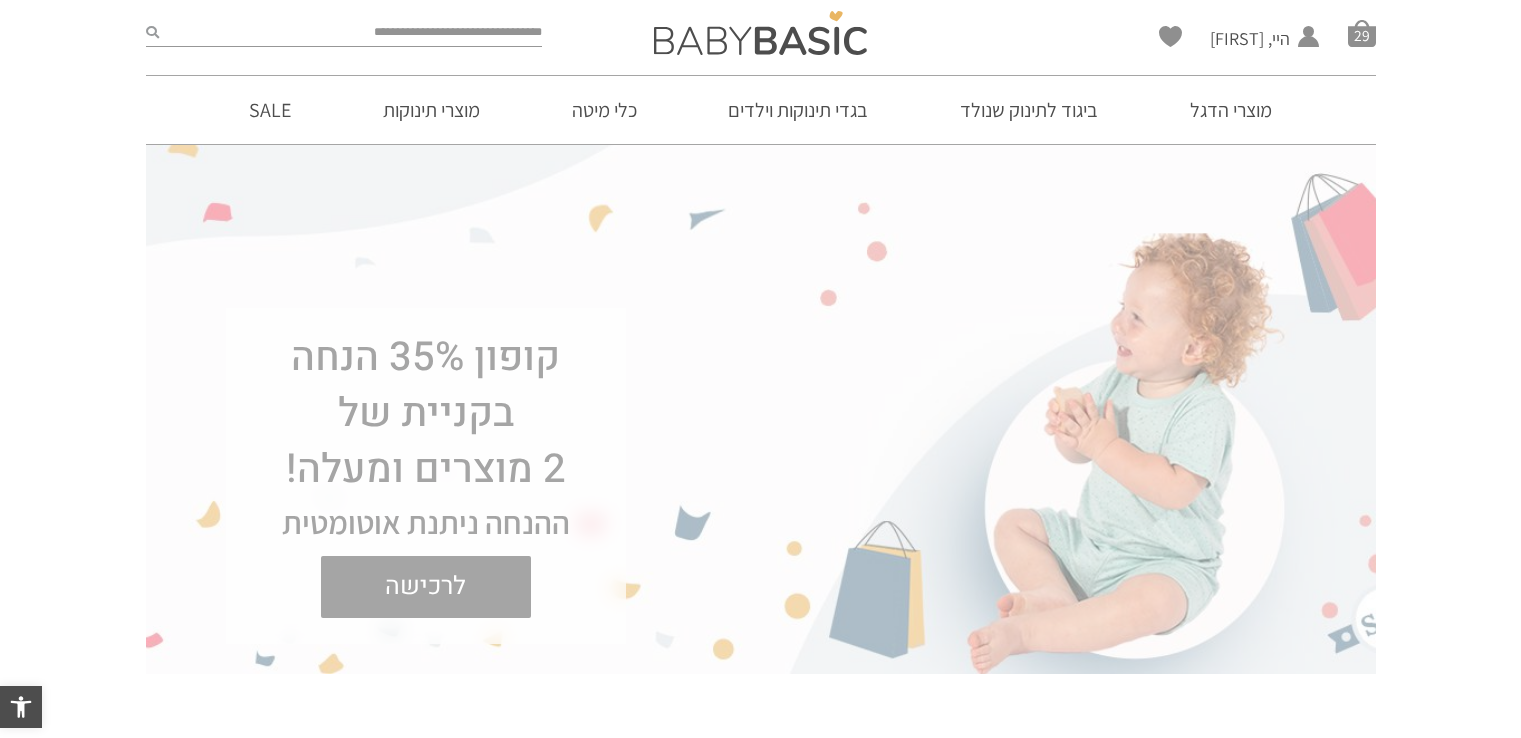 scroll, scrollTop: 0, scrollLeft: 0, axis: both 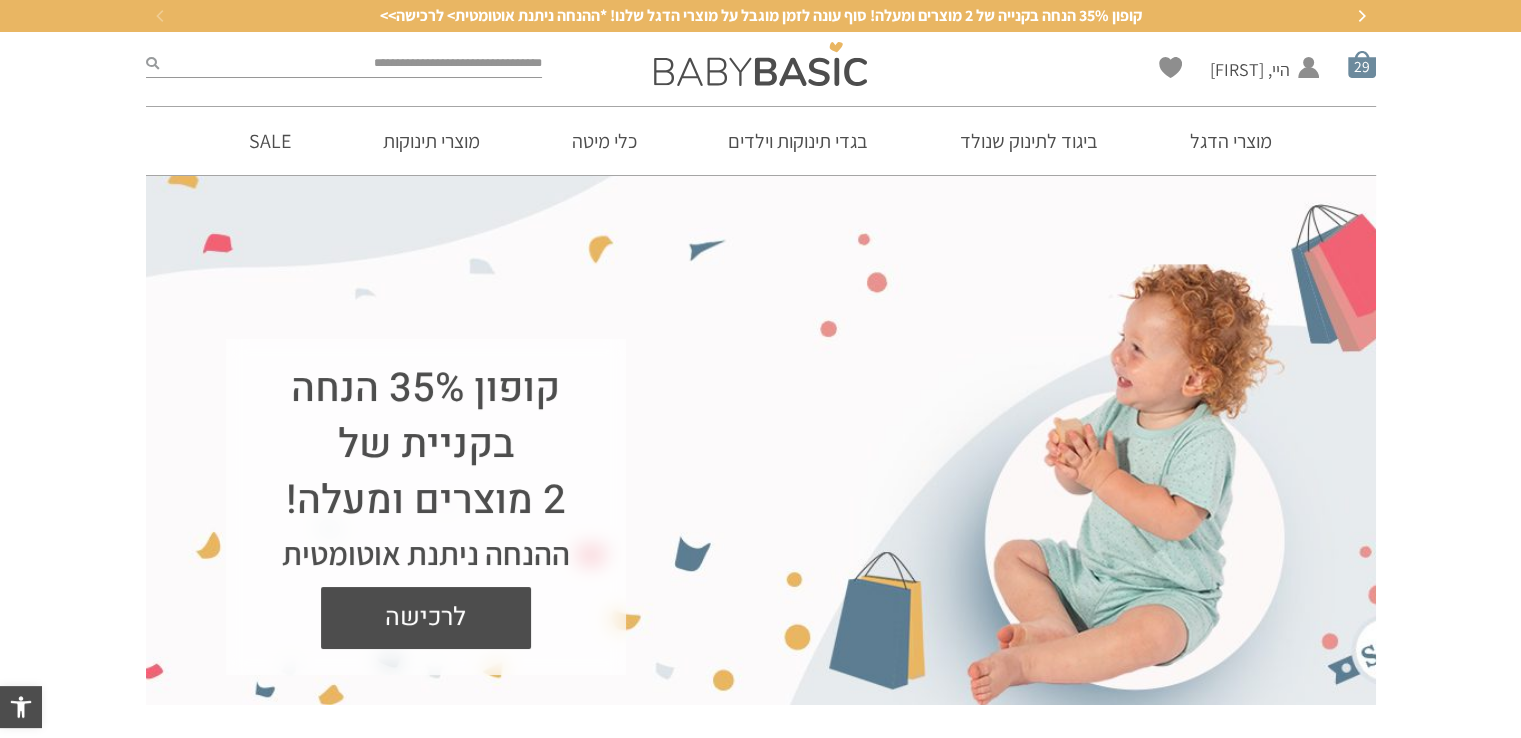 click on "סל קניות" at bounding box center (1362, 64) 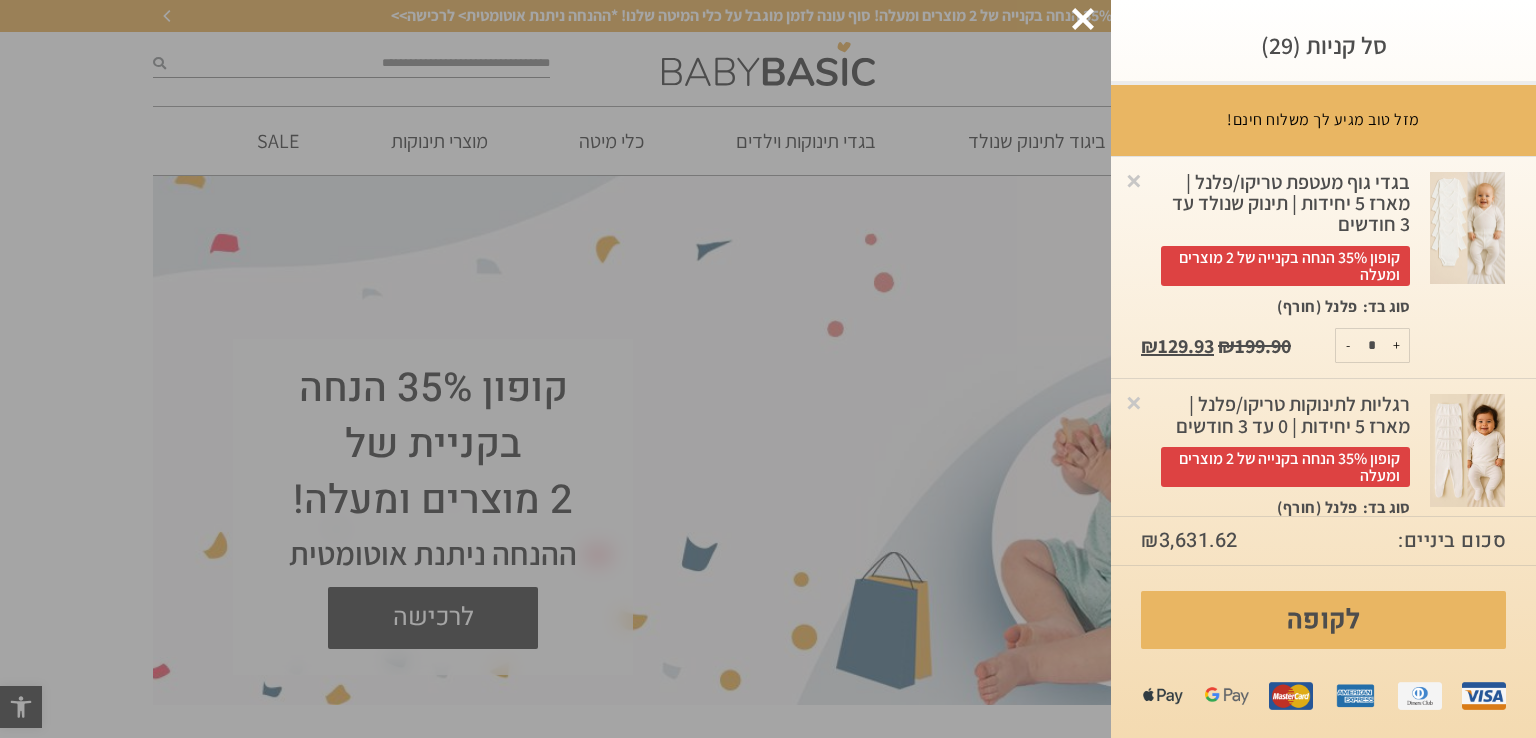 click on "+" at bounding box center (1396, 345) 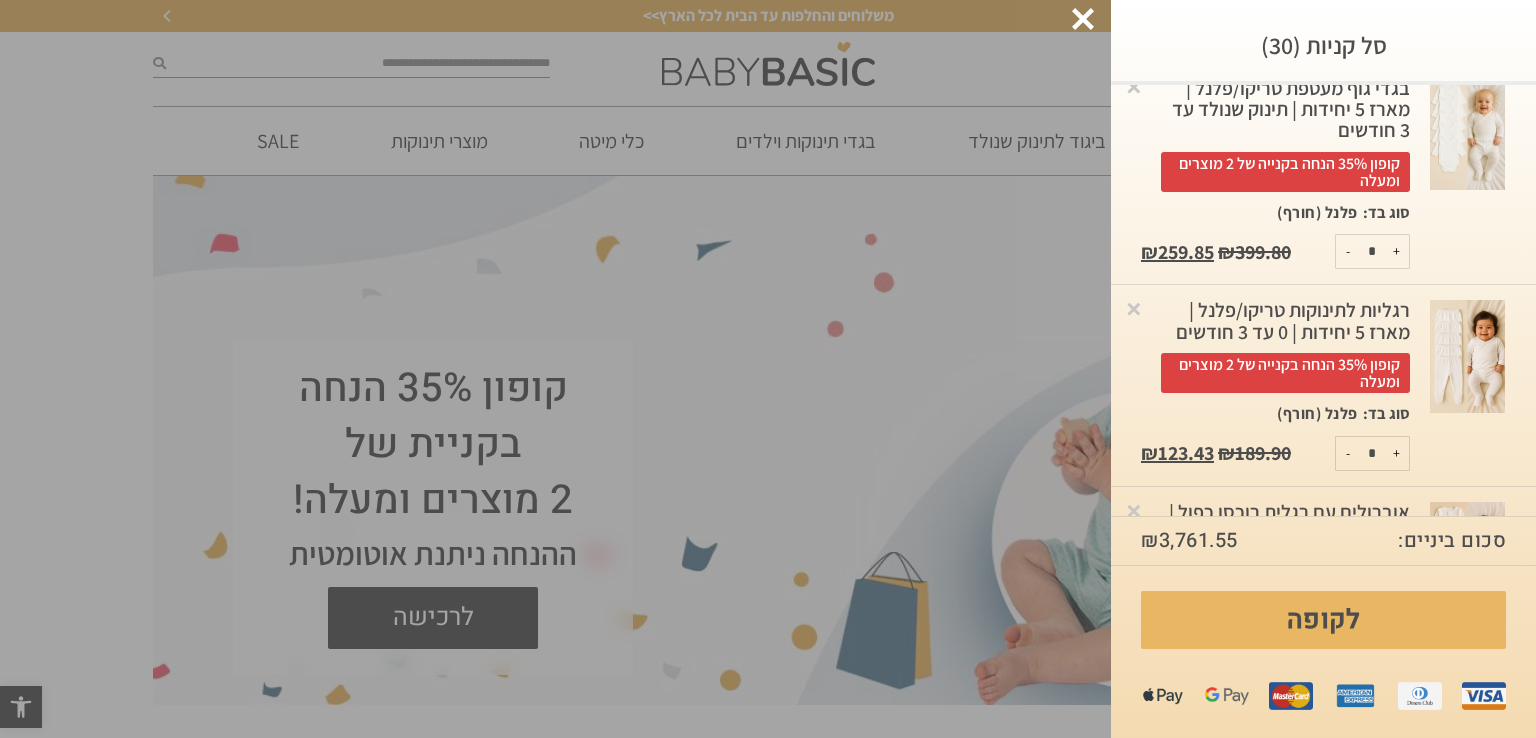 scroll, scrollTop: 200, scrollLeft: 0, axis: vertical 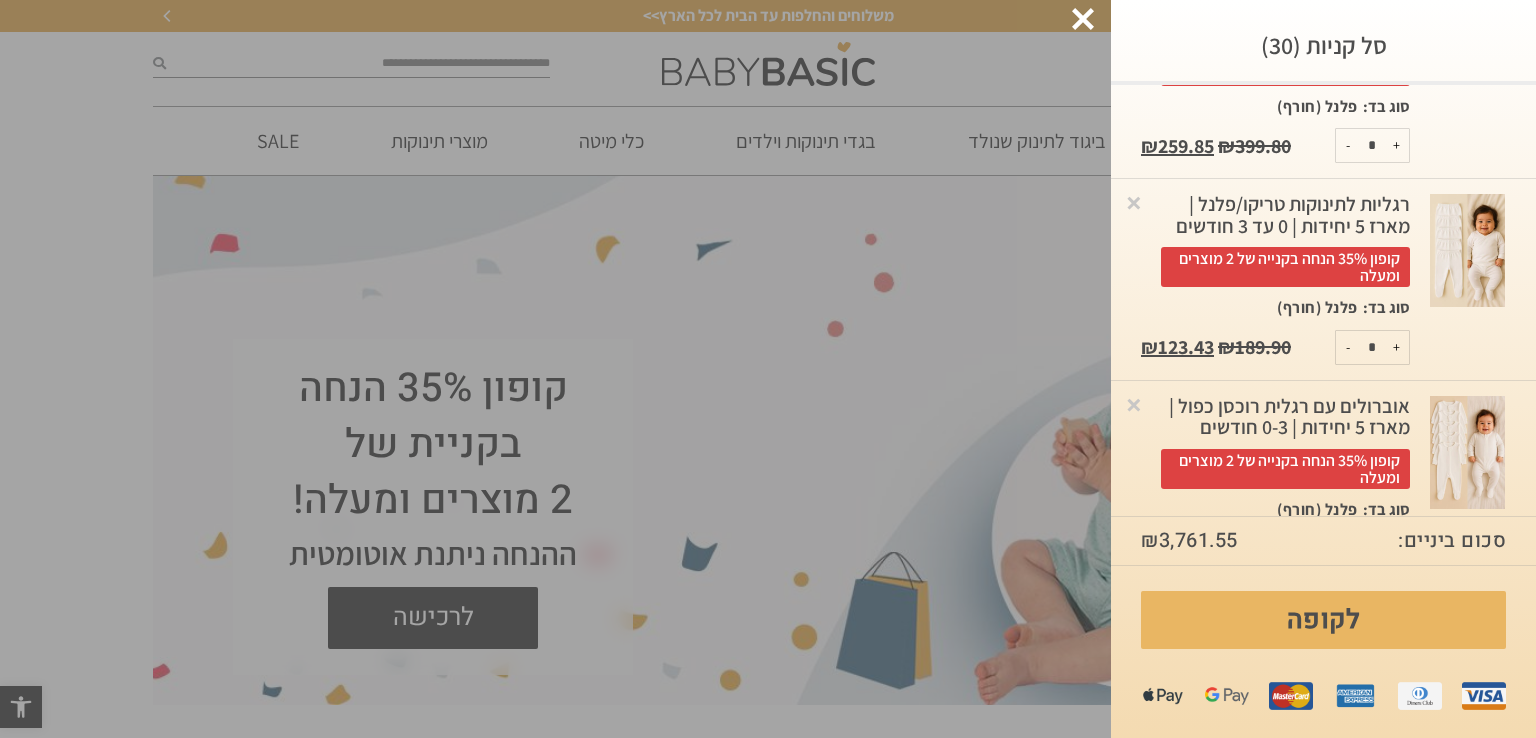 click on "+" at bounding box center [1396, 347] 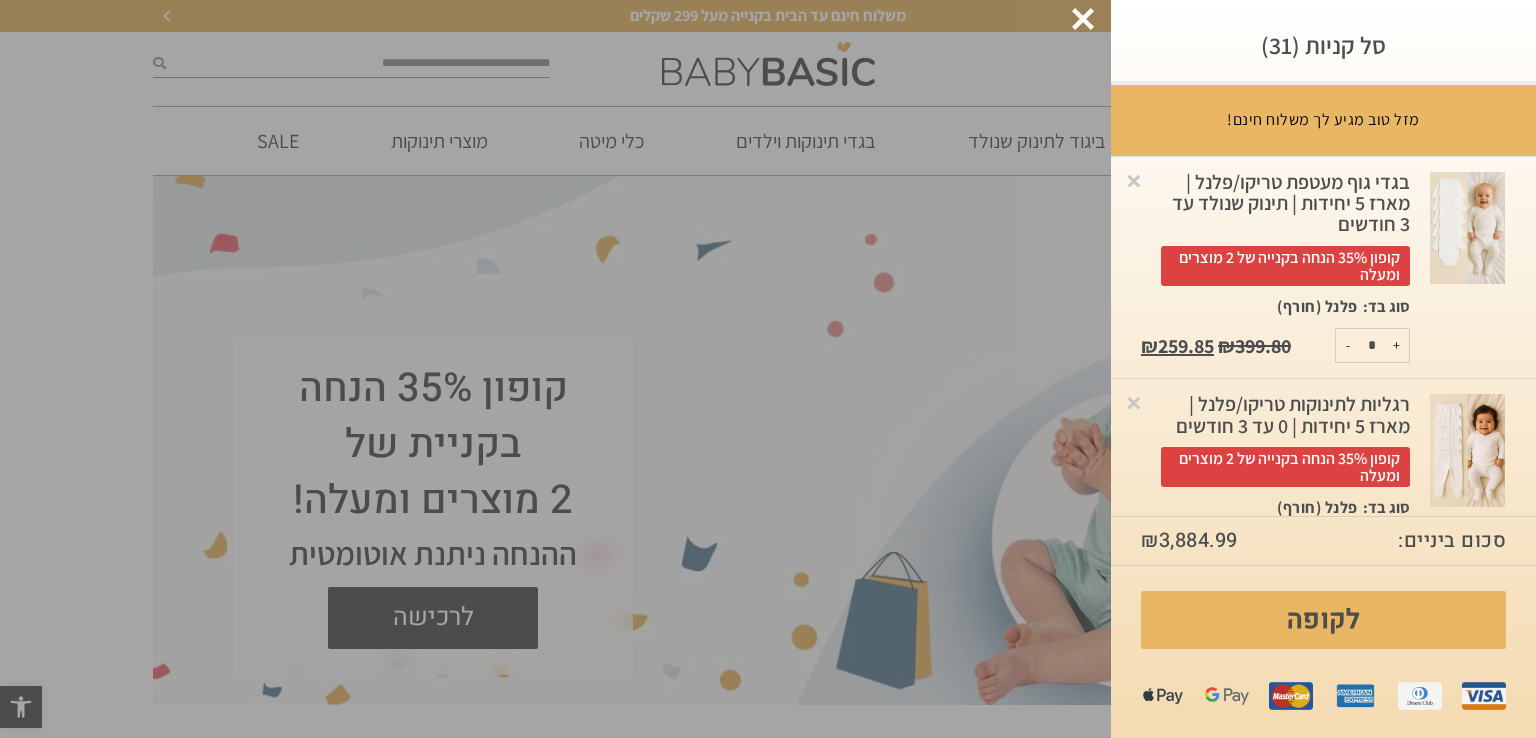 scroll, scrollTop: 100, scrollLeft: 0, axis: vertical 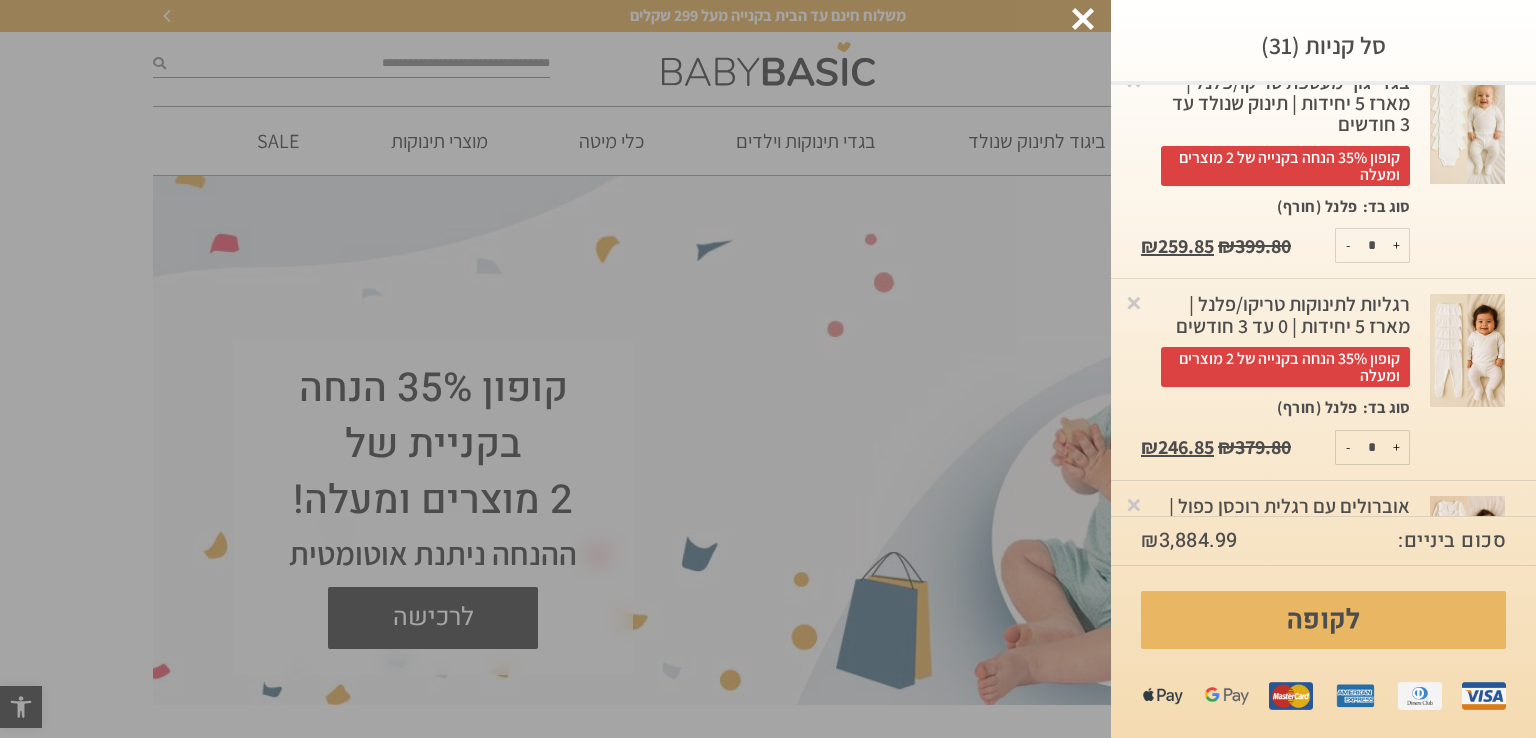 click on "+" at bounding box center (1396, 447) 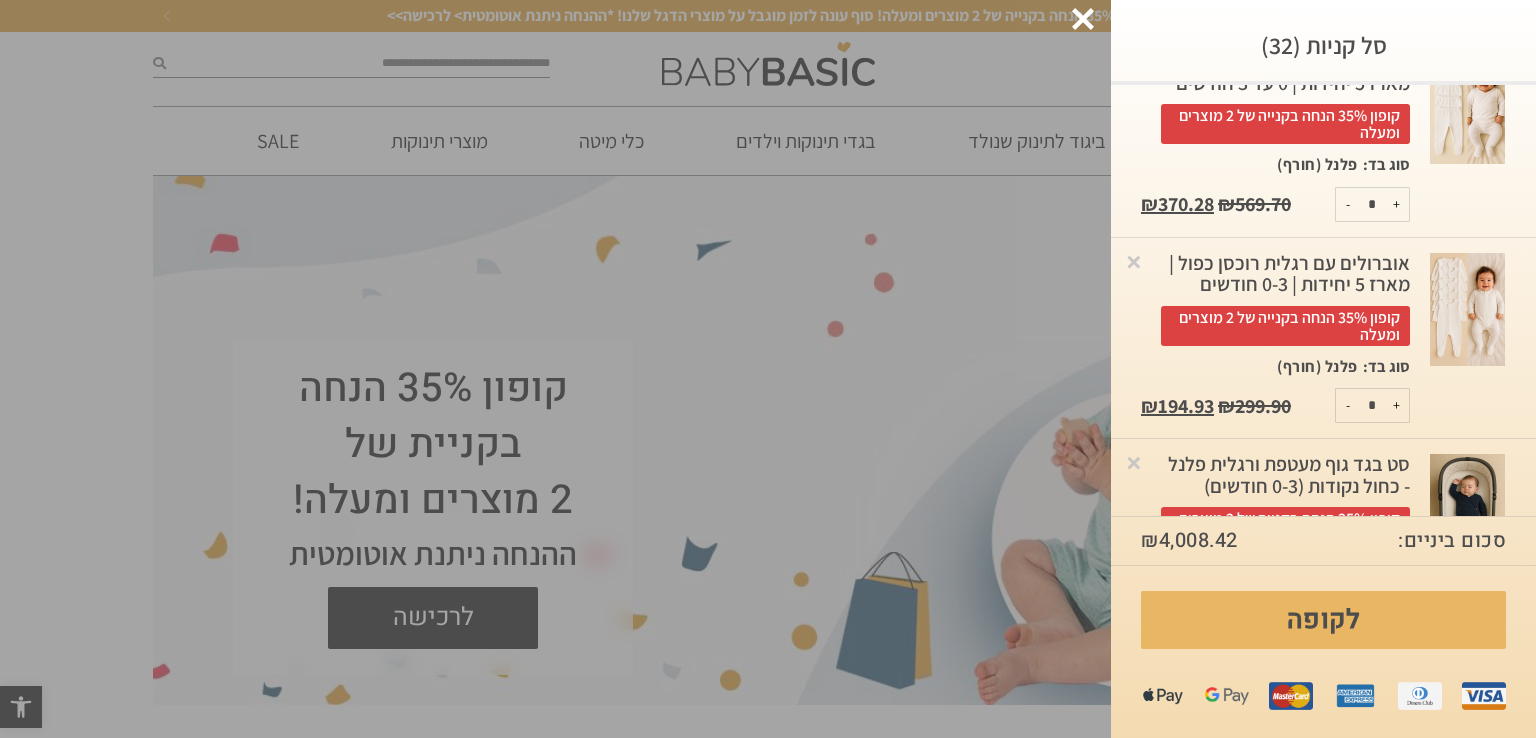 scroll, scrollTop: 200, scrollLeft: 0, axis: vertical 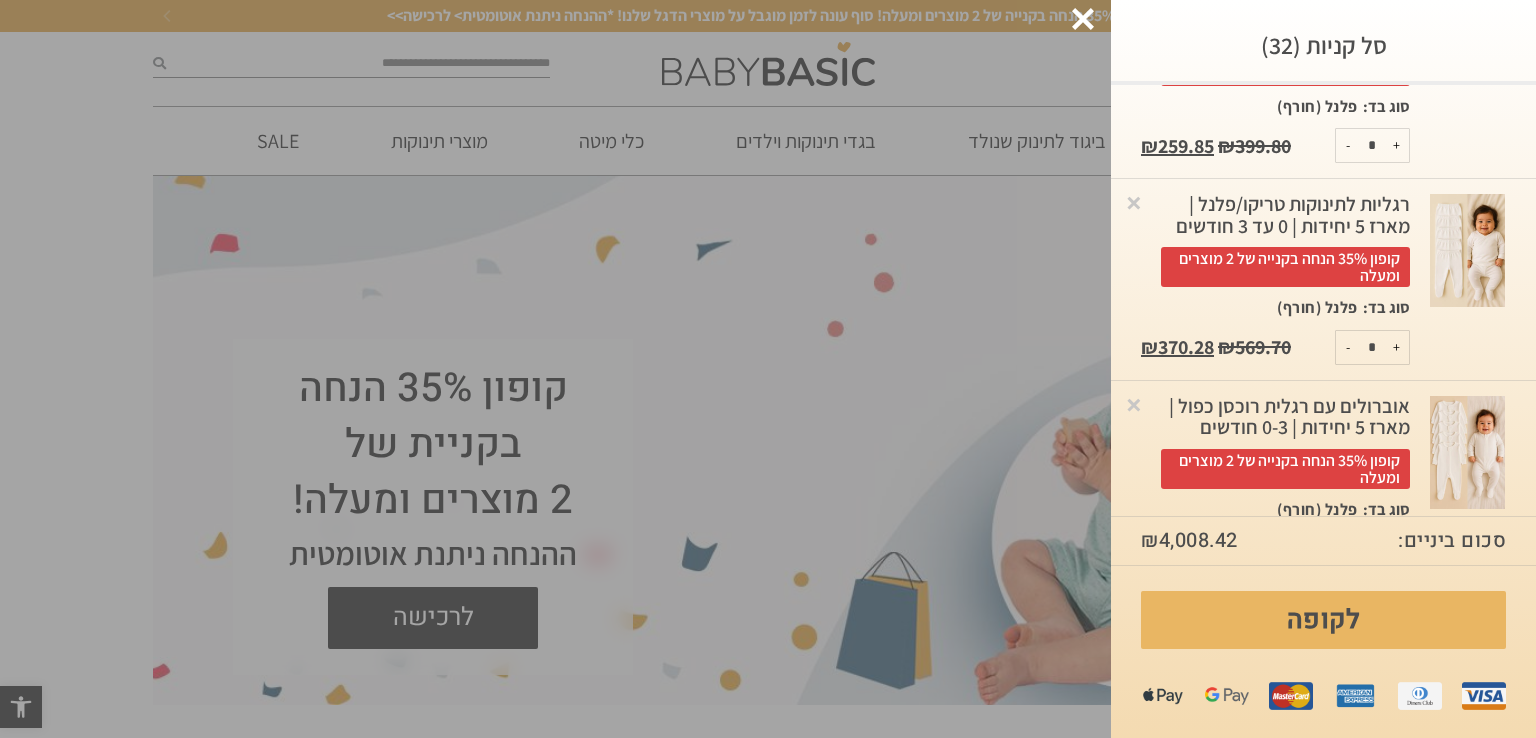 click on "-" at bounding box center [1348, 347] 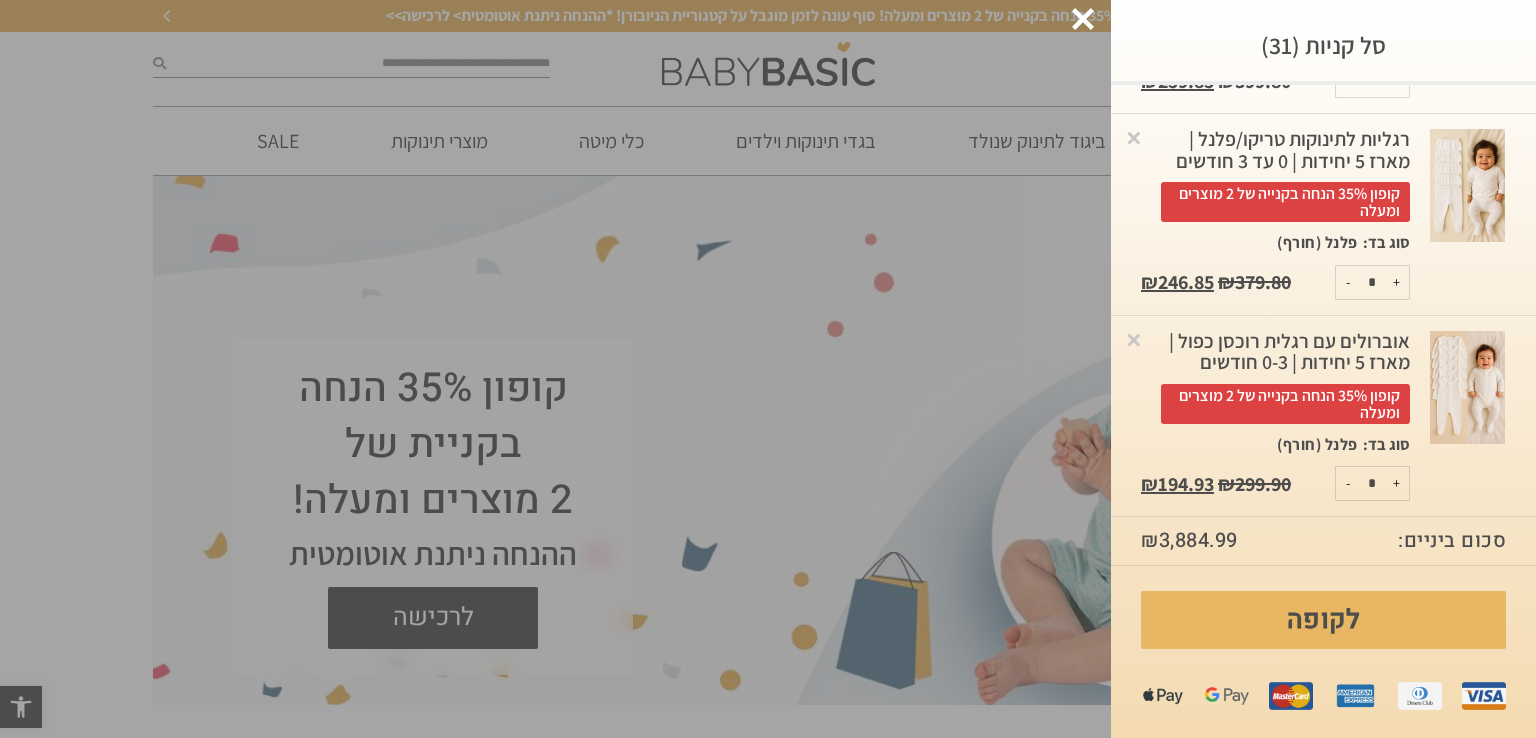 scroll, scrollTop: 300, scrollLeft: 0, axis: vertical 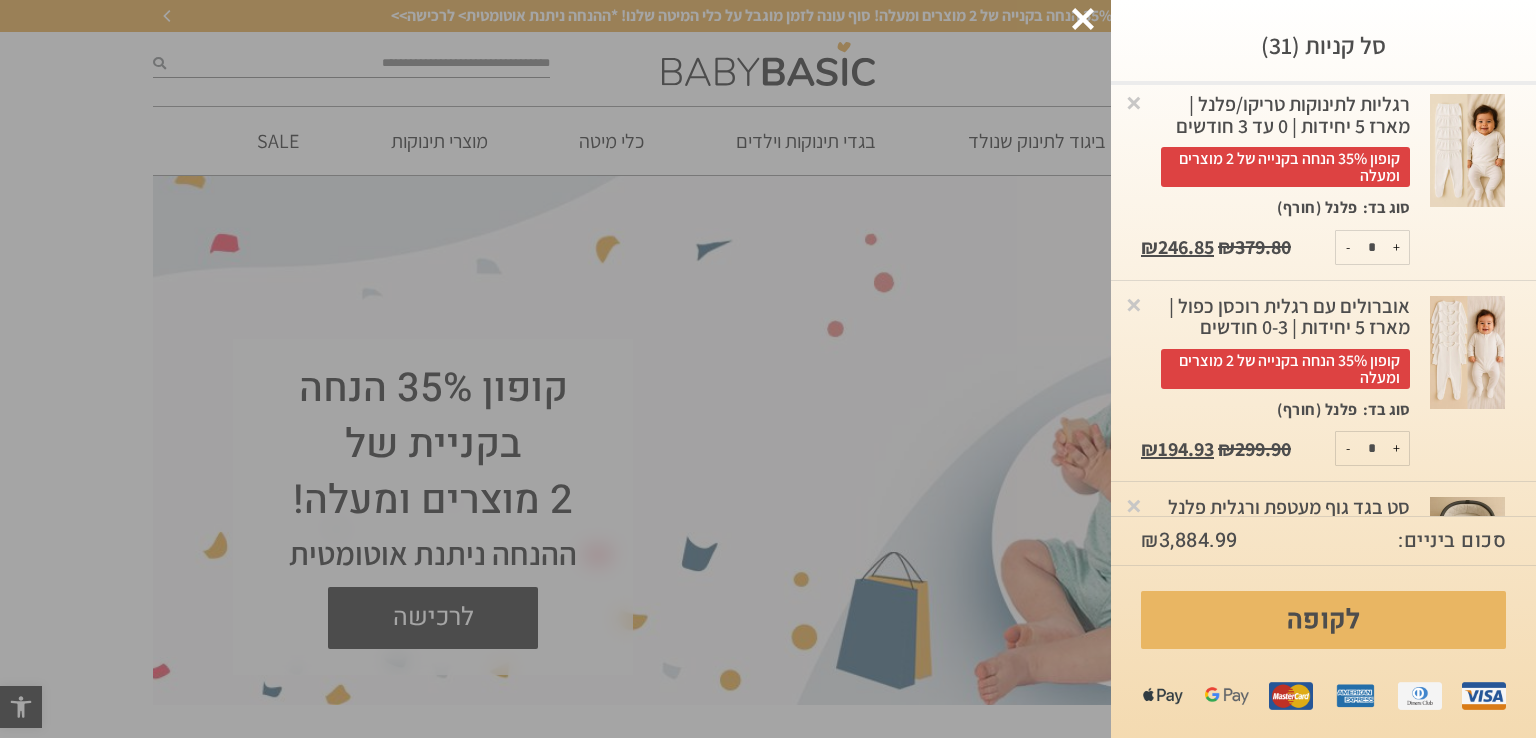 click on "+" at bounding box center [1396, 448] 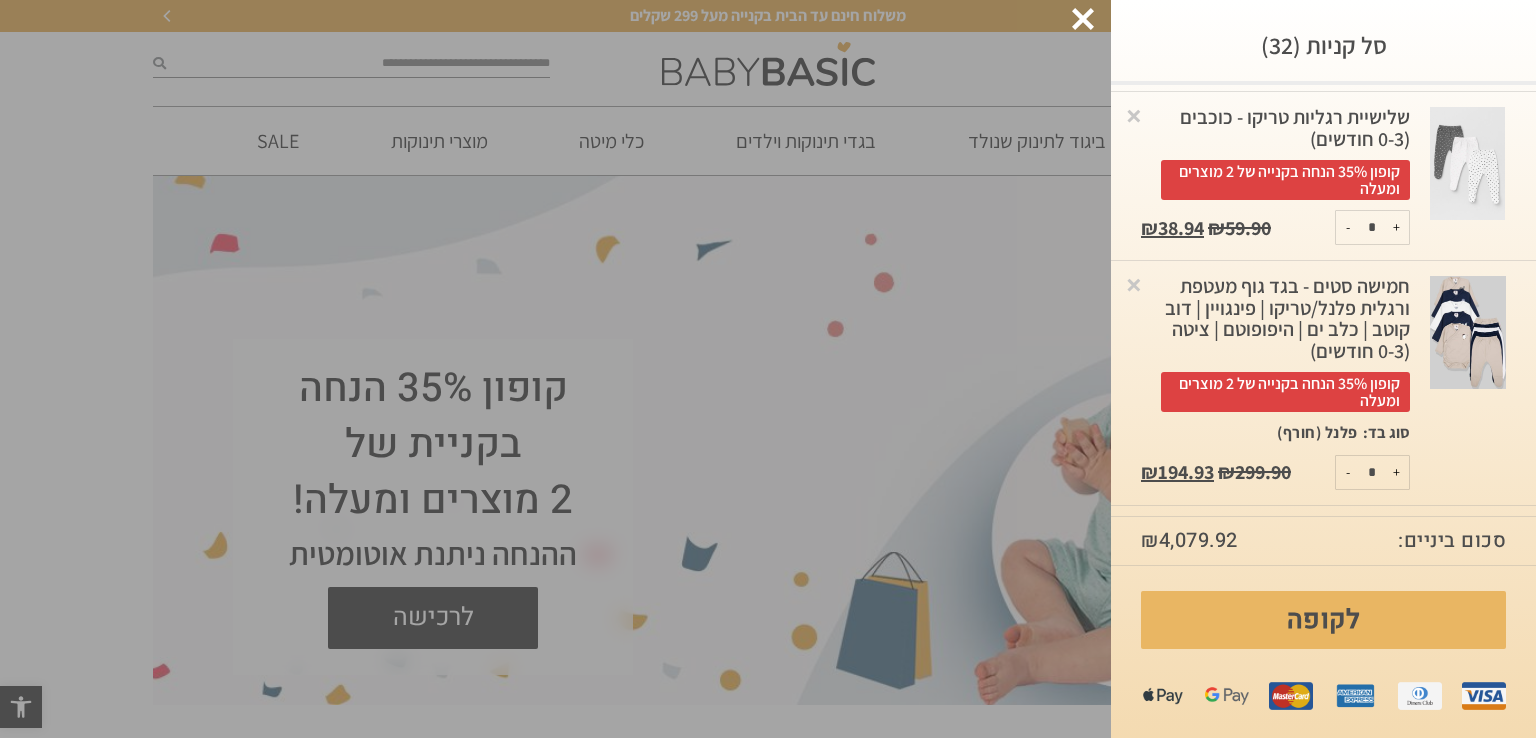 scroll, scrollTop: 1600, scrollLeft: 0, axis: vertical 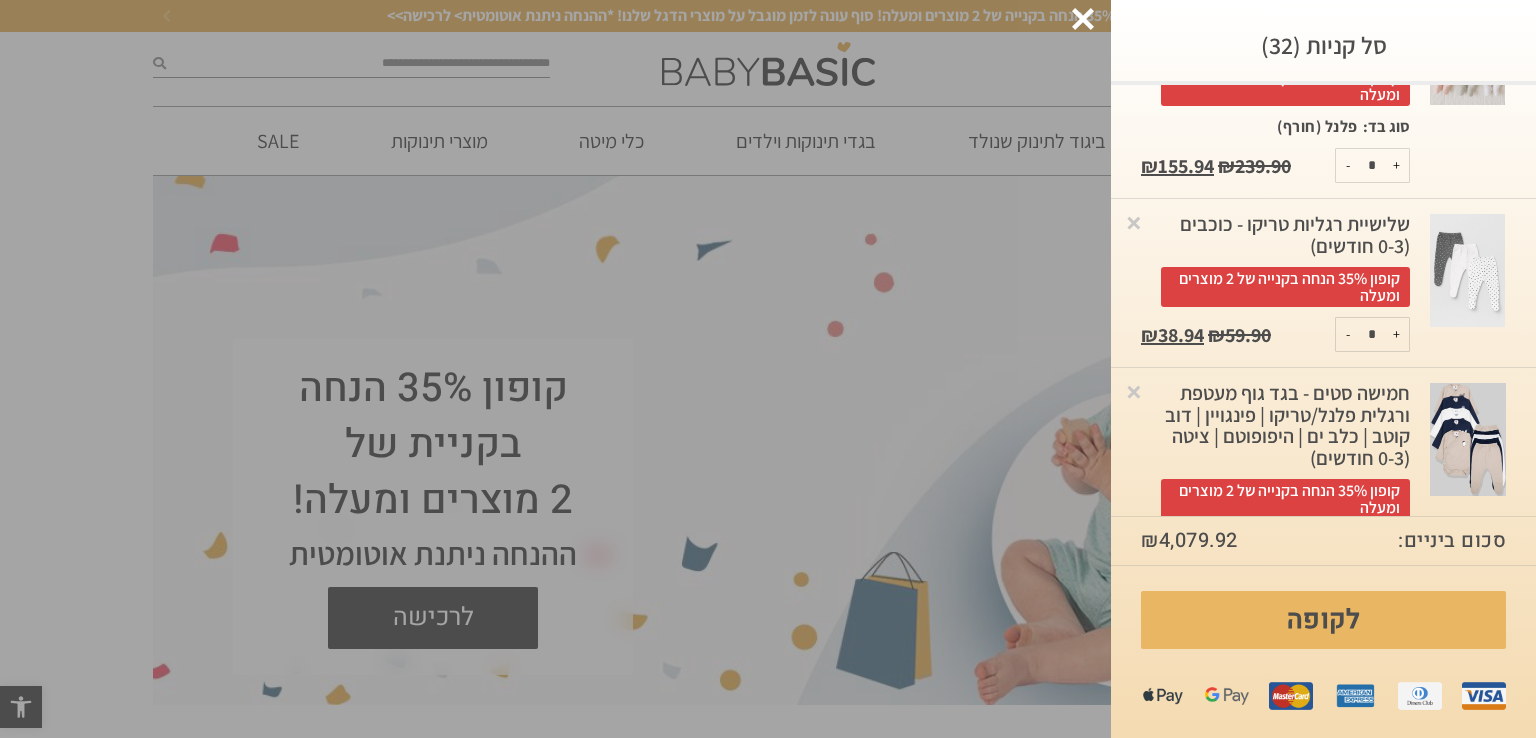click on "-" at bounding box center [1348, 334] 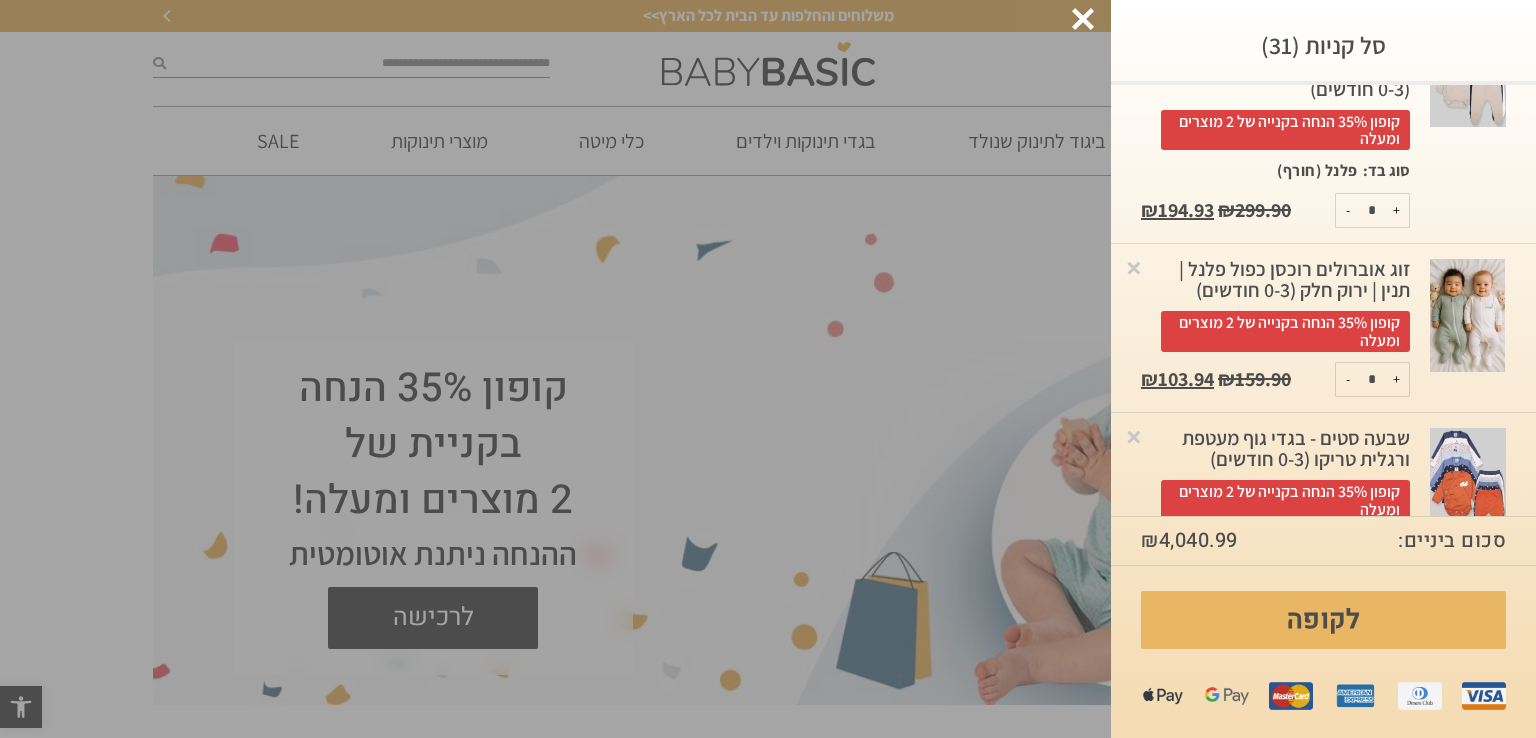 scroll, scrollTop: 1900, scrollLeft: 0, axis: vertical 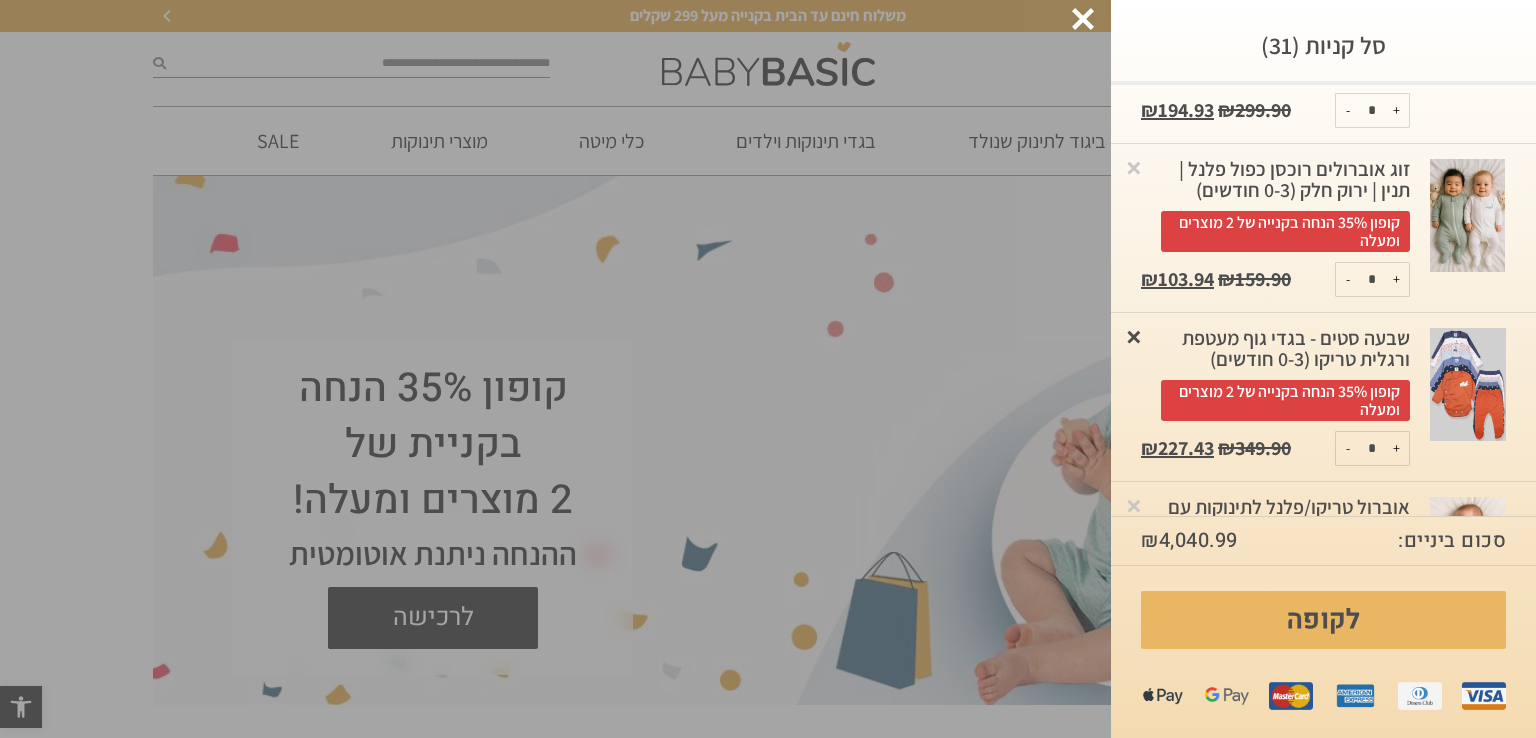 click on "×" at bounding box center (1134, 336) 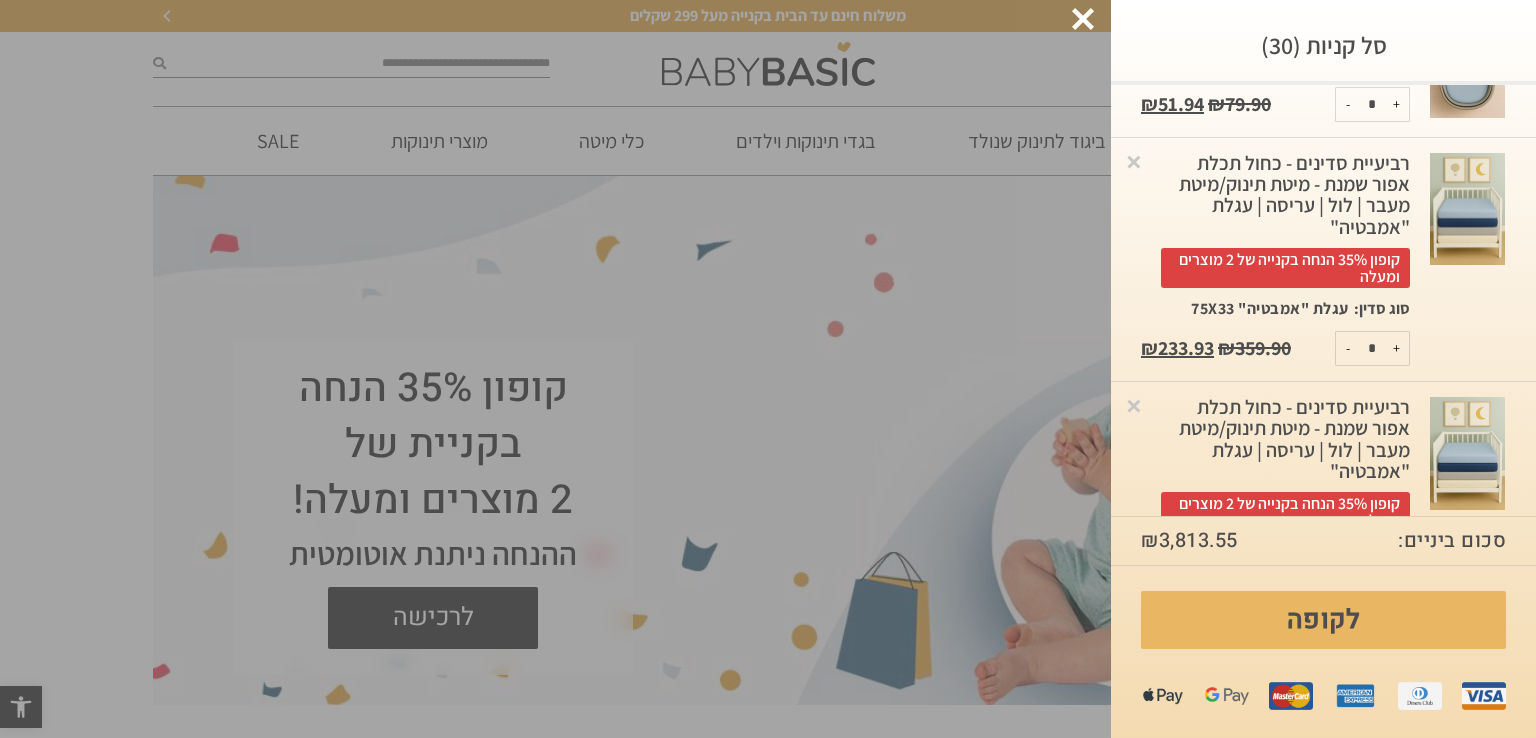 scroll, scrollTop: 5064, scrollLeft: 0, axis: vertical 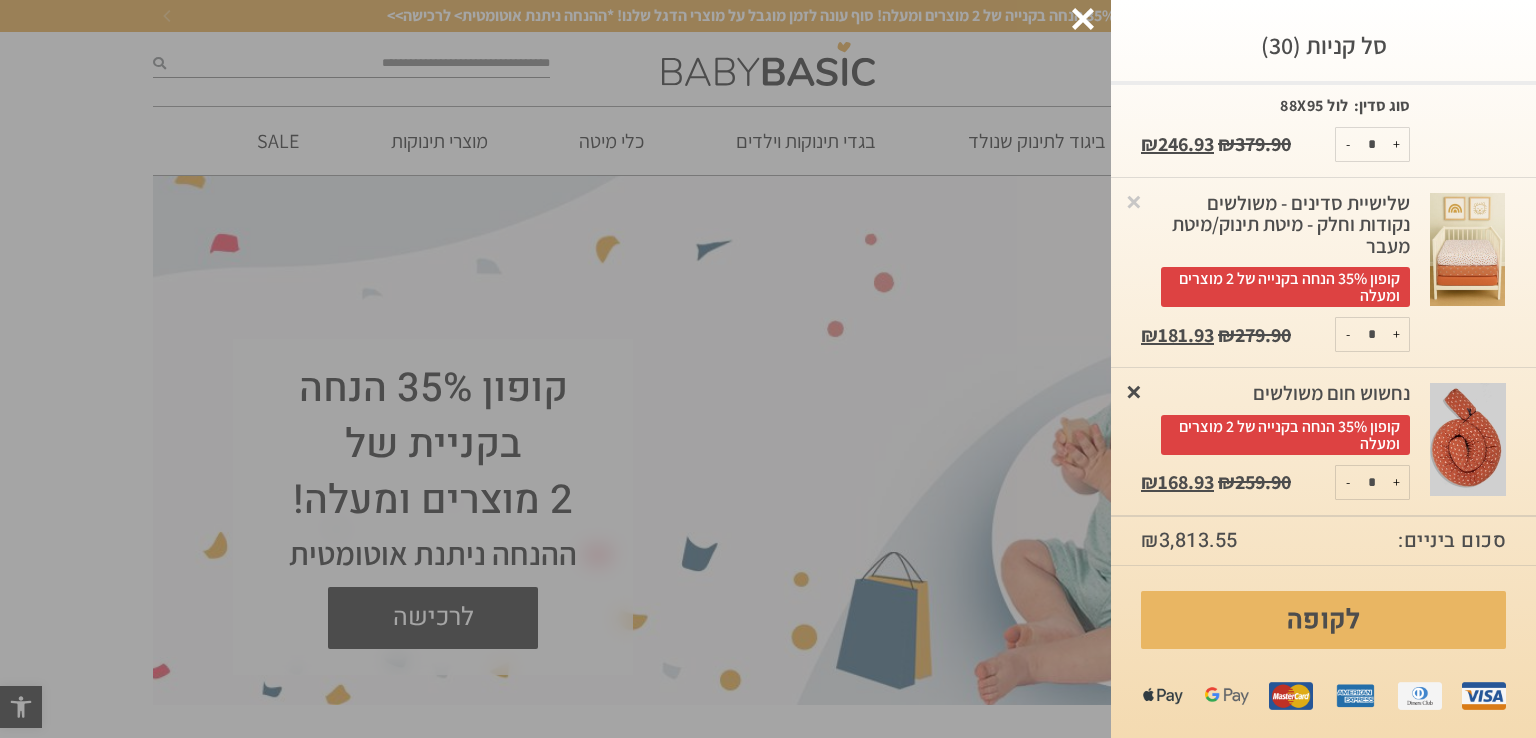 click on "×" at bounding box center (1134, 391) 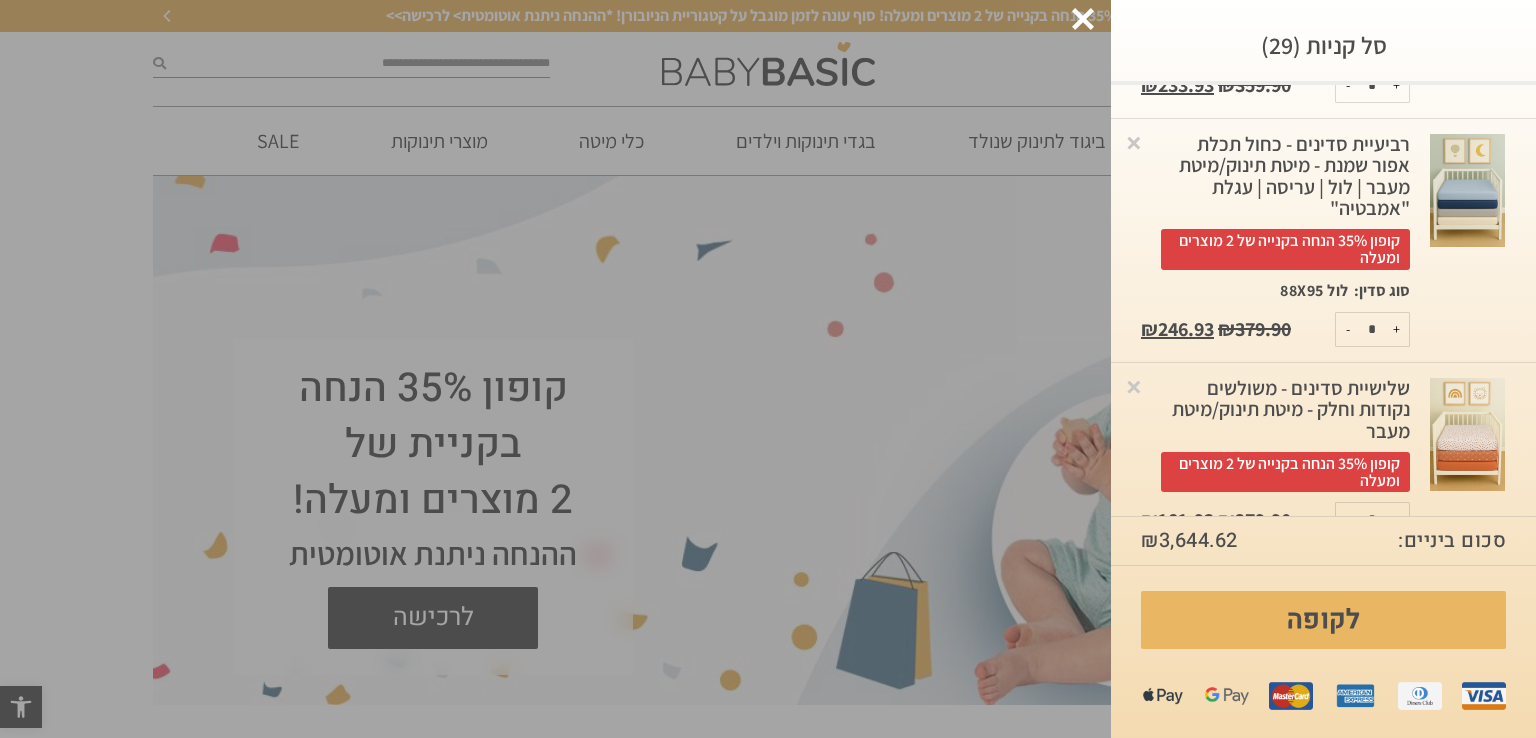 scroll, scrollTop: 4917, scrollLeft: 0, axis: vertical 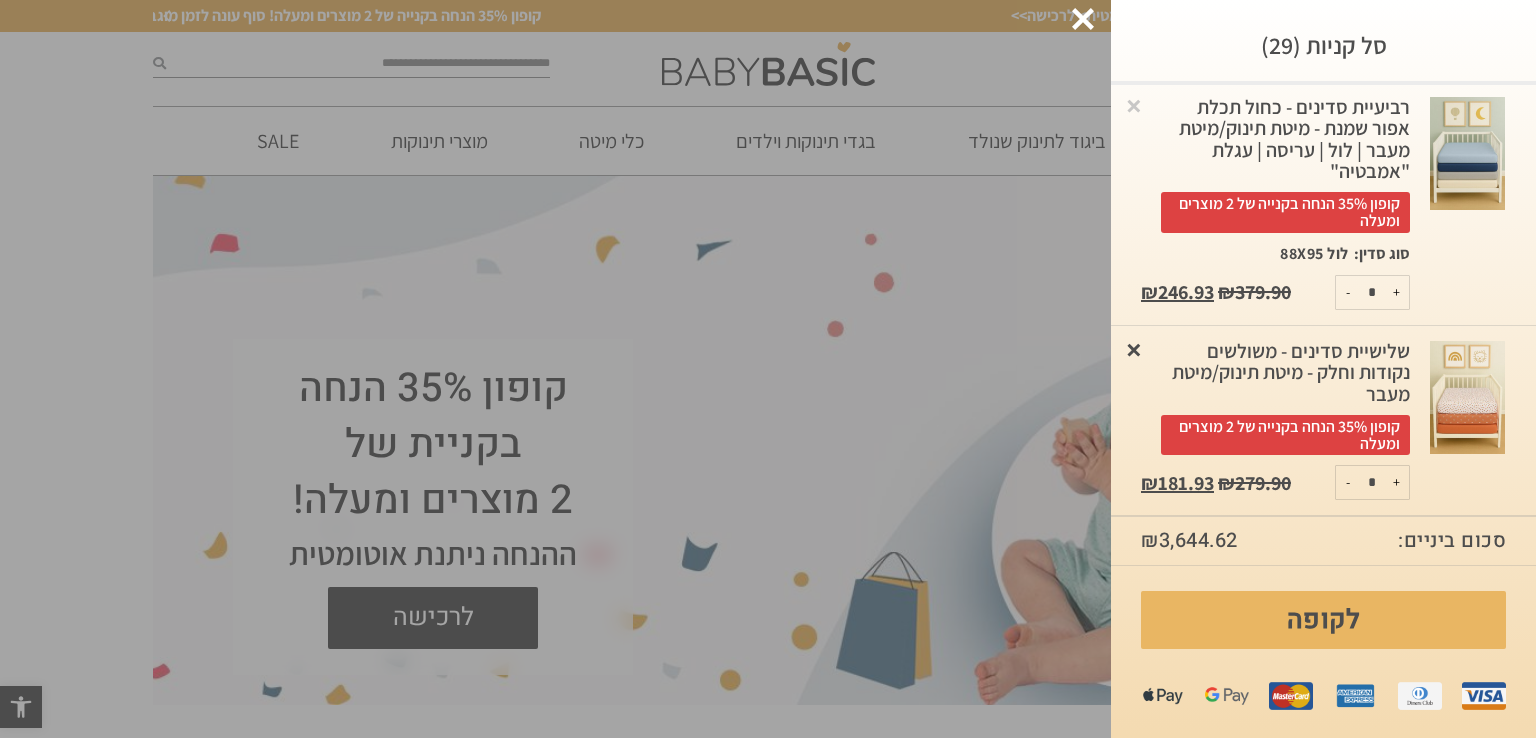 click on "×" at bounding box center [1134, 349] 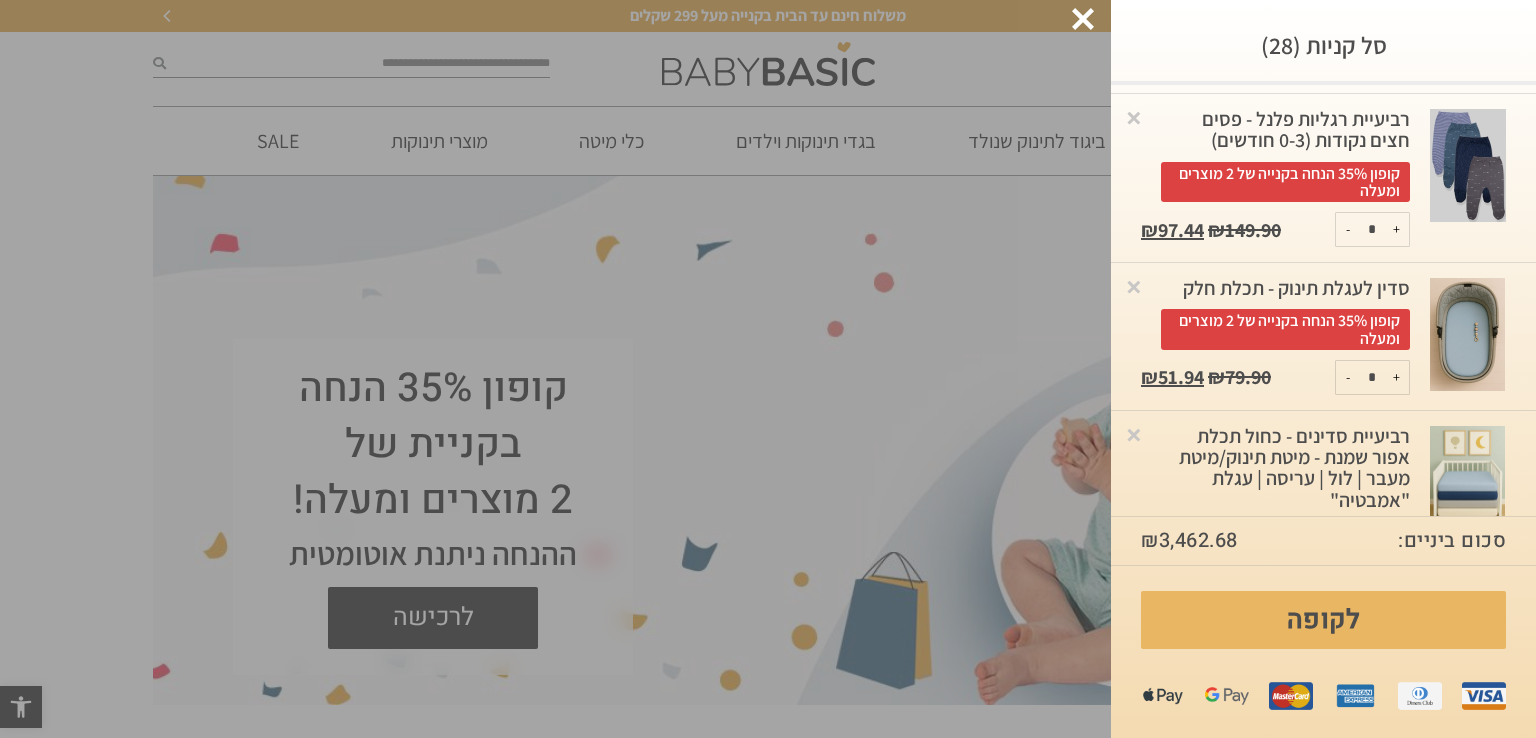 scroll, scrollTop: 4427, scrollLeft: 0, axis: vertical 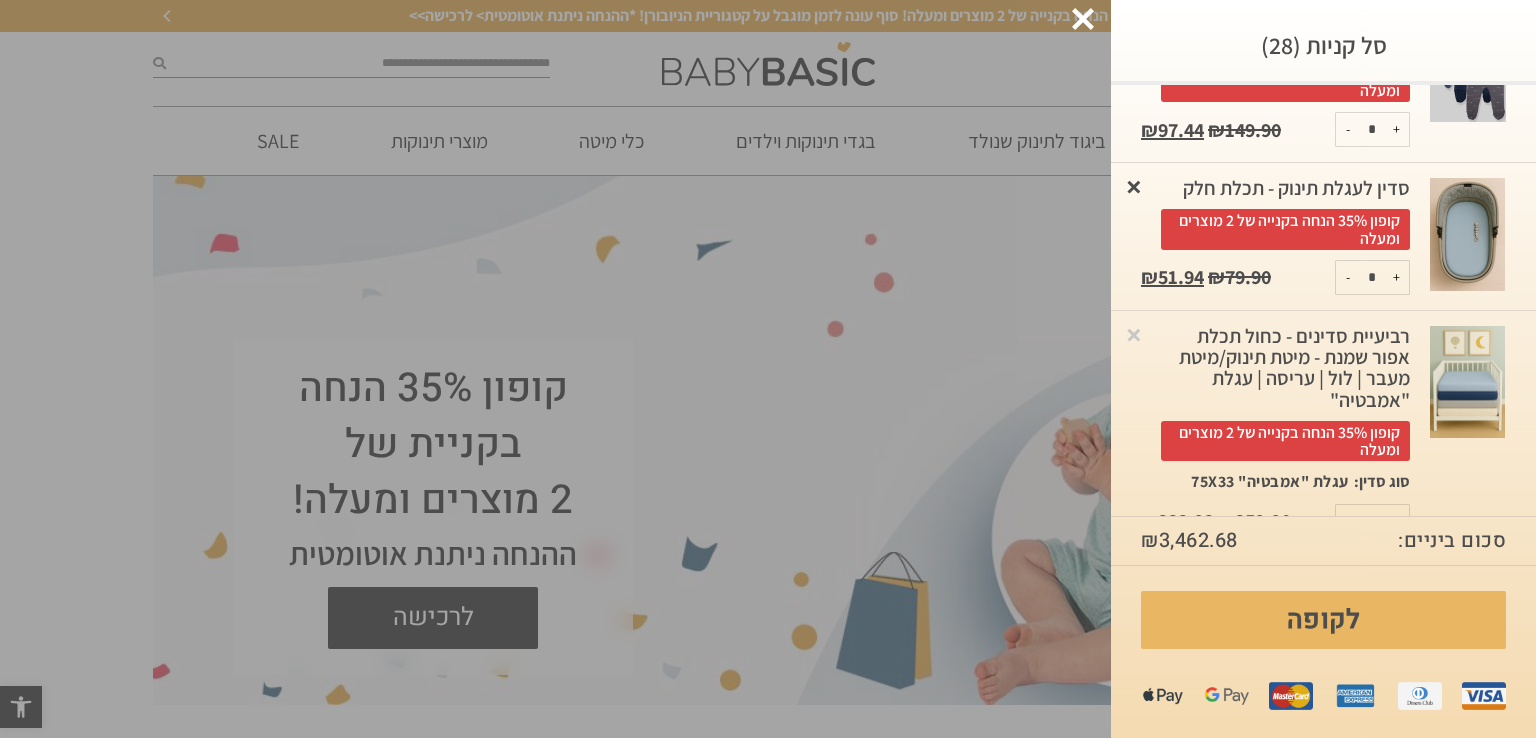 click on "×" at bounding box center [1134, 186] 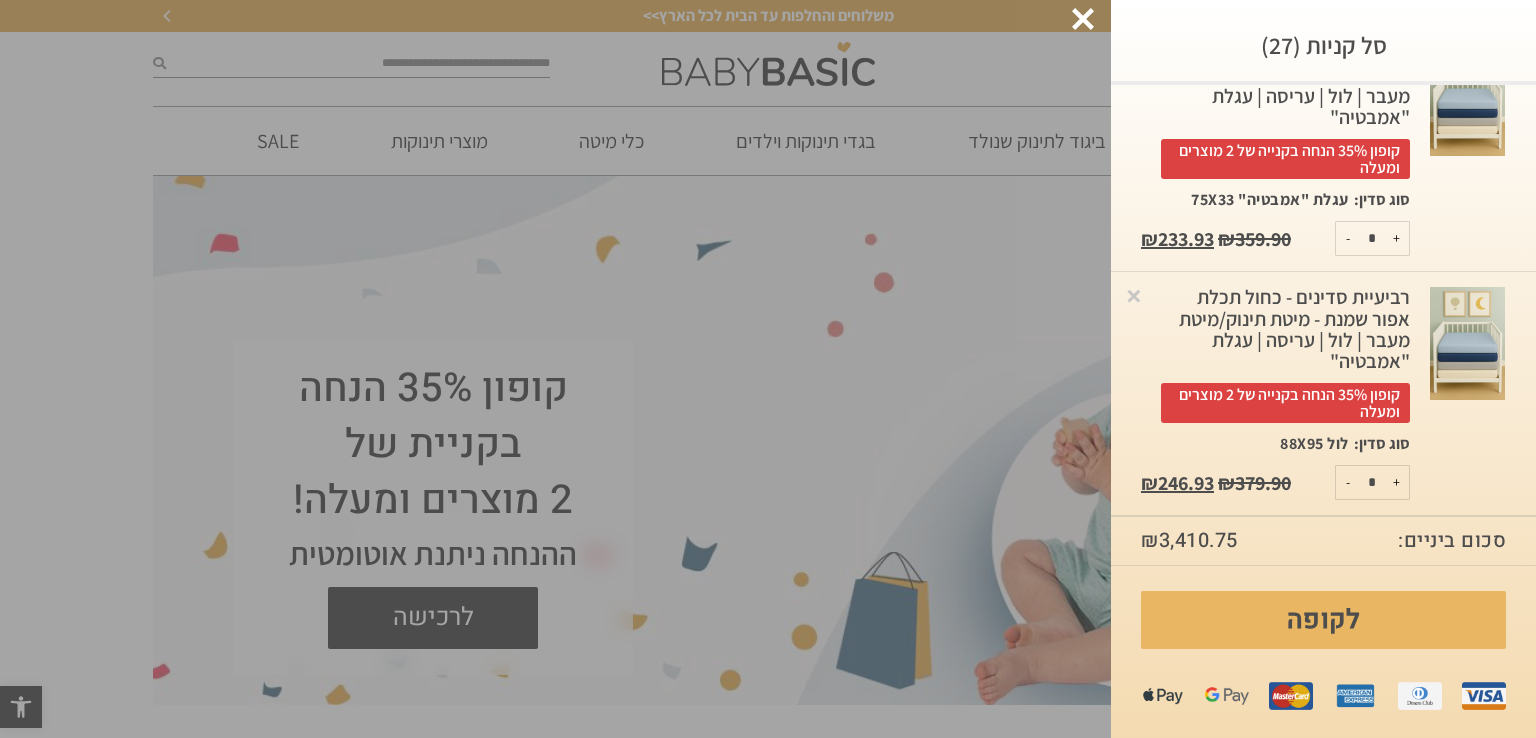 scroll, scrollTop: 4580, scrollLeft: 0, axis: vertical 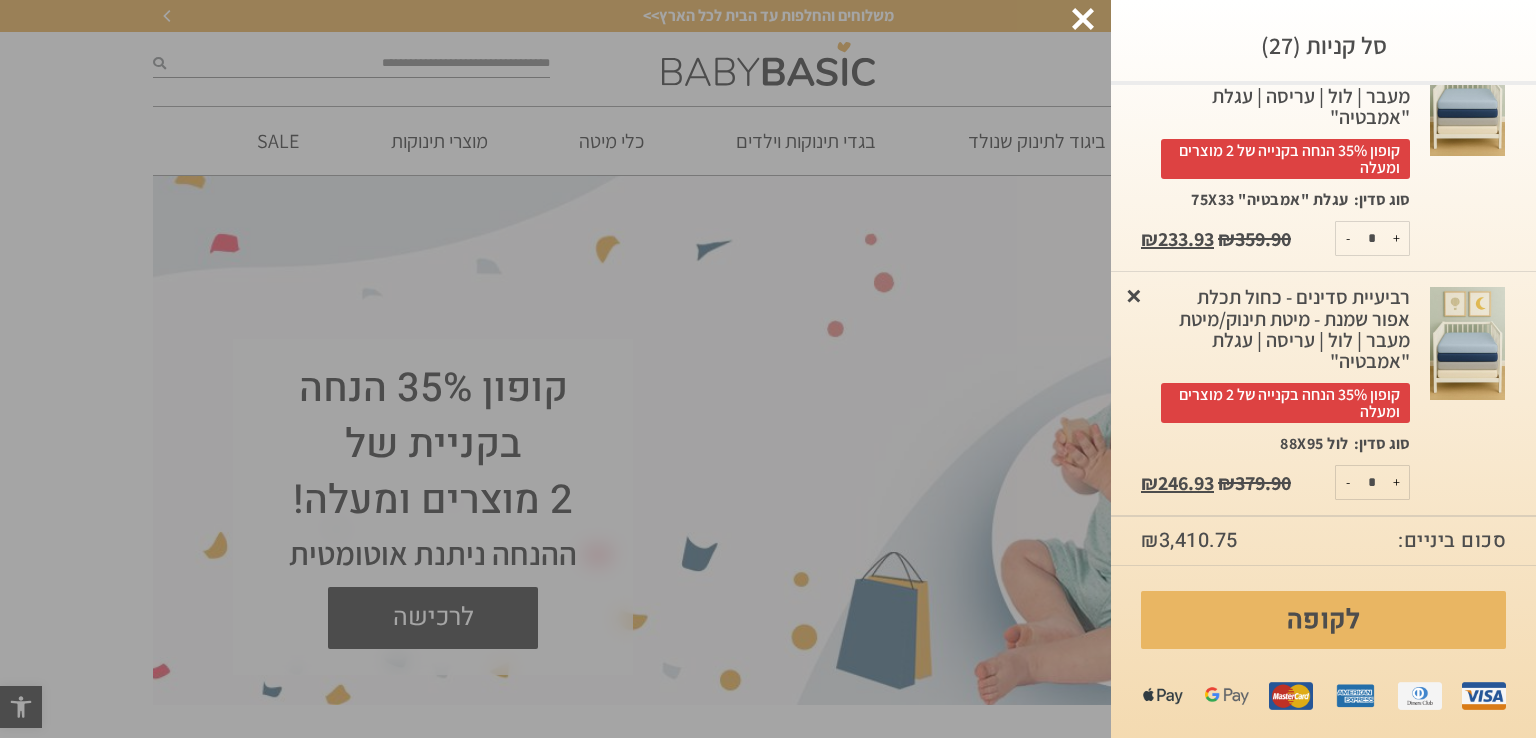 click on "×" at bounding box center (1134, 295) 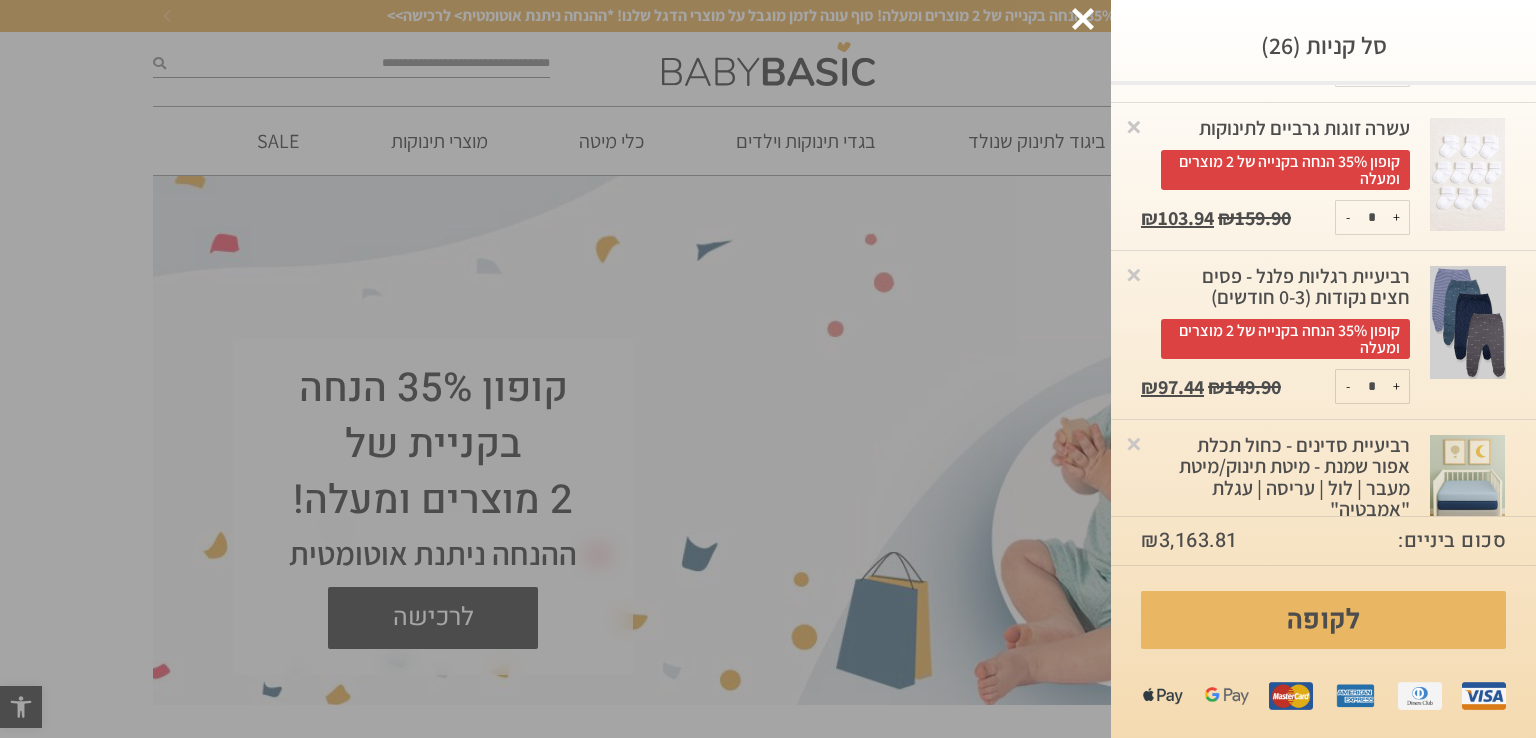 scroll, scrollTop: 4336, scrollLeft: 0, axis: vertical 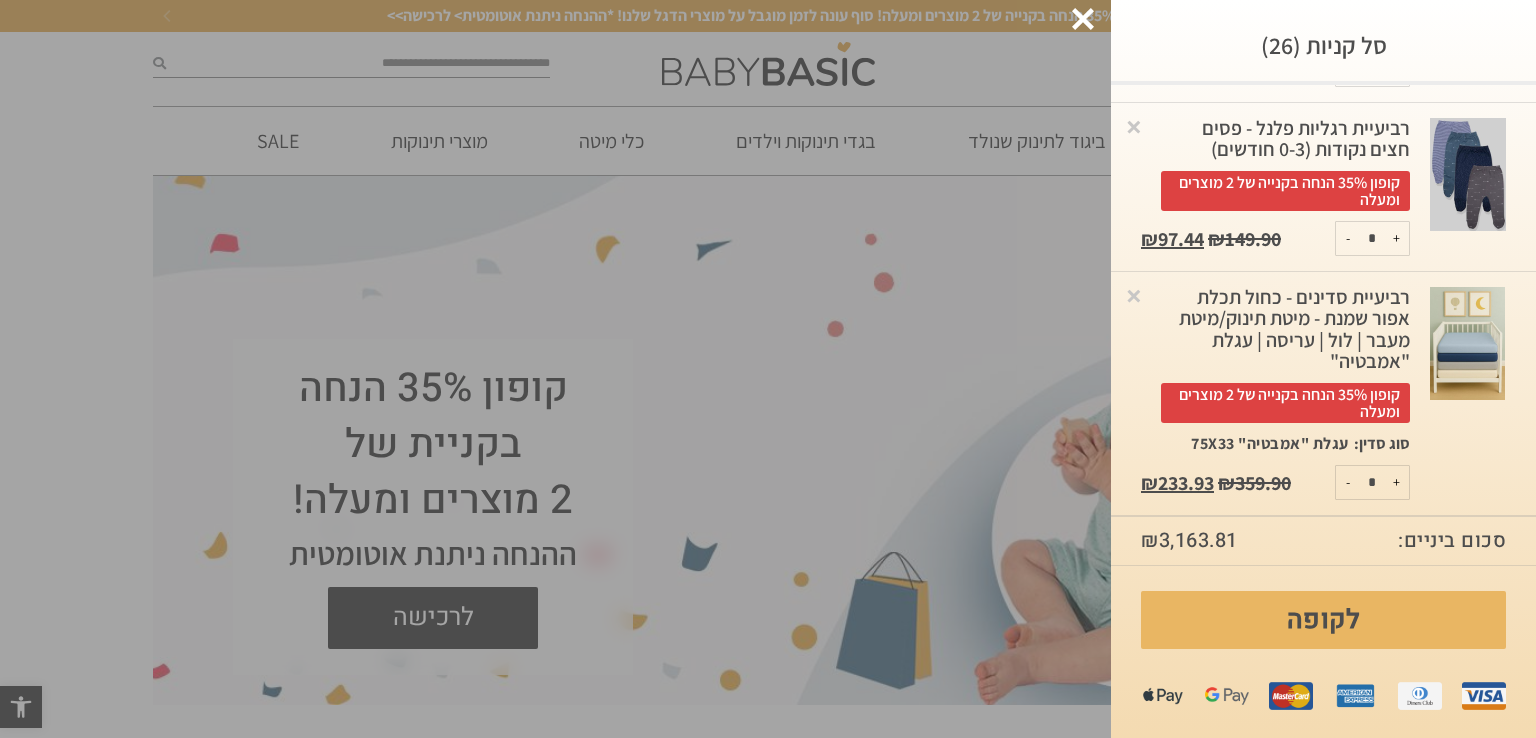 click on "רביעיית סדינים - כחול תכלת אפור שמנת - מיטת תינוק/מיטת מעבר | לול | עריסה | עגלת "אמבטיה" קופון 35% הנחה בקנייה של 2 מוצרים ומעלה" at bounding box center (1275, 355) 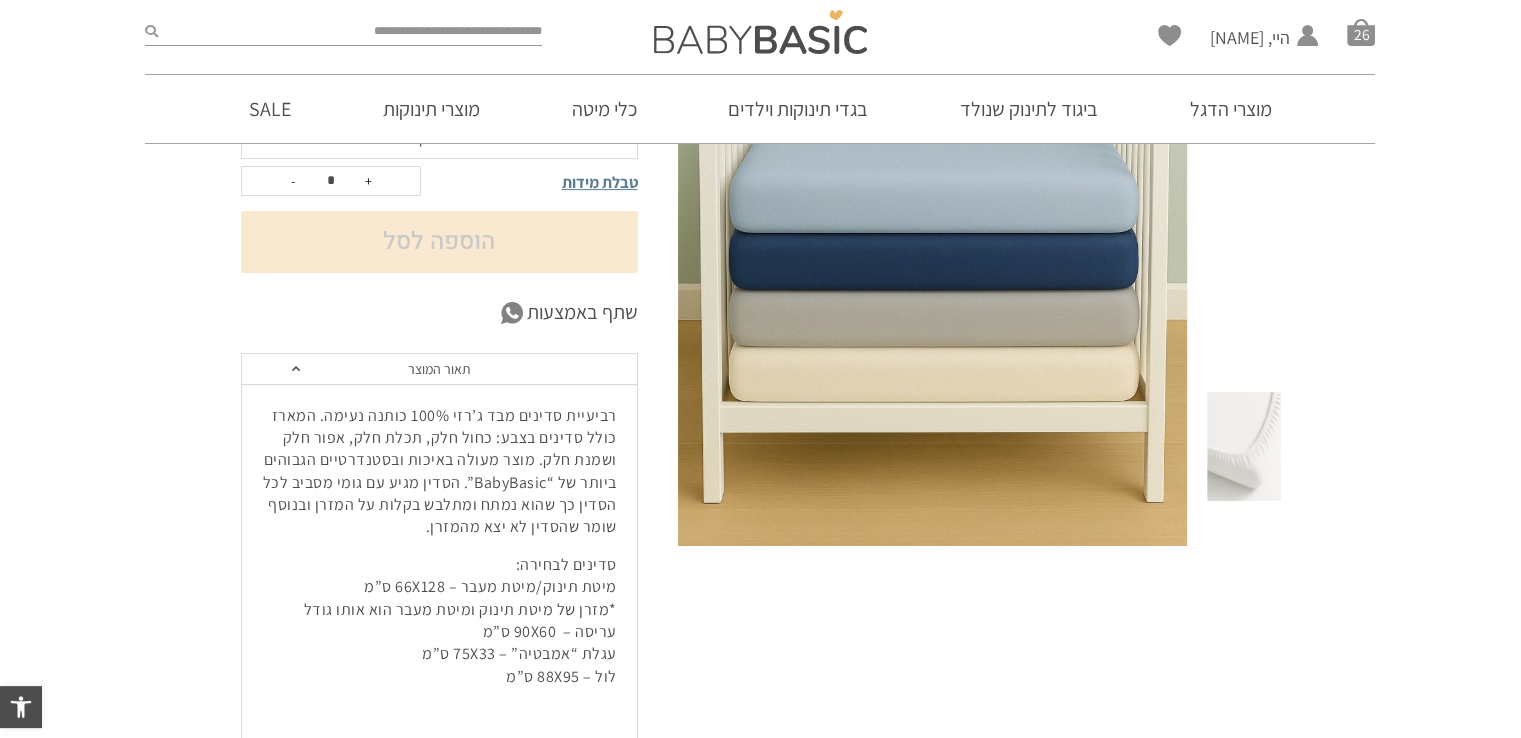 scroll, scrollTop: 701, scrollLeft: 0, axis: vertical 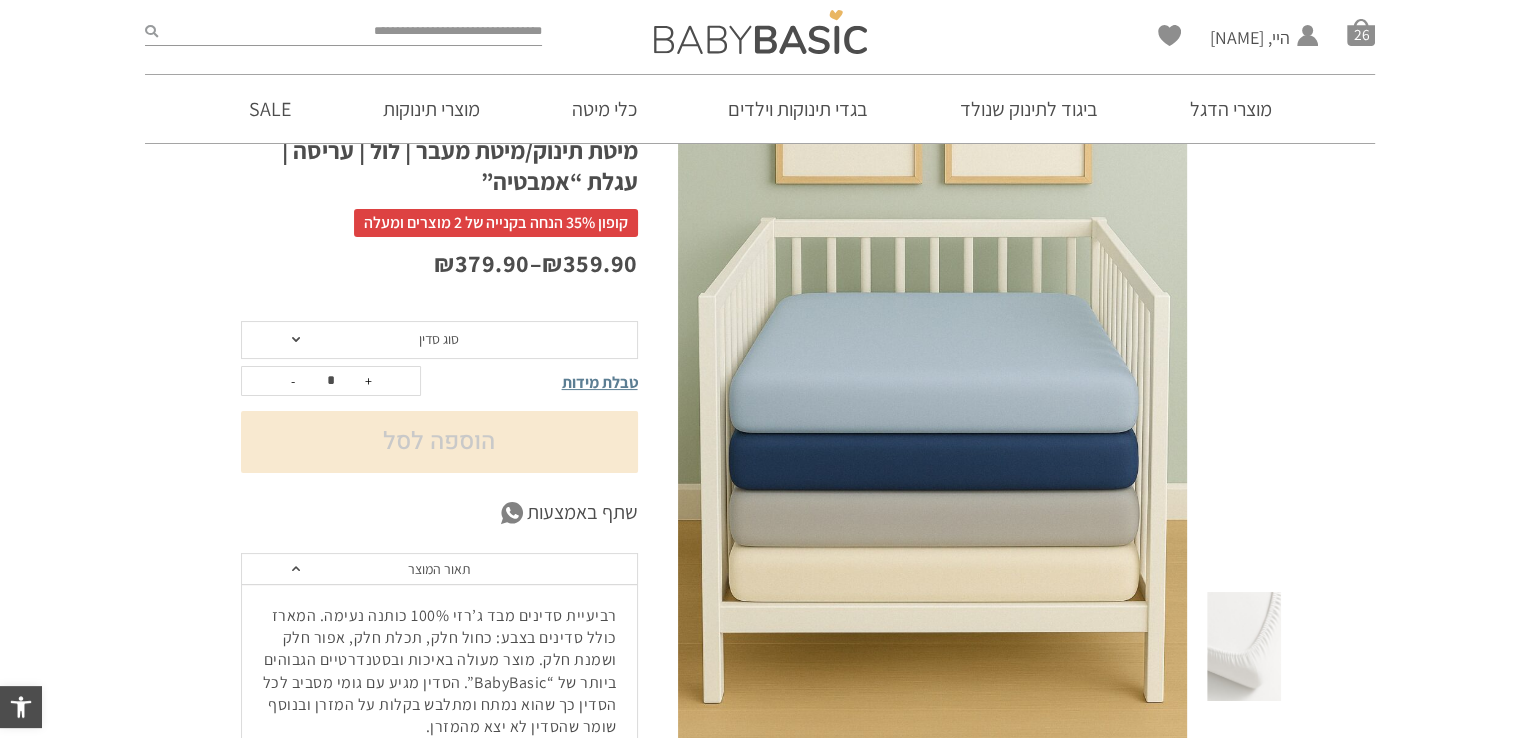 click on "סוג סדין" 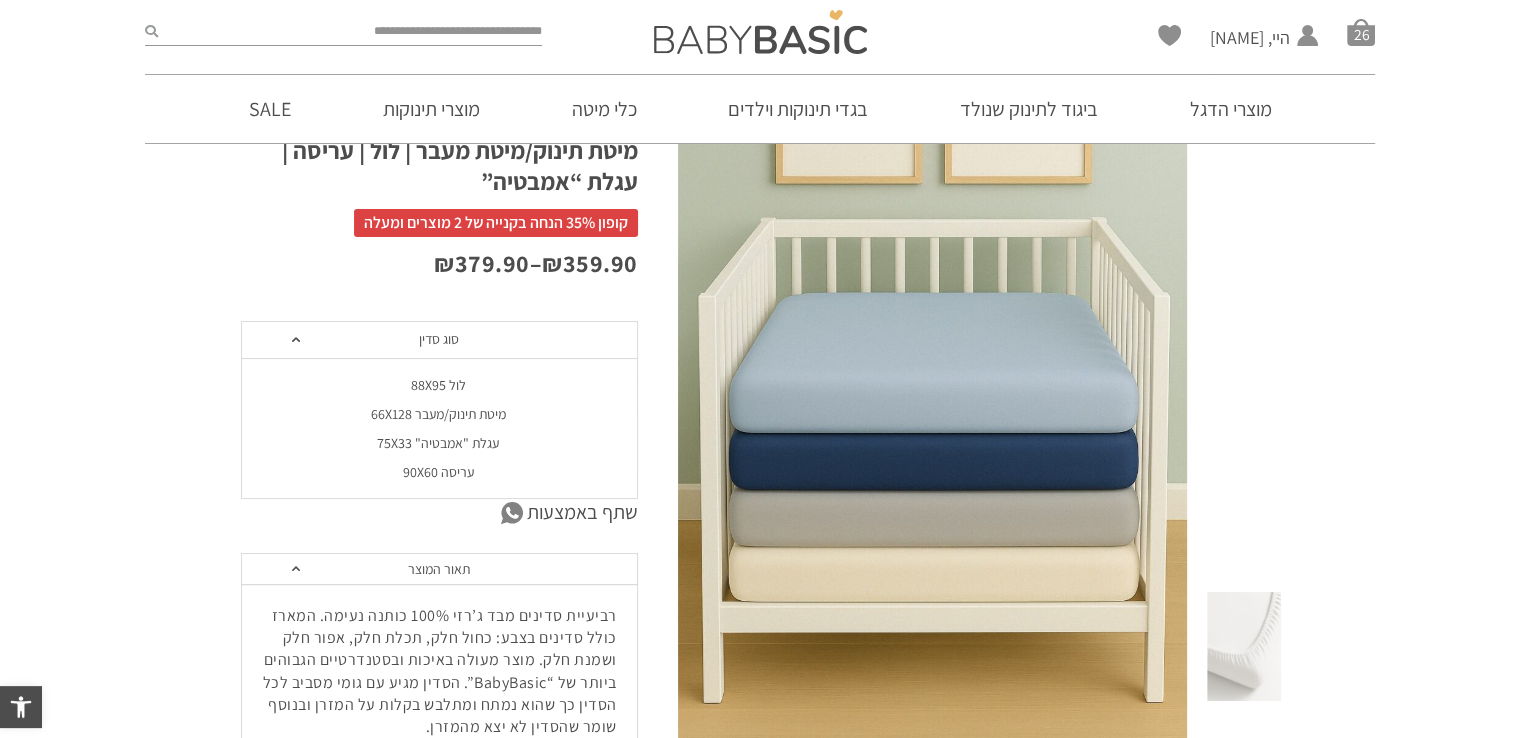 click on "מיטת תינוק/מעבר 66X128" 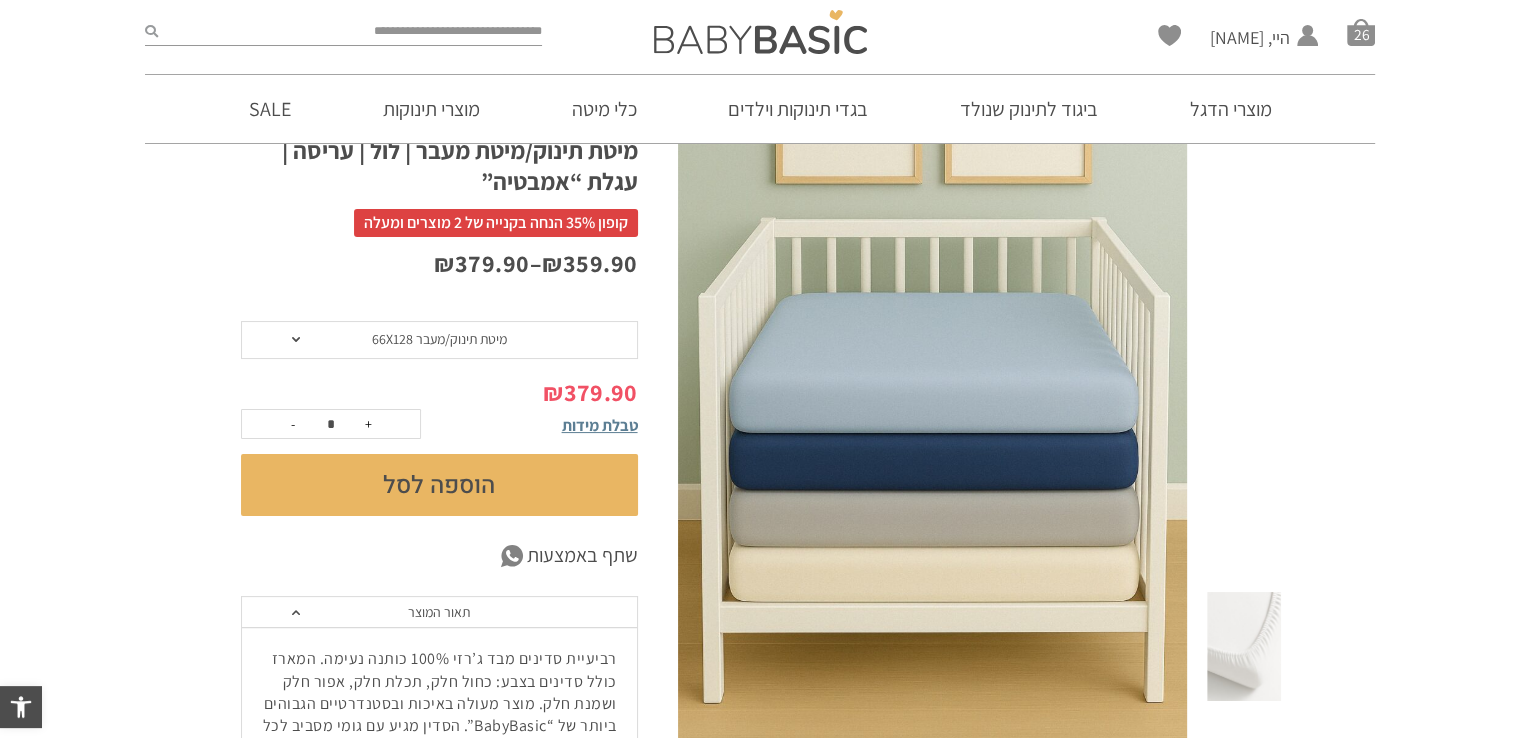 scroll, scrollTop: 0, scrollLeft: 0, axis: both 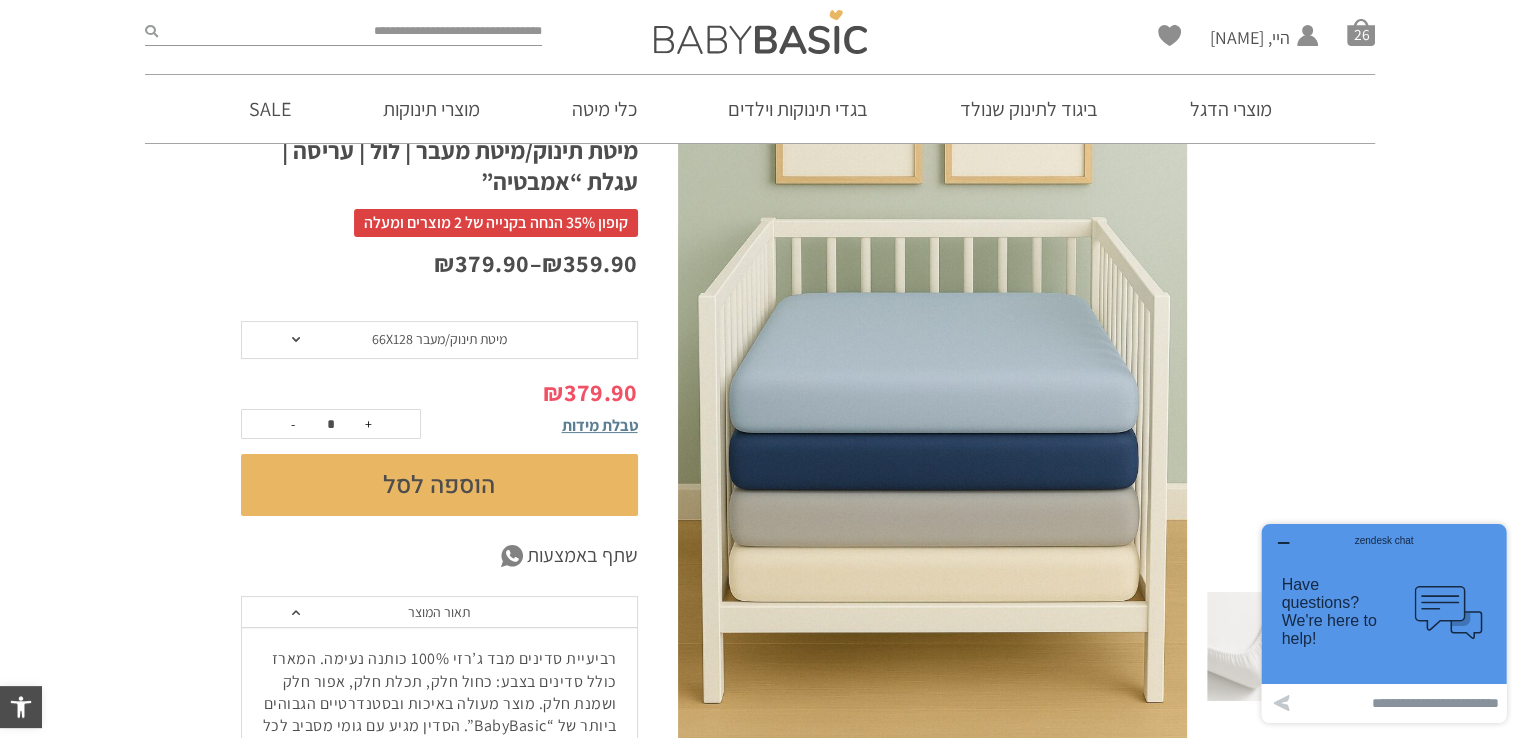 click on "הוספה לסל" 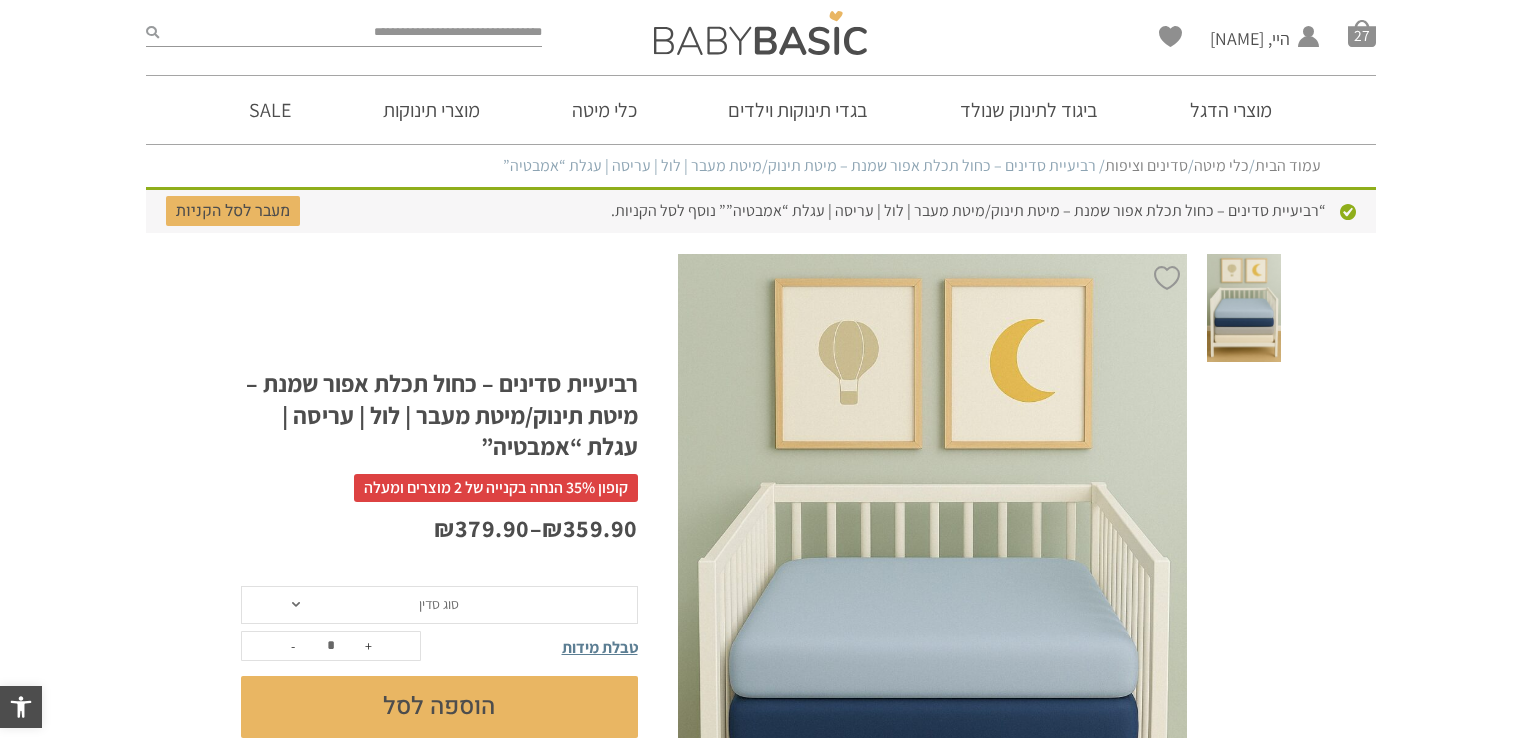 click on "סל קניות" at bounding box center (1362, 33) 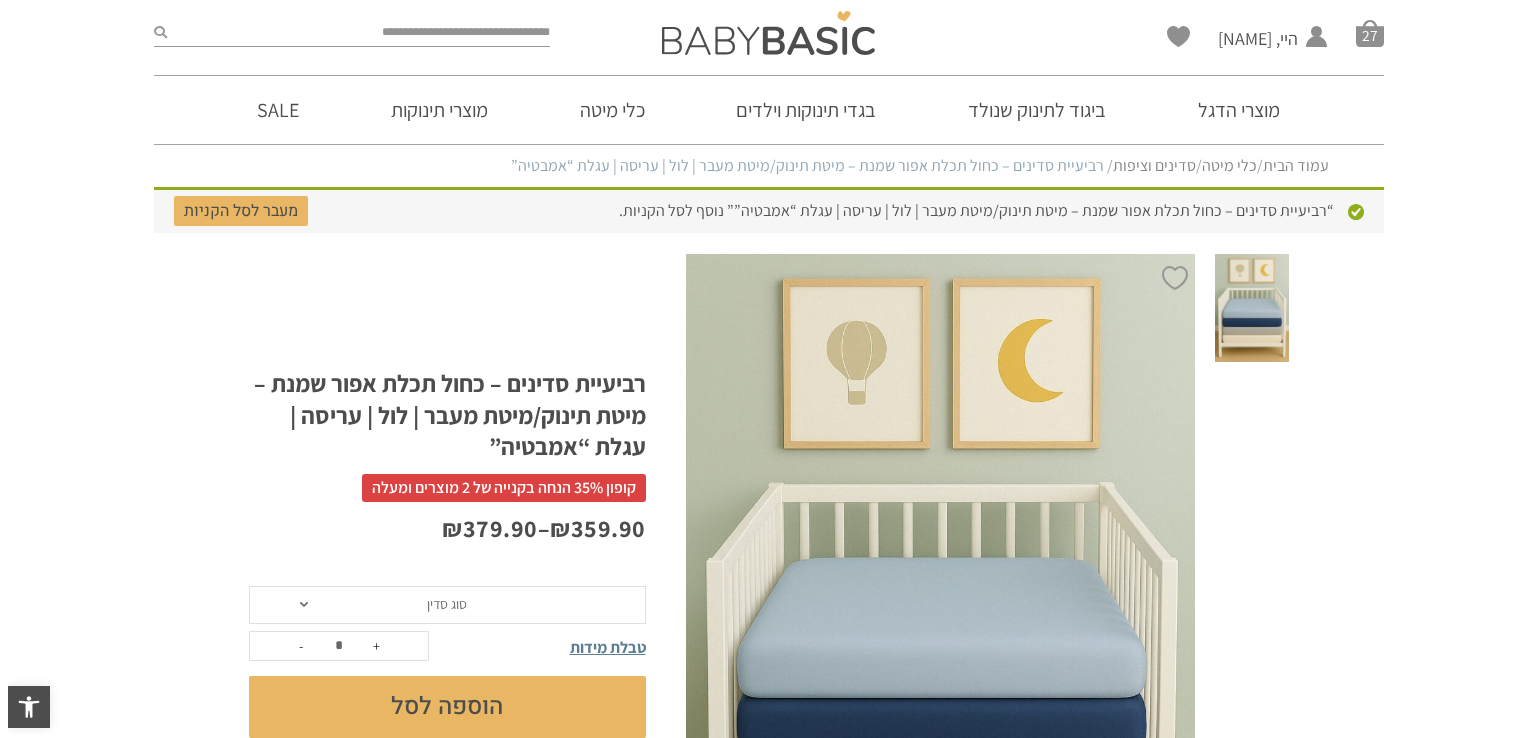 scroll, scrollTop: 0, scrollLeft: 0, axis: both 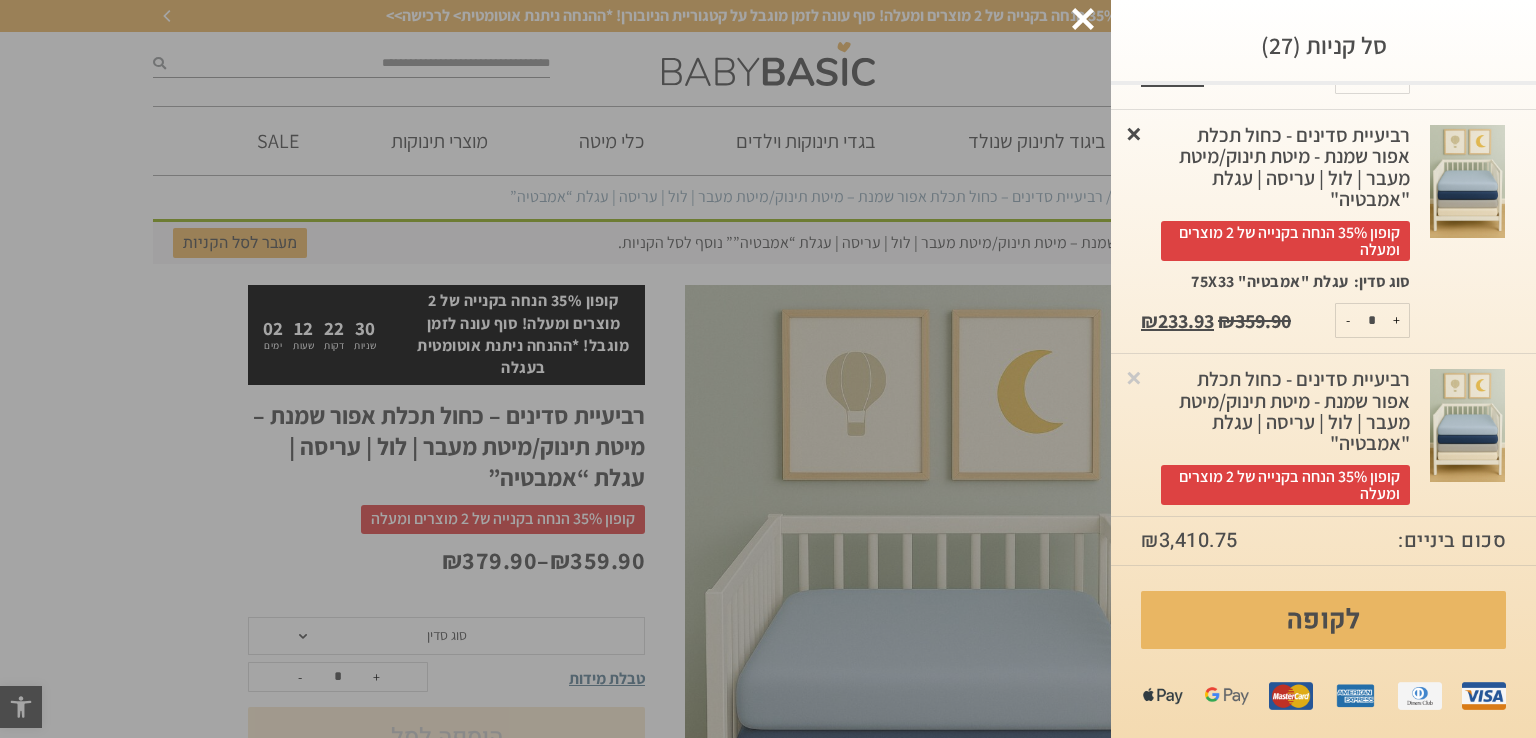 click on "×" at bounding box center (1134, 133) 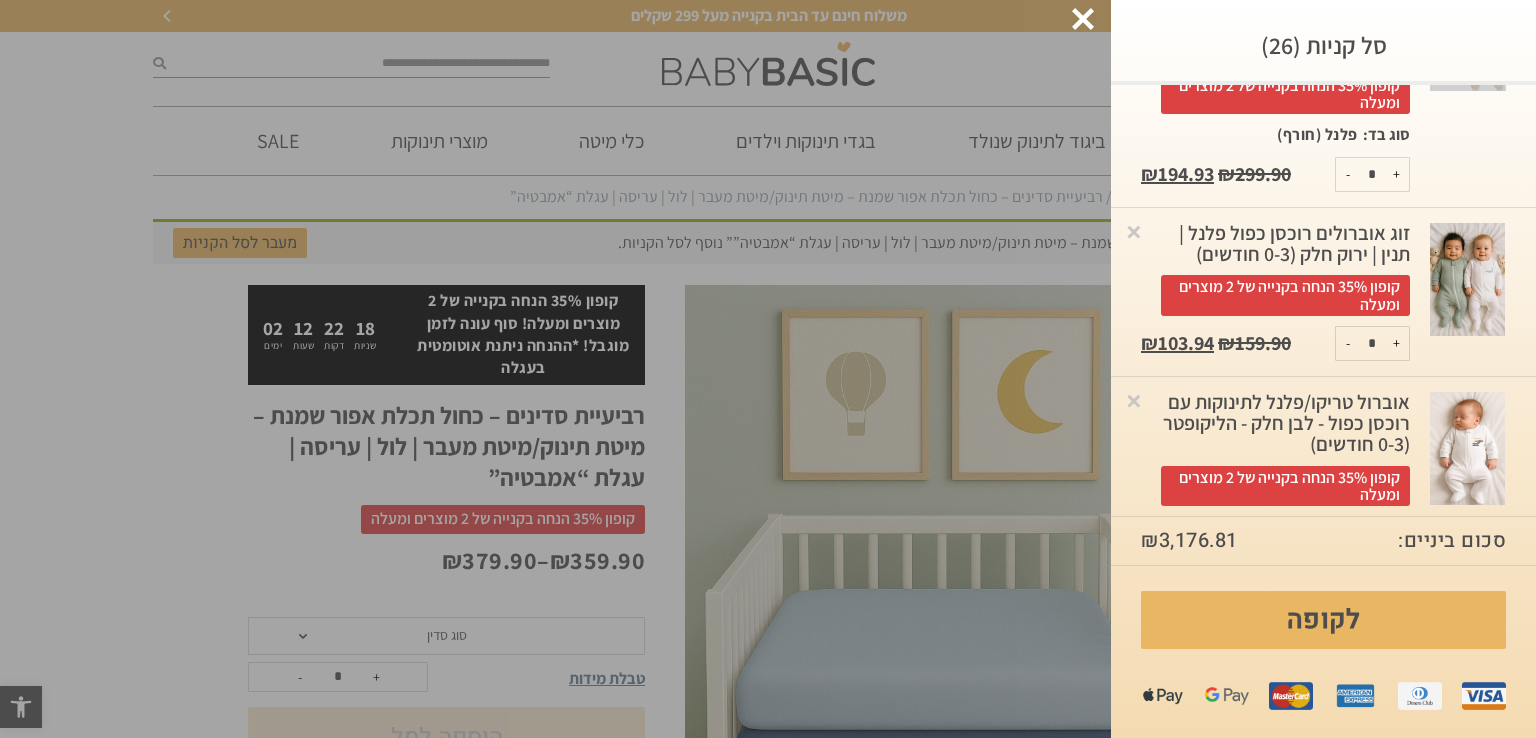 scroll, scrollTop: 2100, scrollLeft: 0, axis: vertical 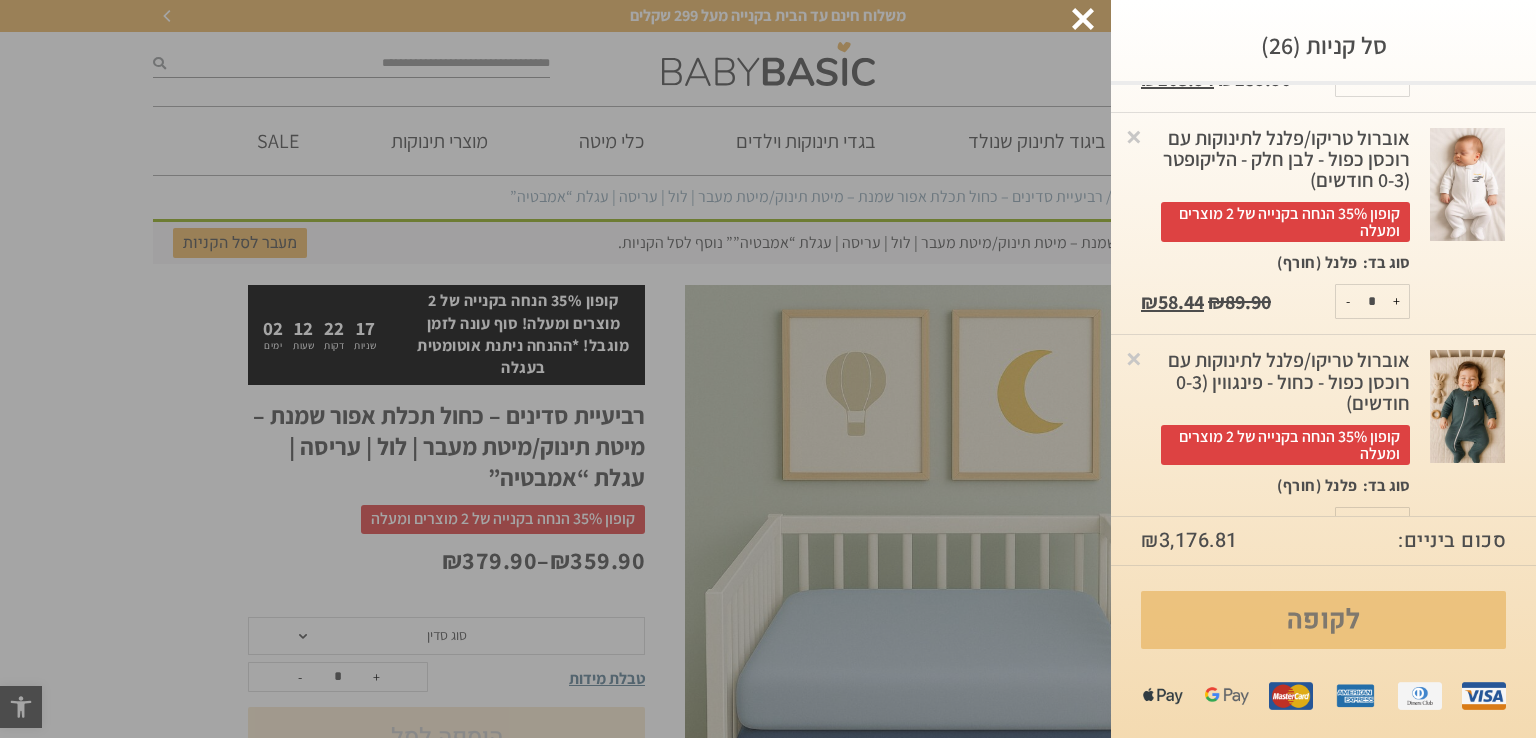 click on "לקופה" at bounding box center [1323, 620] 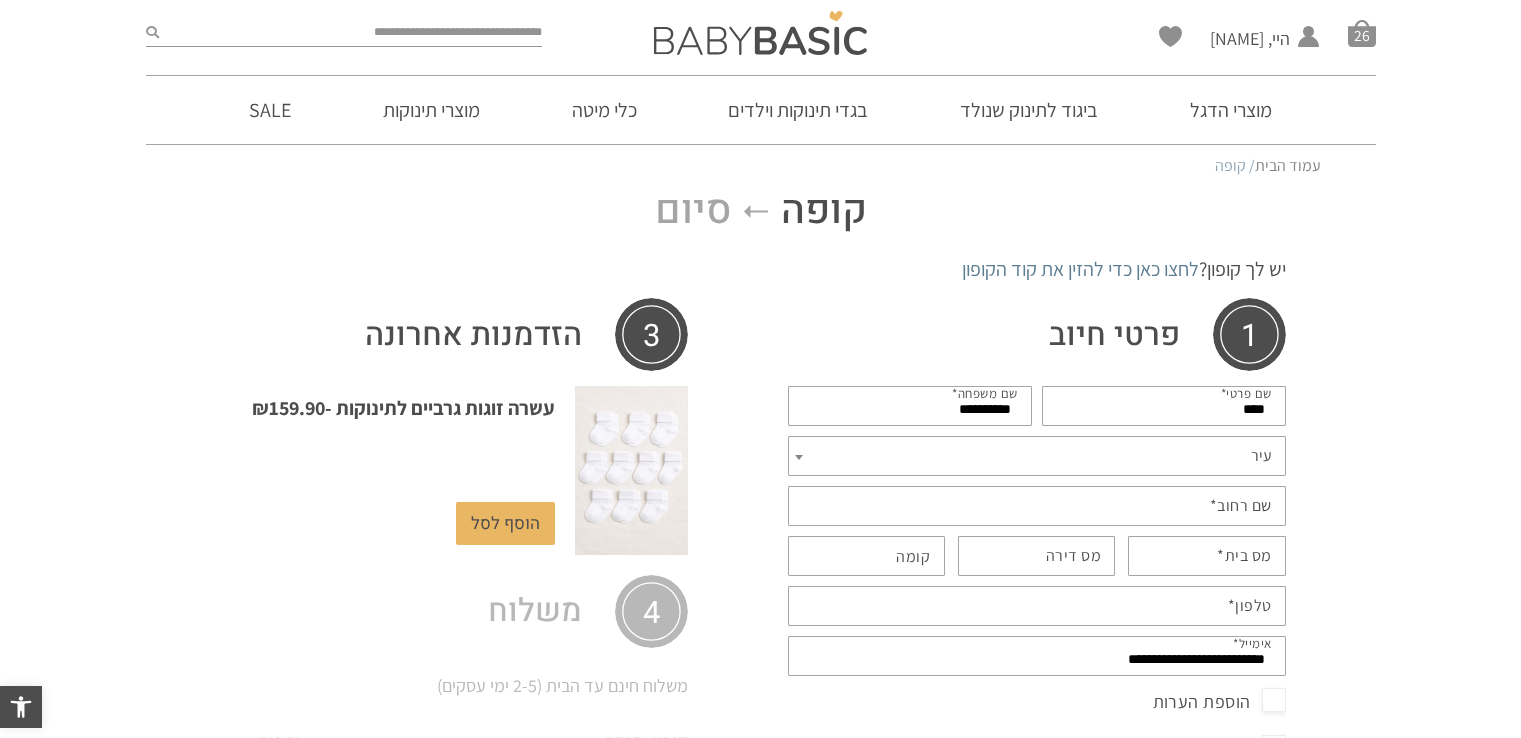 scroll, scrollTop: 0, scrollLeft: 0, axis: both 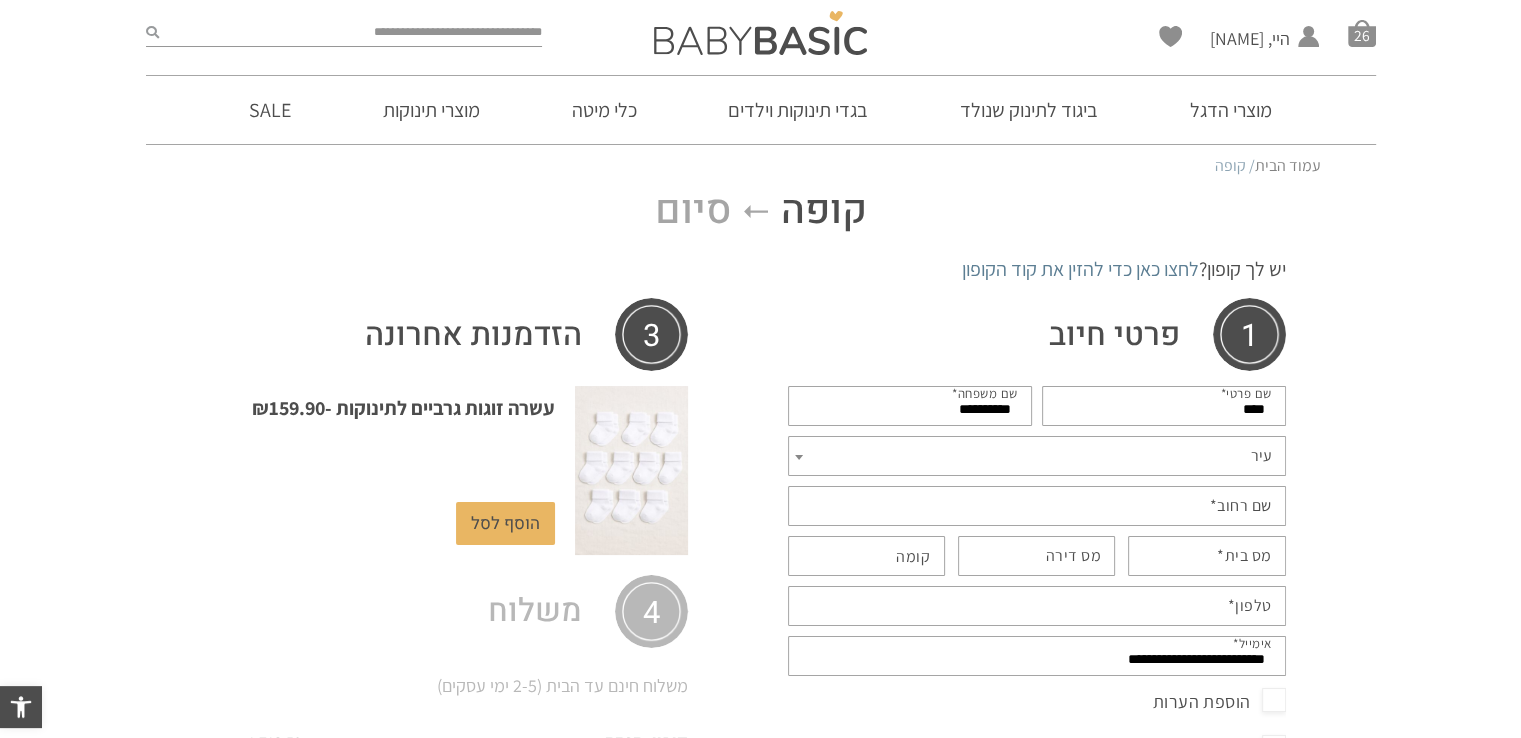 click on "****" at bounding box center (1164, 406) 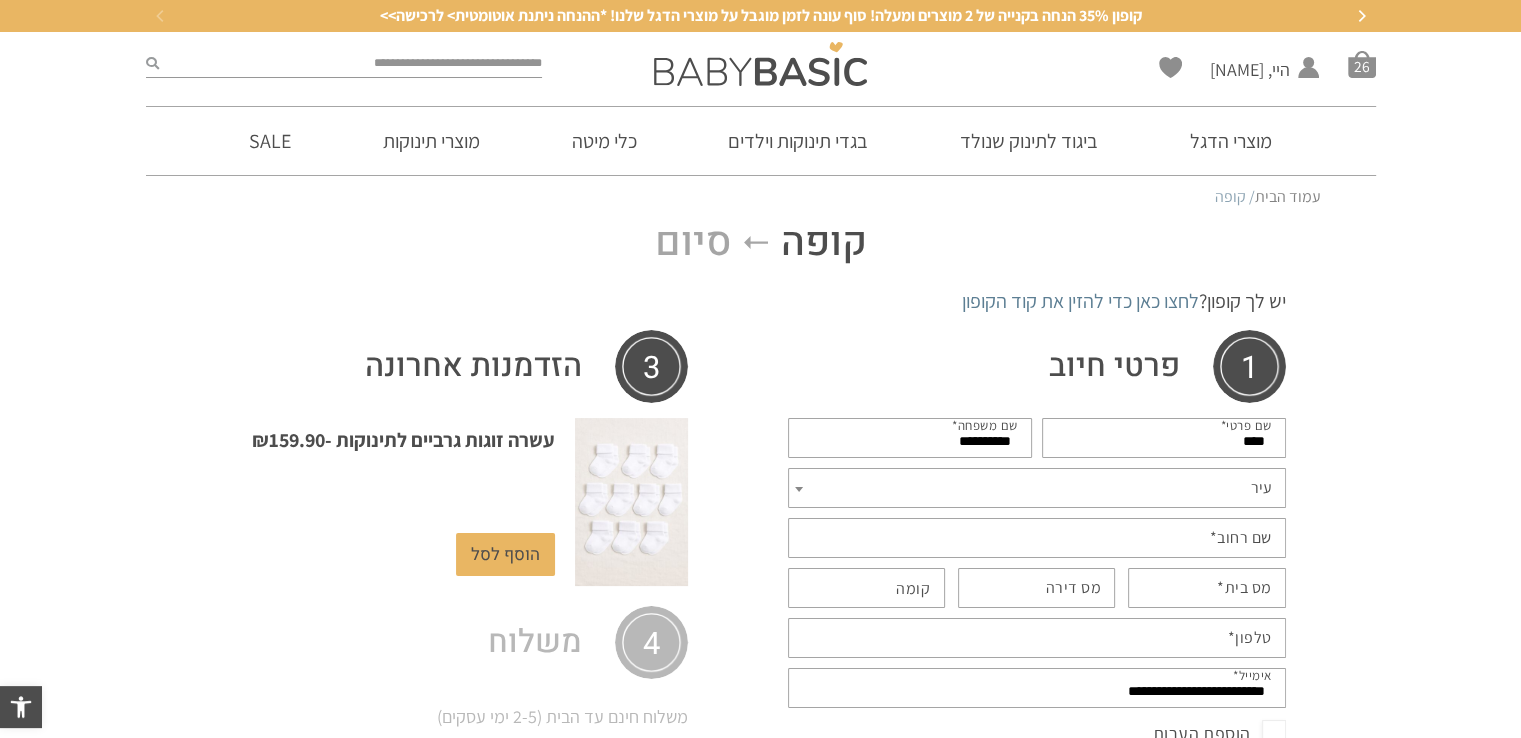 click on "עיר" at bounding box center (1037, 488) 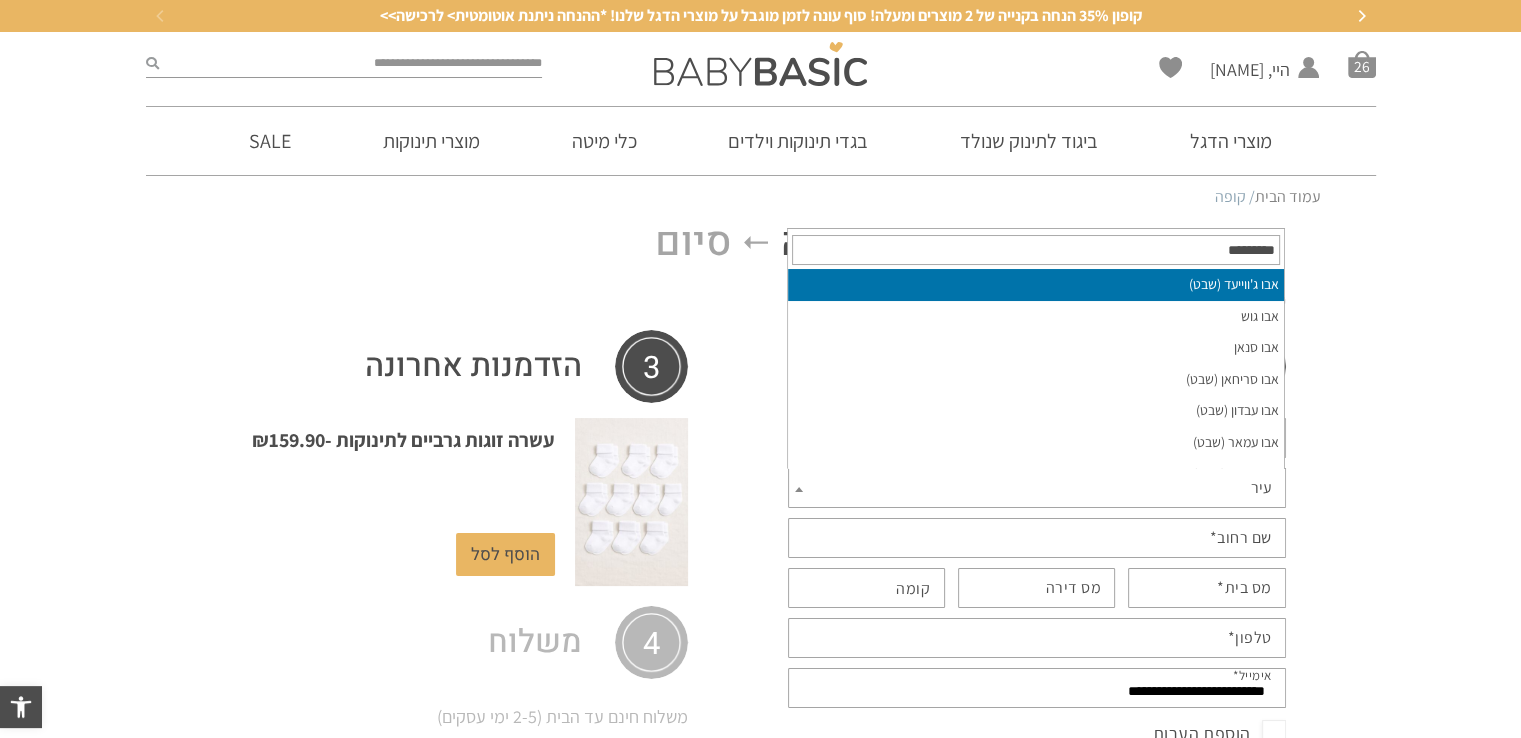 click on "עיר" at bounding box center [1037, 488] 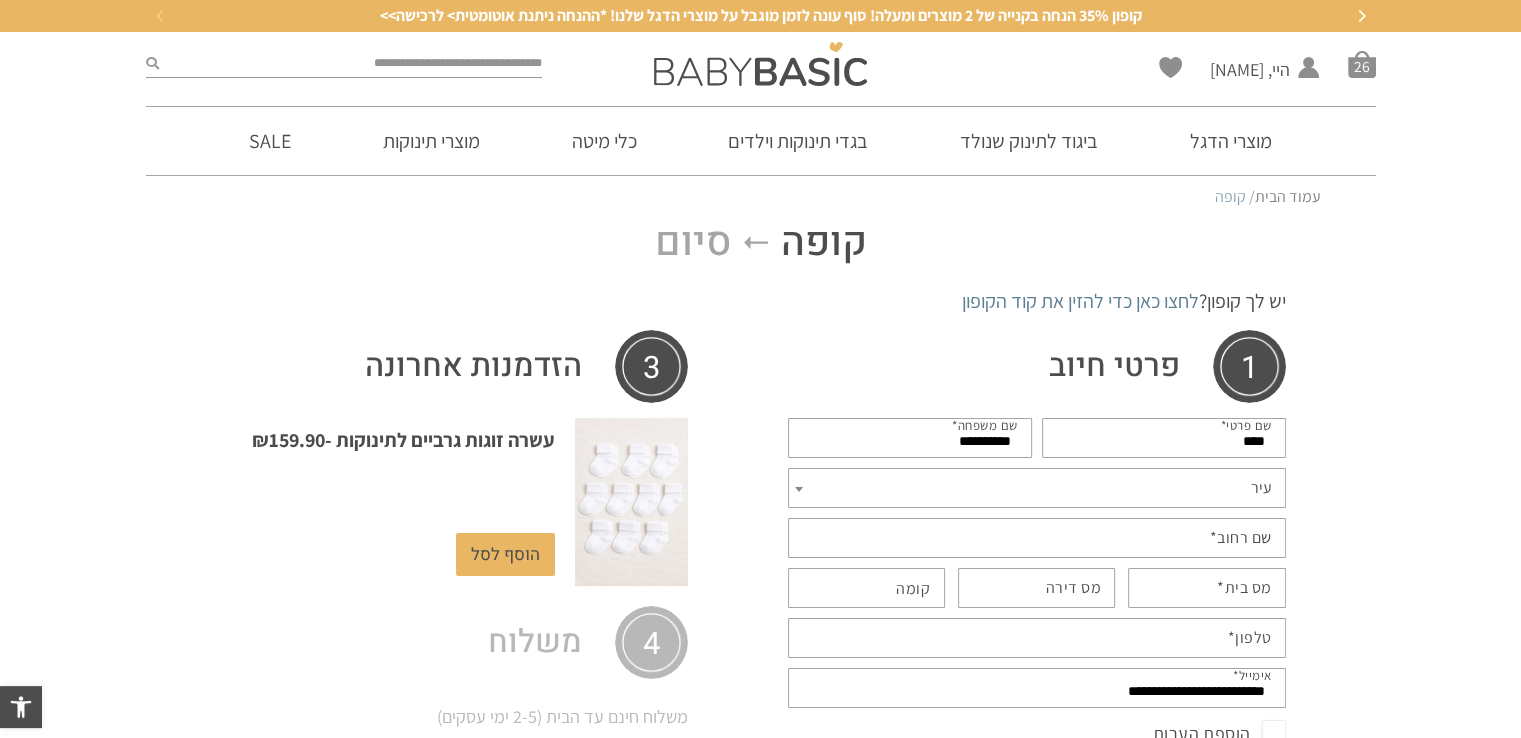 click on "עיר" at bounding box center (1037, 488) 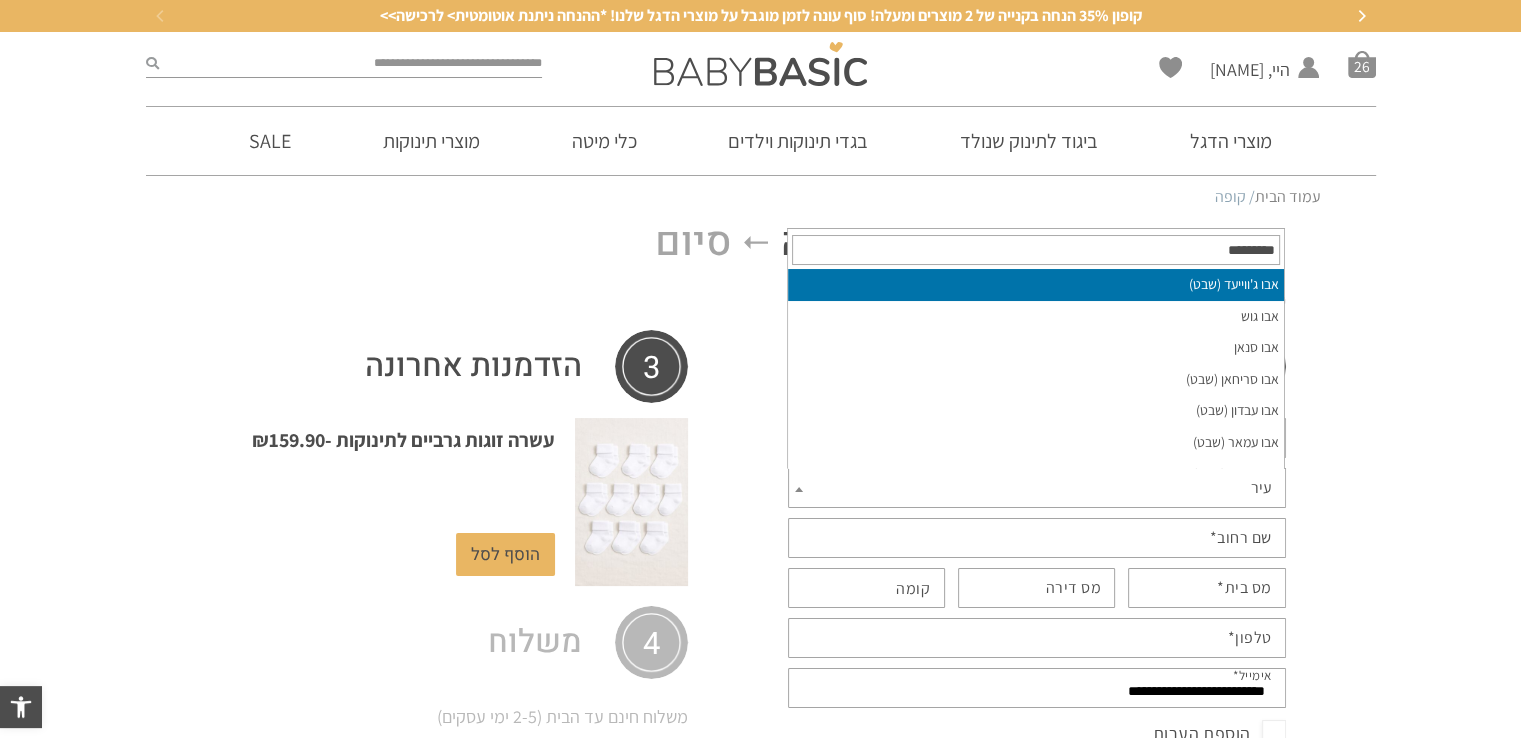 scroll, scrollTop: 0, scrollLeft: 0, axis: both 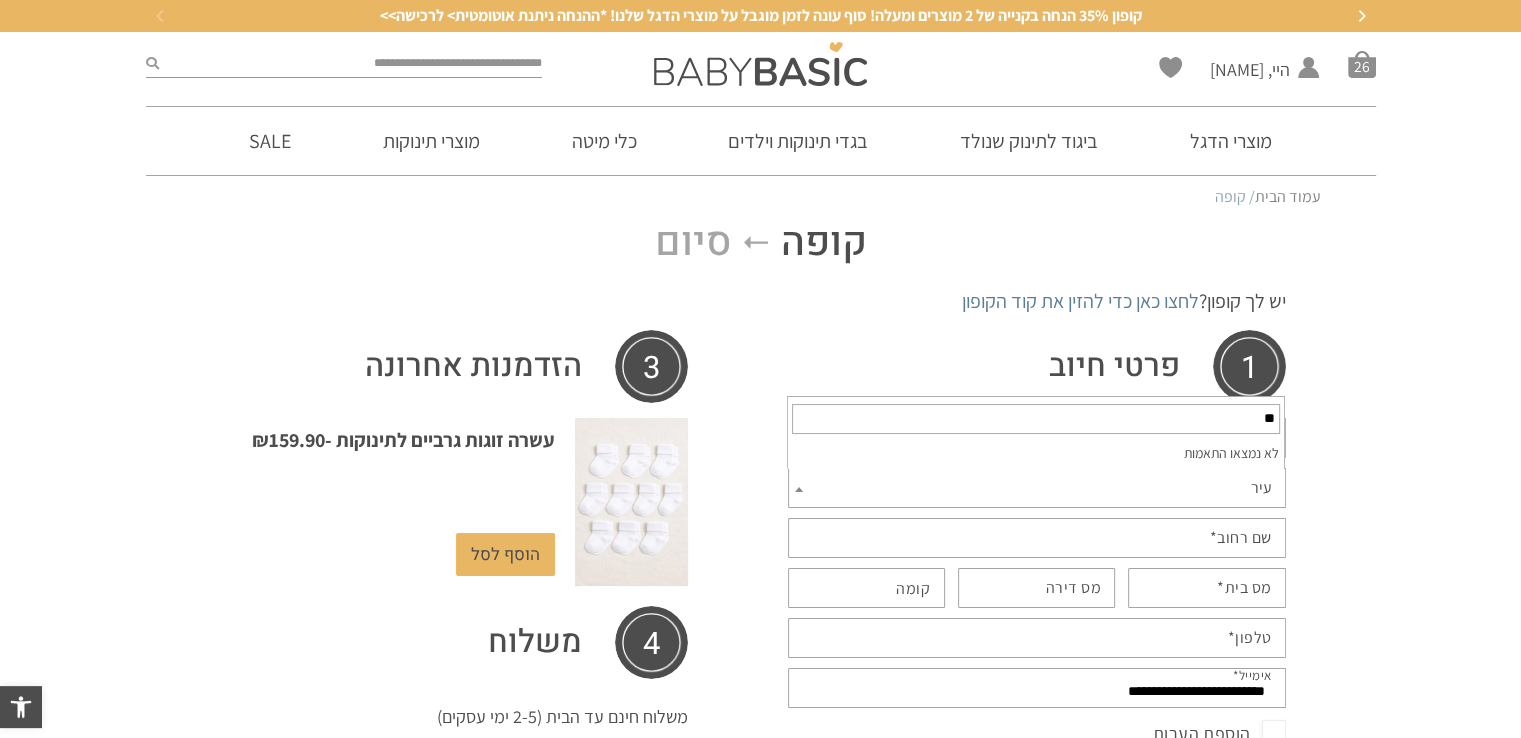 click on "**" at bounding box center (1036, 419) 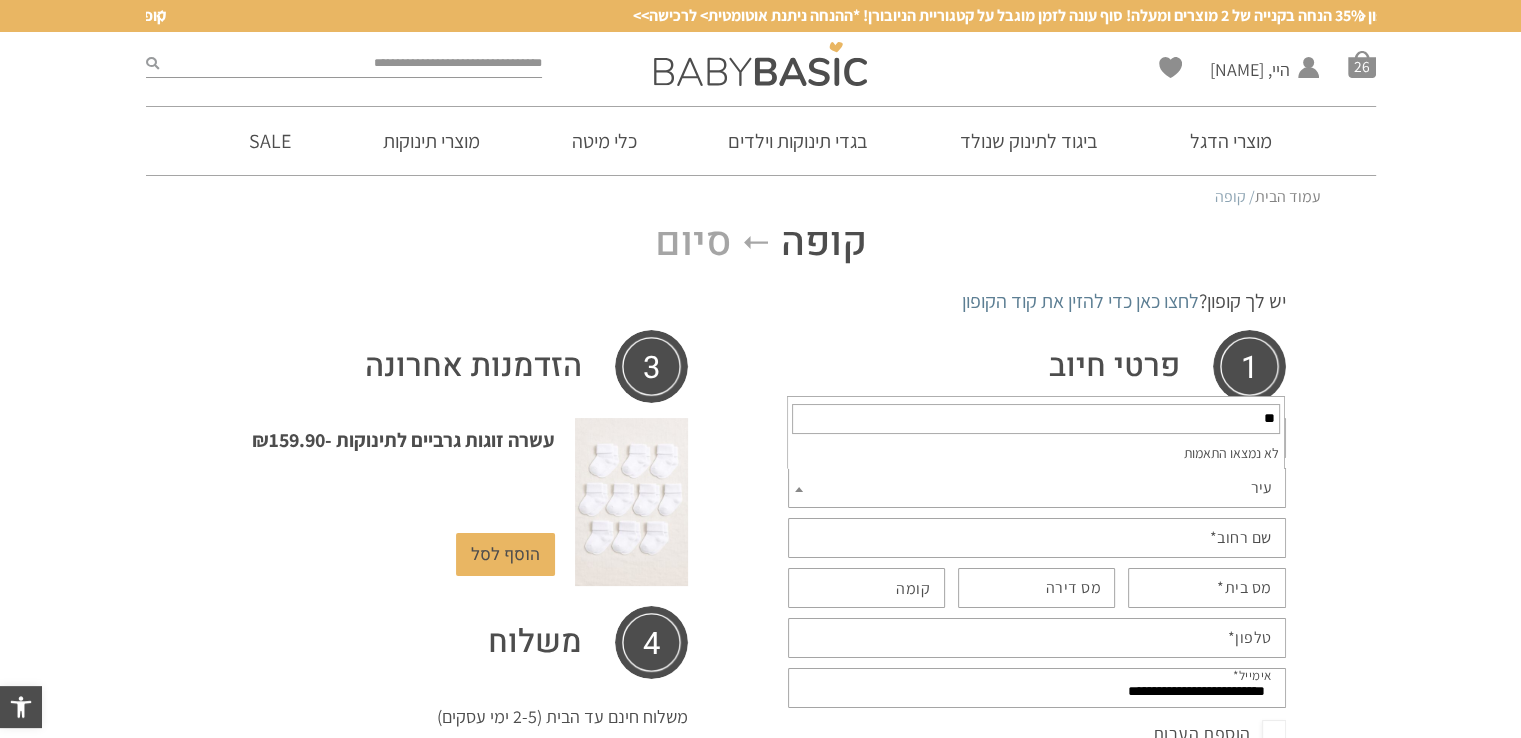 click on "**" at bounding box center [1036, 419] 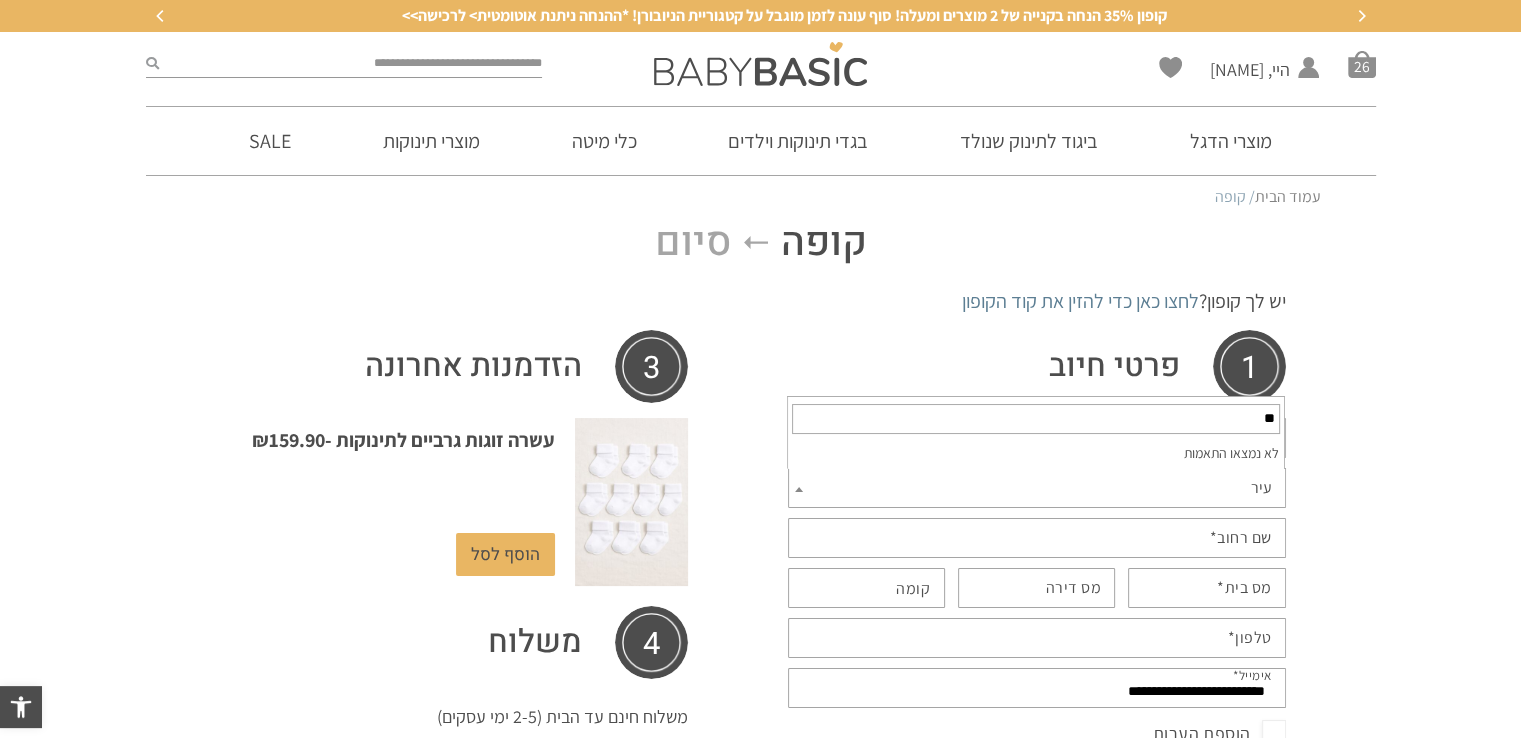 click on "**" at bounding box center [1036, 419] 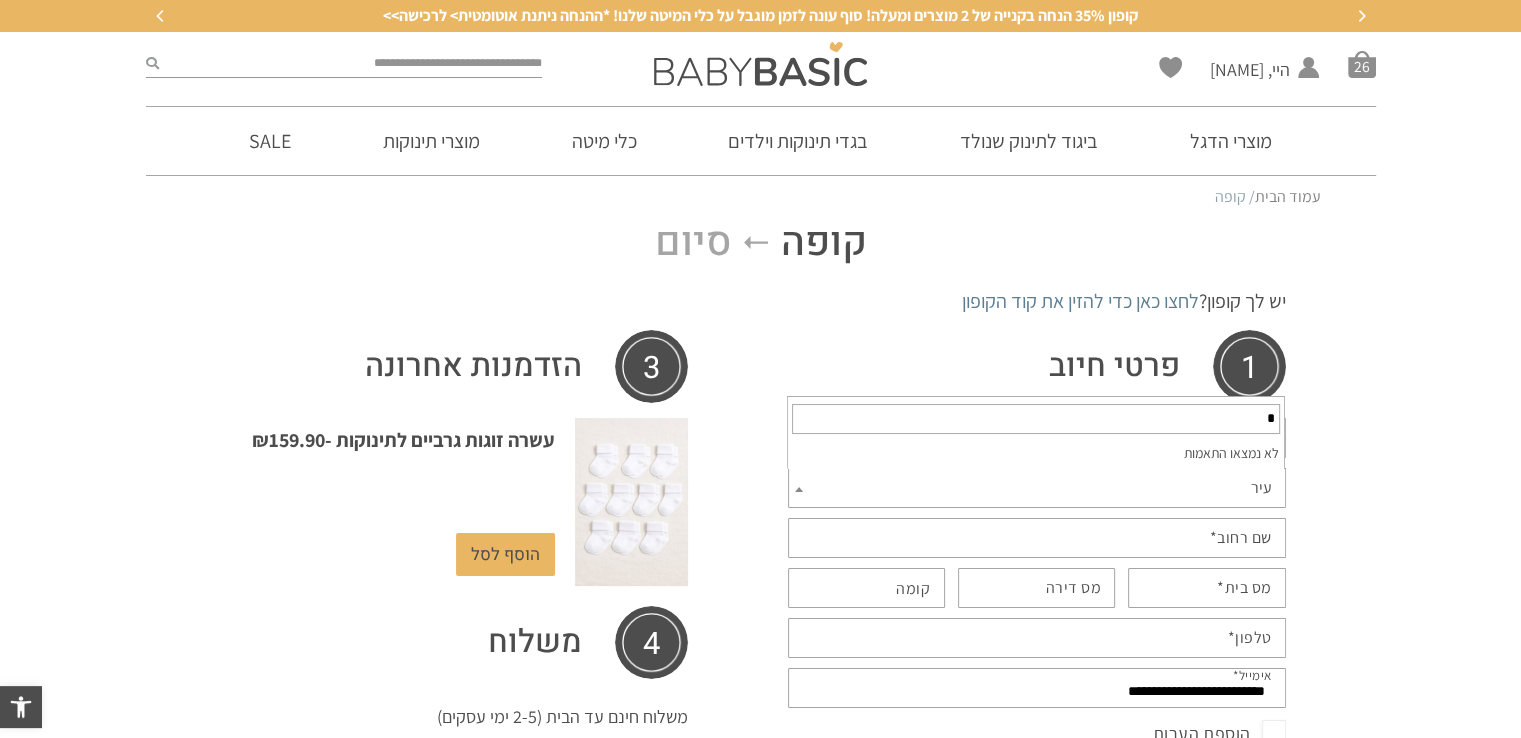 click on "*" at bounding box center (1036, 419) 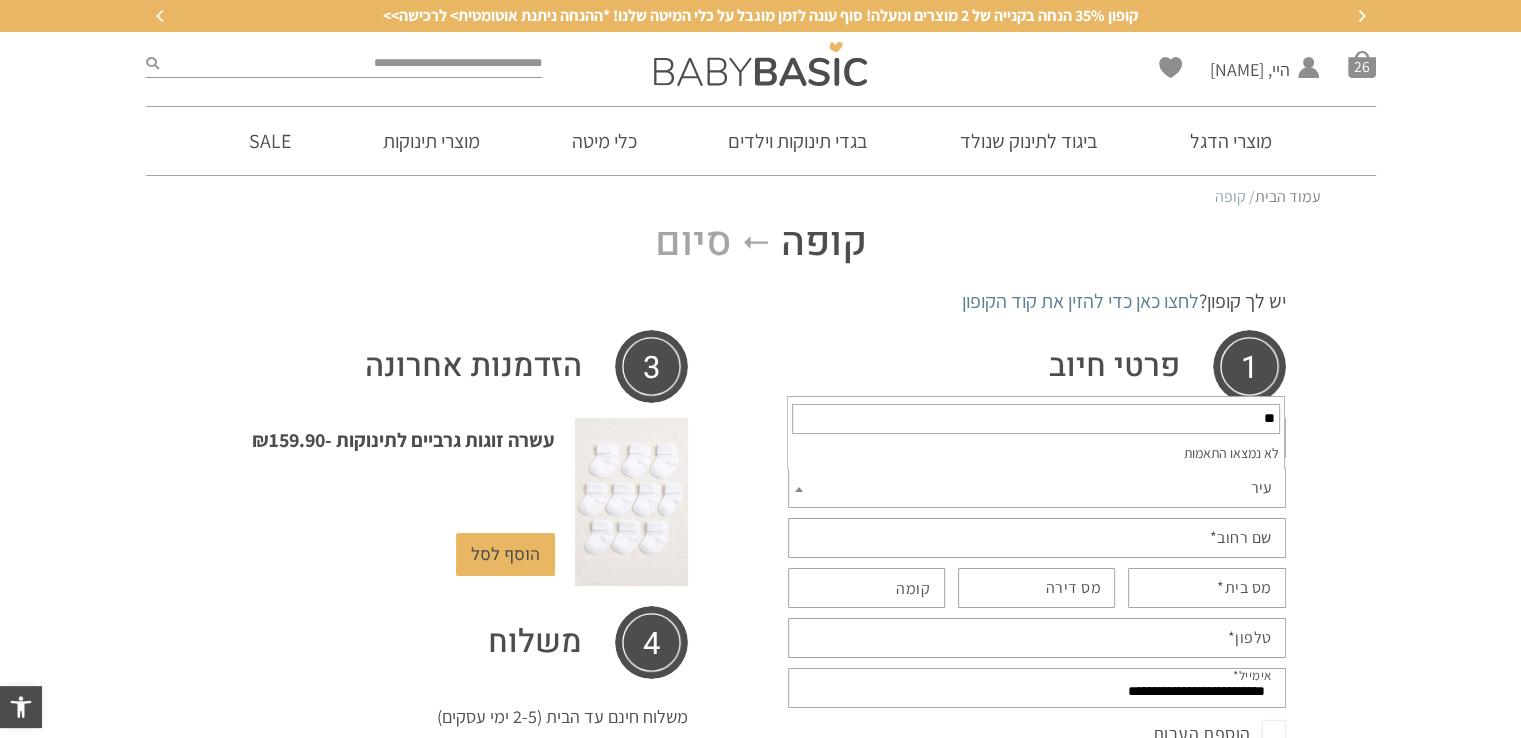 click on "**" at bounding box center (1036, 419) 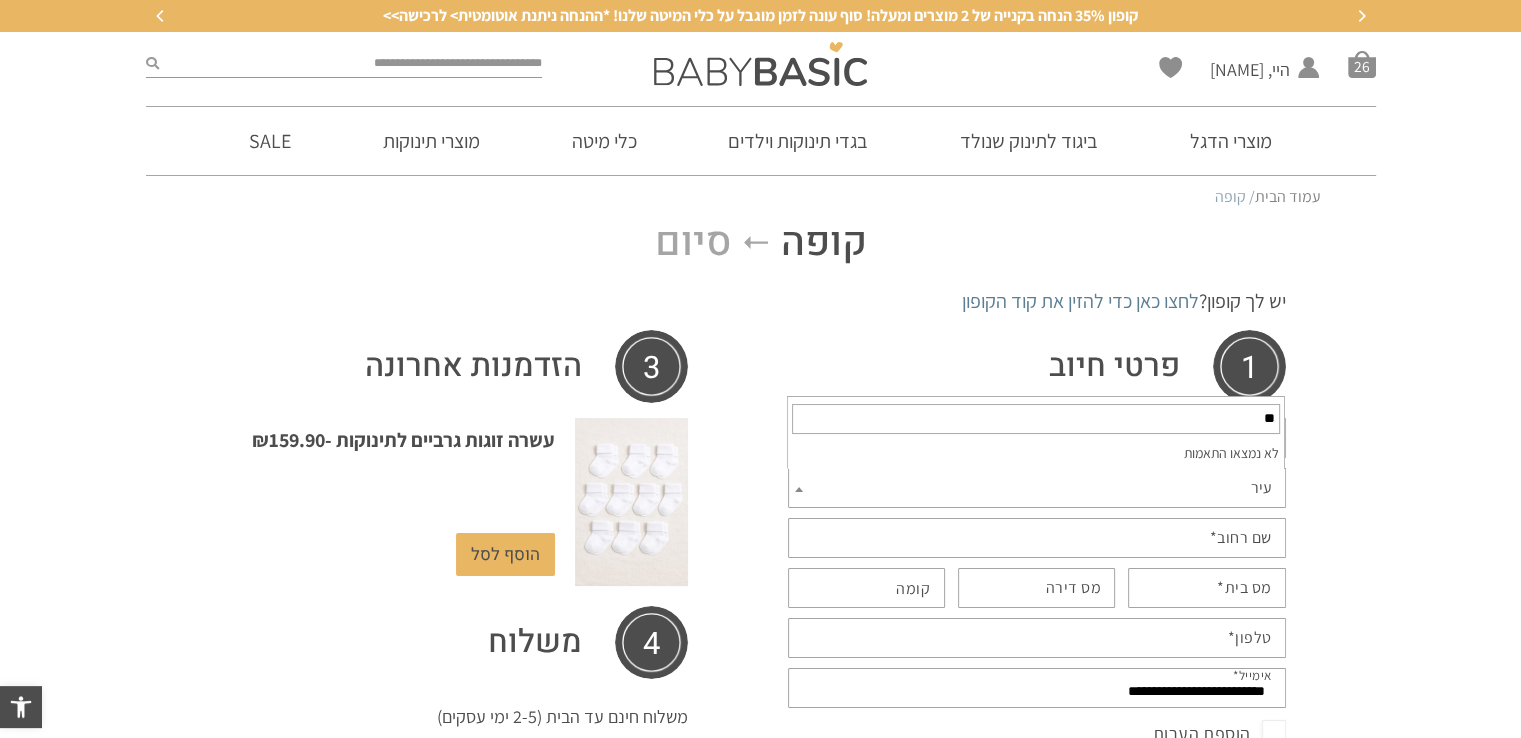 click on "**" at bounding box center (1036, 419) 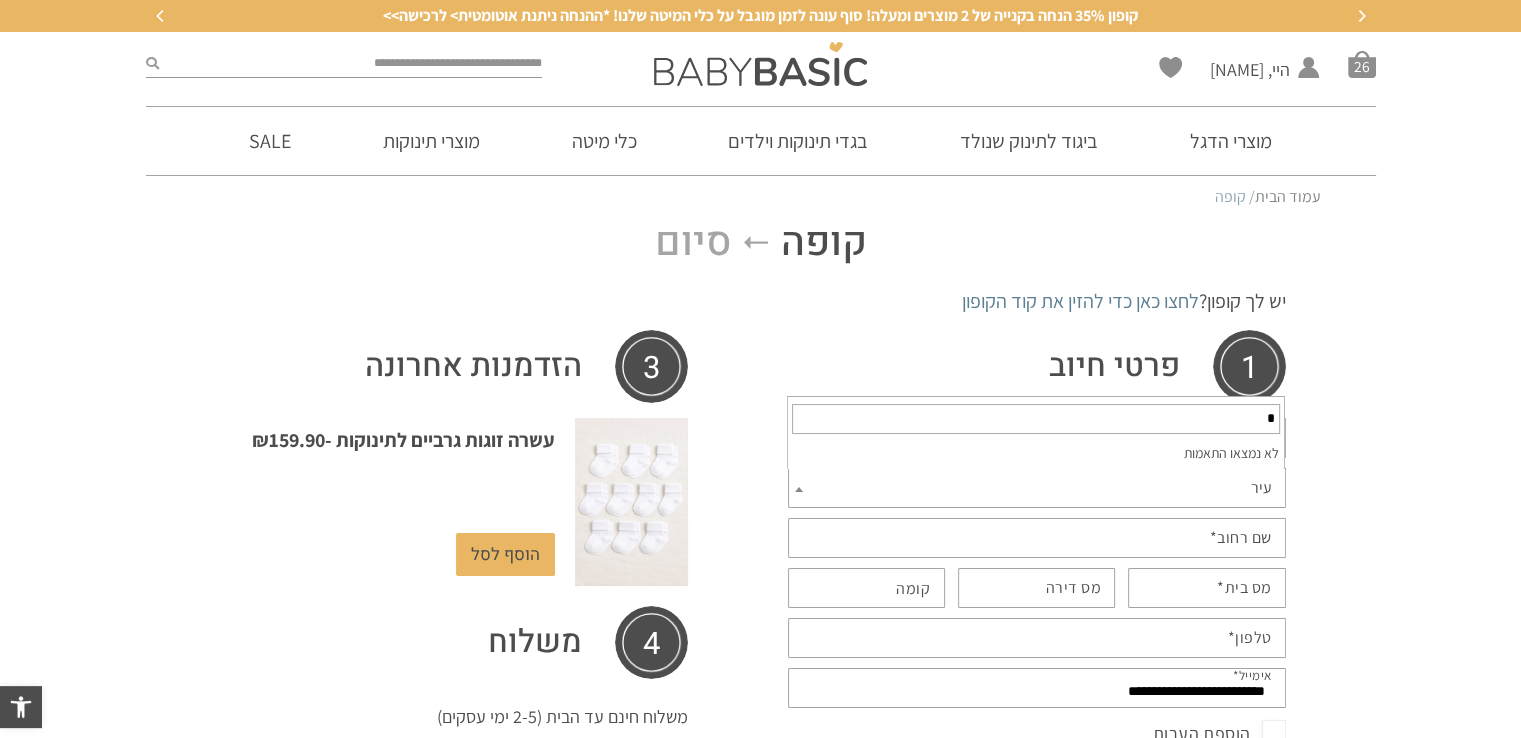 click on "*" at bounding box center [1036, 419] 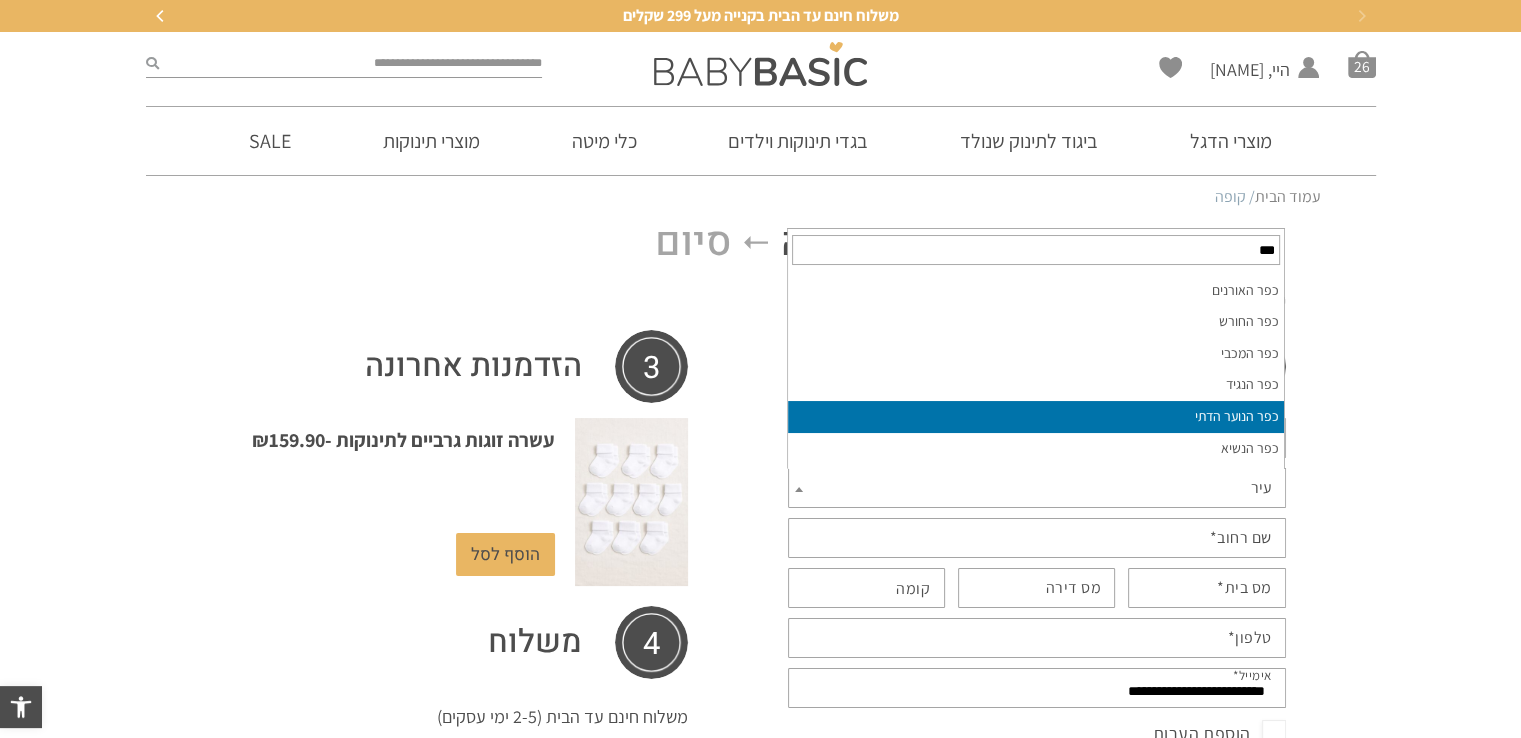 scroll, scrollTop: 600, scrollLeft: 0, axis: vertical 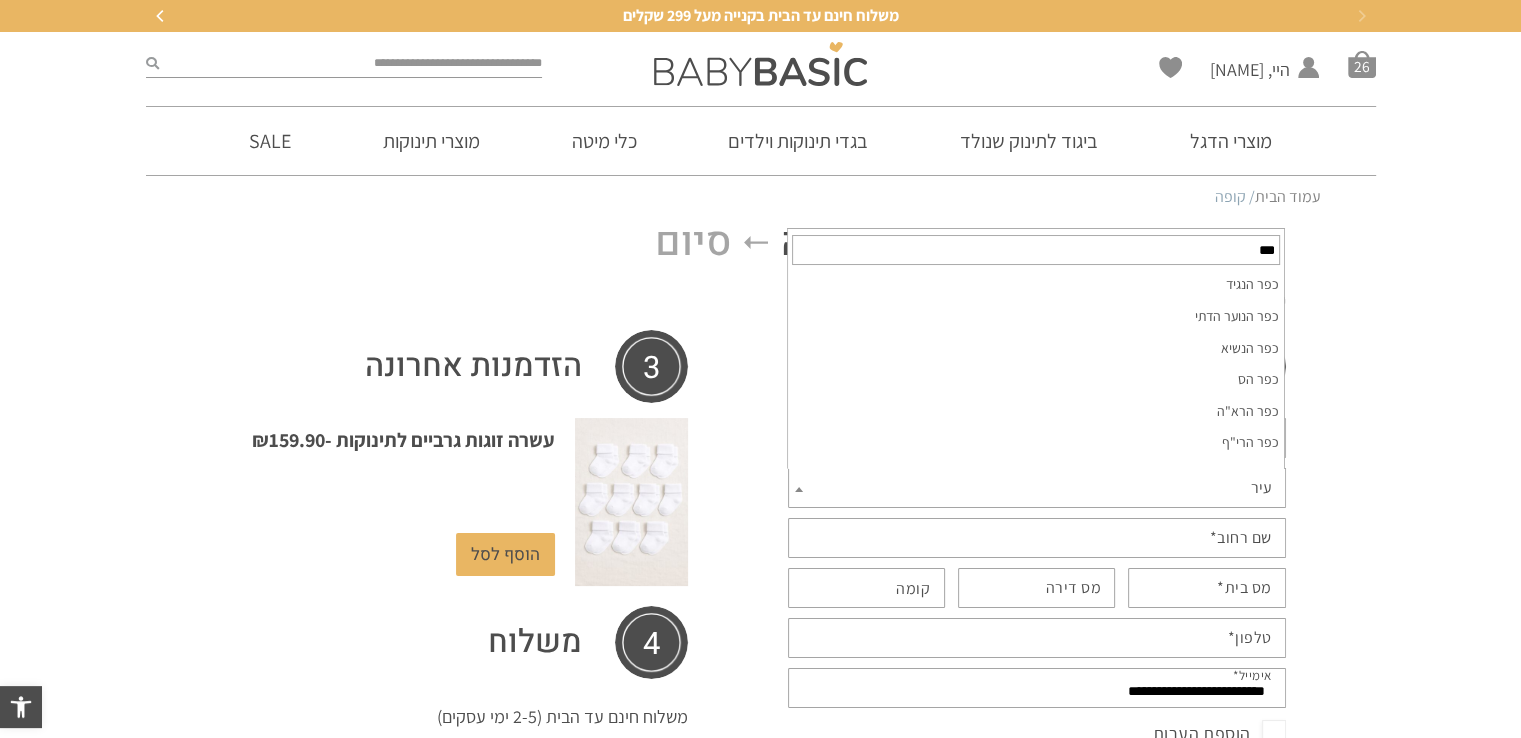 click on "***" at bounding box center (1036, 250) 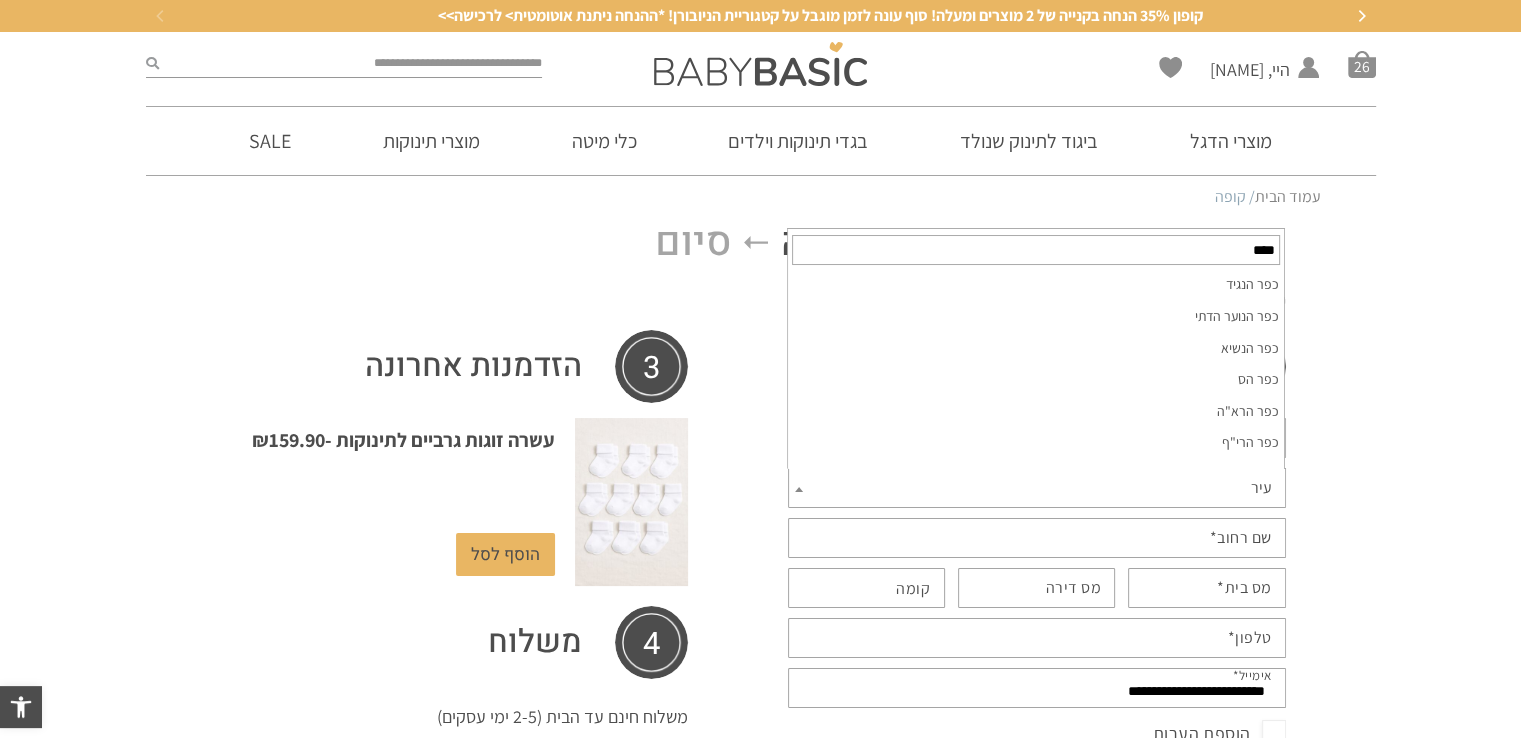scroll, scrollTop: 0, scrollLeft: 0, axis: both 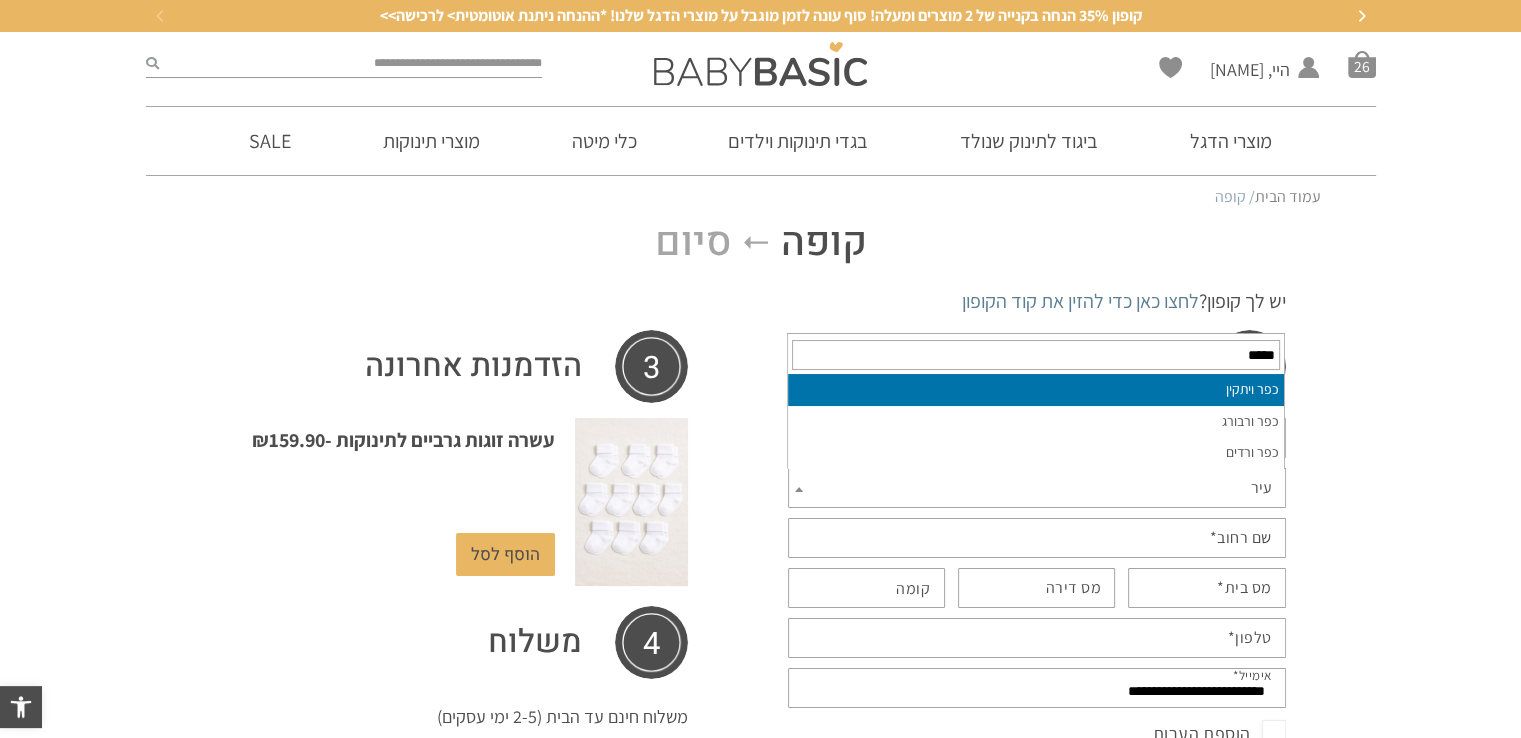 type on "*****" 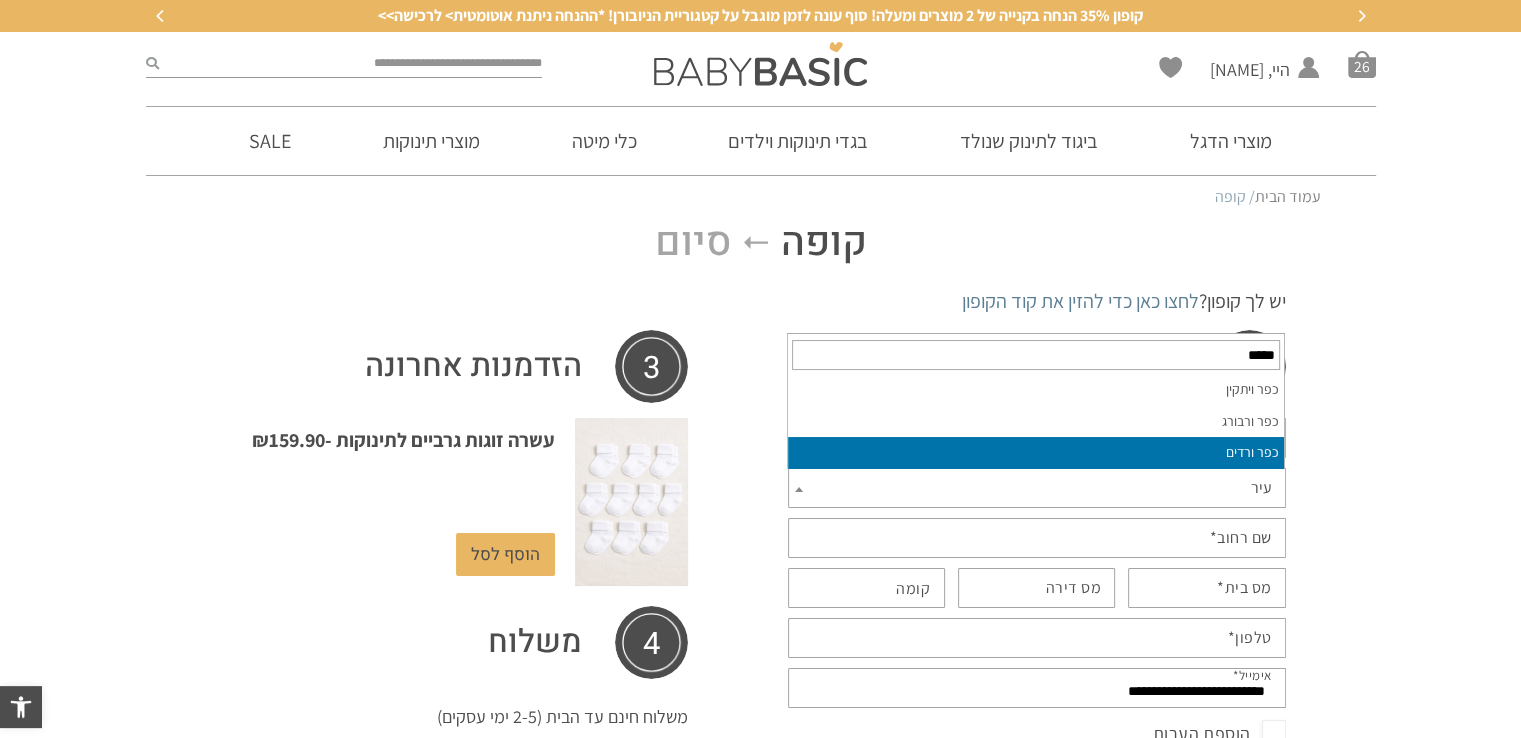 select on "*********" 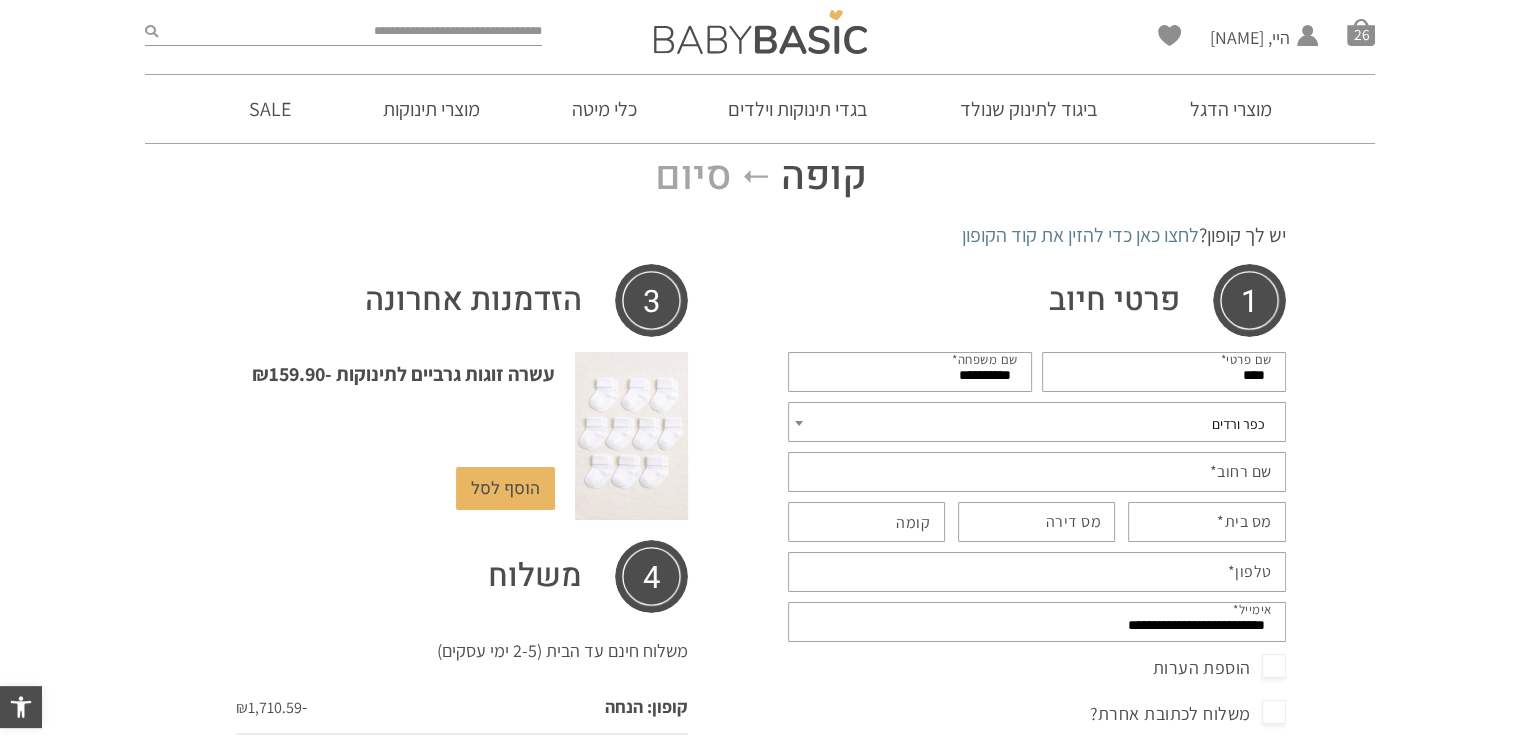 scroll, scrollTop: 100, scrollLeft: 0, axis: vertical 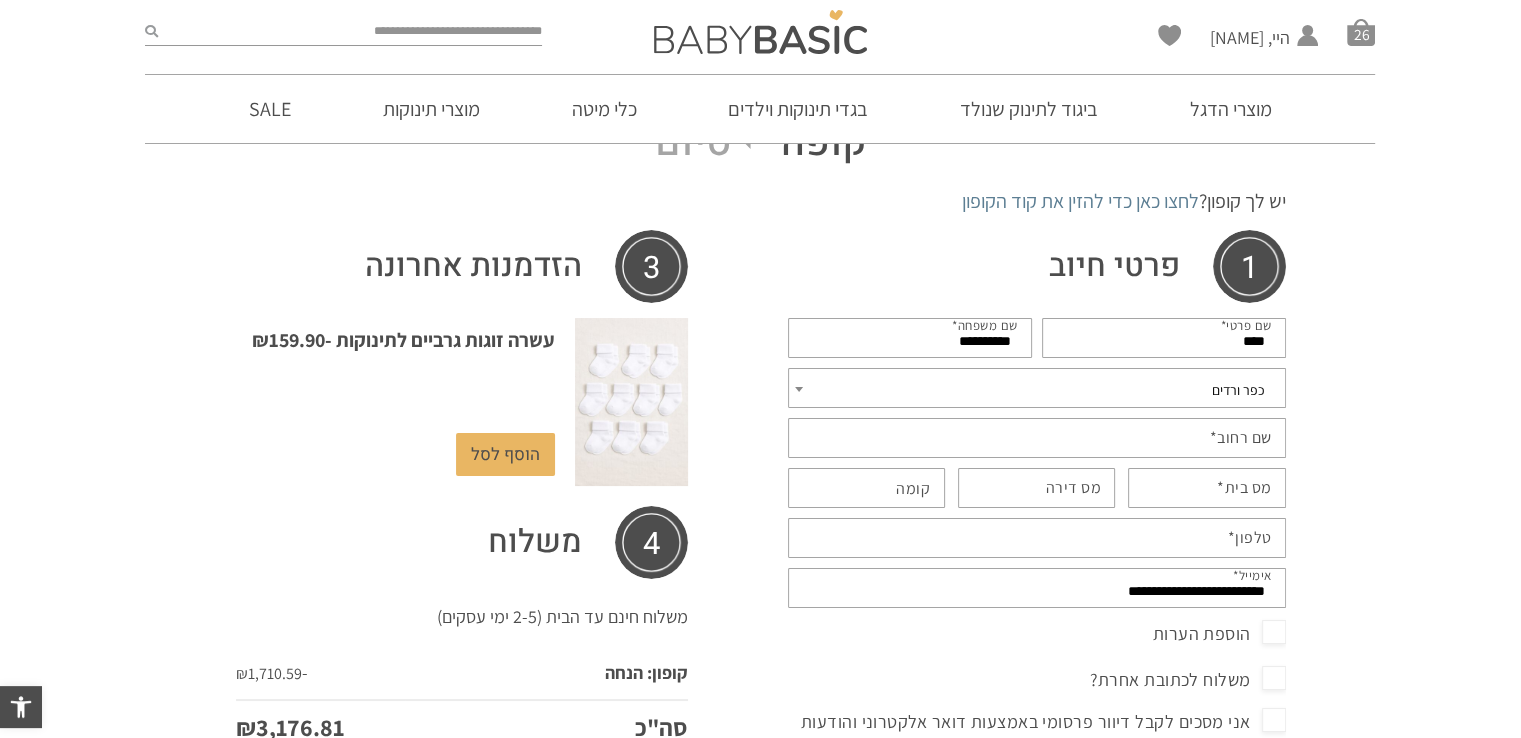 click on "שם רחוב  *" at bounding box center [1241, 438] 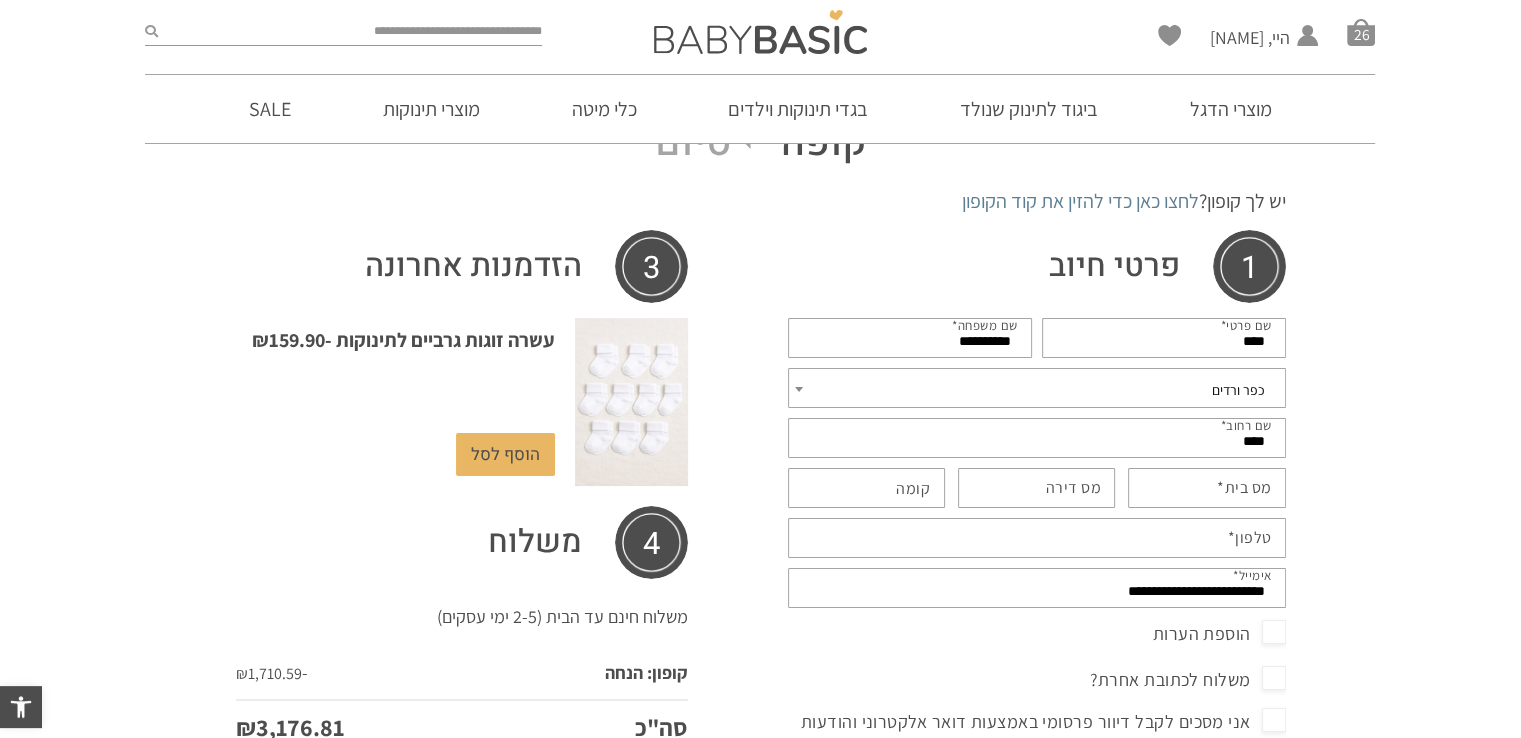 type on "****" 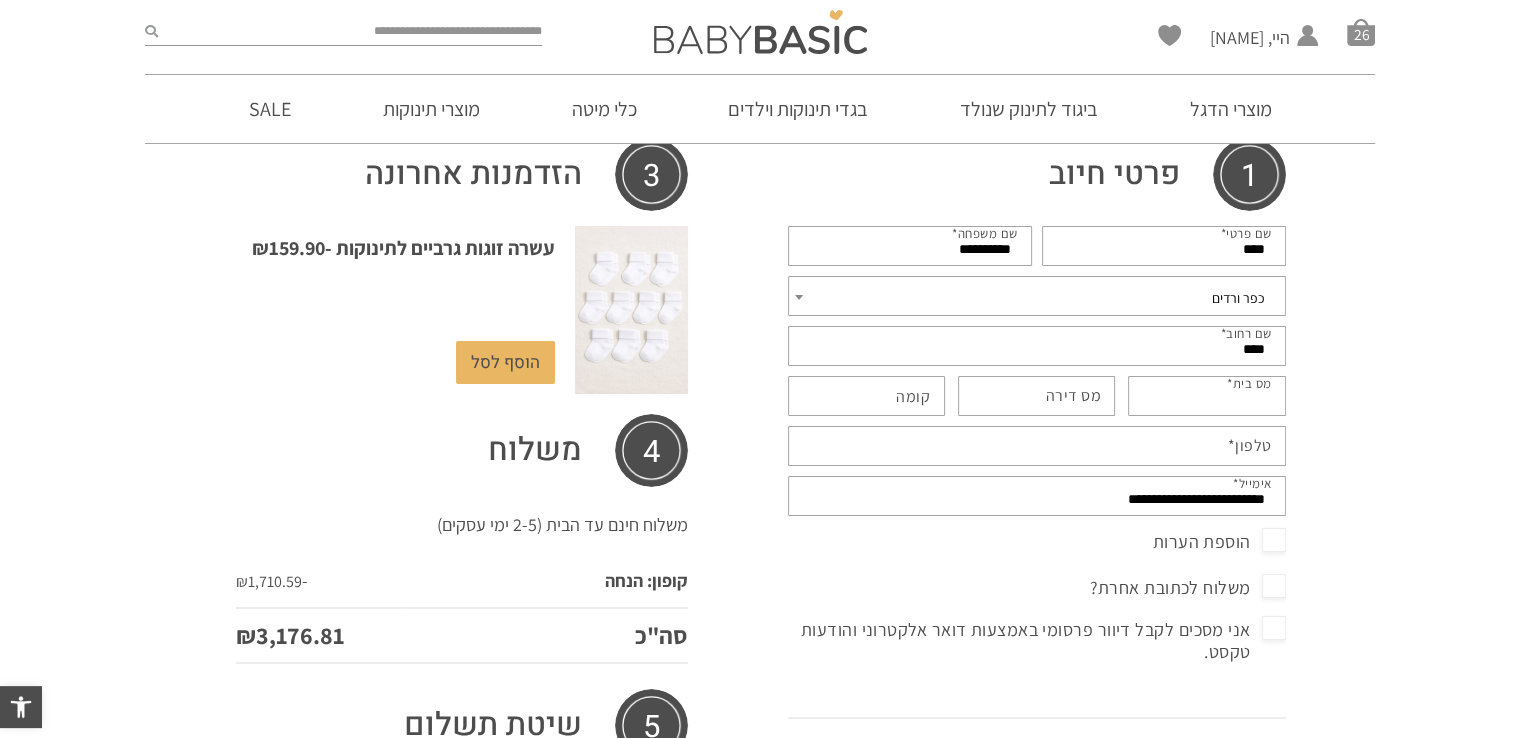 scroll, scrollTop: 300, scrollLeft: 0, axis: vertical 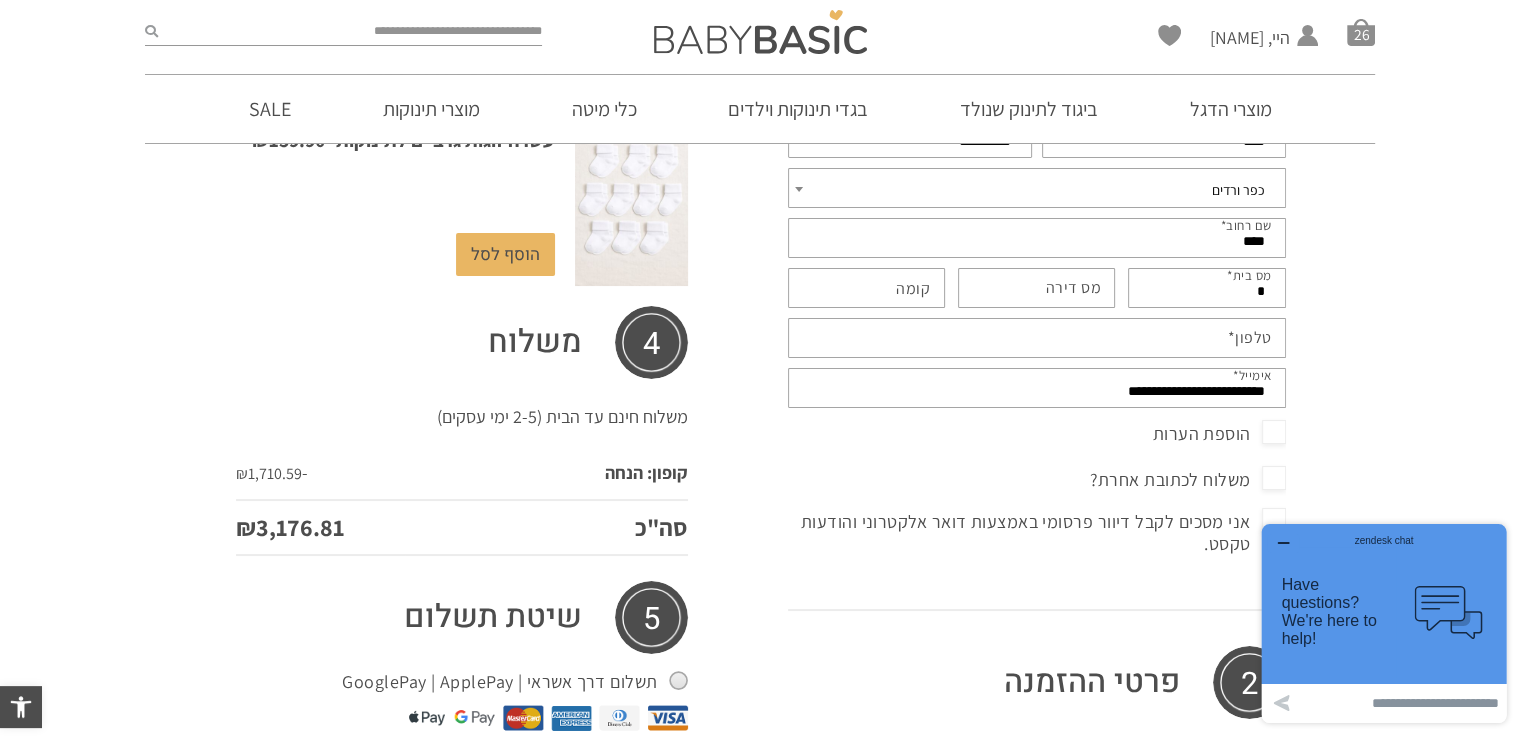 type on "*" 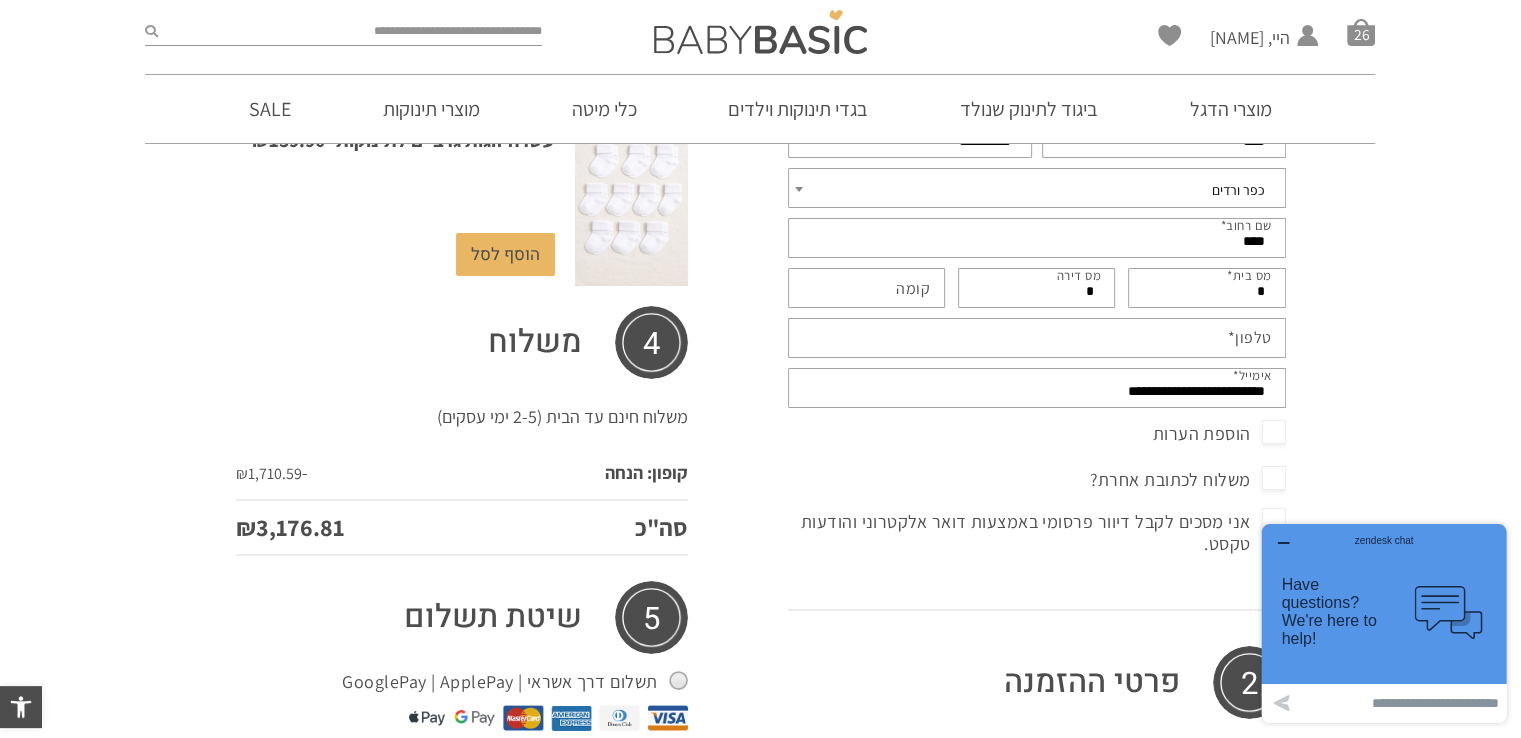 type on "*" 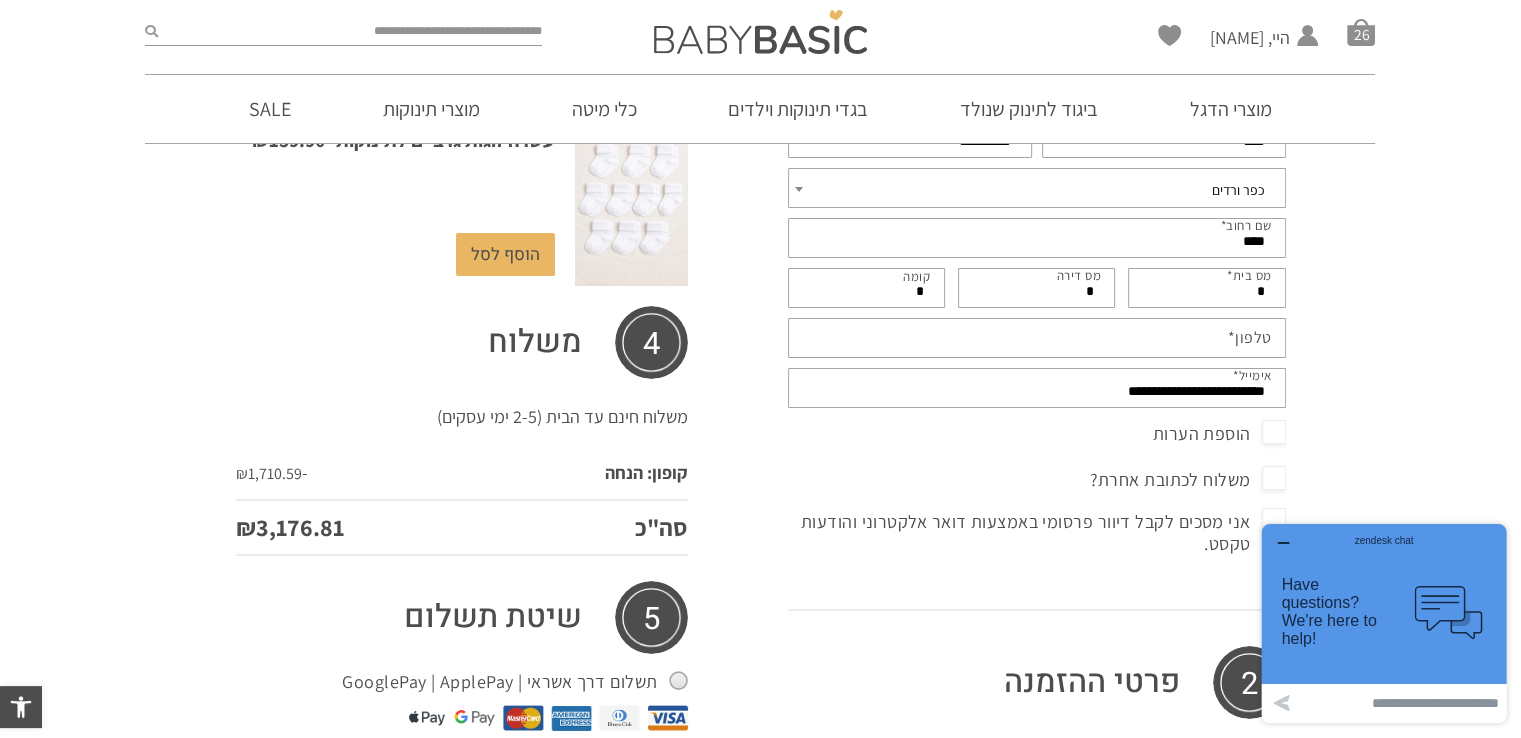 type on "*" 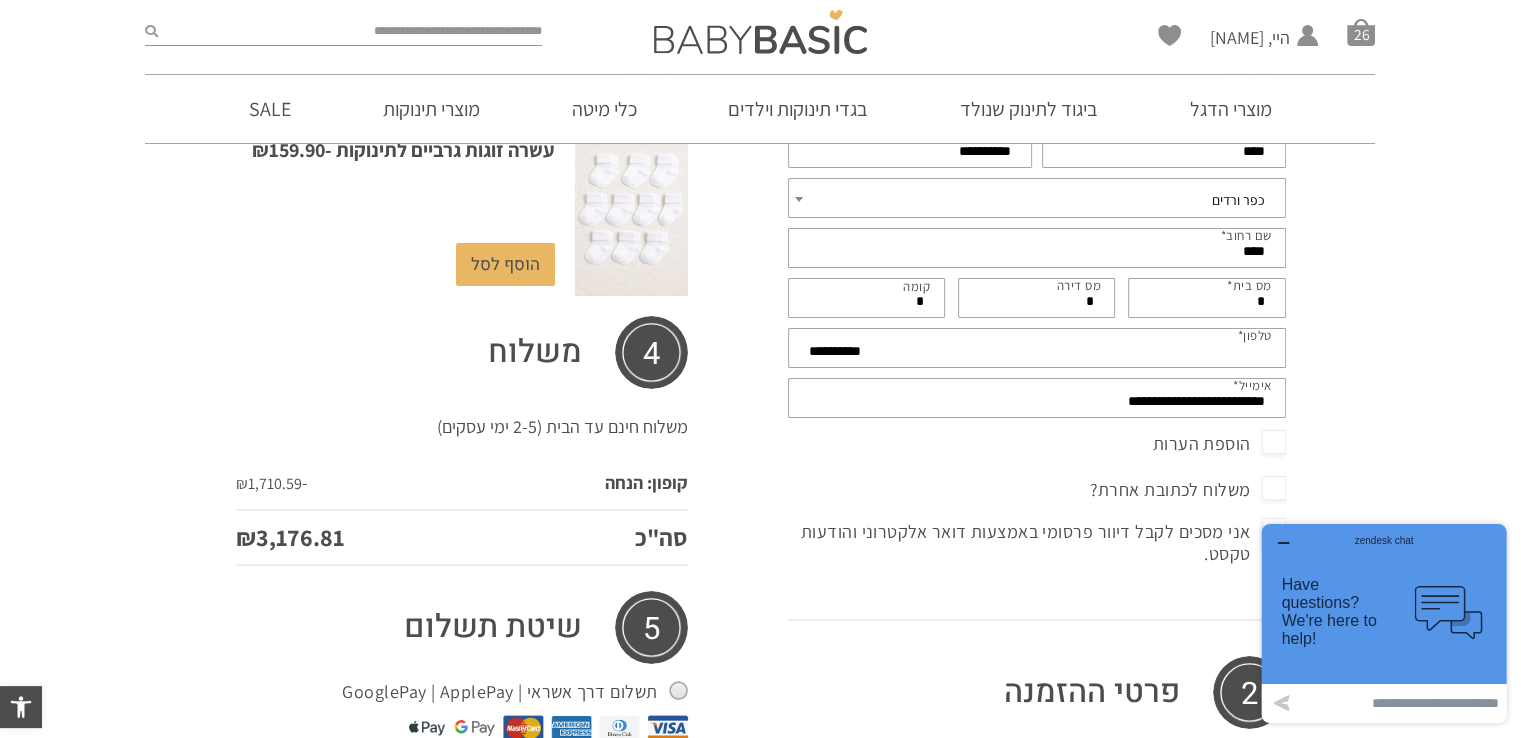scroll, scrollTop: 300, scrollLeft: 0, axis: vertical 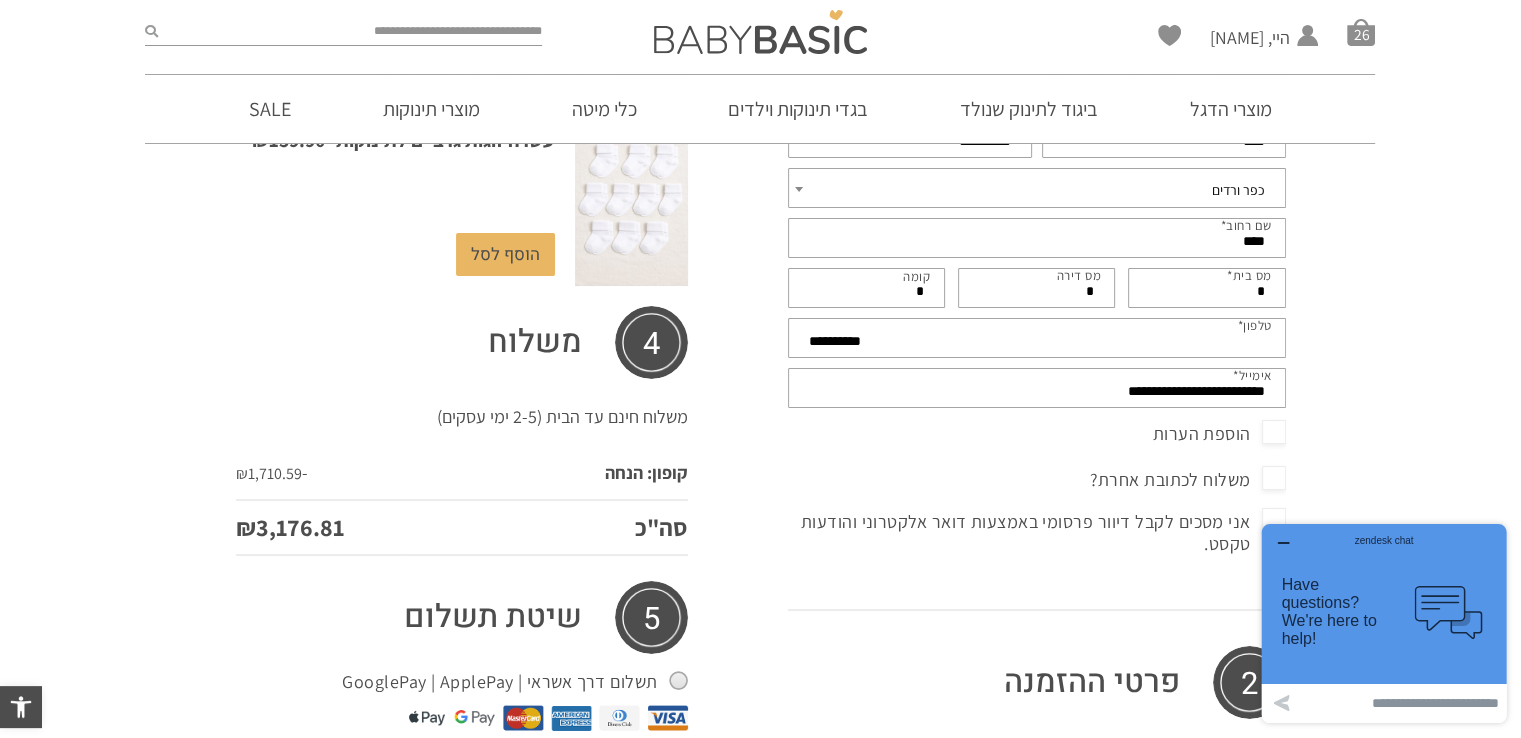 type on "**********" 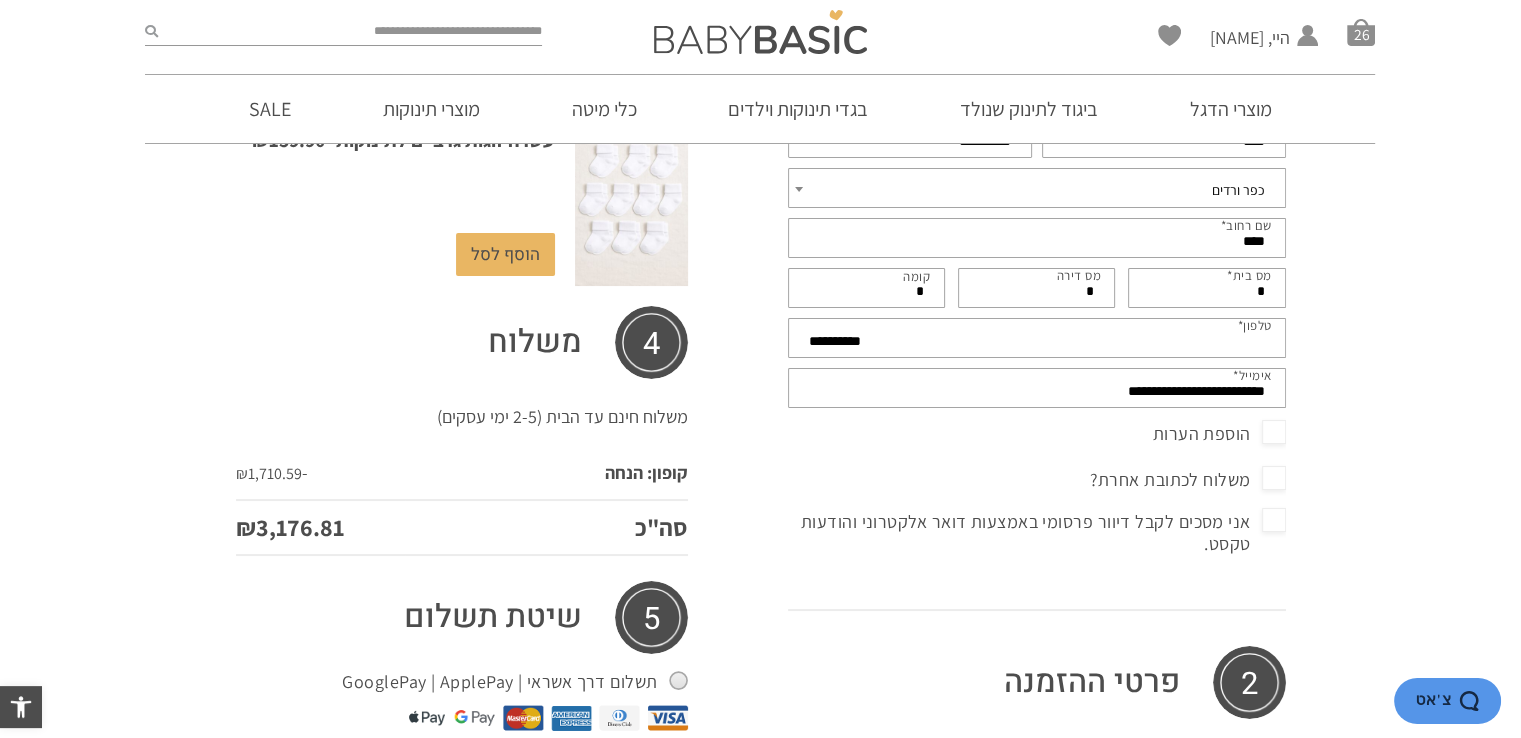 click on "משלוח לכתובת אחרת?" at bounding box center [1187, 480] 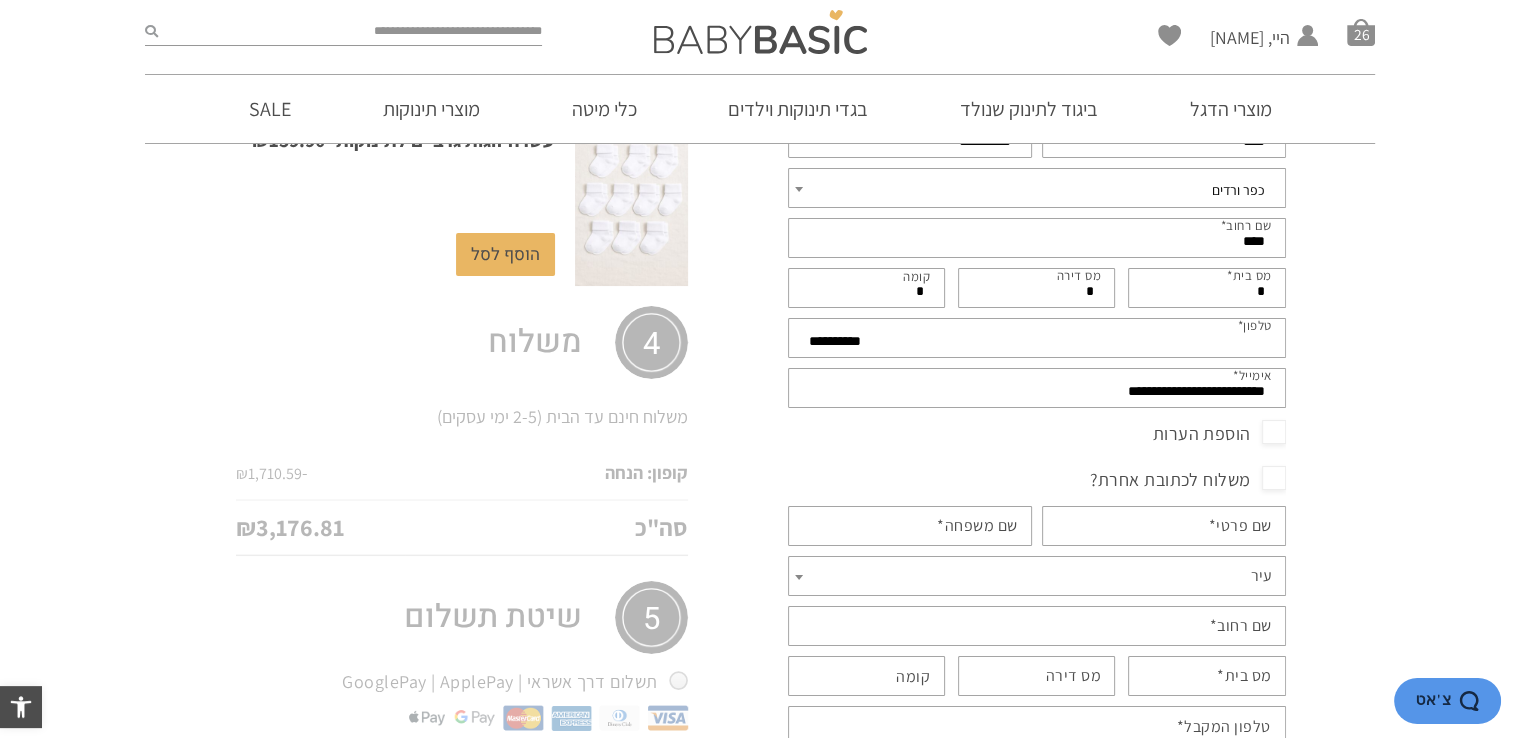 click on "משלוח לכתובת אחרת?" at bounding box center [1187, 480] 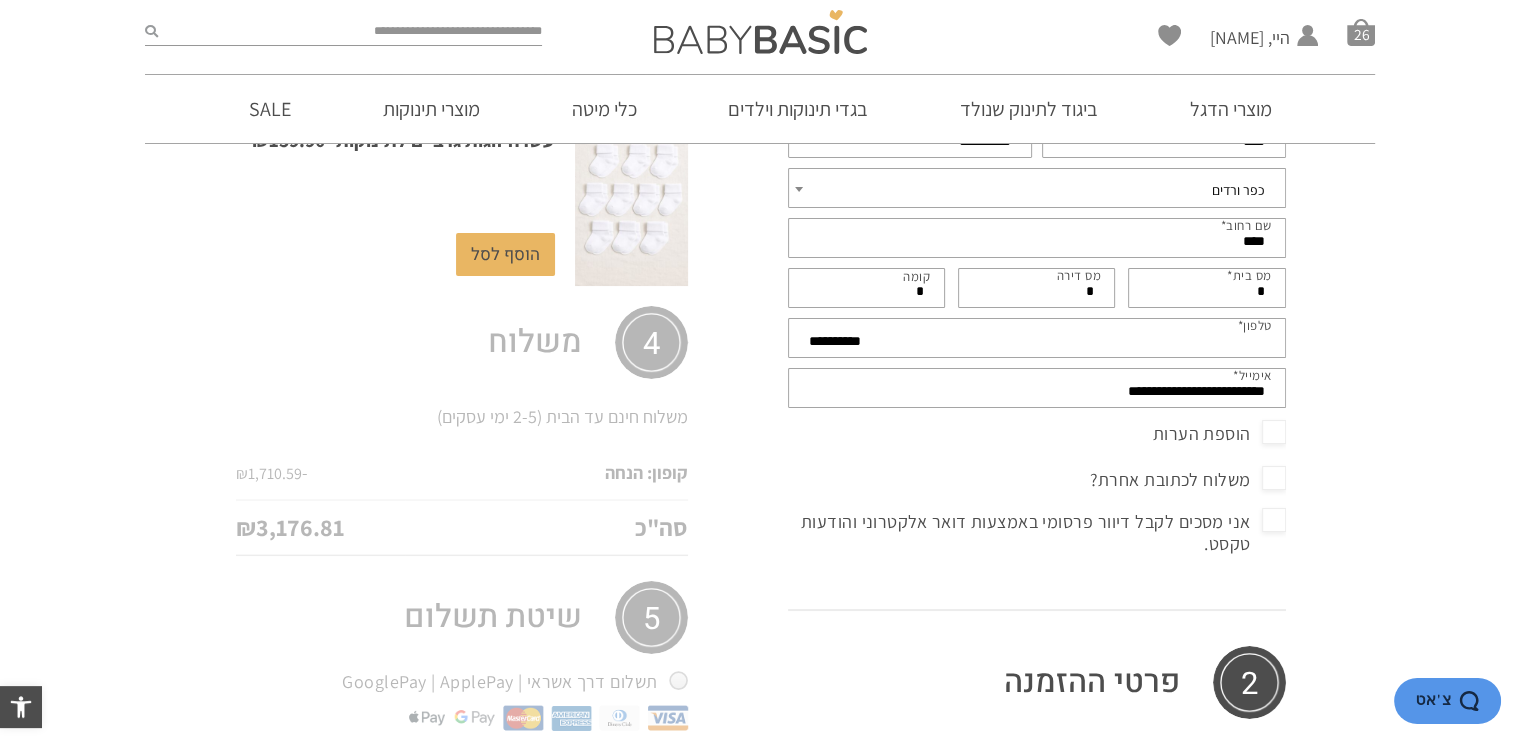 click on "הוספת הערות" at bounding box center [1219, 434] 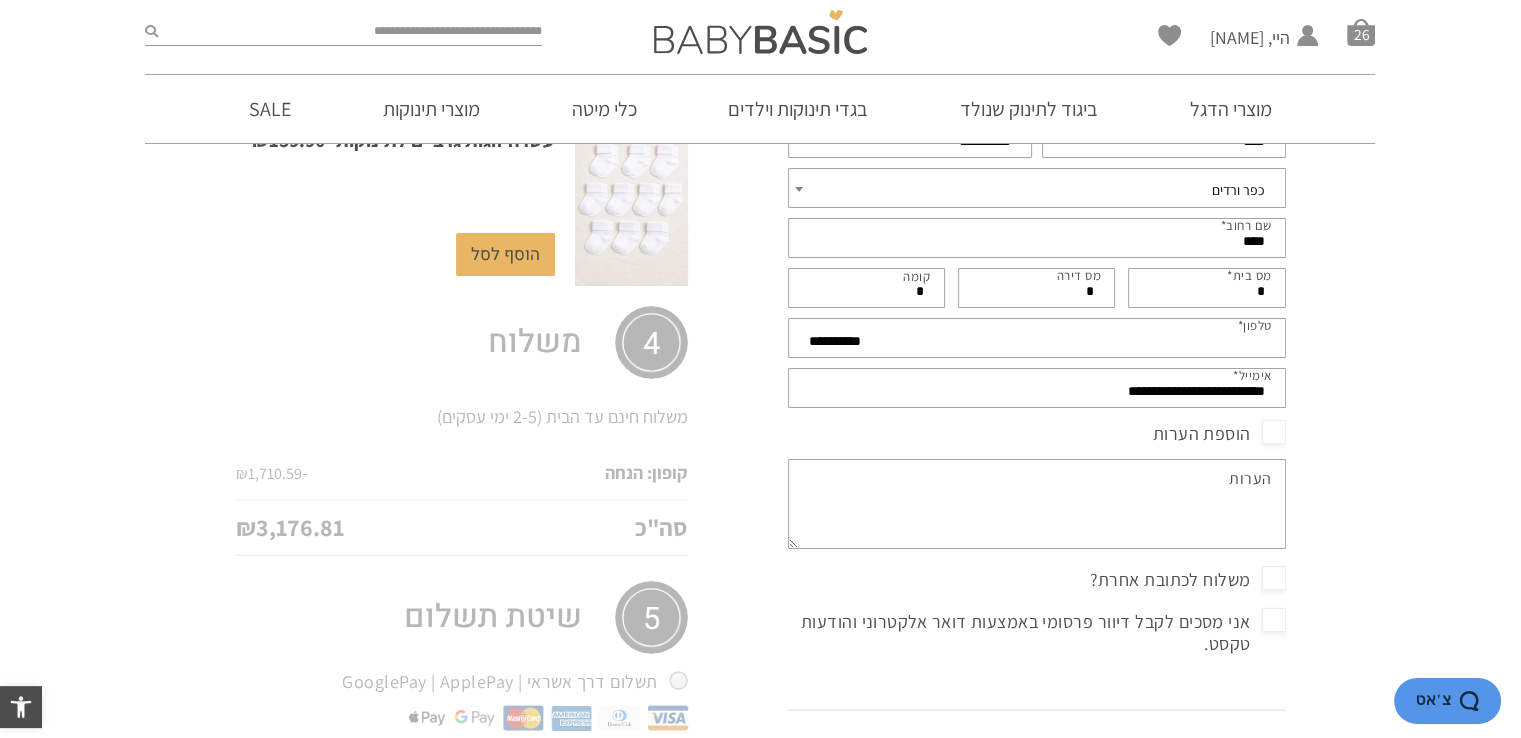 click on "הערות  (אופציונלי)" at bounding box center (1037, 504) 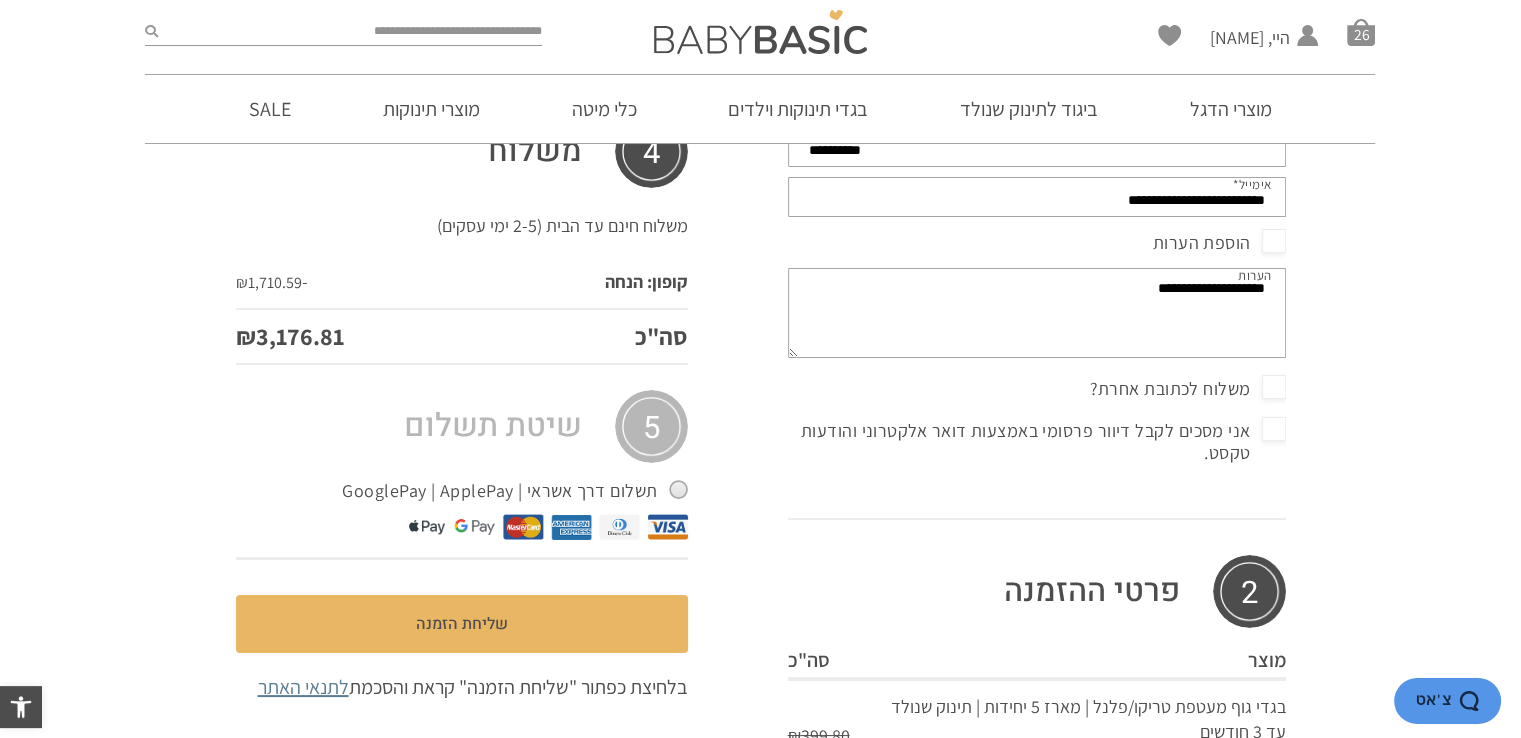 scroll, scrollTop: 531, scrollLeft: 0, axis: vertical 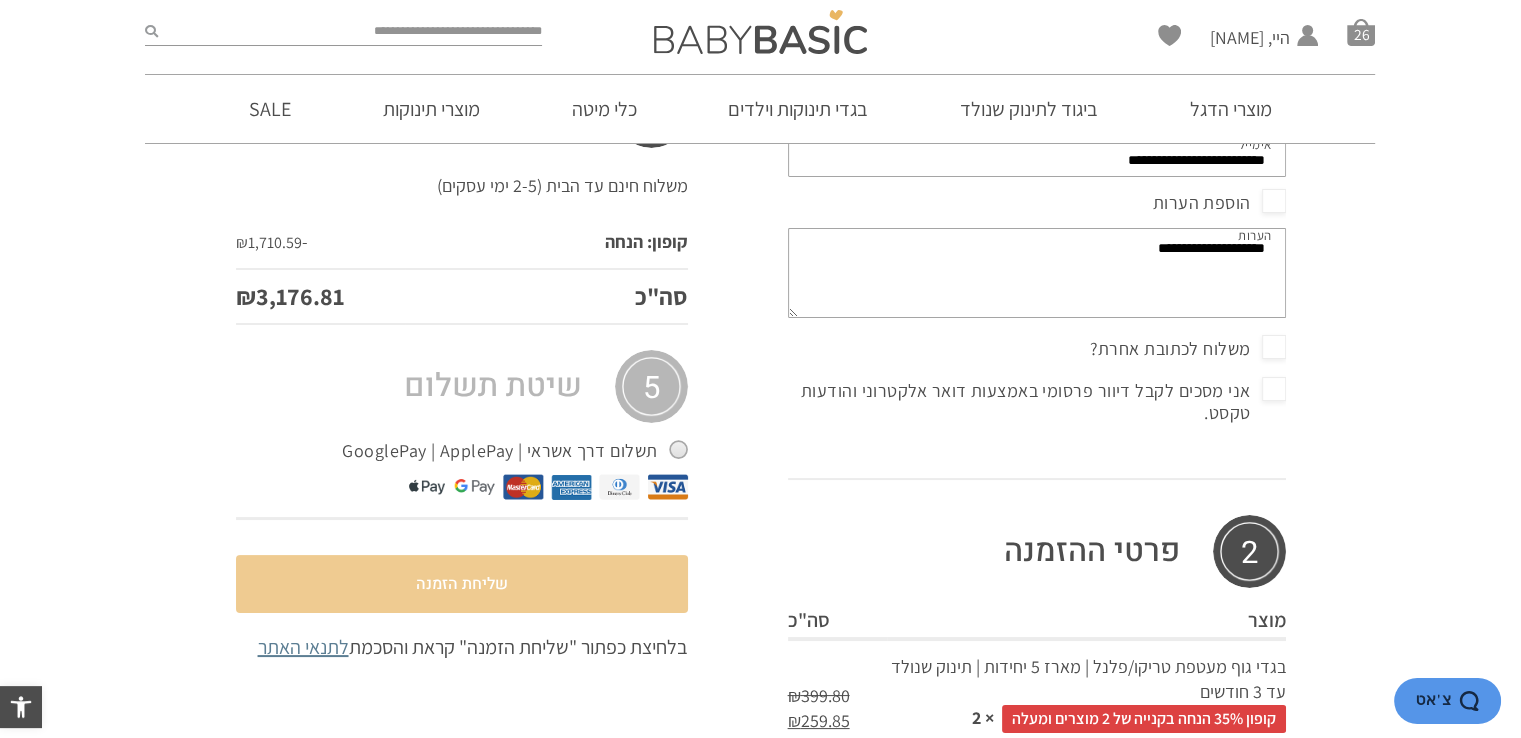 type on "**********" 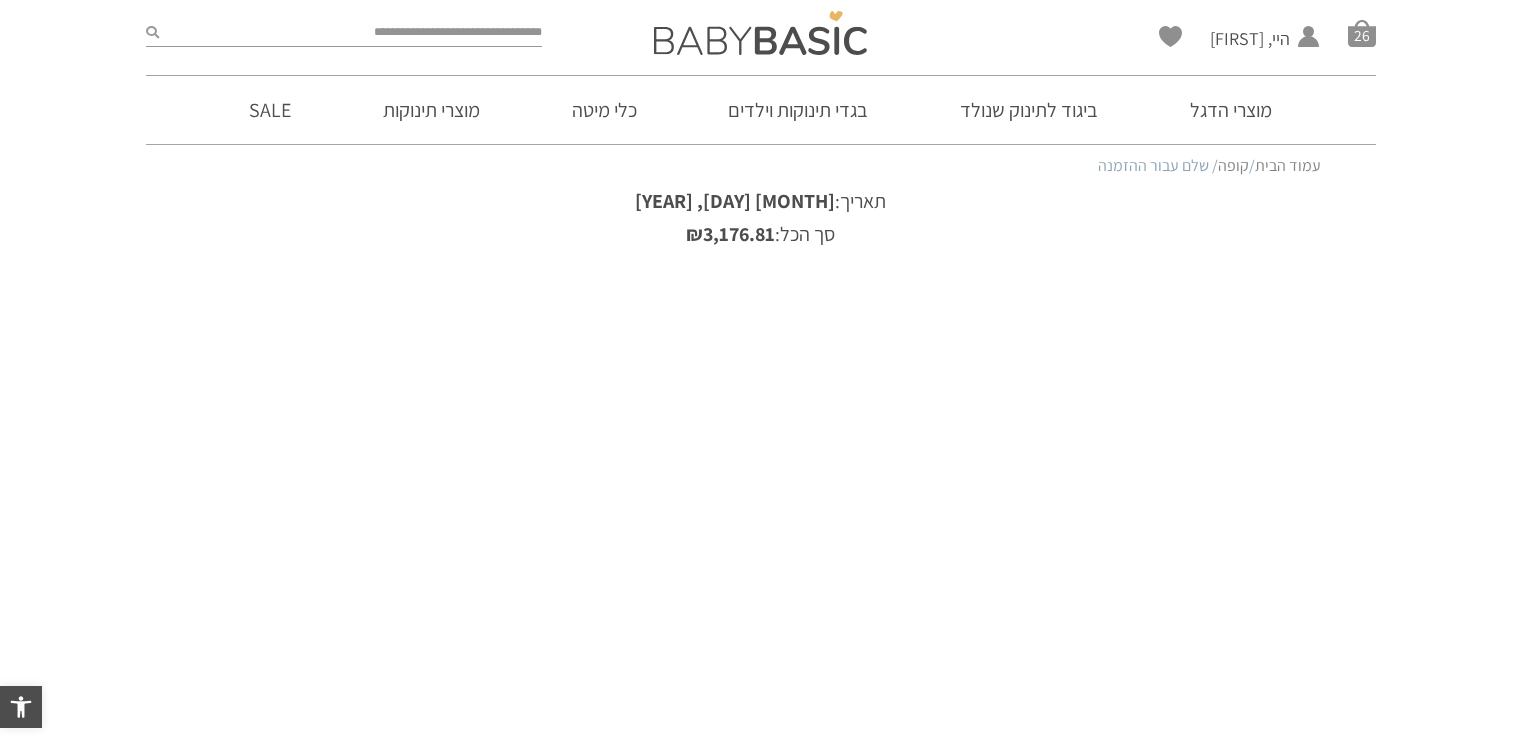 scroll, scrollTop: 0, scrollLeft: 0, axis: both 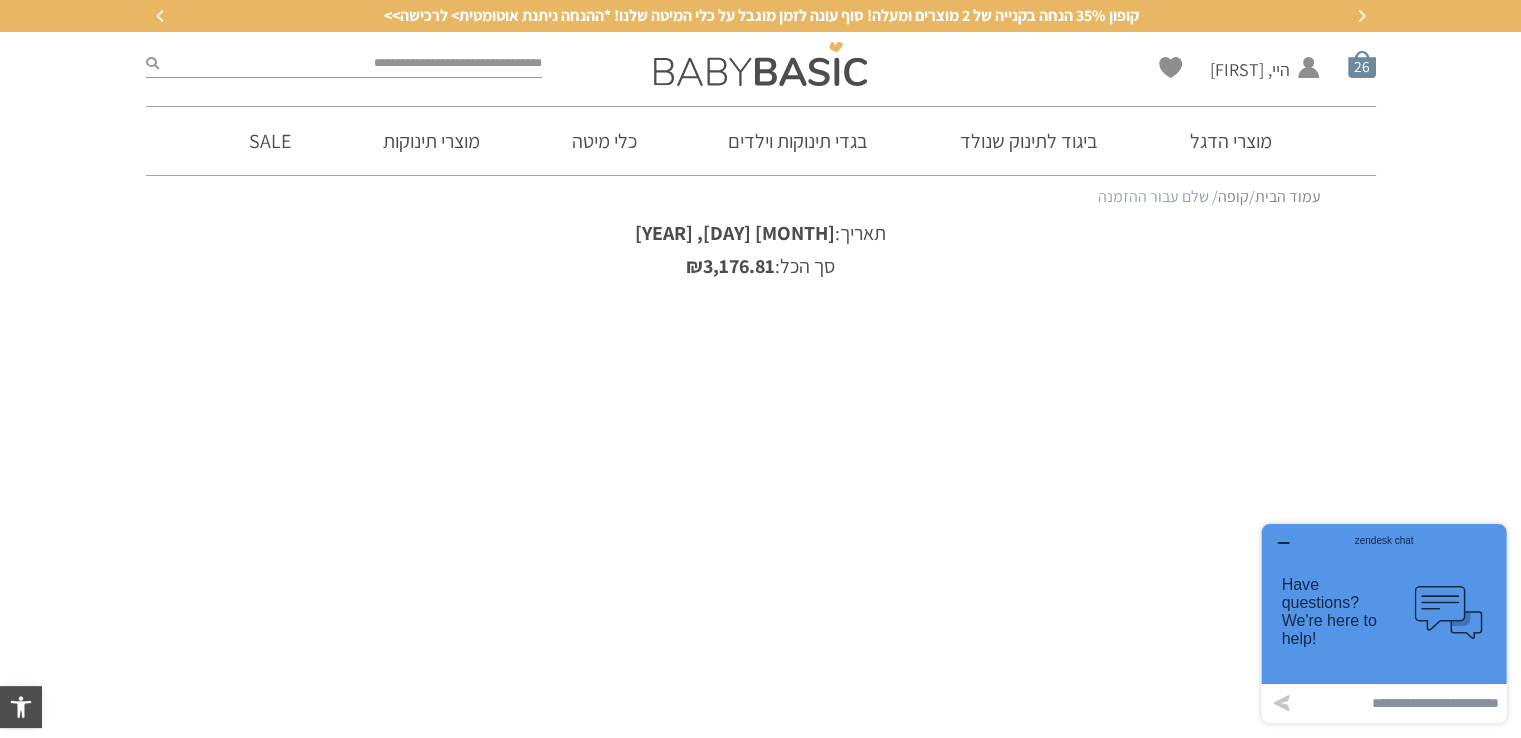 click on "סל קניות" at bounding box center [1362, 64] 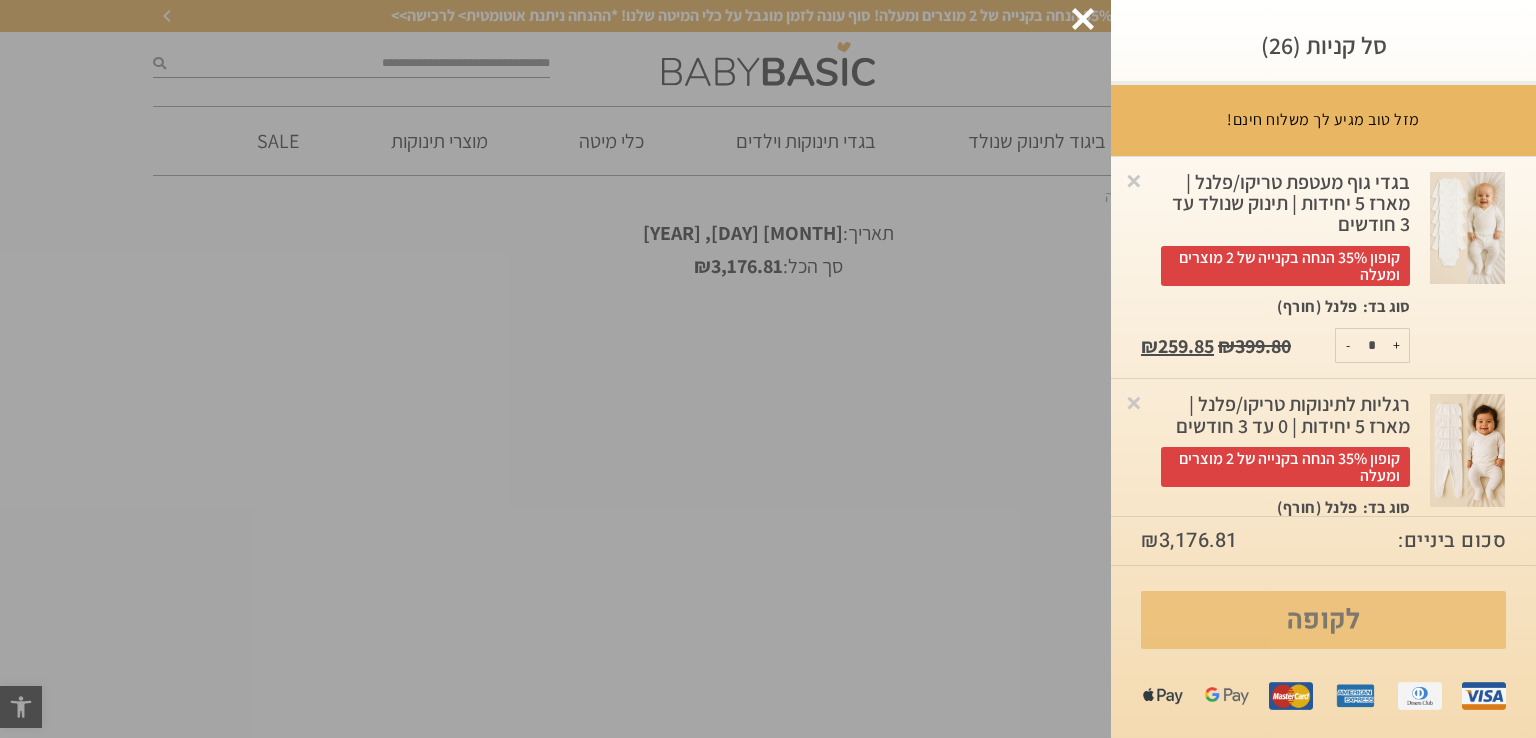 click on "לקופה" at bounding box center [1323, 620] 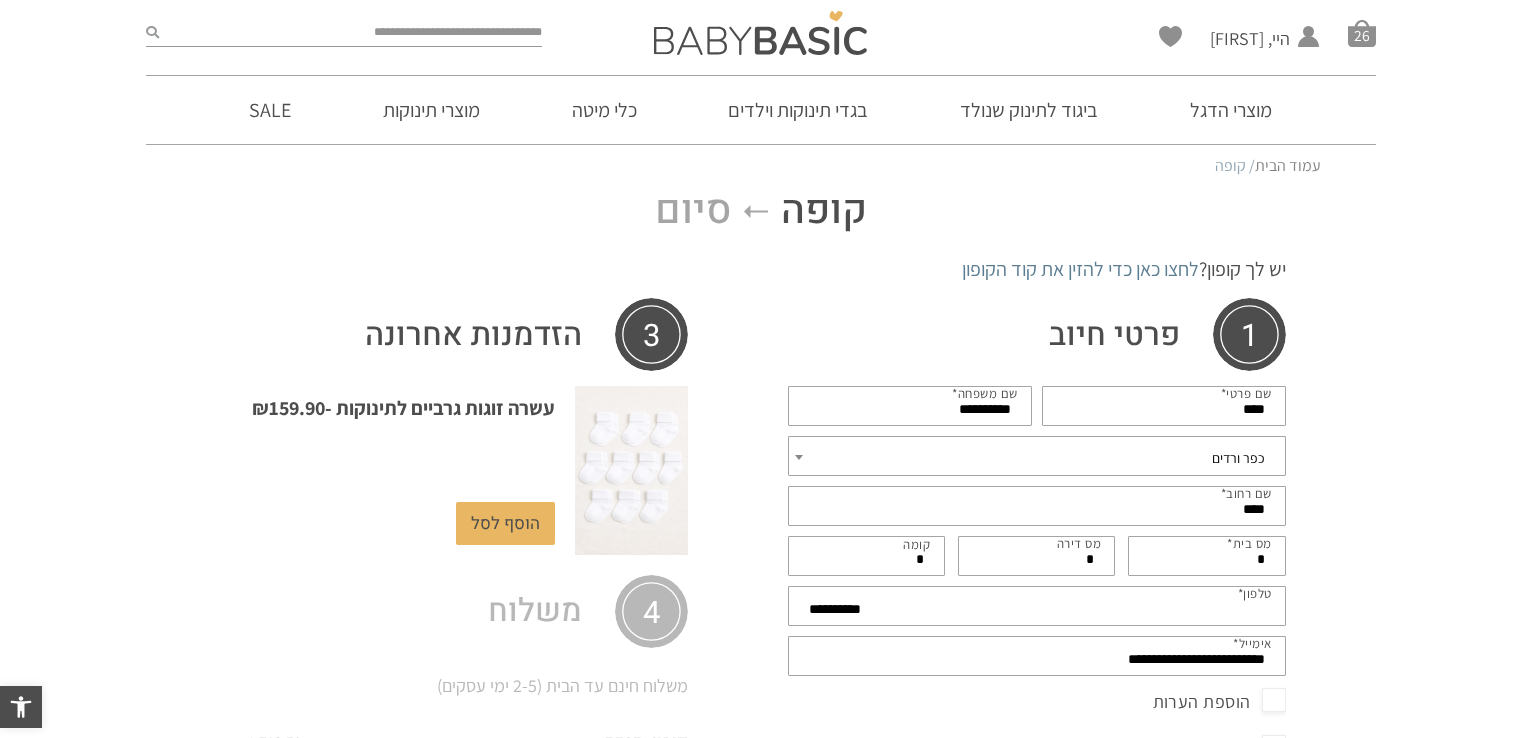 scroll, scrollTop: 0, scrollLeft: 0, axis: both 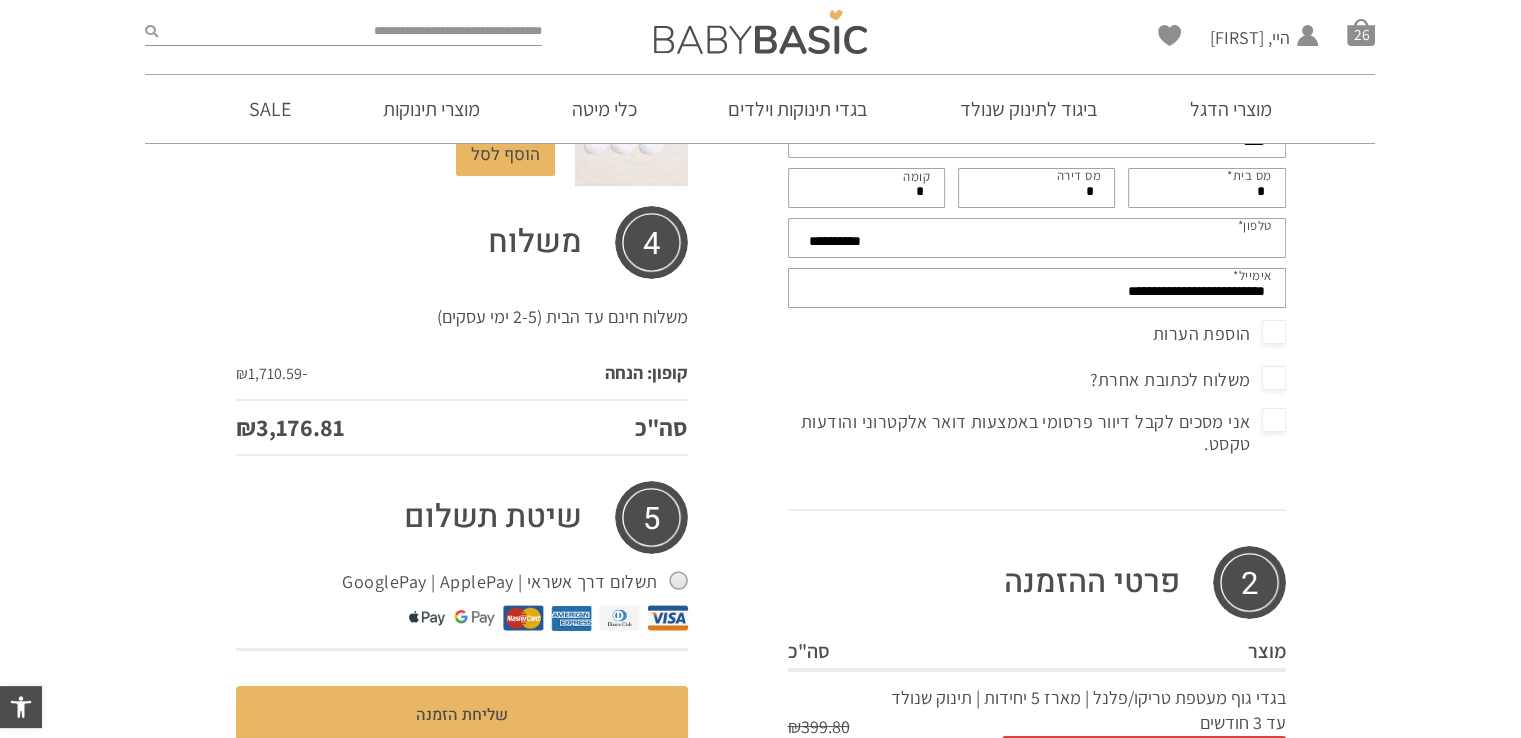 click on "שיטת תשלום" at bounding box center (462, 517) 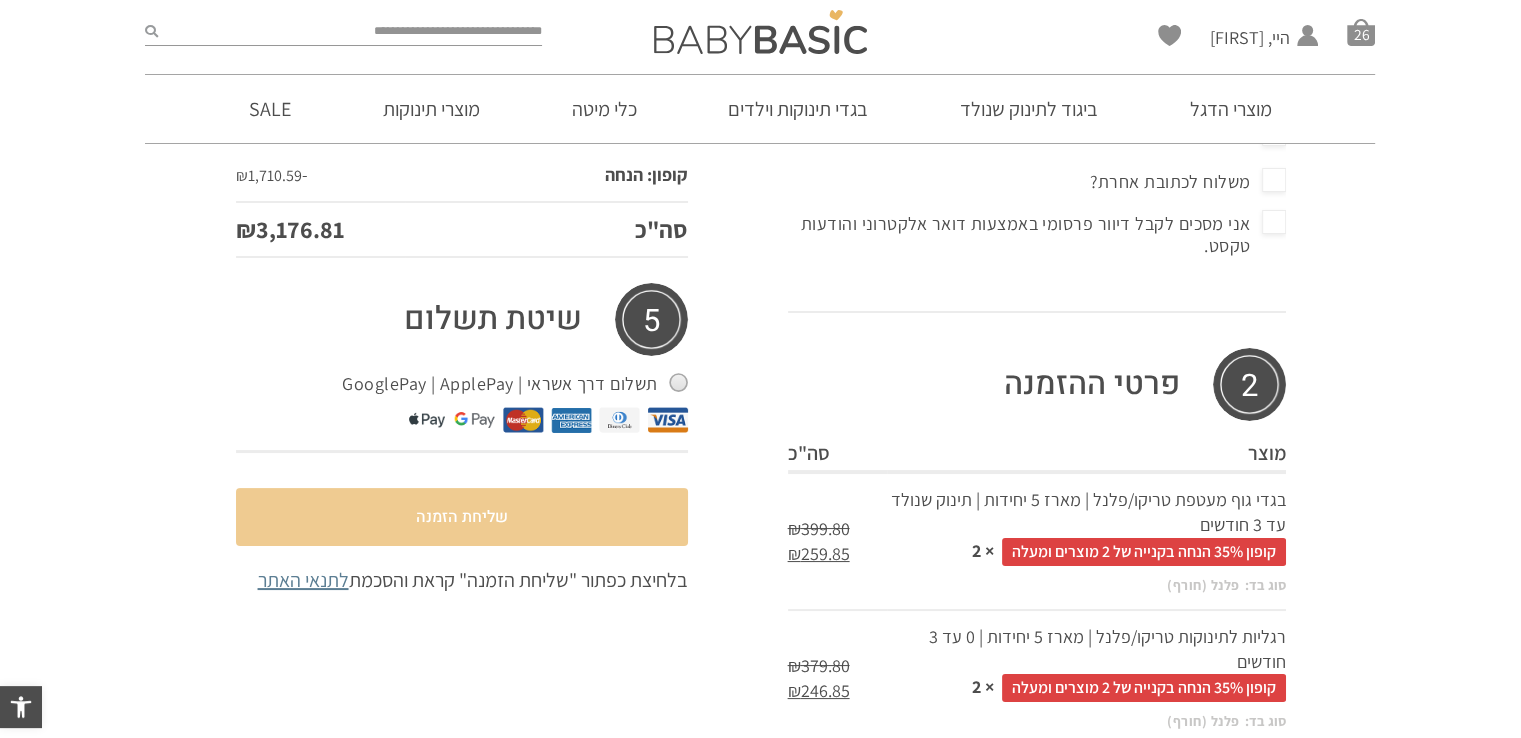 scroll, scrollTop: 600, scrollLeft: 0, axis: vertical 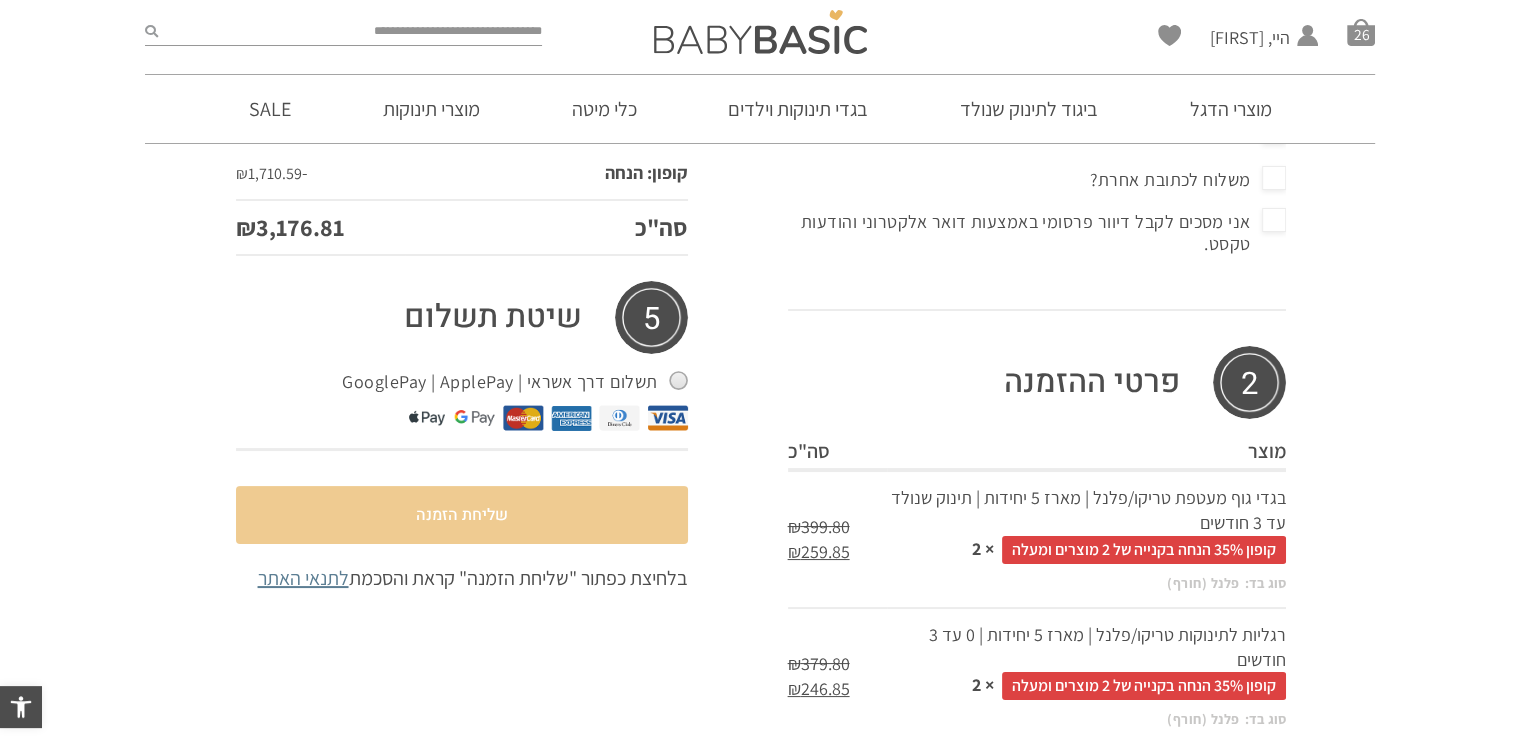 click on "שליחת הזמנה" at bounding box center (462, 515) 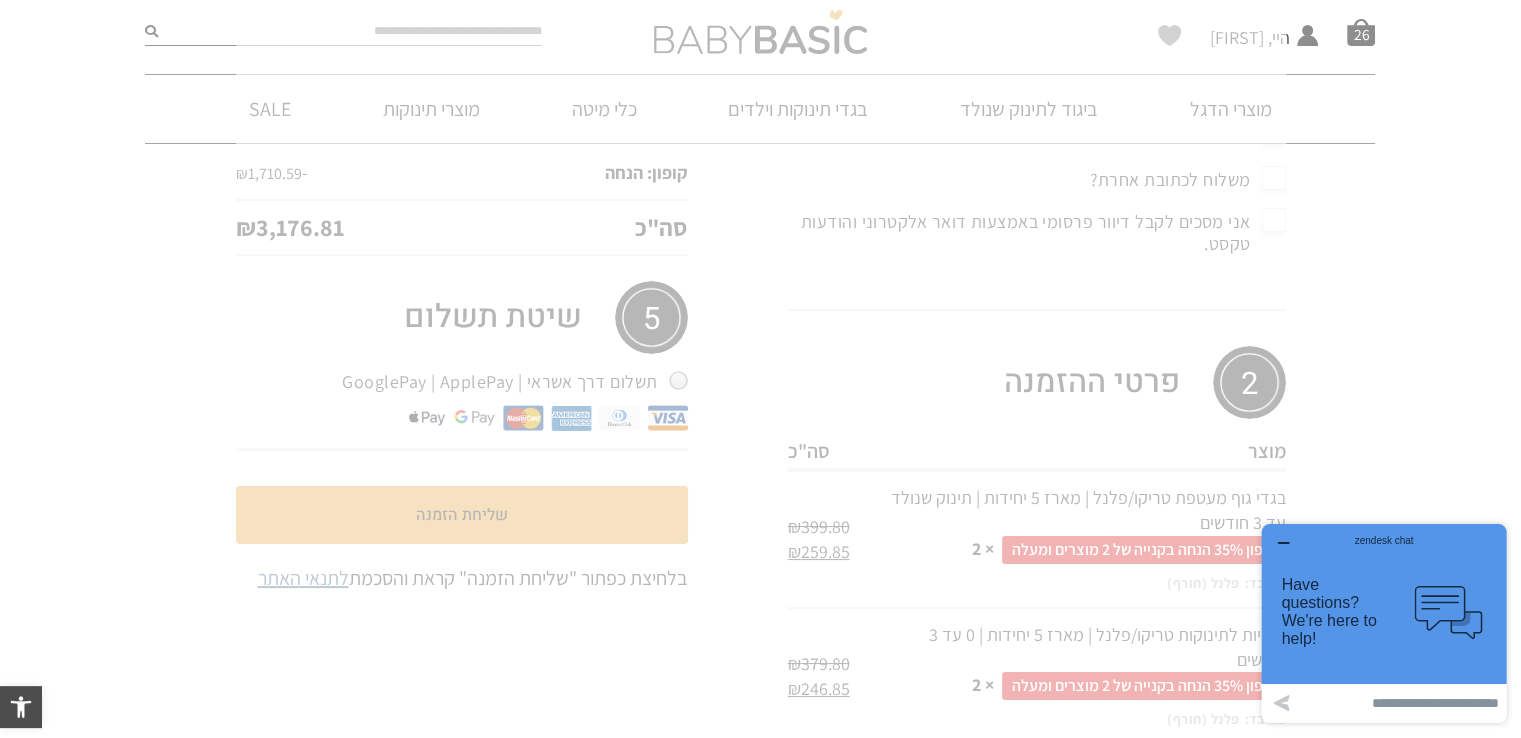 click on "zendesk chat" at bounding box center [1384, 537] 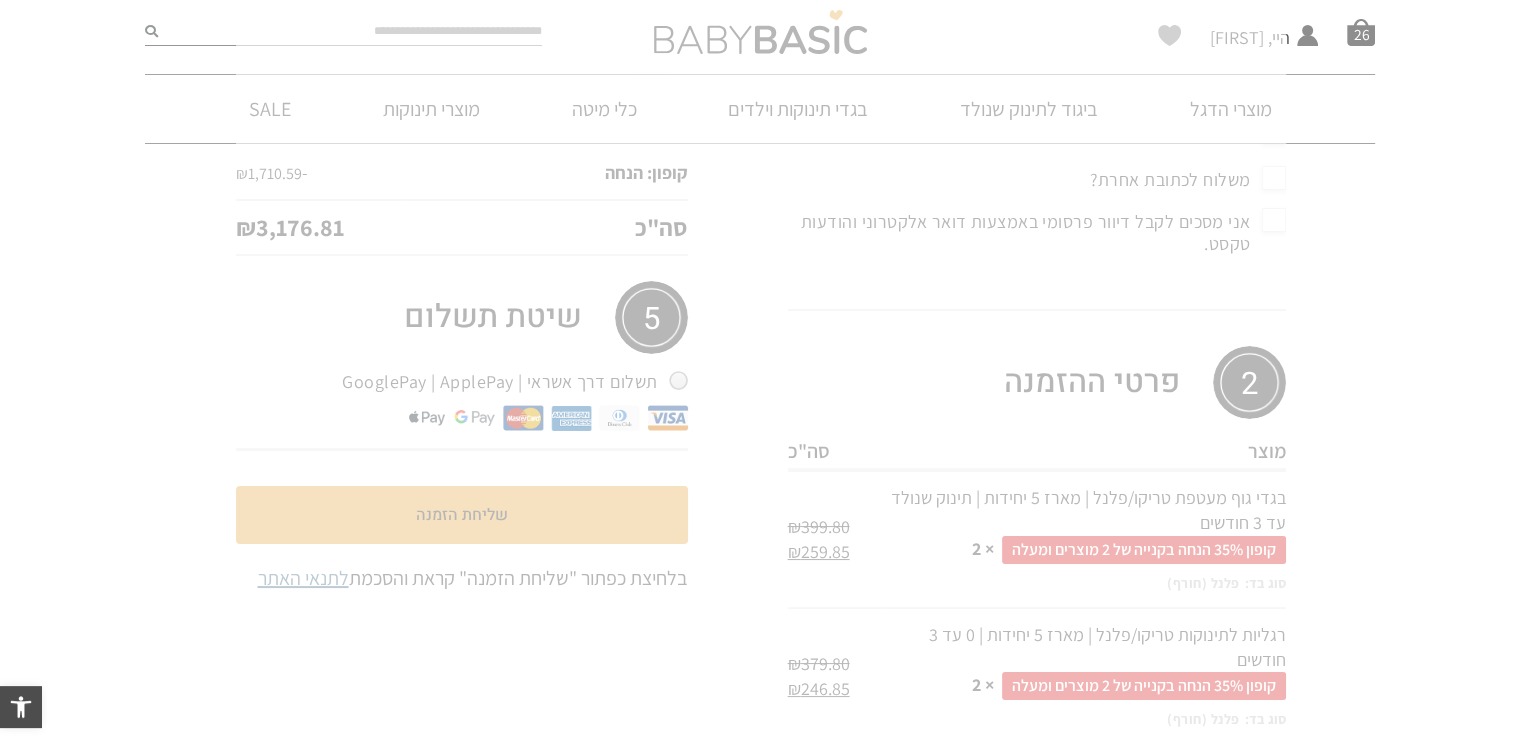 scroll, scrollTop: 0, scrollLeft: 0, axis: both 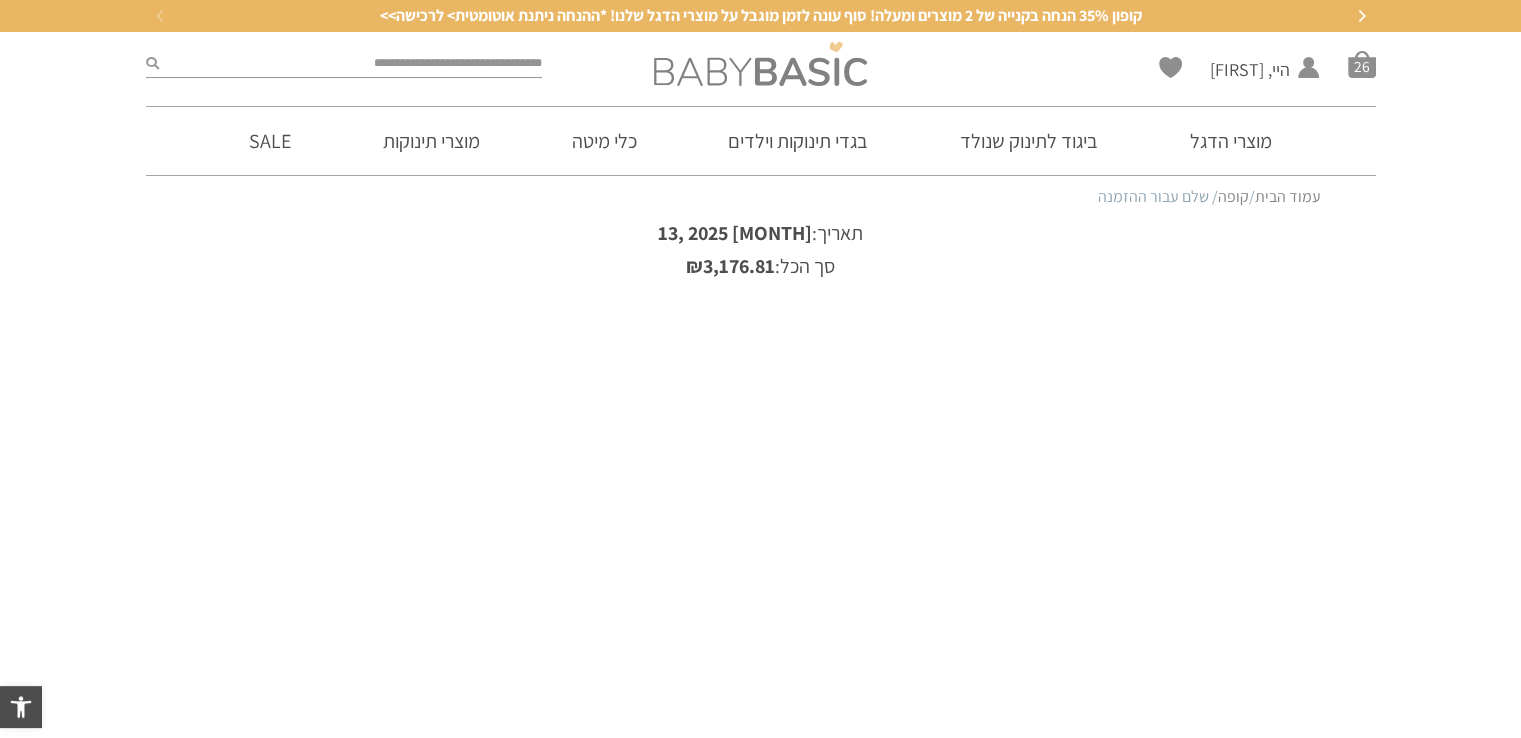 click at bounding box center (760, 64) 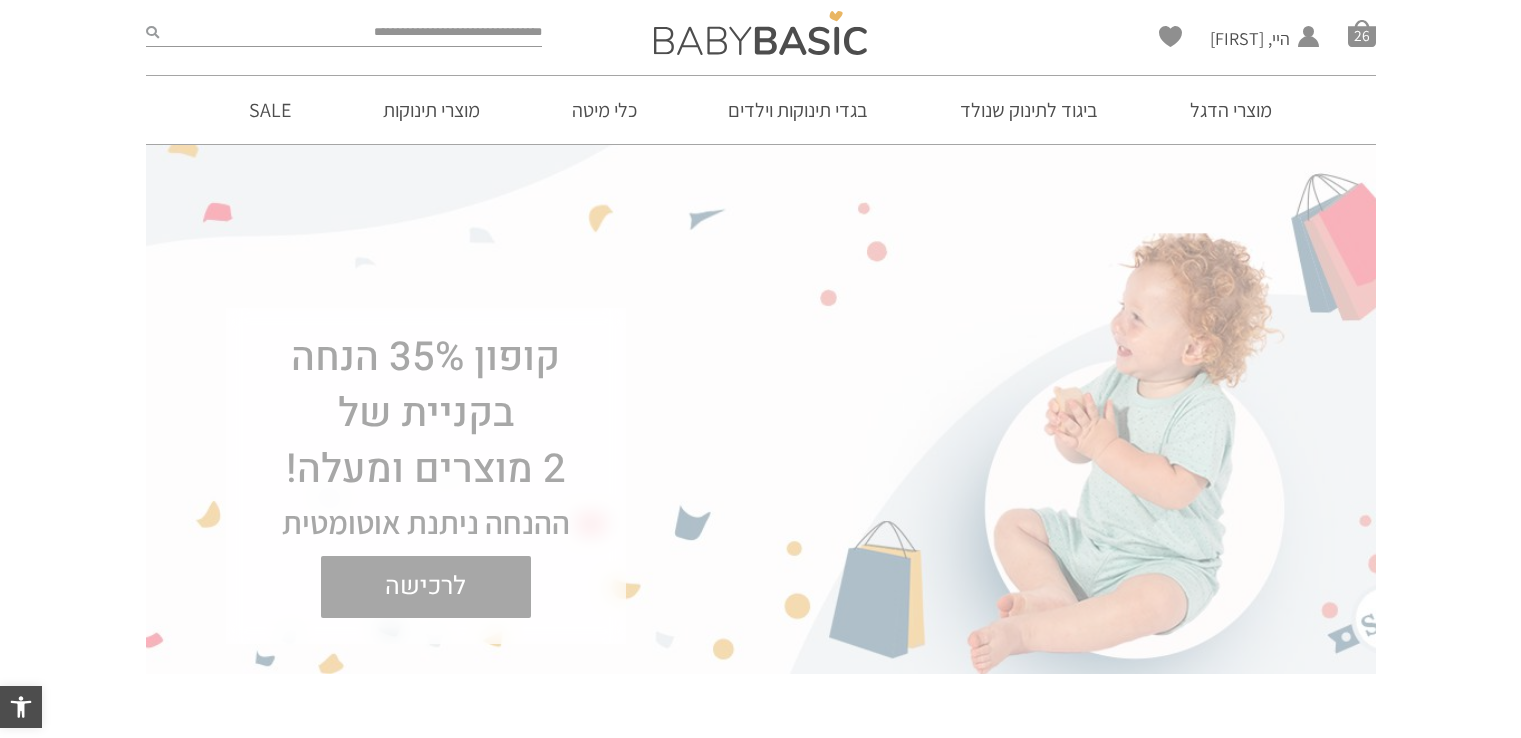 scroll, scrollTop: 0, scrollLeft: 0, axis: both 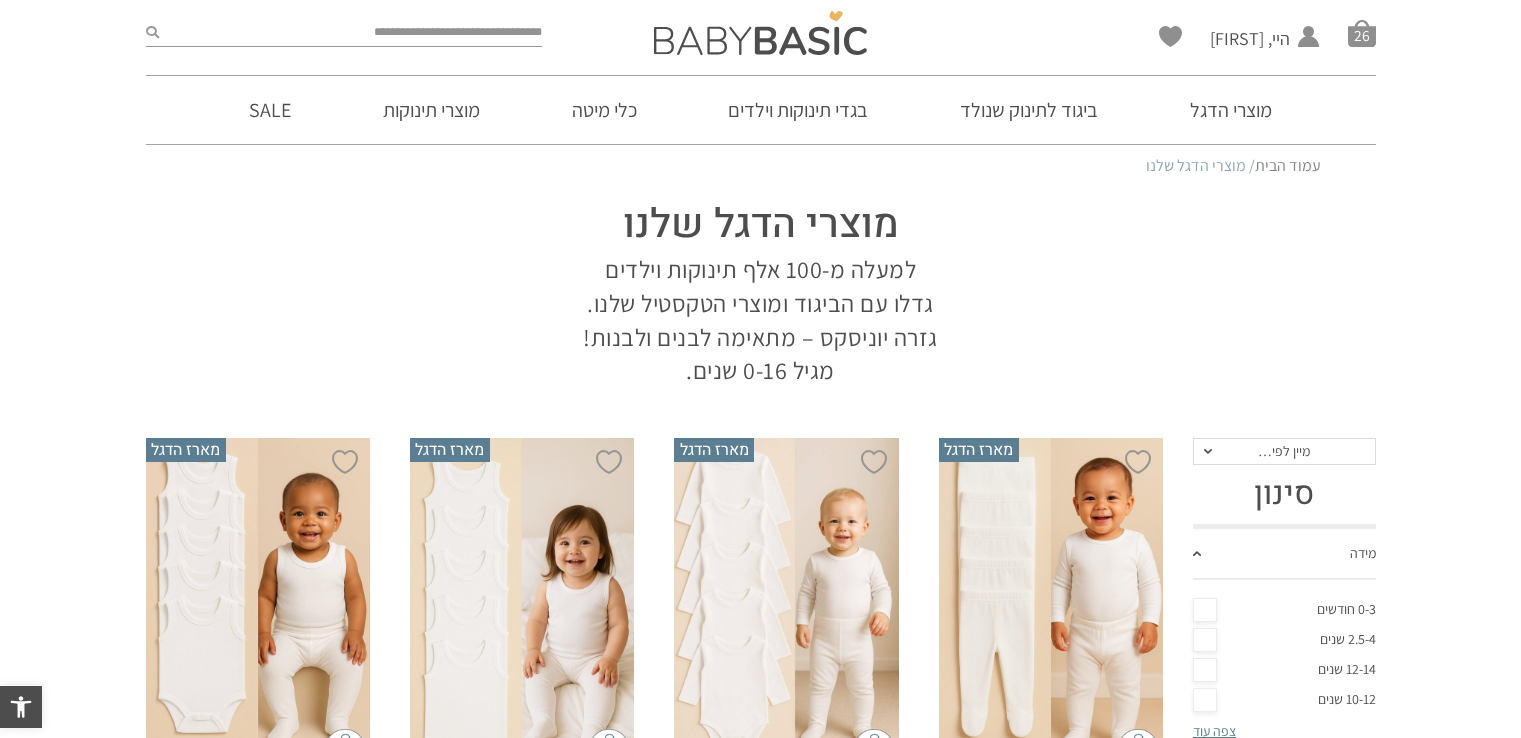 click on "סל קניות" at bounding box center [1362, 33] 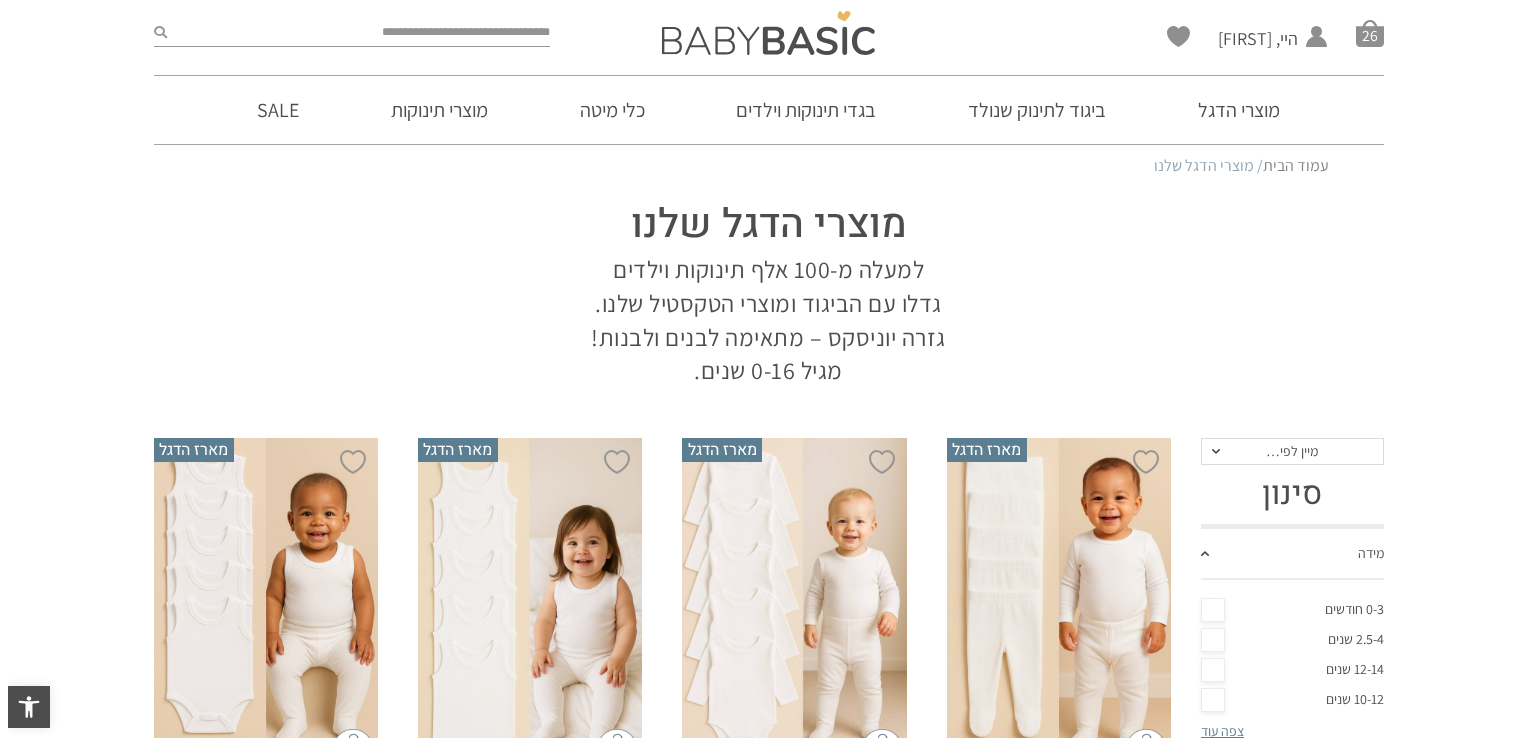scroll, scrollTop: 0, scrollLeft: 0, axis: both 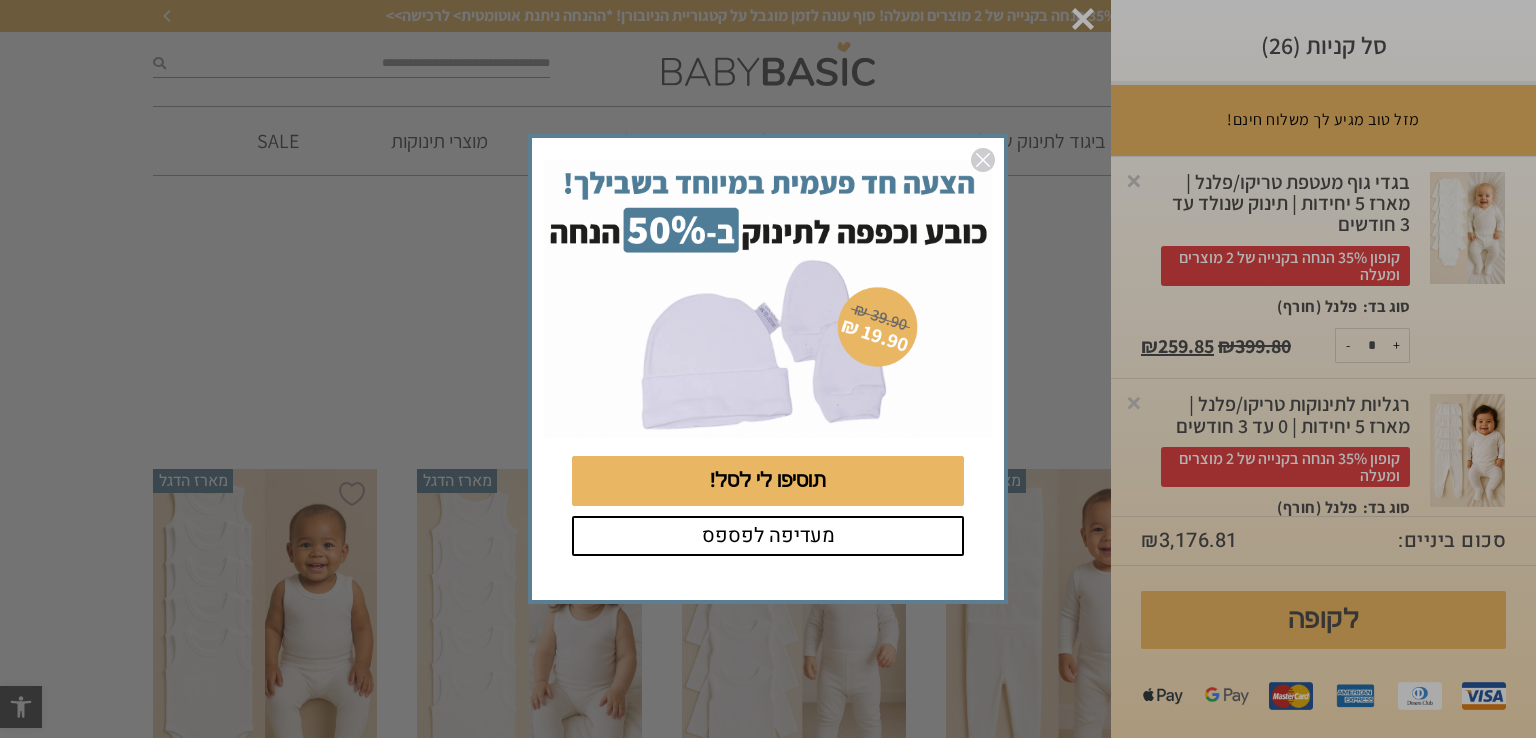 click at bounding box center [983, 160] 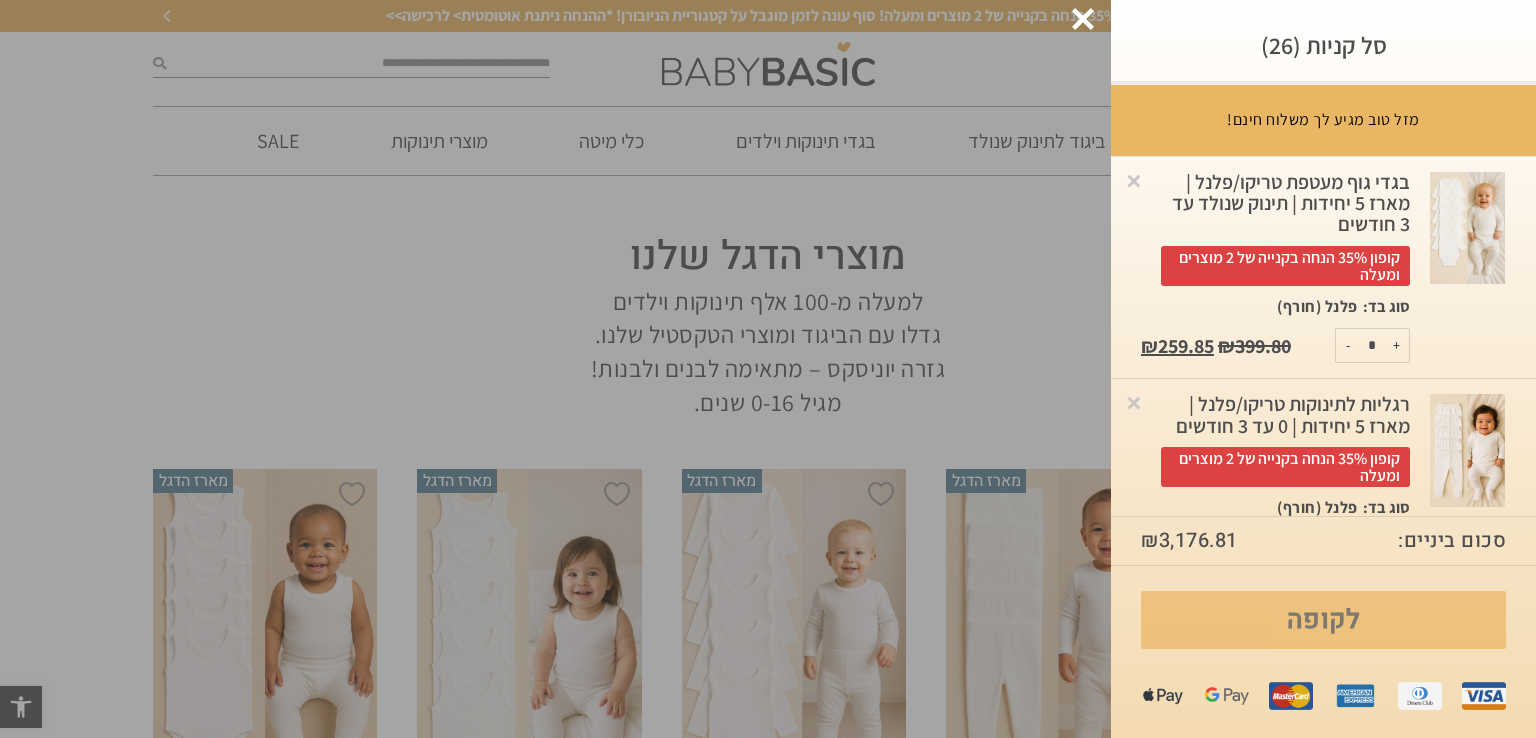 click on "לקופה" at bounding box center [1323, 620] 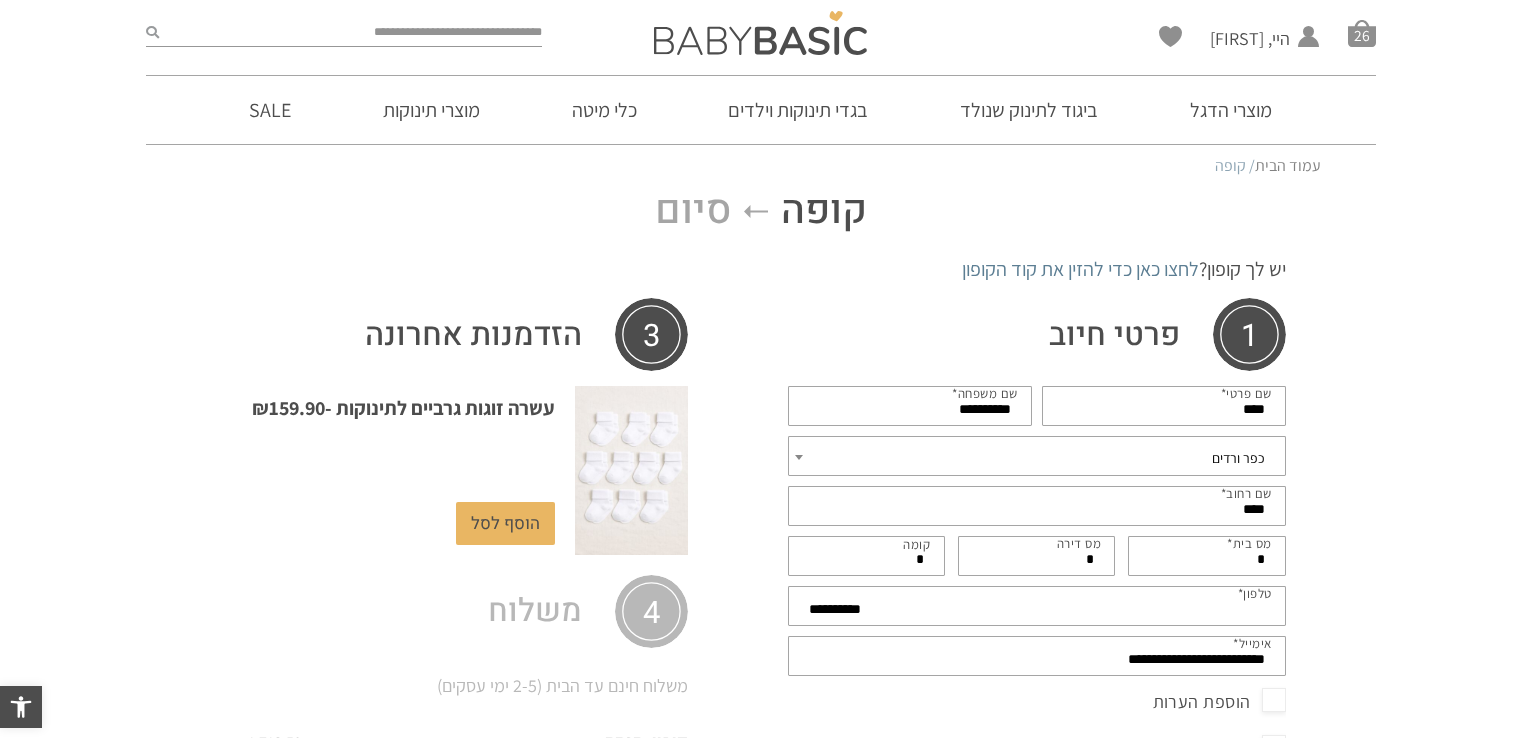 scroll, scrollTop: 0, scrollLeft: 0, axis: both 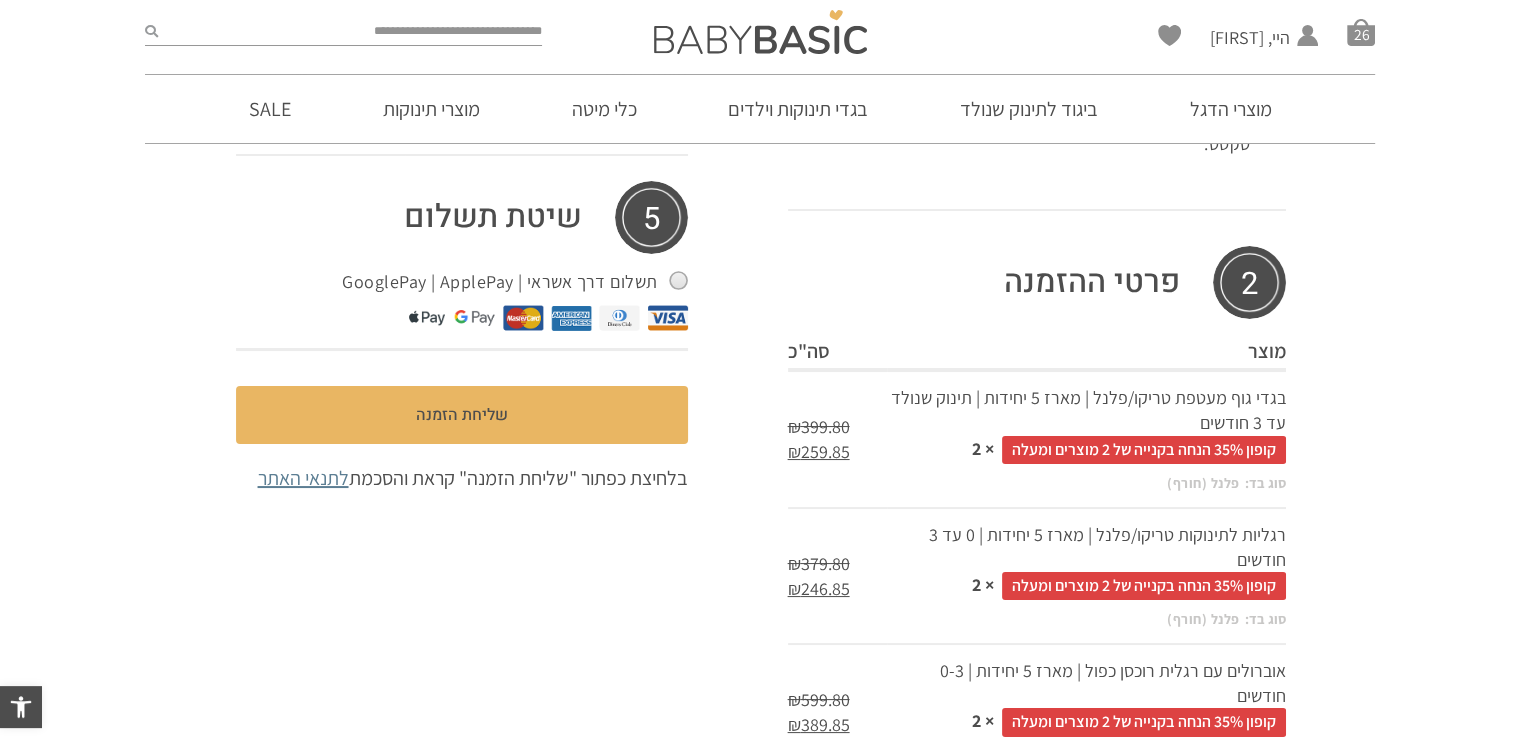 click on "תשלום דרך אשראי | GooglePay | ApplePay" at bounding box center [514, 282] 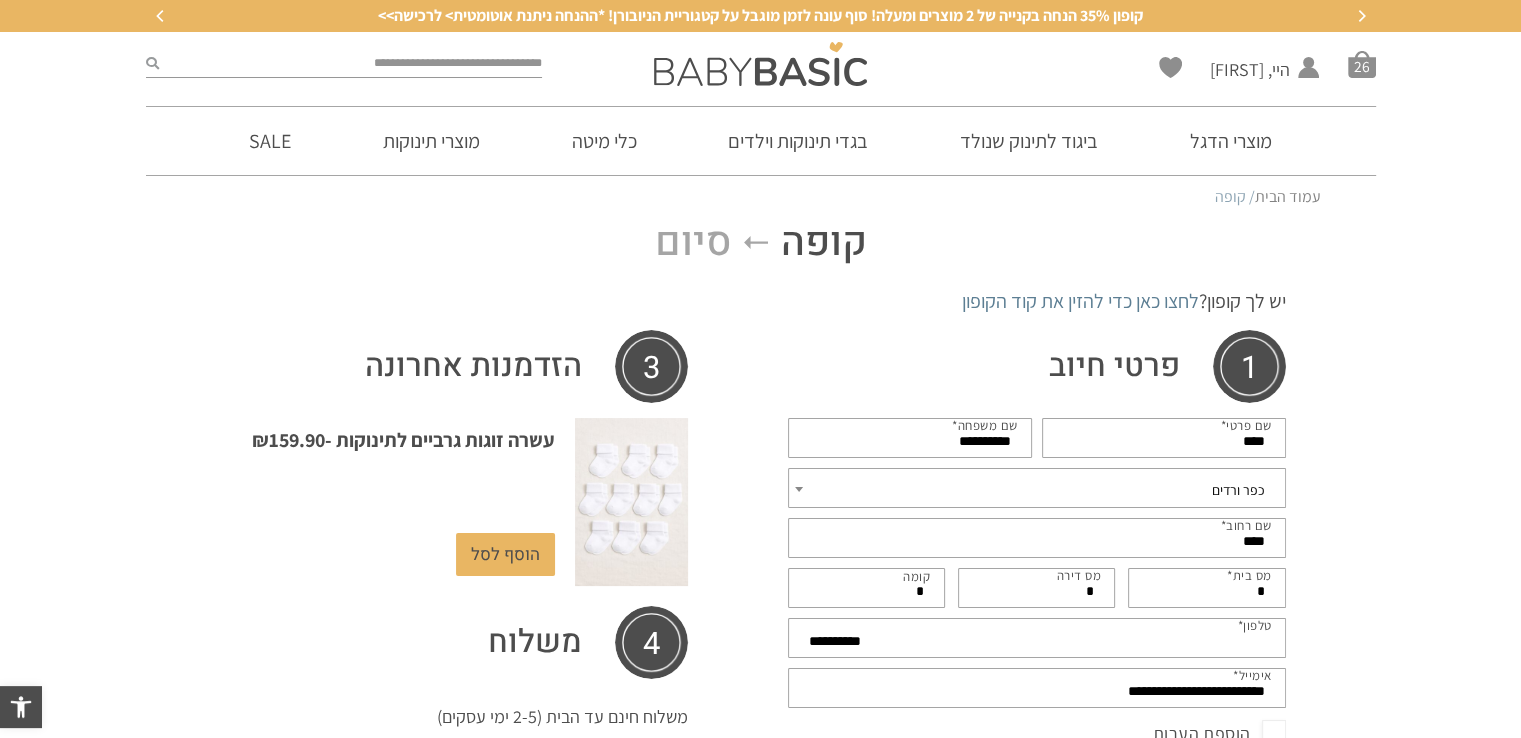 scroll, scrollTop: 354, scrollLeft: 0, axis: vertical 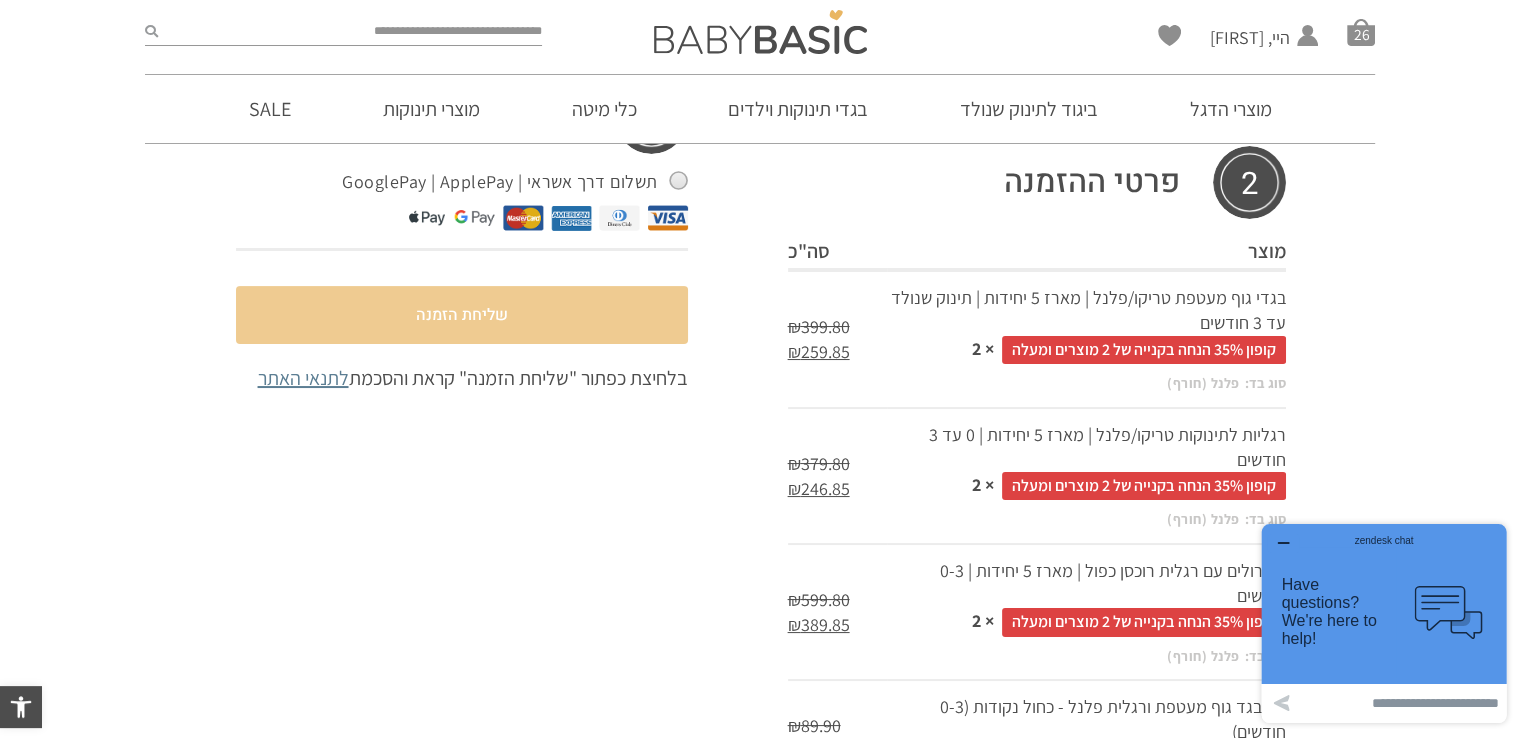 click on "שליחת הזמנה" at bounding box center (462, 315) 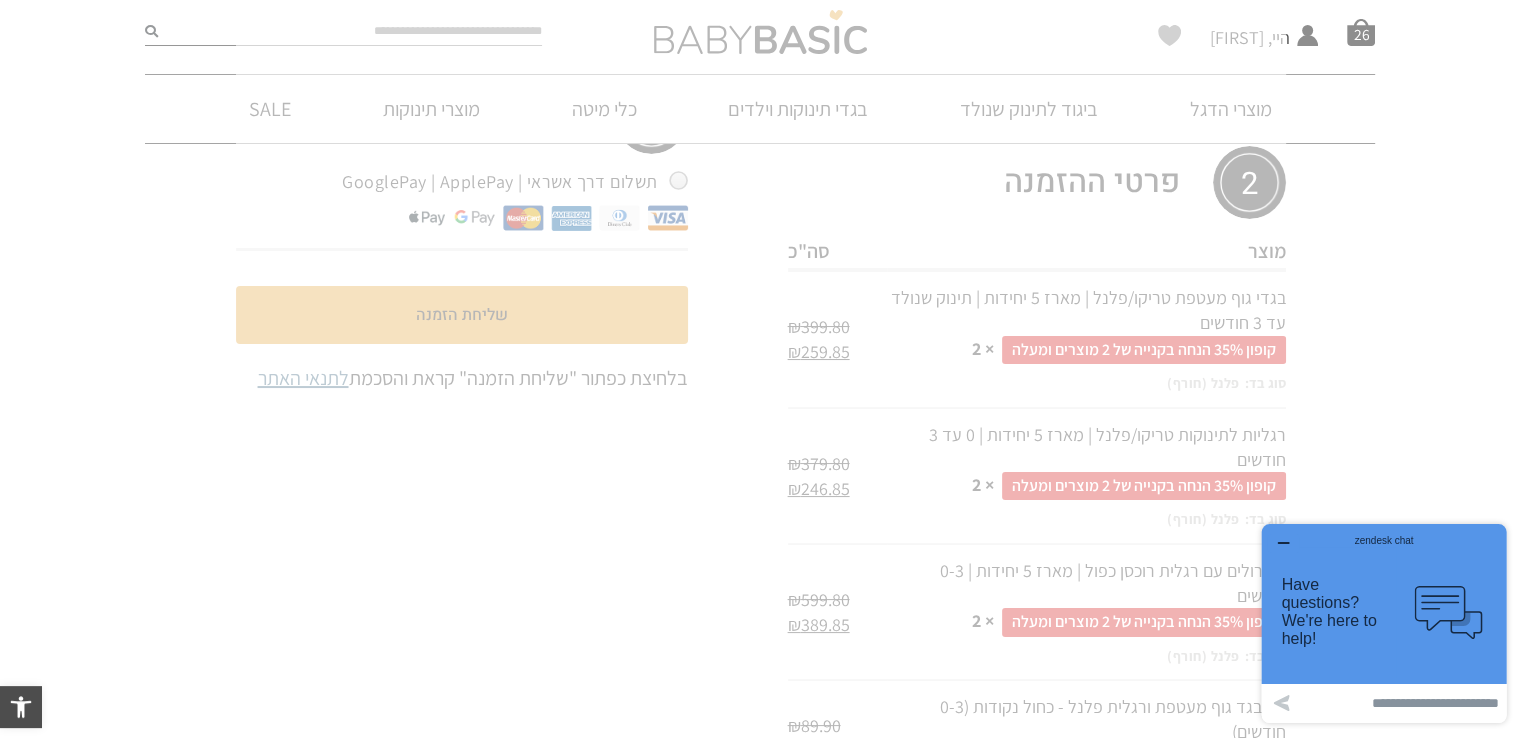 click 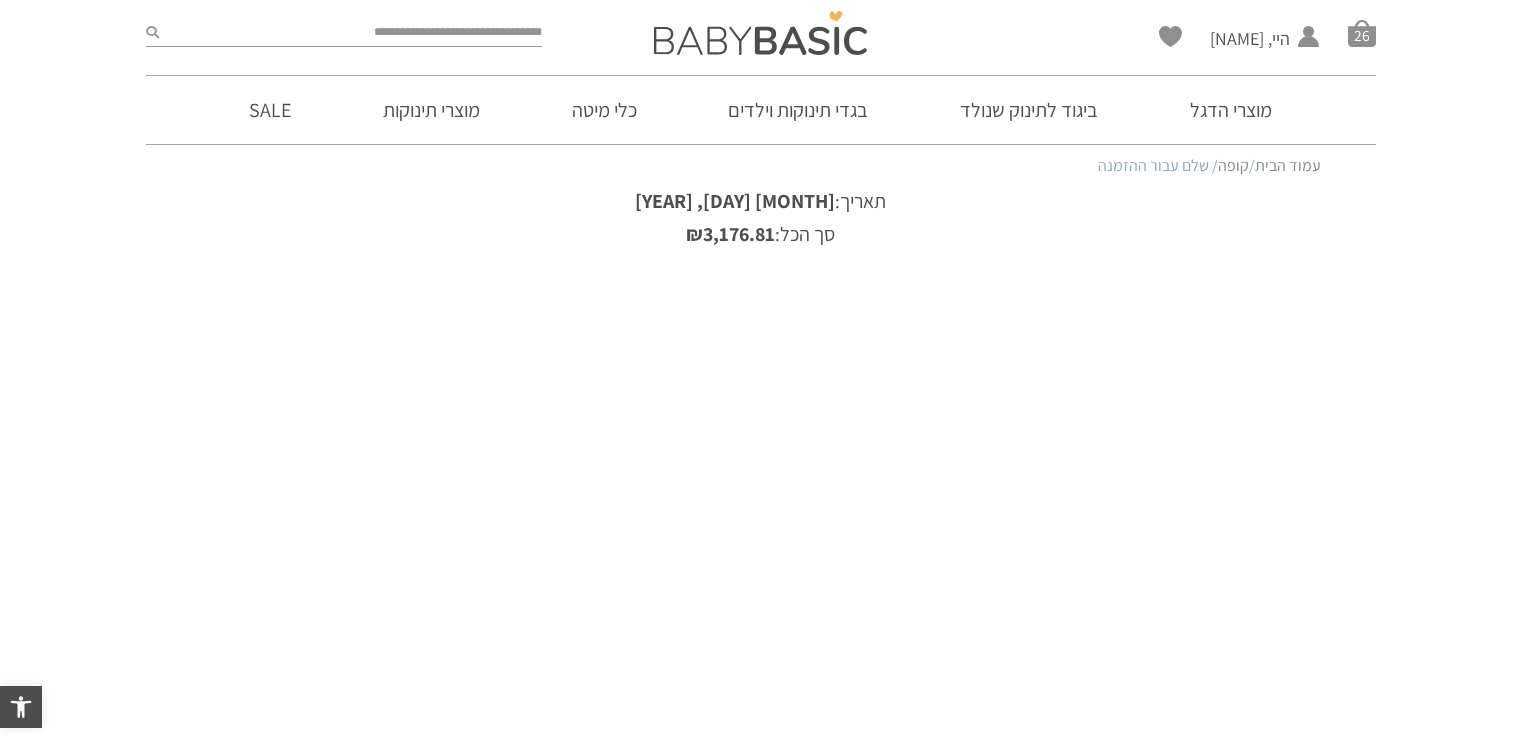 scroll, scrollTop: 0, scrollLeft: 0, axis: both 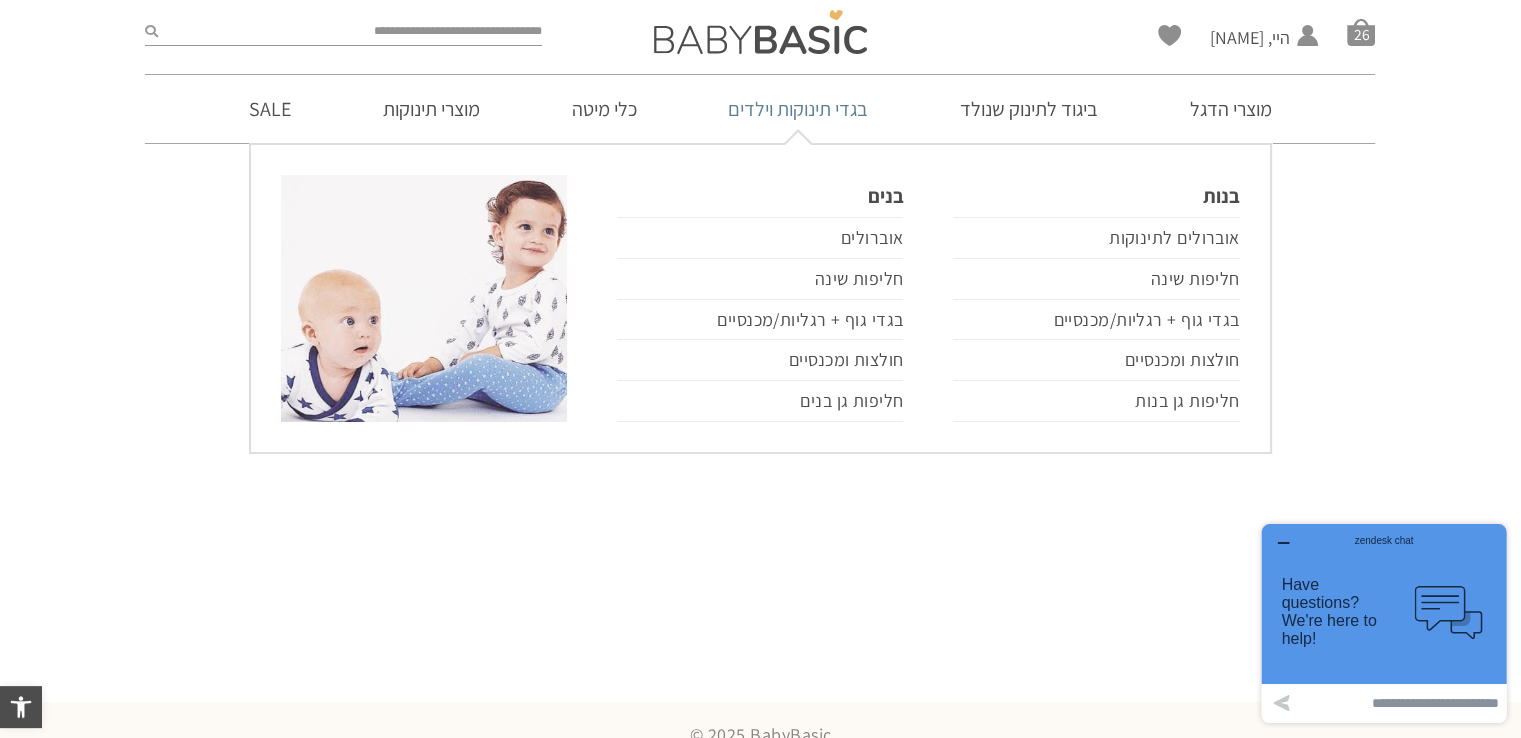 click on "בגדי תינוקות וילדים" at bounding box center (798, 109) 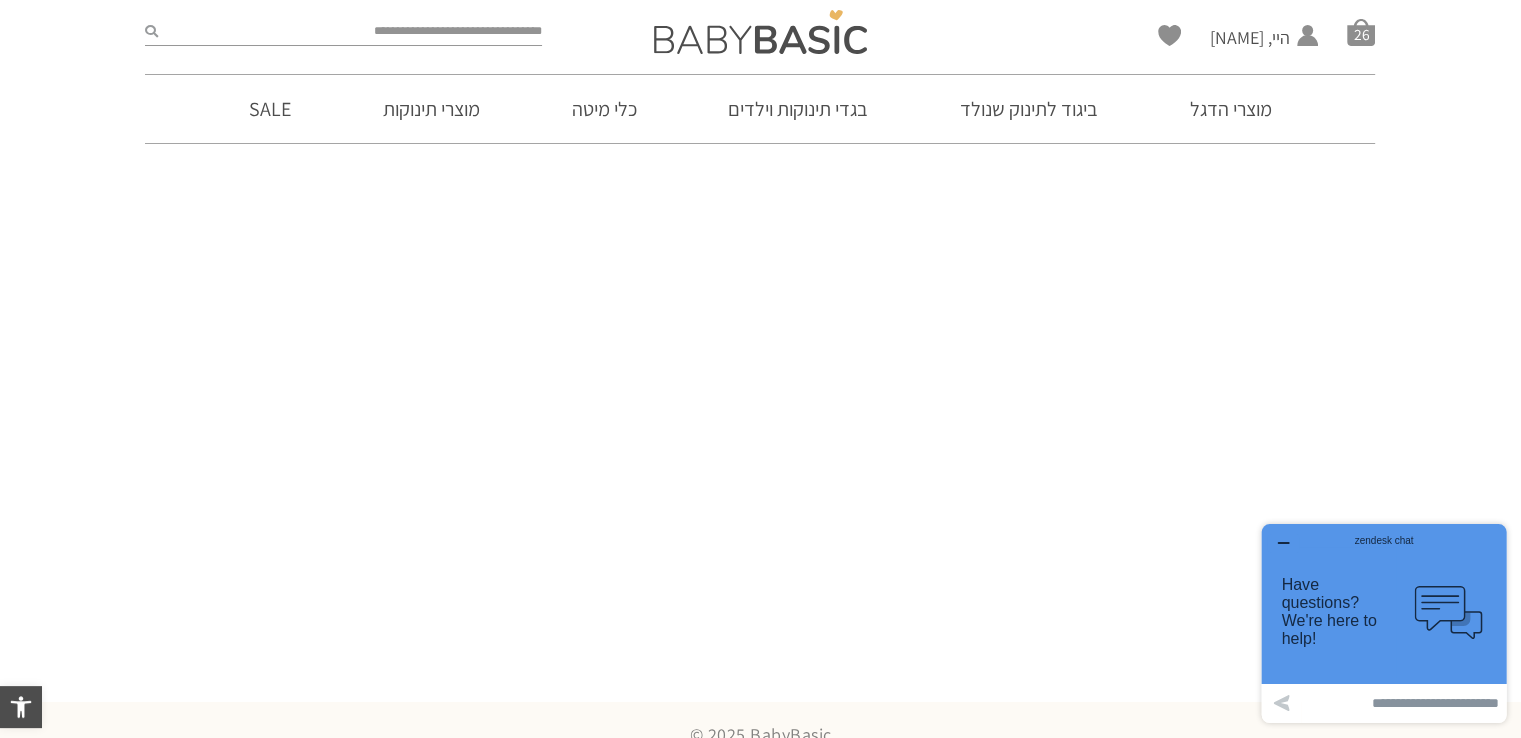 click at bounding box center [760, 32] 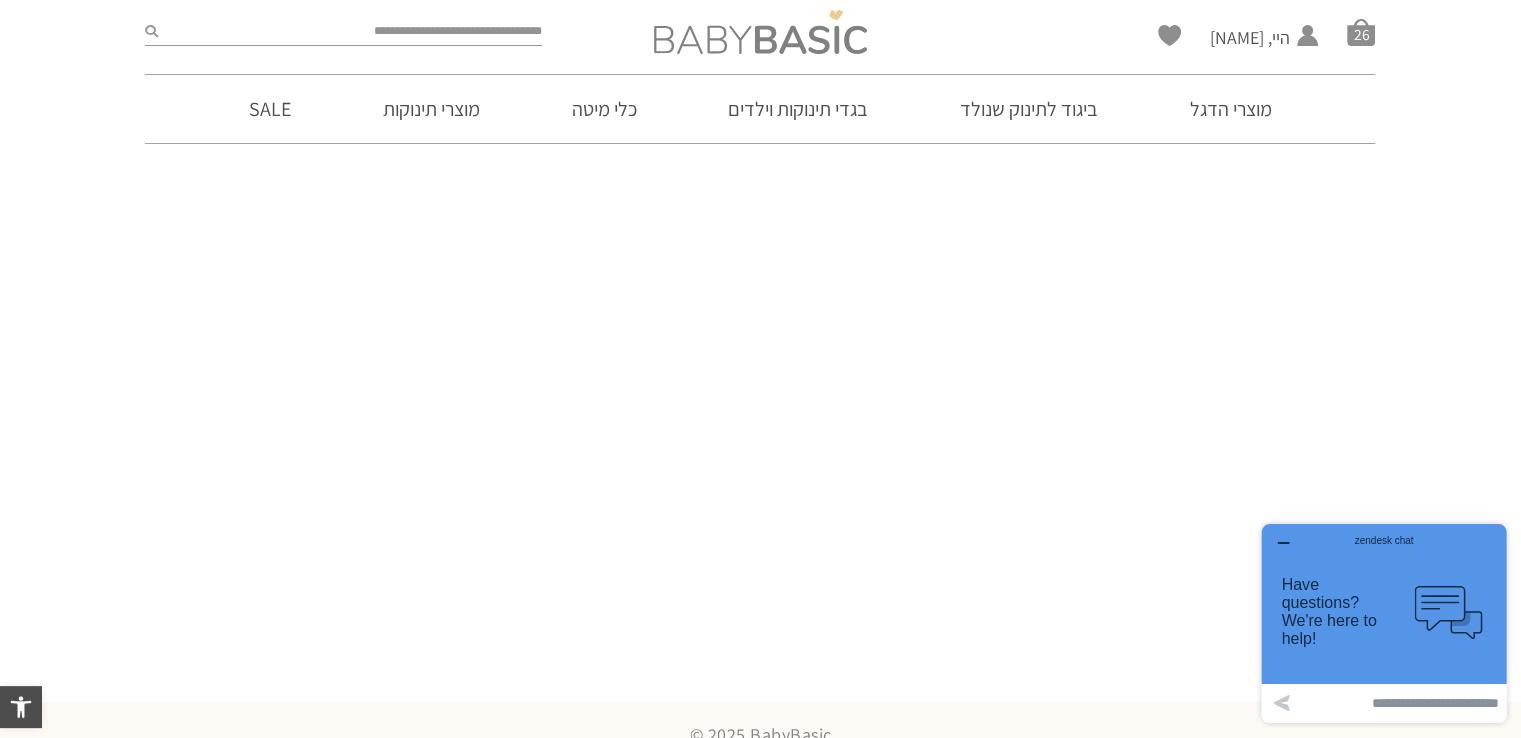 click at bounding box center [760, 32] 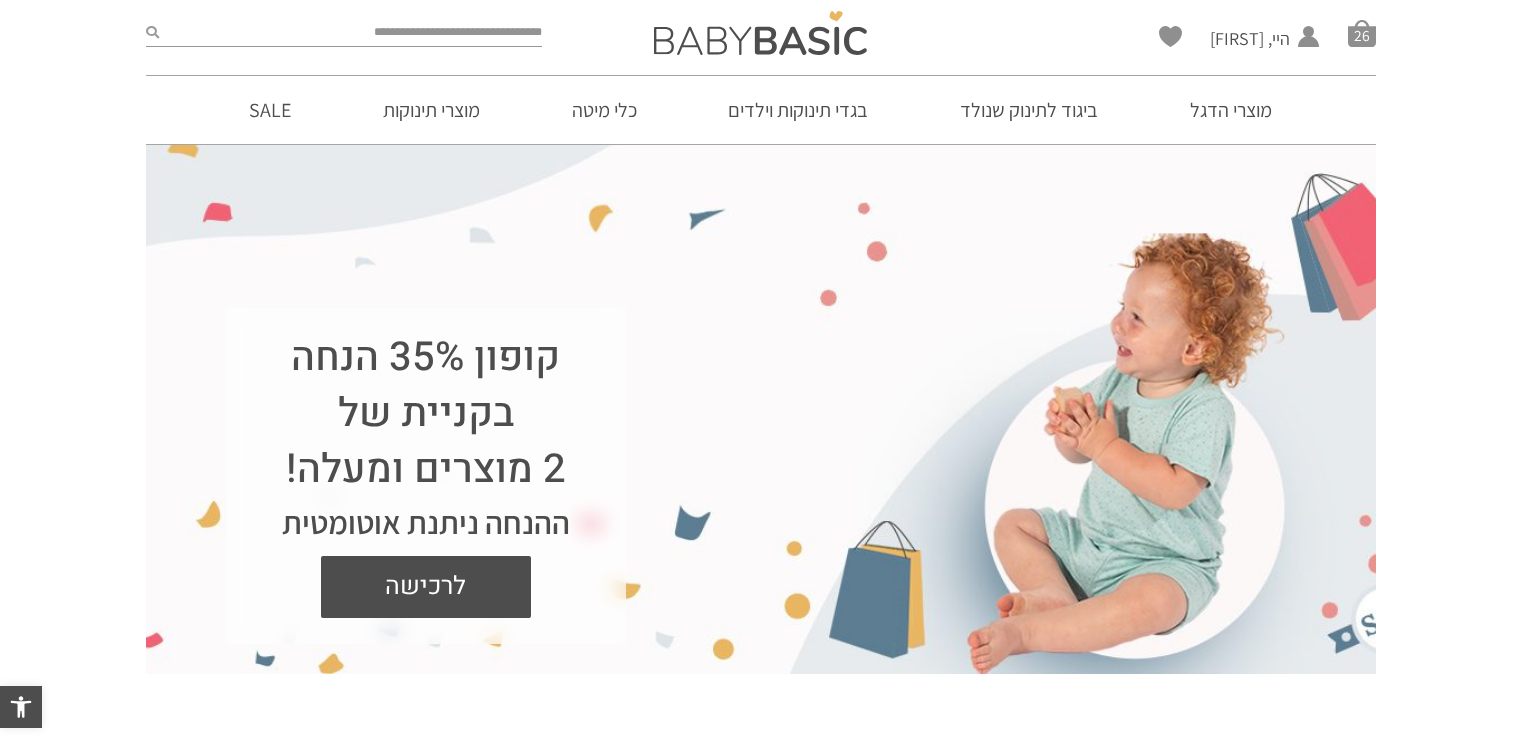 scroll, scrollTop: 0, scrollLeft: 0, axis: both 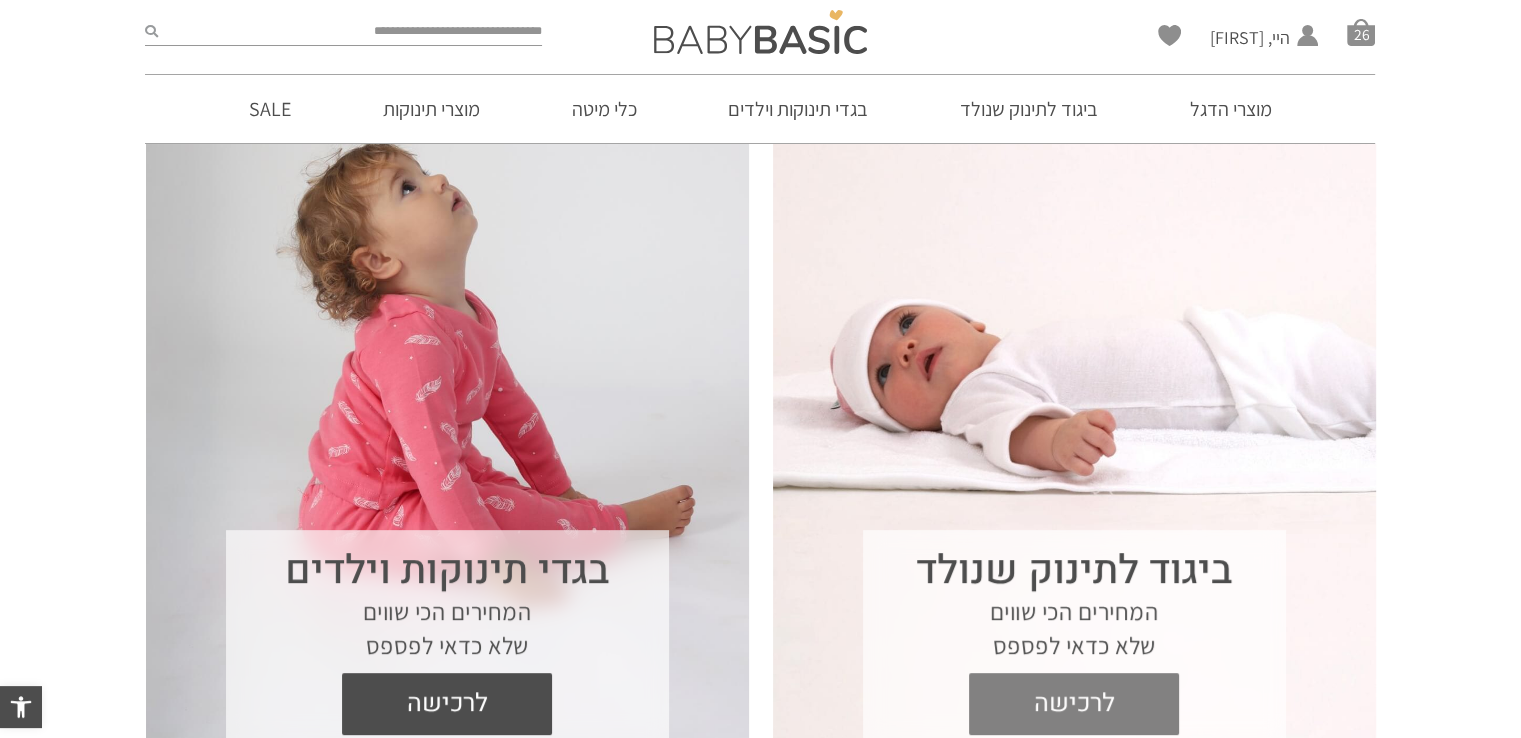 click on "לרכישה" at bounding box center [1074, 704] 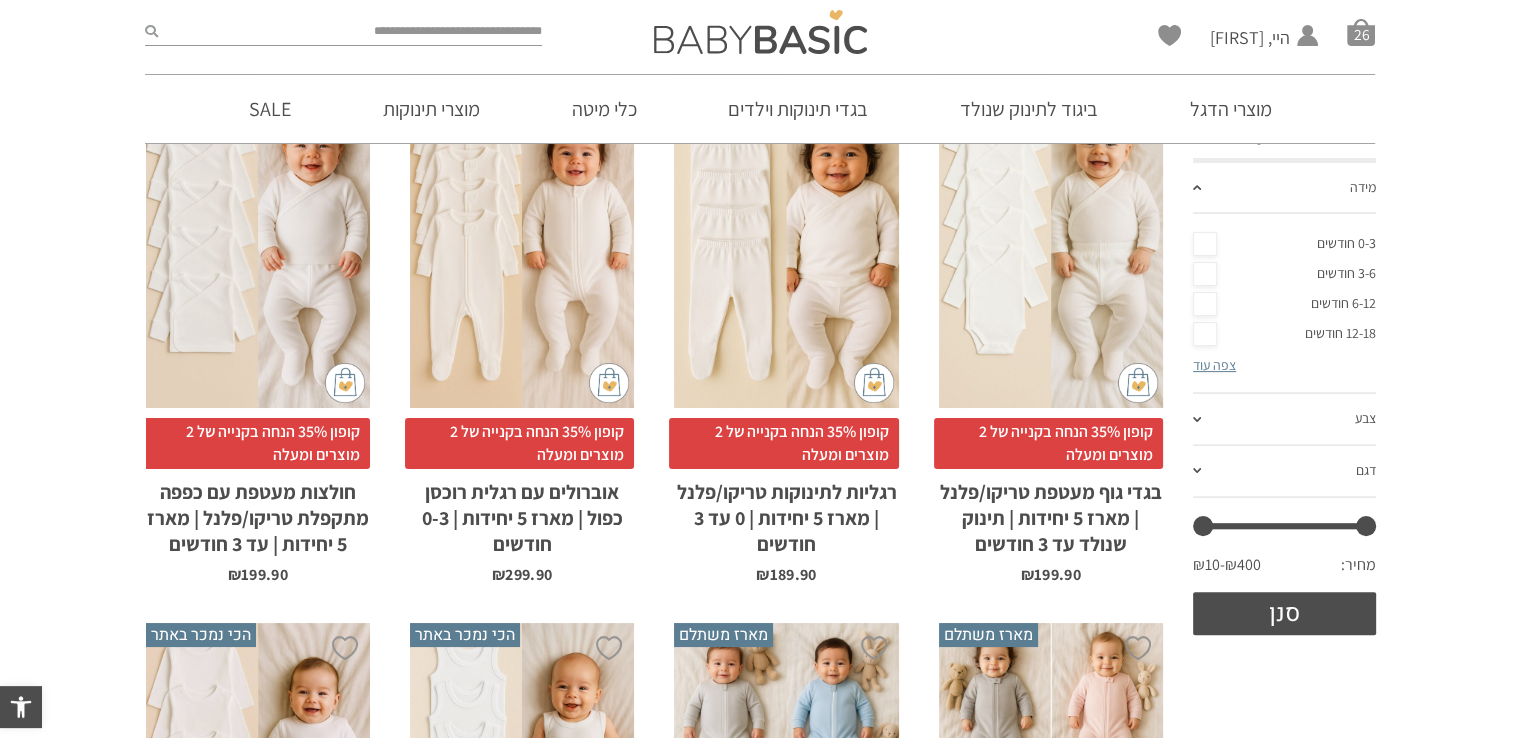 scroll, scrollTop: 431, scrollLeft: 0, axis: vertical 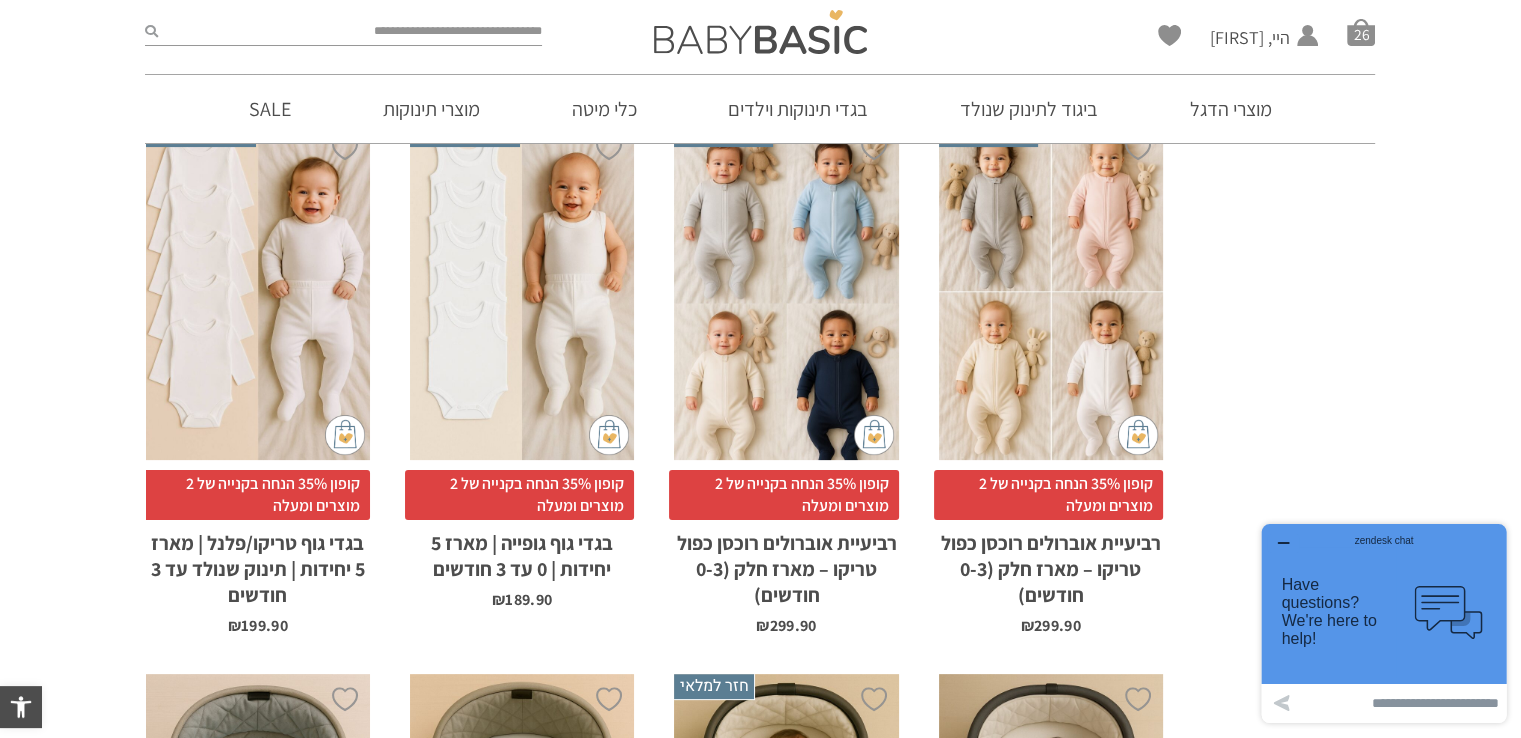 click on "x
הוספה לסל" at bounding box center (786, 291) 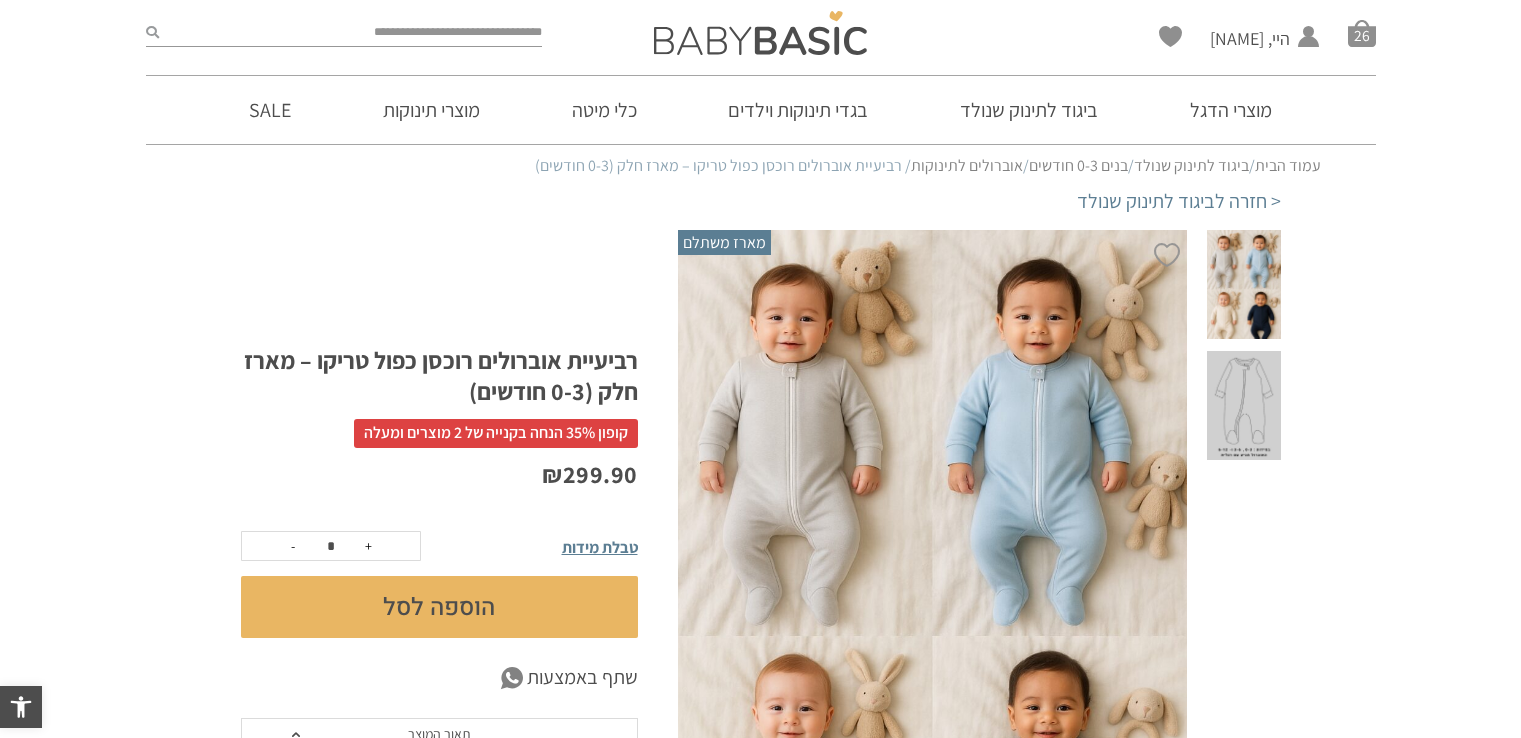 scroll, scrollTop: 0, scrollLeft: 0, axis: both 